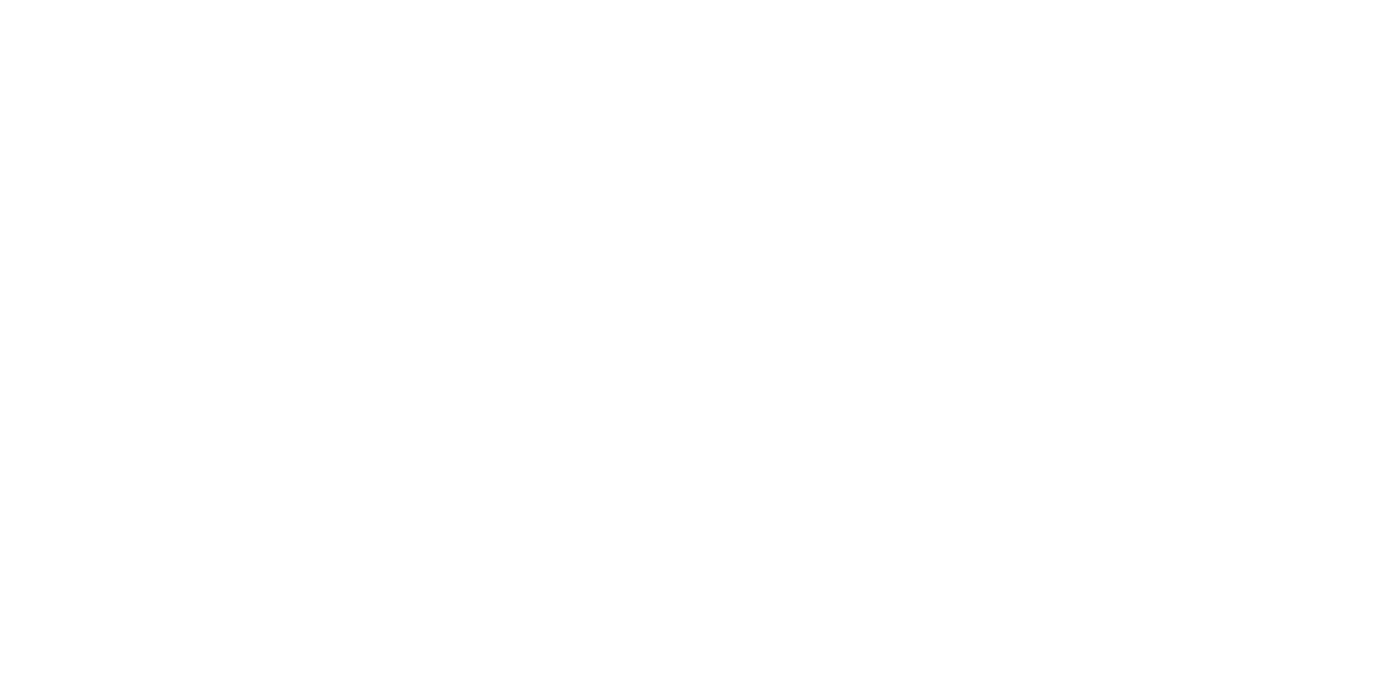scroll, scrollTop: 0, scrollLeft: 0, axis: both 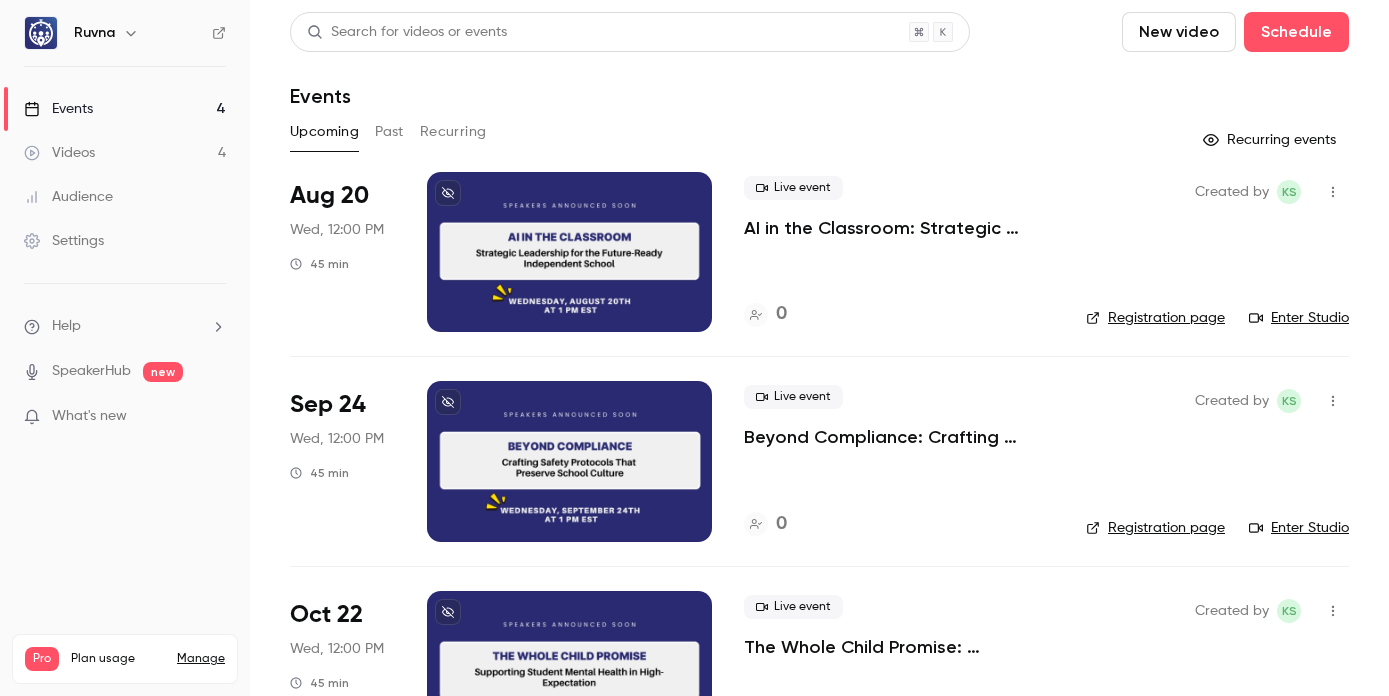 click on "Videos 4" at bounding box center [125, 153] 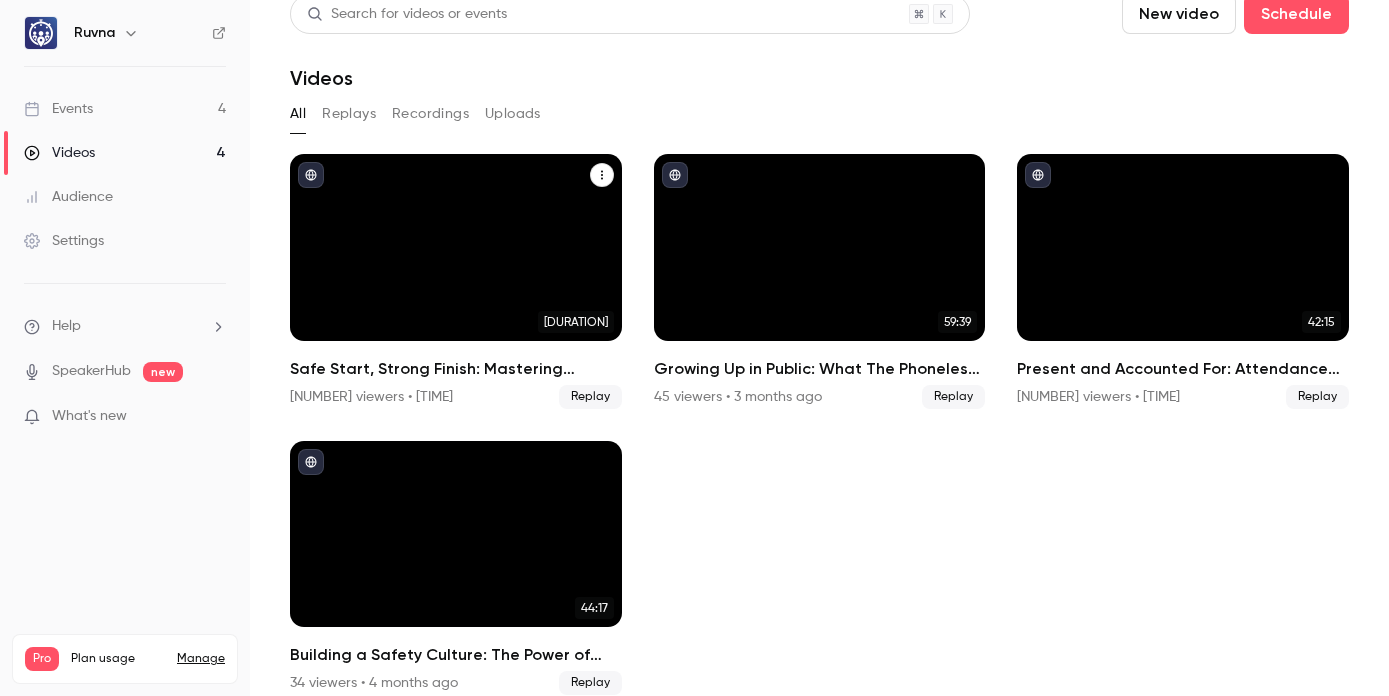 scroll, scrollTop: 35, scrollLeft: 0, axis: vertical 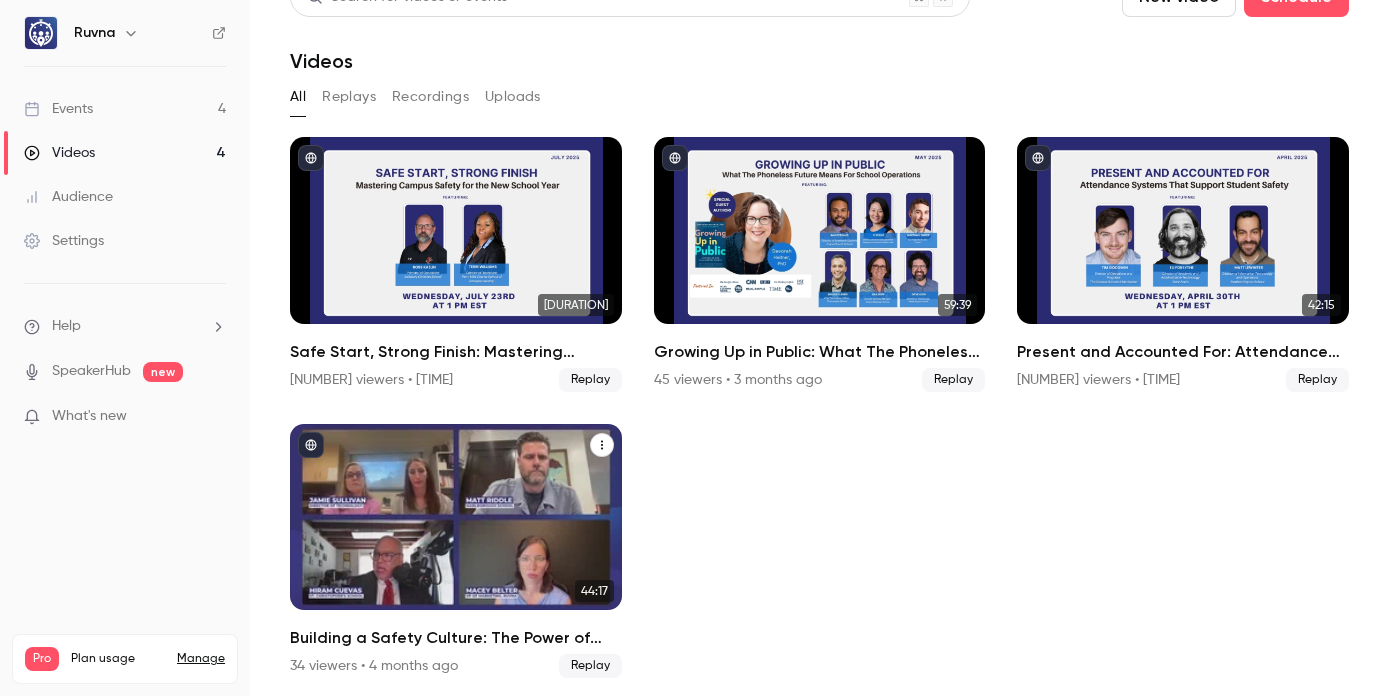 click on "Building a Safety Culture: The Power of Integrated Systems" at bounding box center (456, 638) 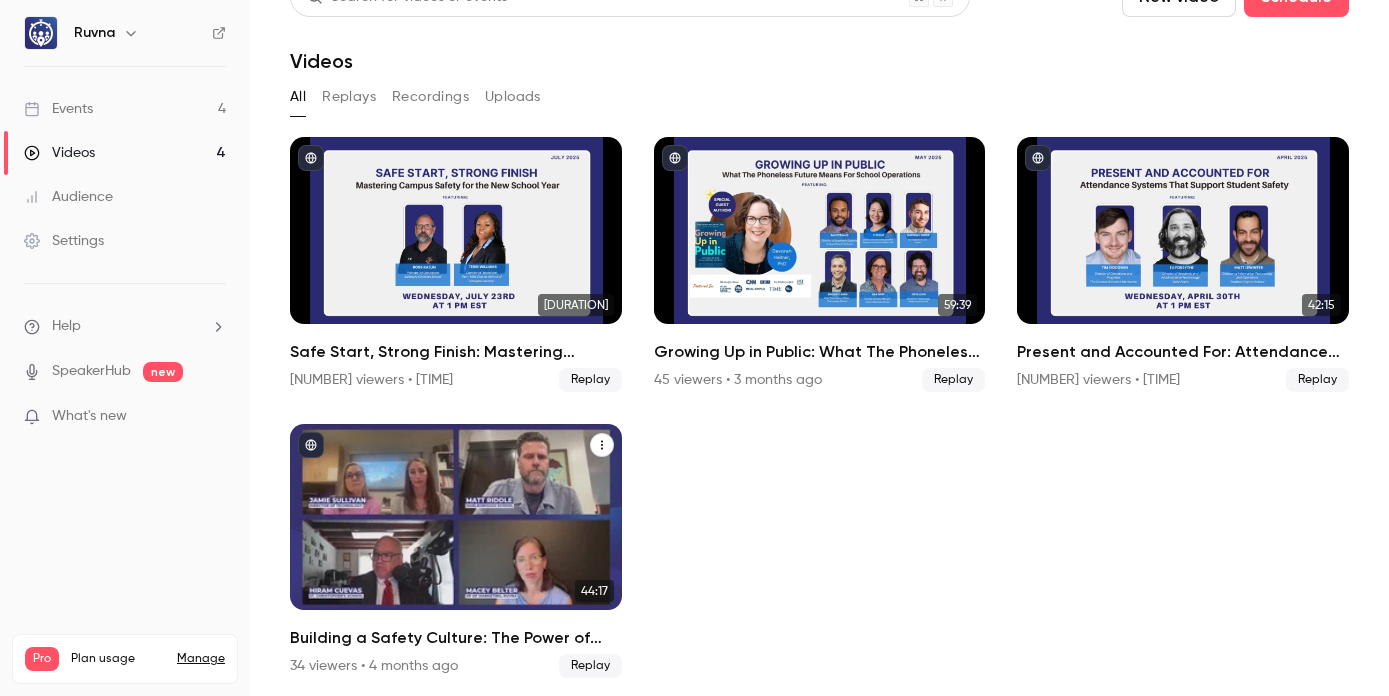 scroll, scrollTop: 0, scrollLeft: 0, axis: both 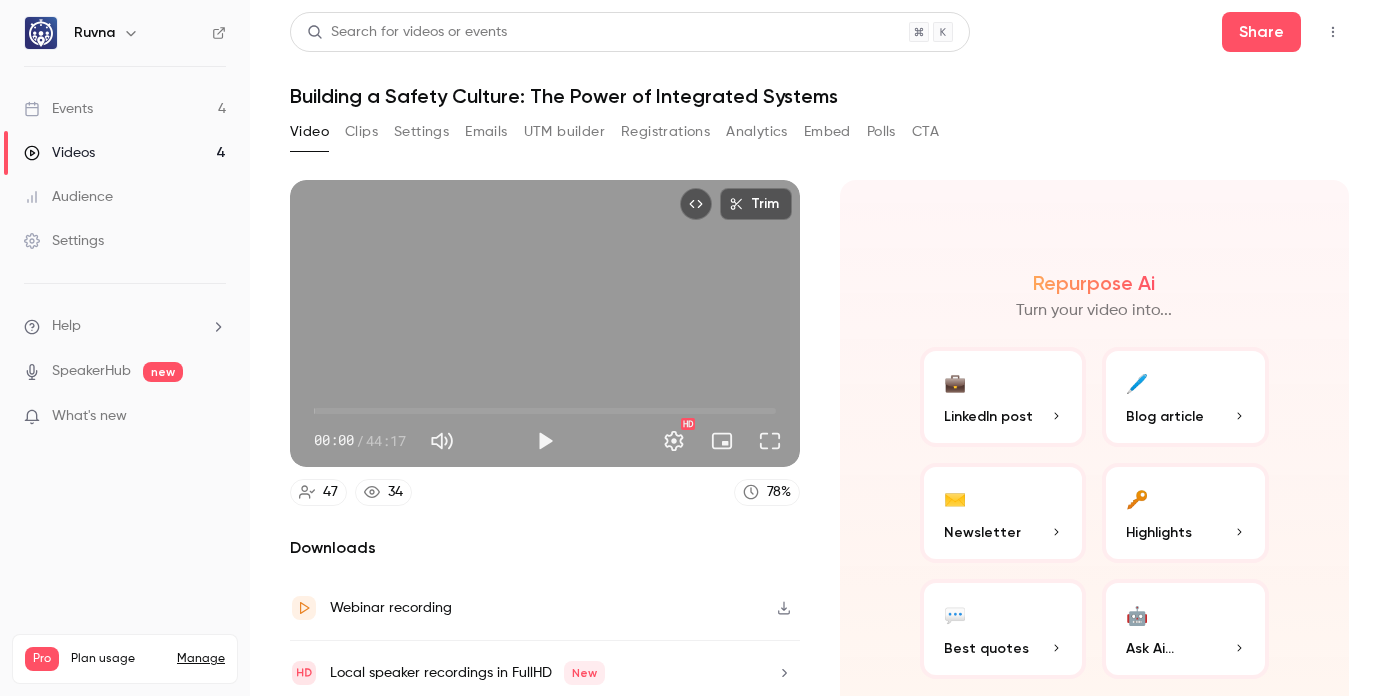 click on "Settings" at bounding box center [421, 132] 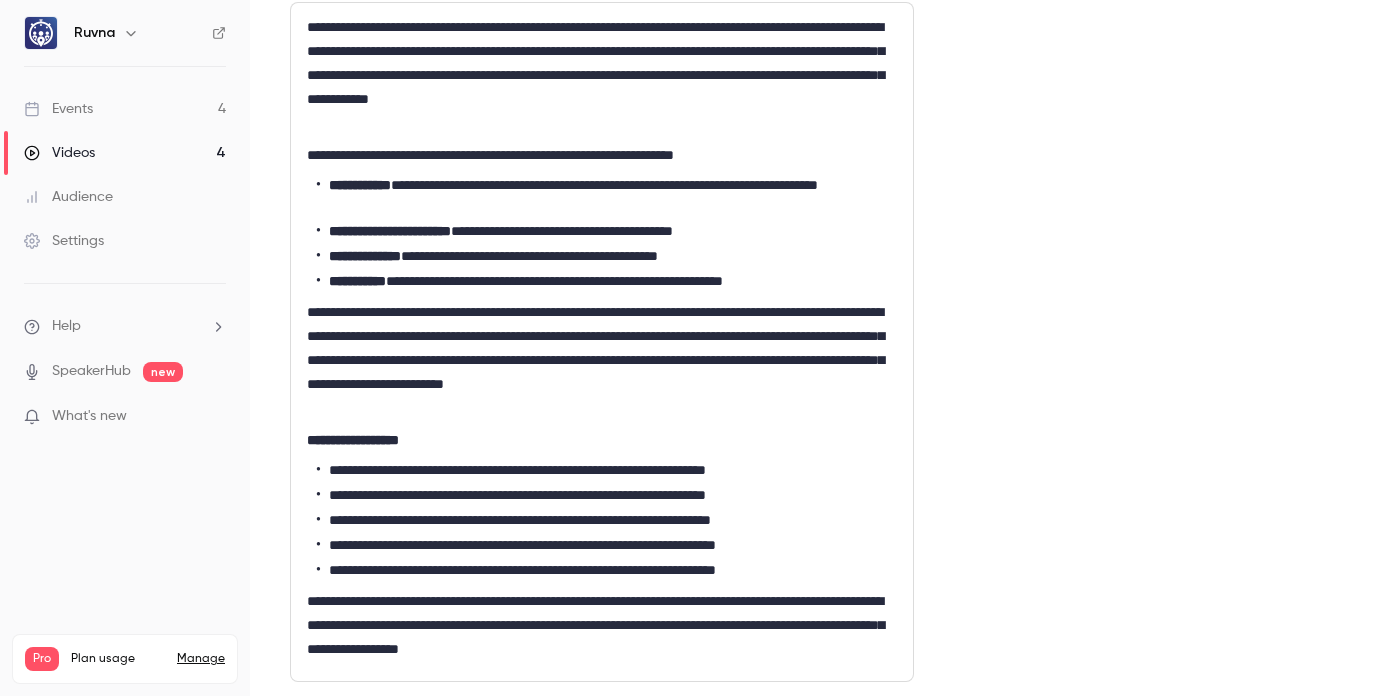 scroll, scrollTop: 647, scrollLeft: 0, axis: vertical 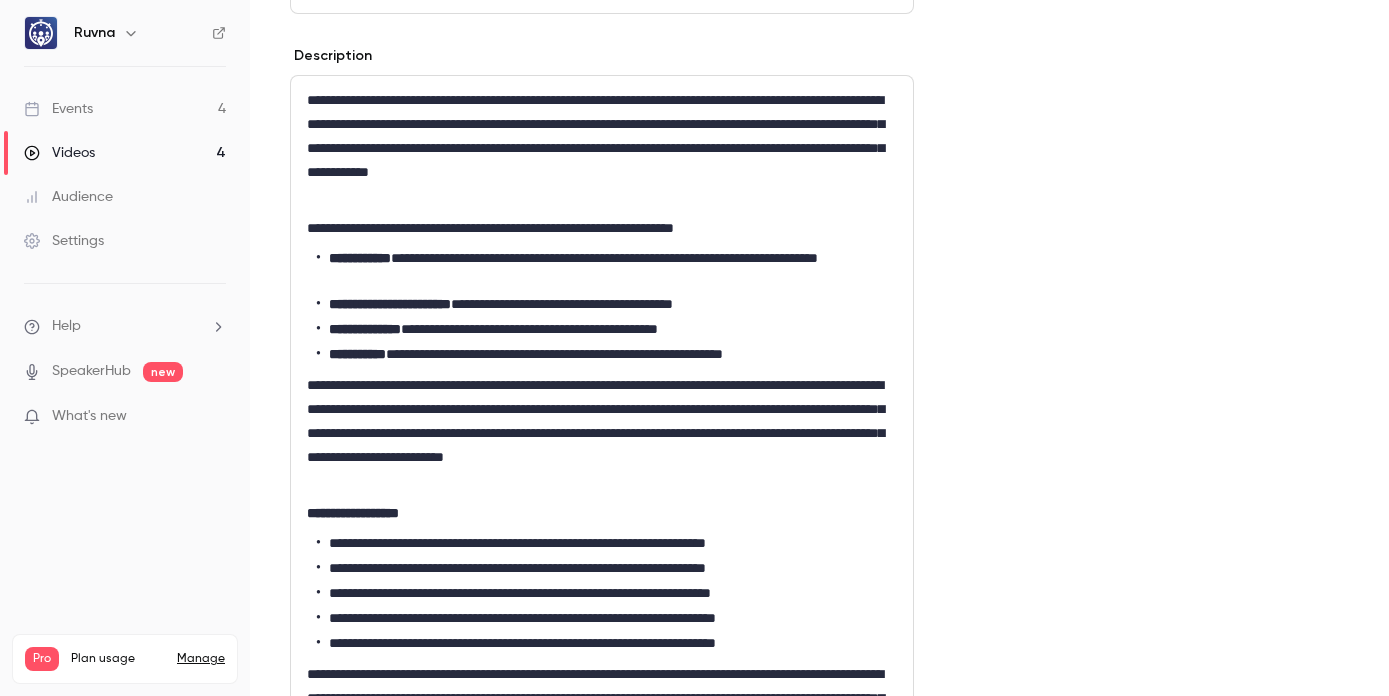 click on "**********" at bounding box center [602, 148] 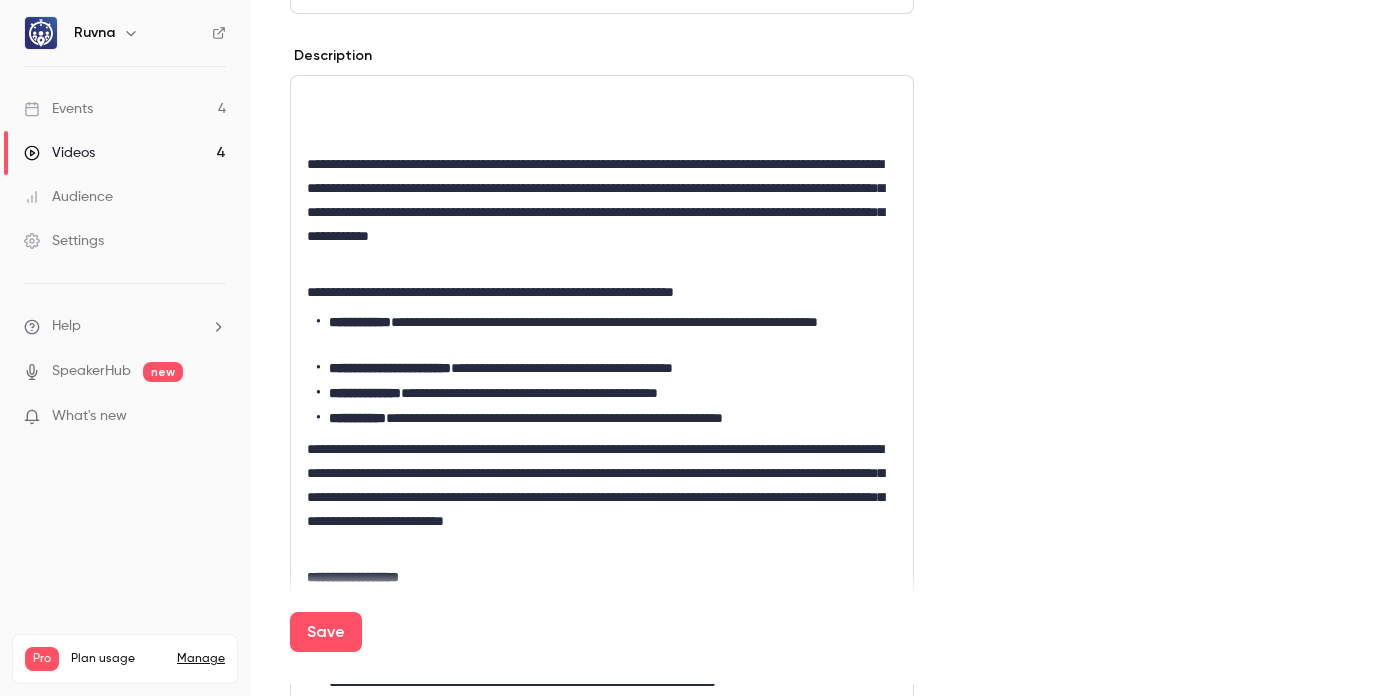click at bounding box center (602, 100) 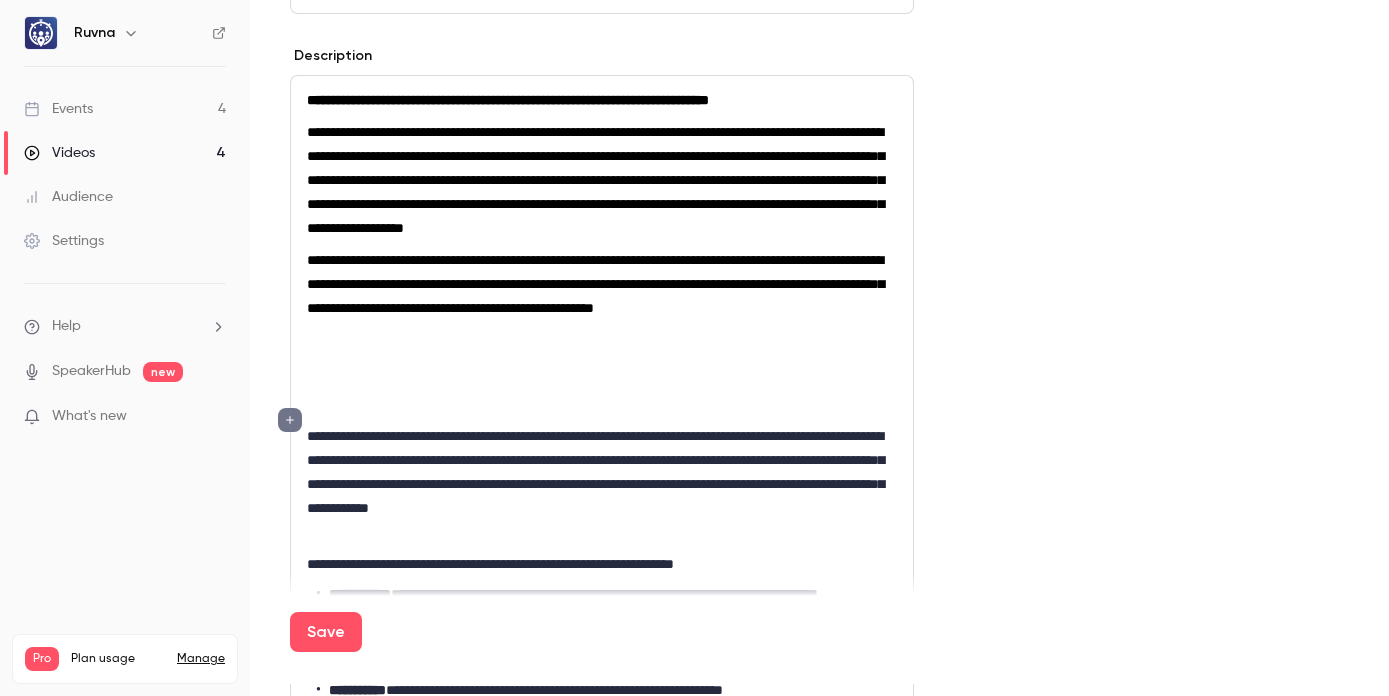 scroll, scrollTop: 0, scrollLeft: 0, axis: both 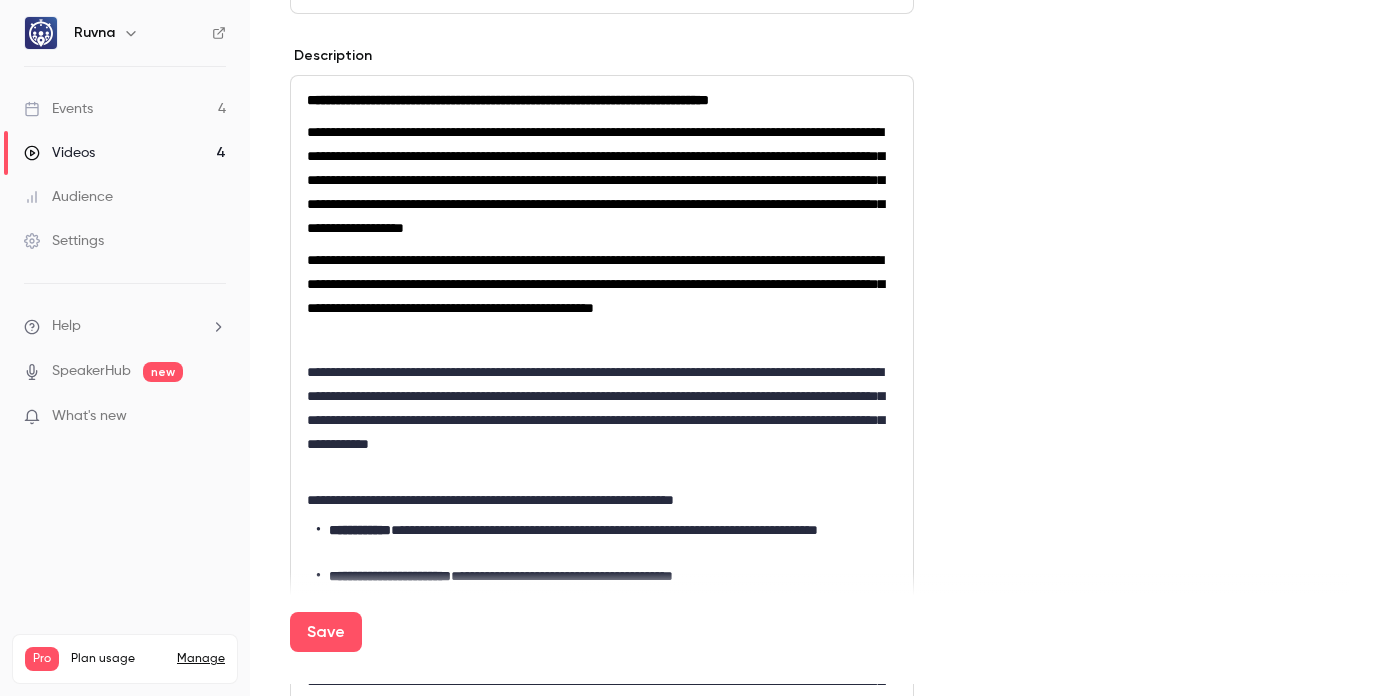 click at bounding box center [602, 340] 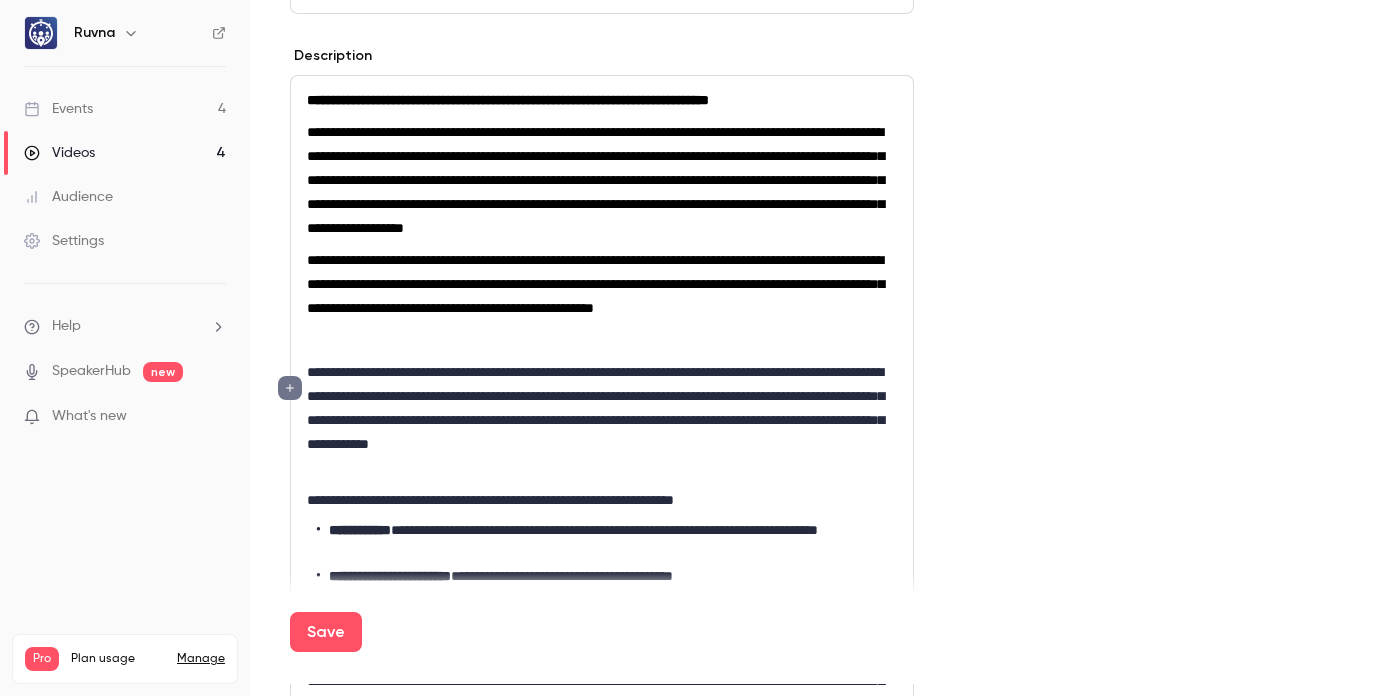 type 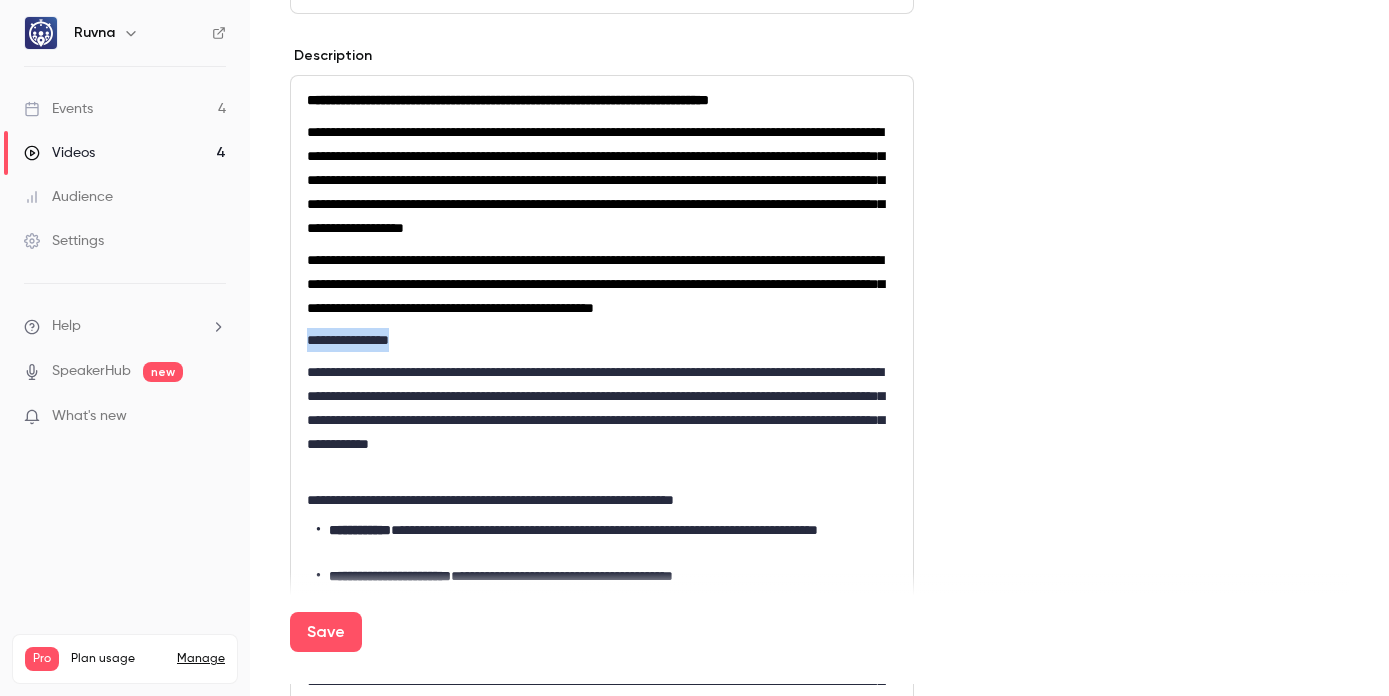 drag, startPoint x: 439, startPoint y: 389, endPoint x: 292, endPoint y: 390, distance: 147.0034 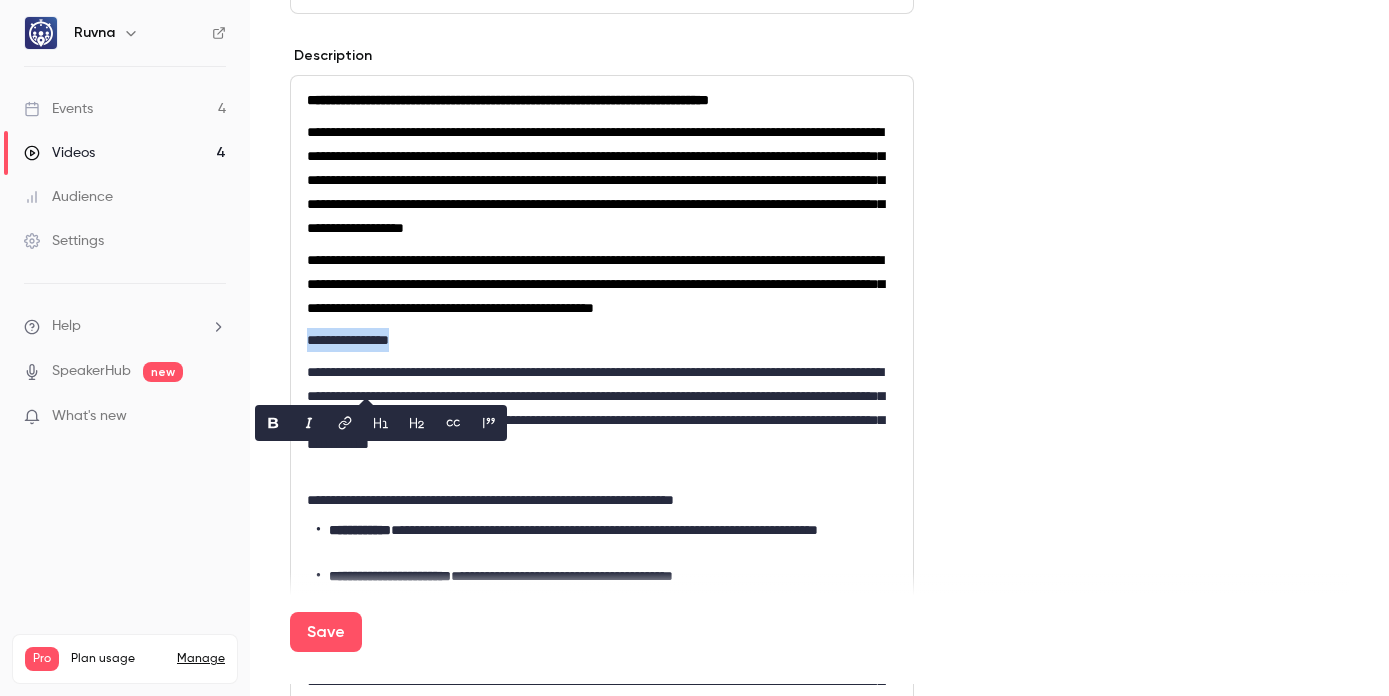 click 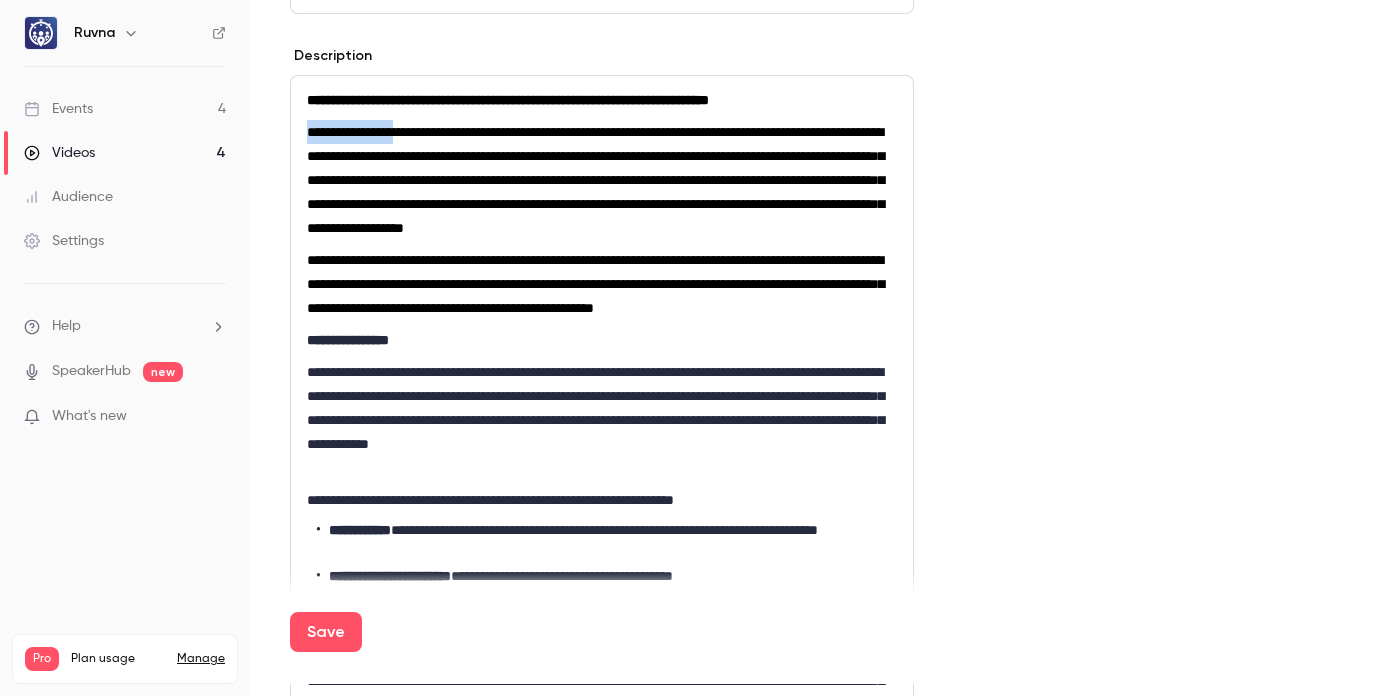 drag, startPoint x: 306, startPoint y: 133, endPoint x: 431, endPoint y: 137, distance: 125.06398 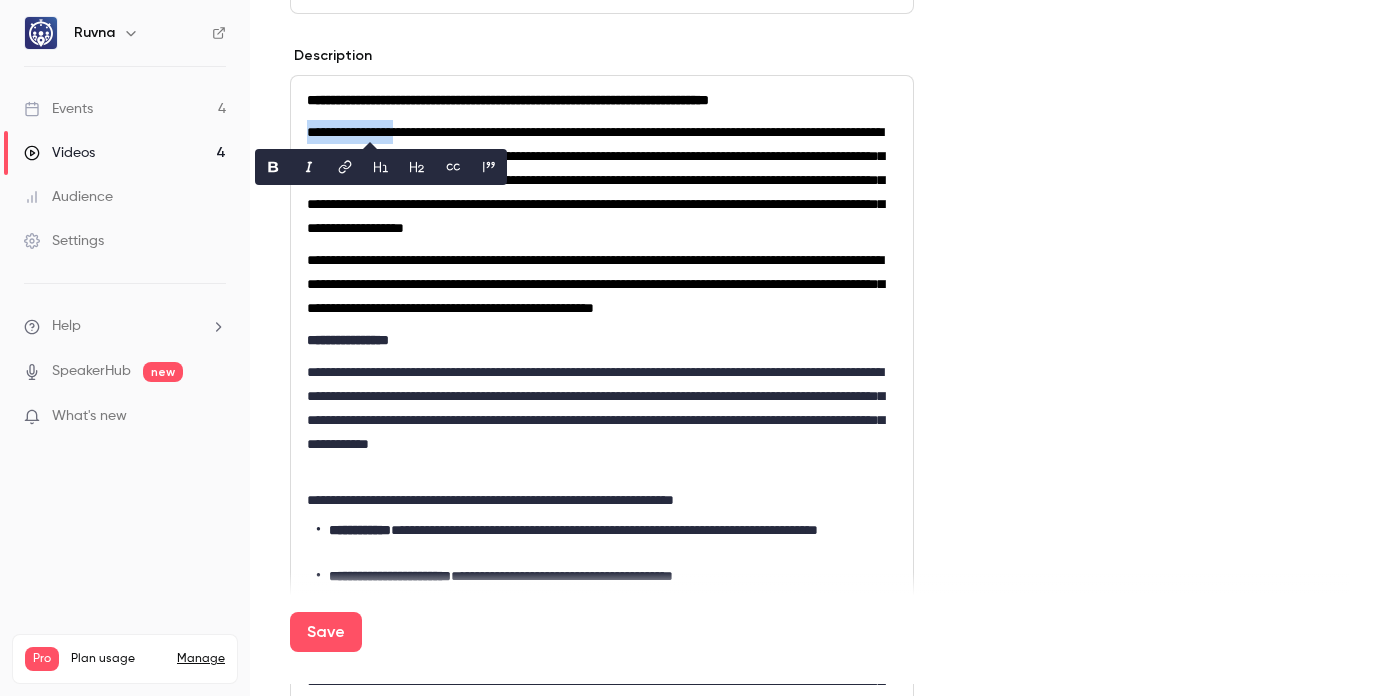 click 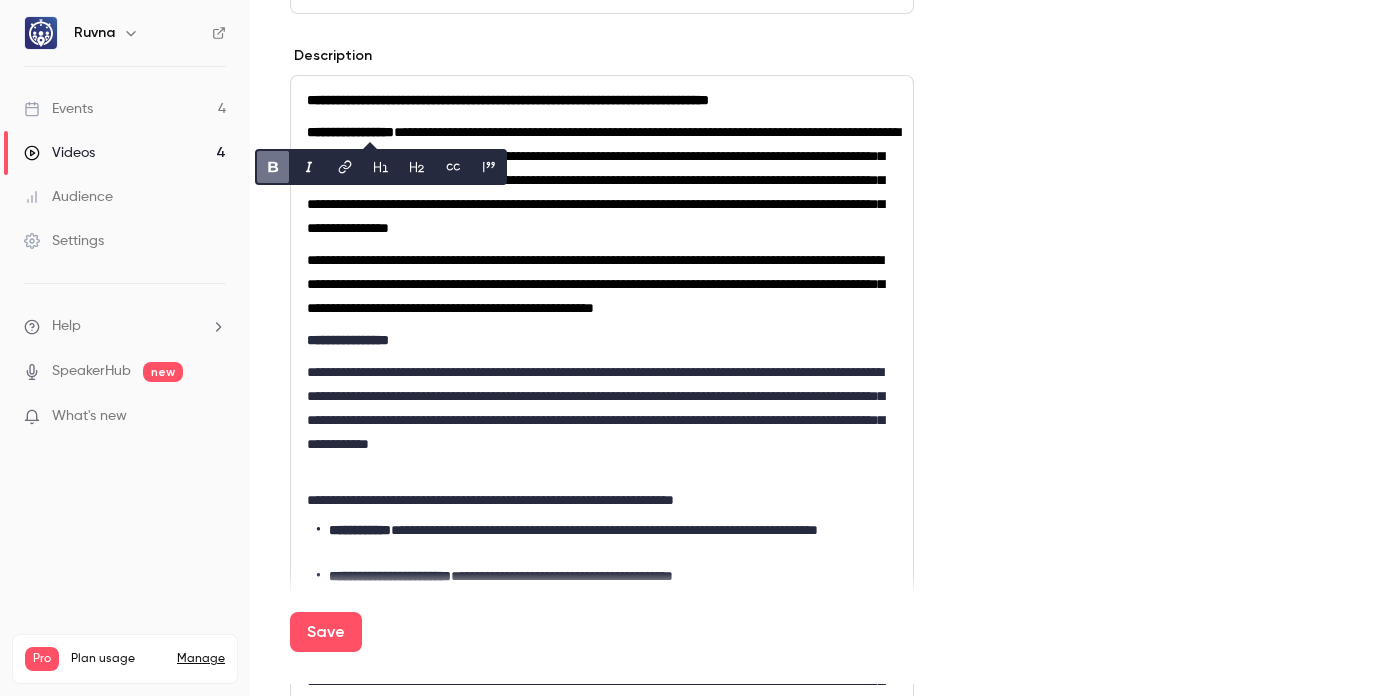 click on "**********" at bounding box center (595, 284) 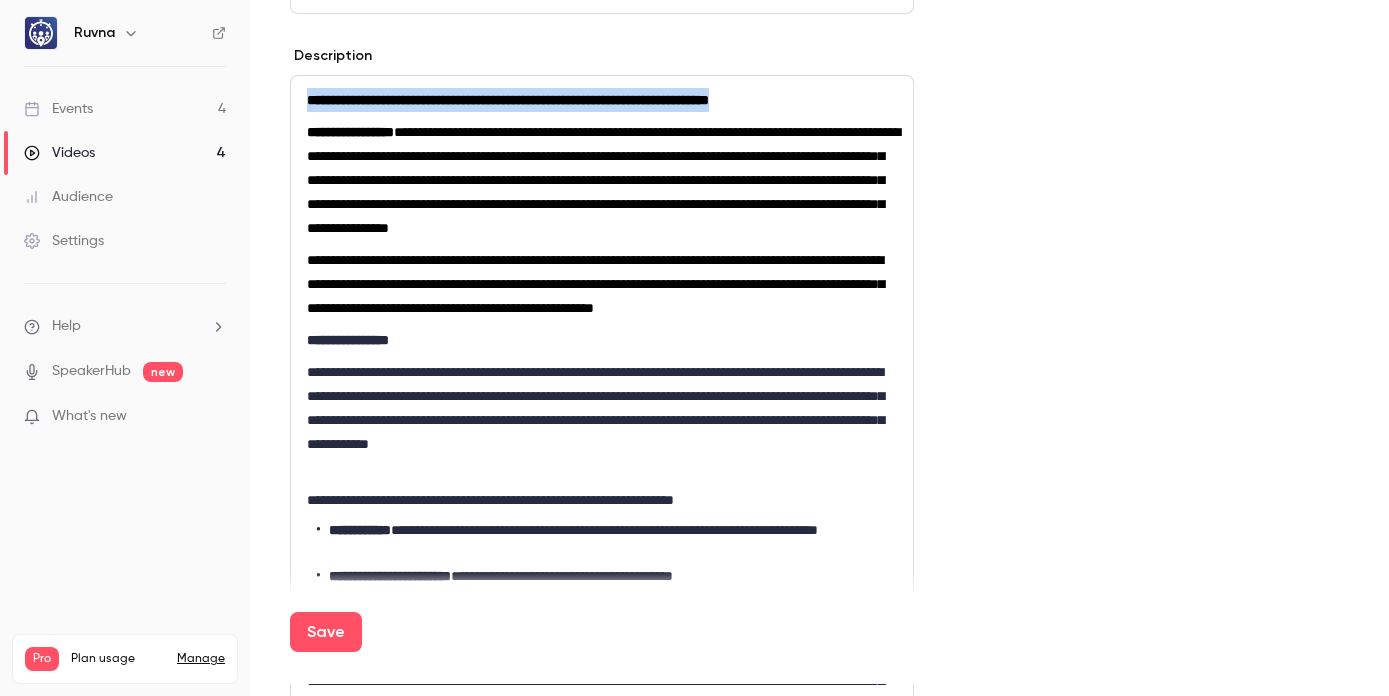 drag, startPoint x: 821, startPoint y: 97, endPoint x: 302, endPoint y: 104, distance: 519.0472 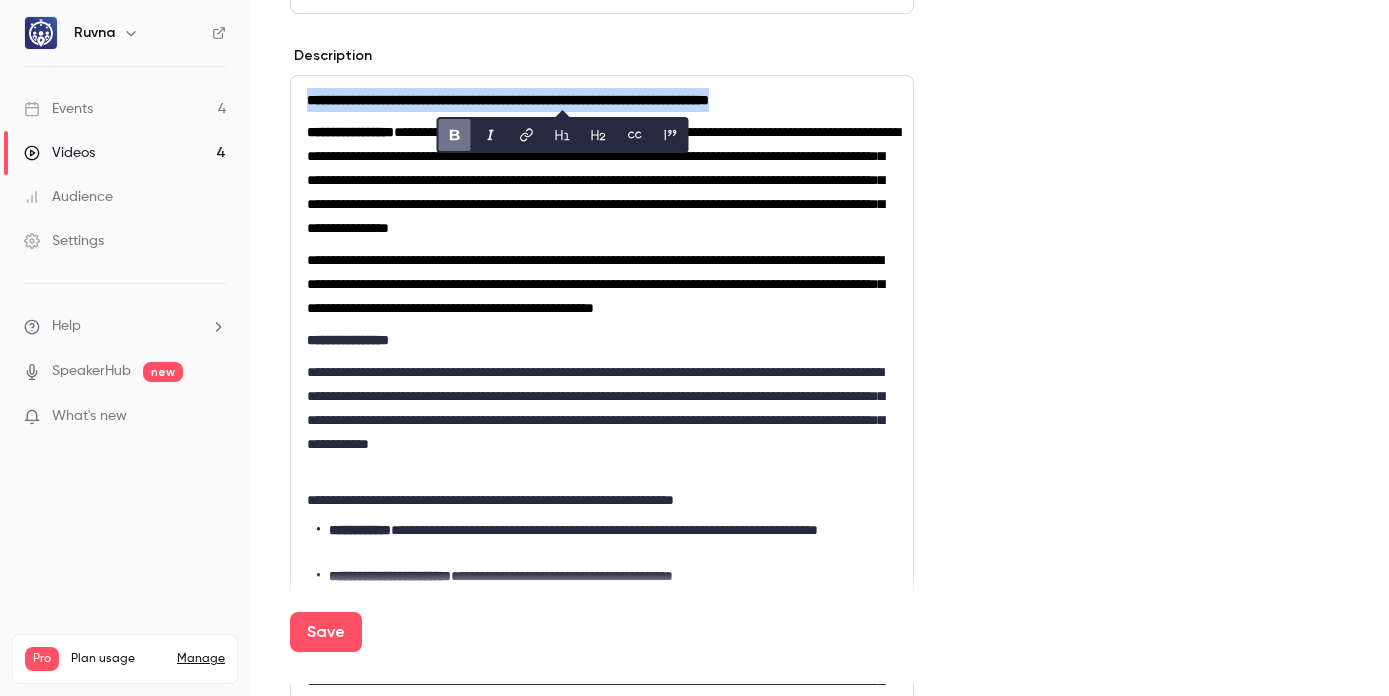 click 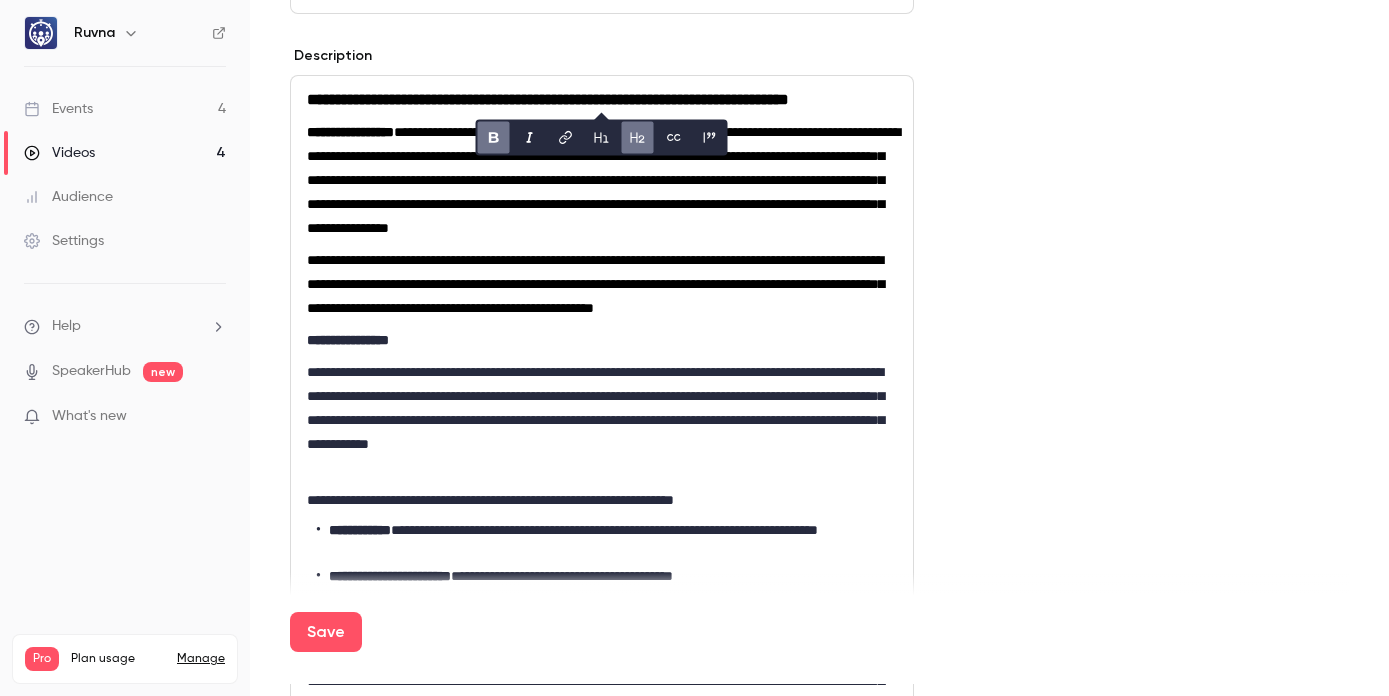 click on "**********" at bounding box center [603, 180] 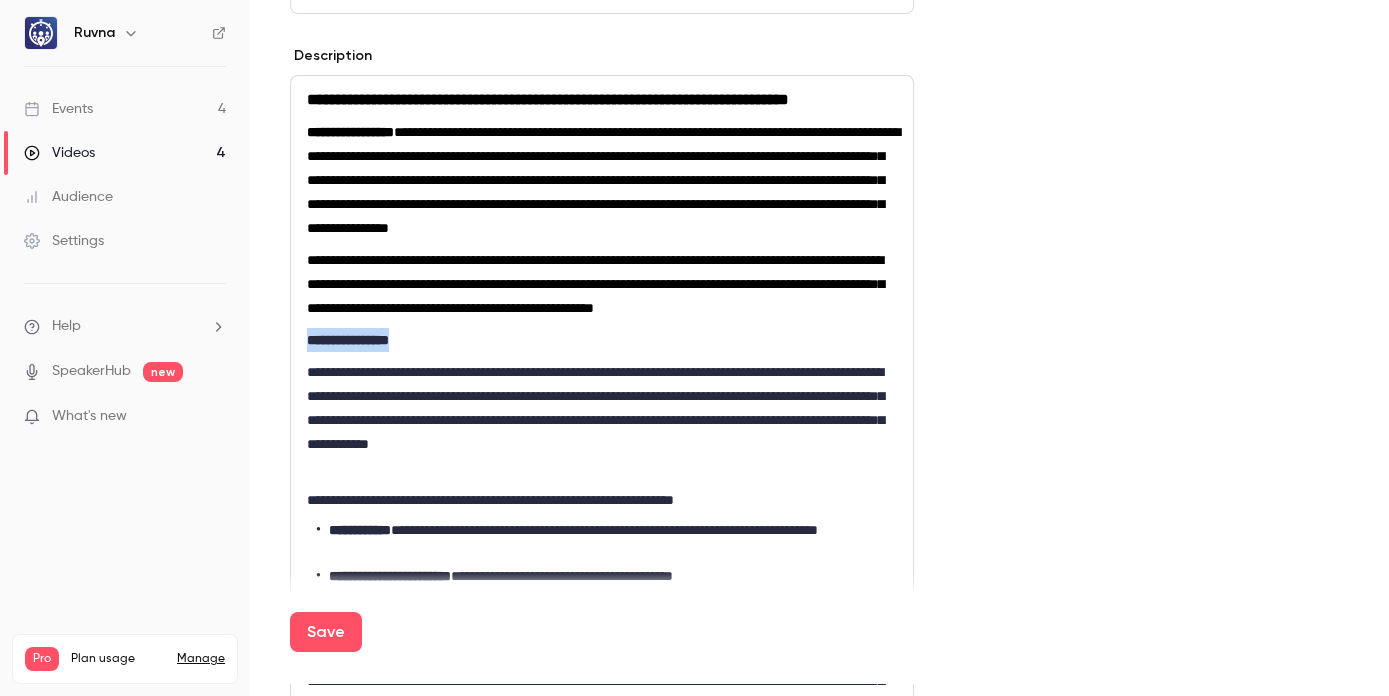 drag, startPoint x: 431, startPoint y: 396, endPoint x: 312, endPoint y: 391, distance: 119.104996 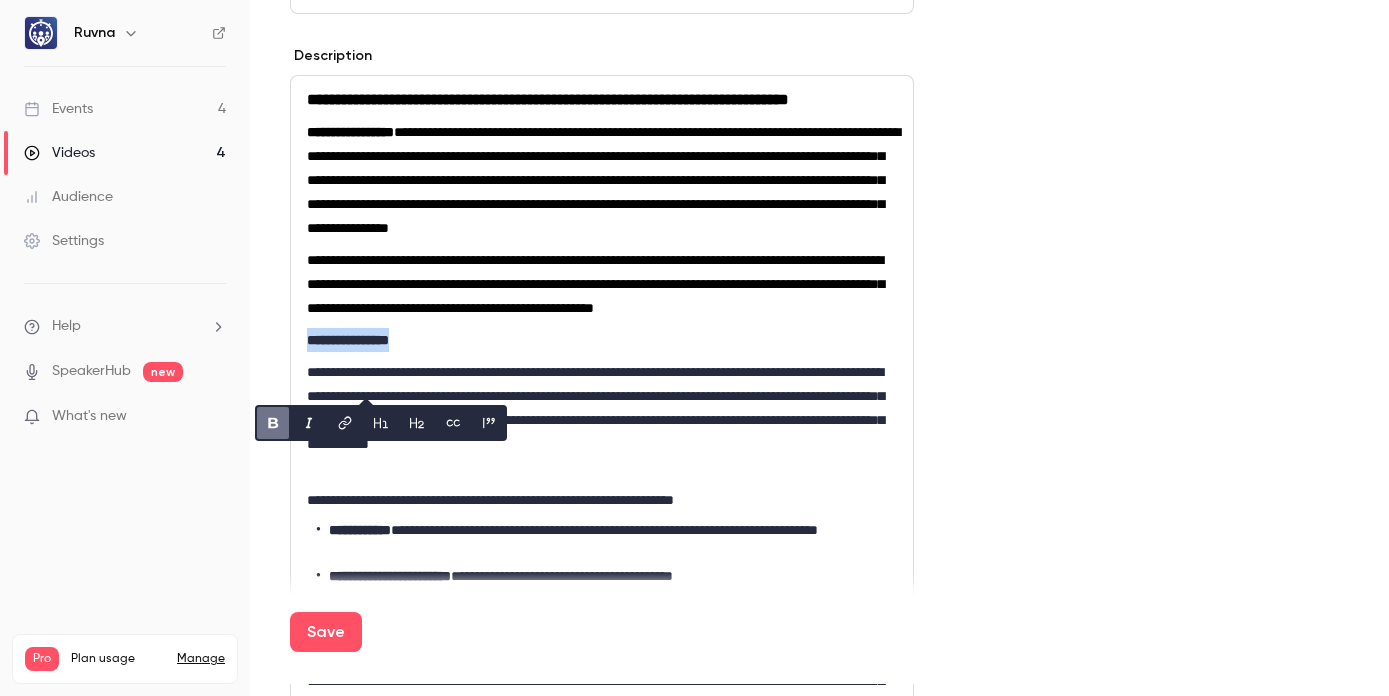 click 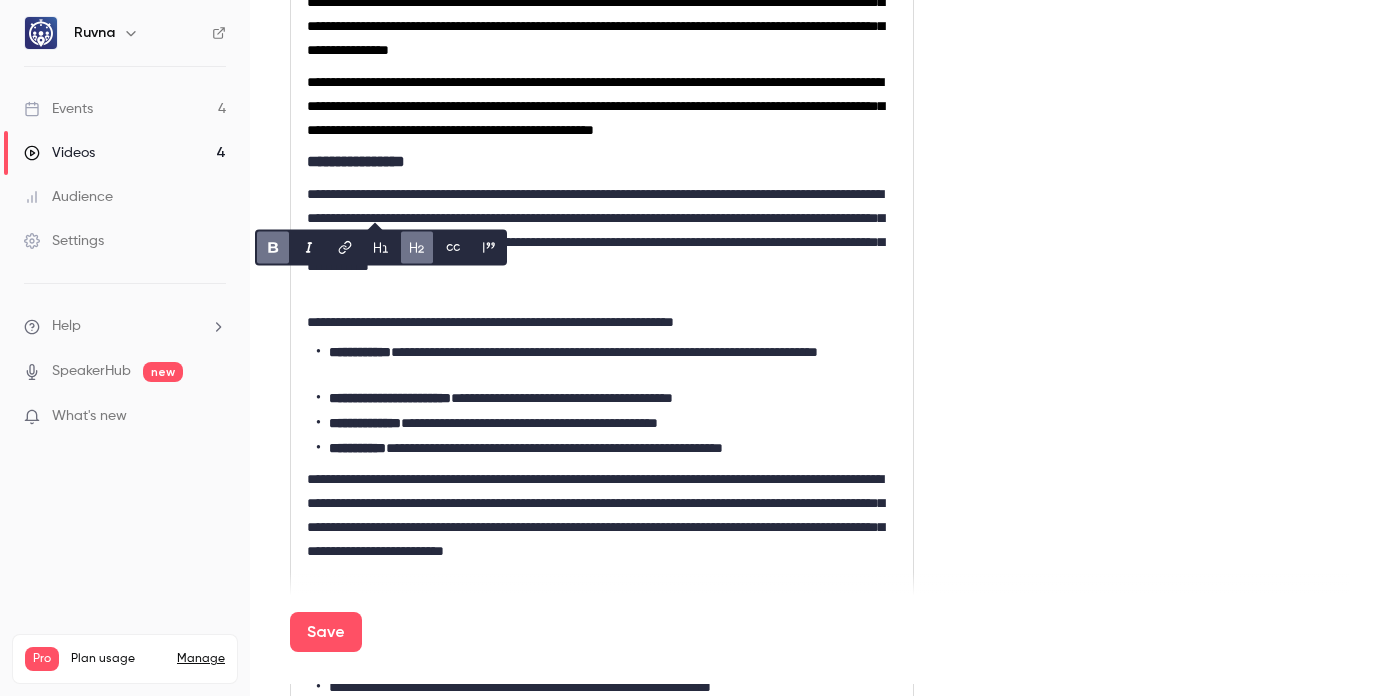scroll, scrollTop: 688, scrollLeft: 0, axis: vertical 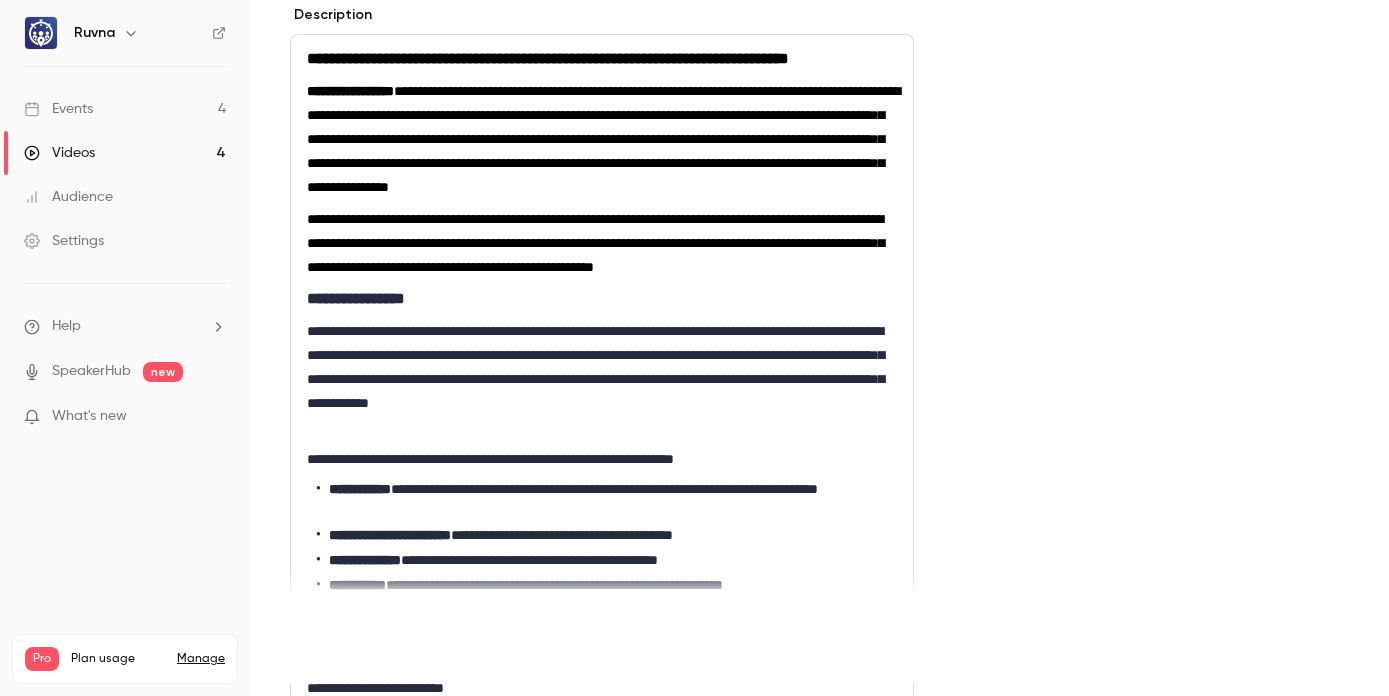 click on "Save" at bounding box center (326, 632) 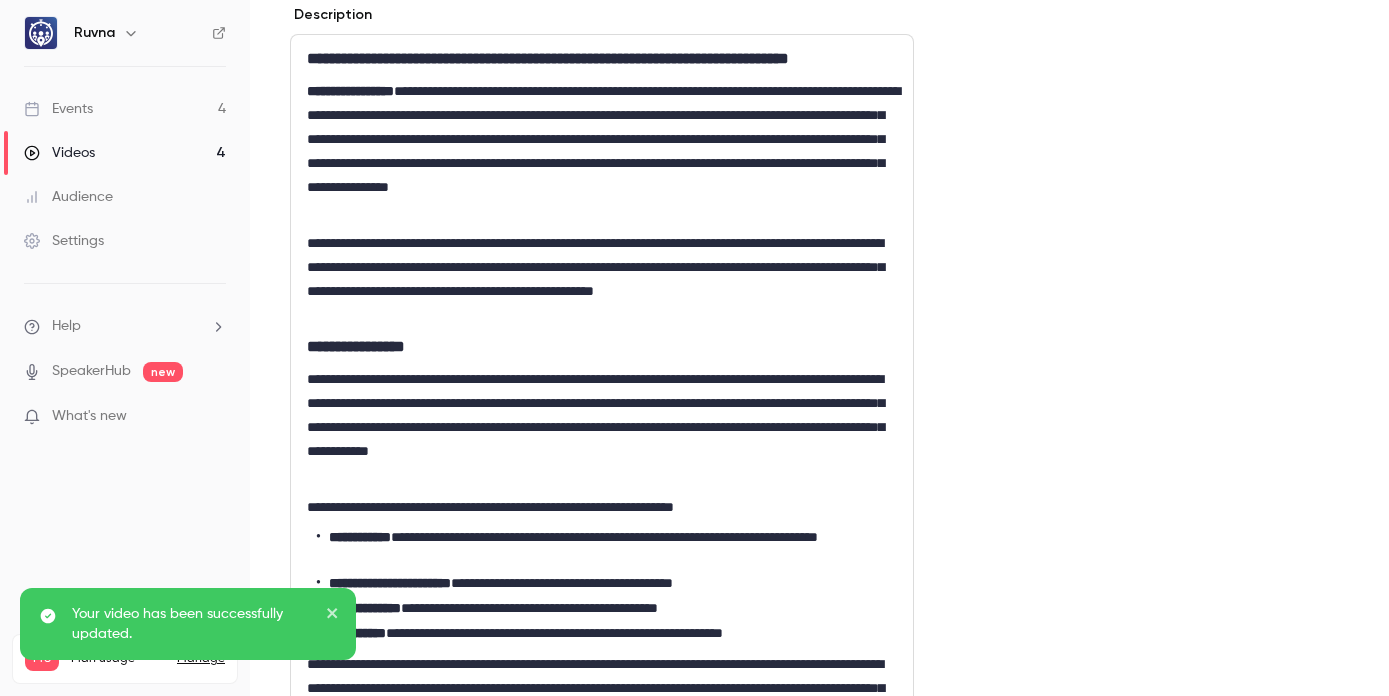click on "Videos" at bounding box center (59, 153) 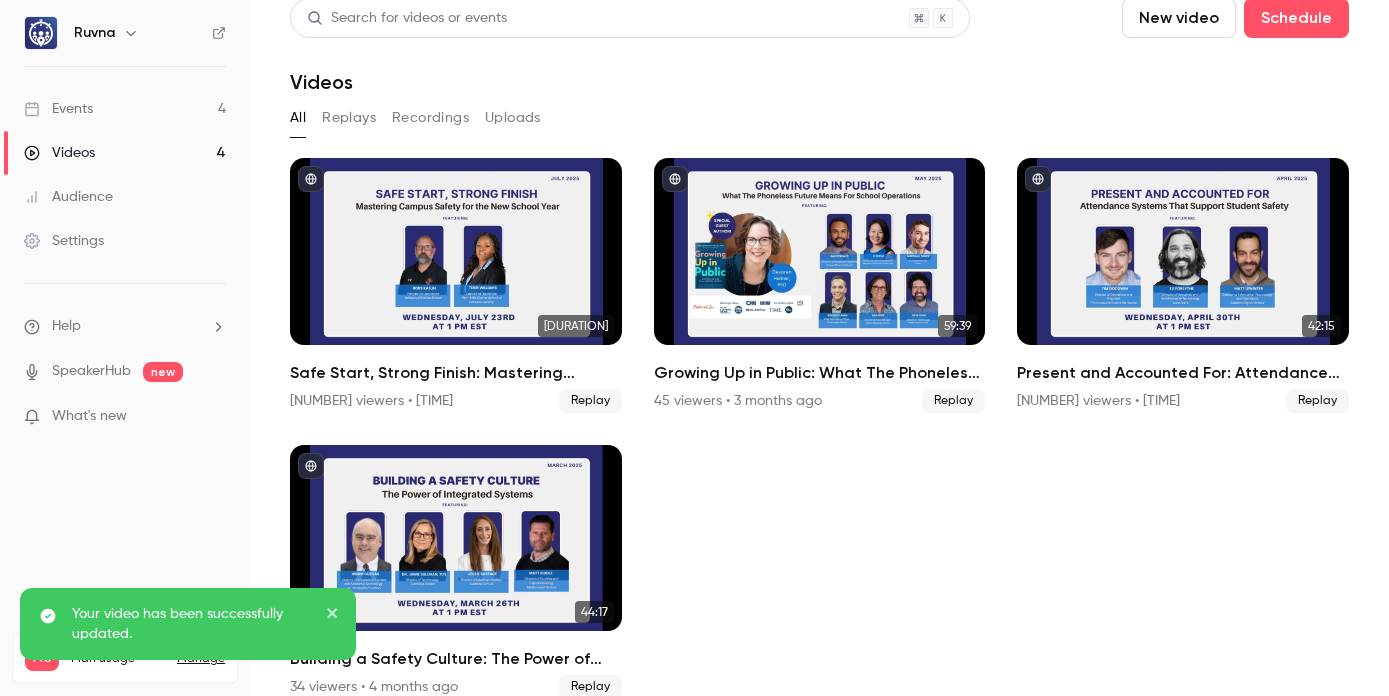 scroll, scrollTop: 35, scrollLeft: 0, axis: vertical 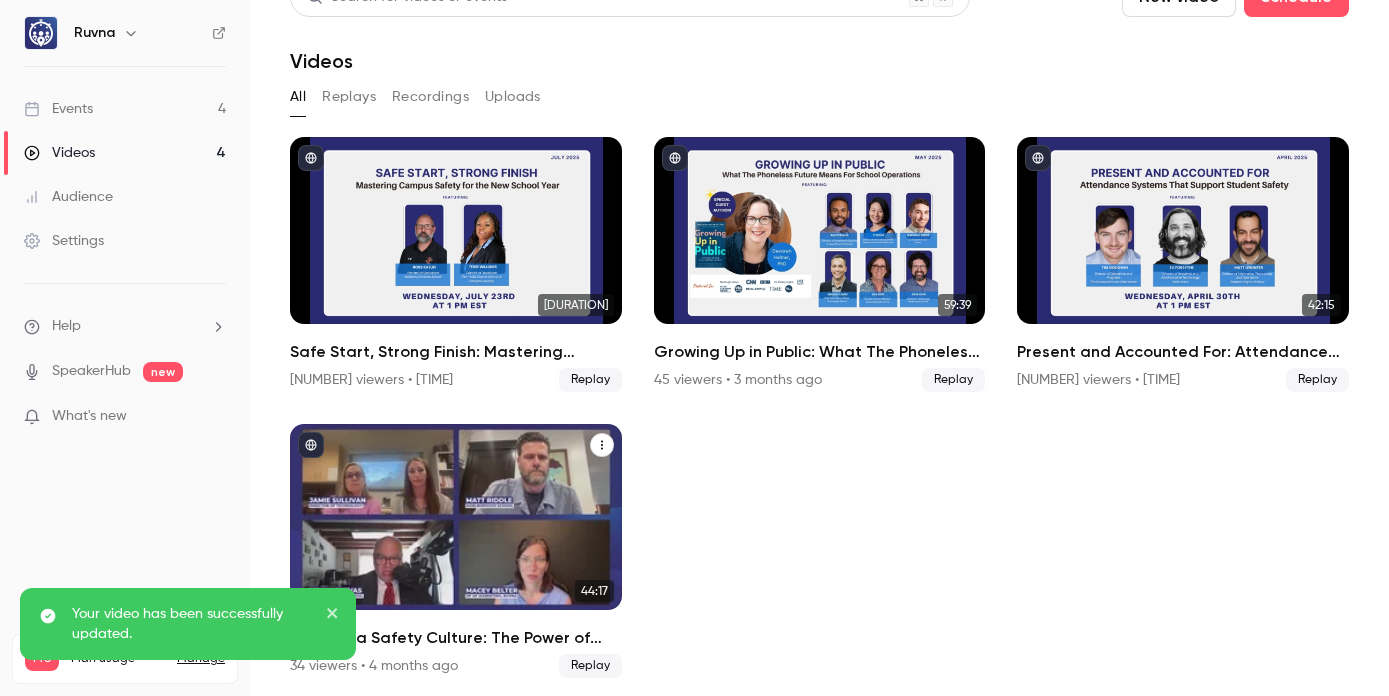 click on "Building a Safety Culture: The Power of Integrated Systems" at bounding box center (456, 638) 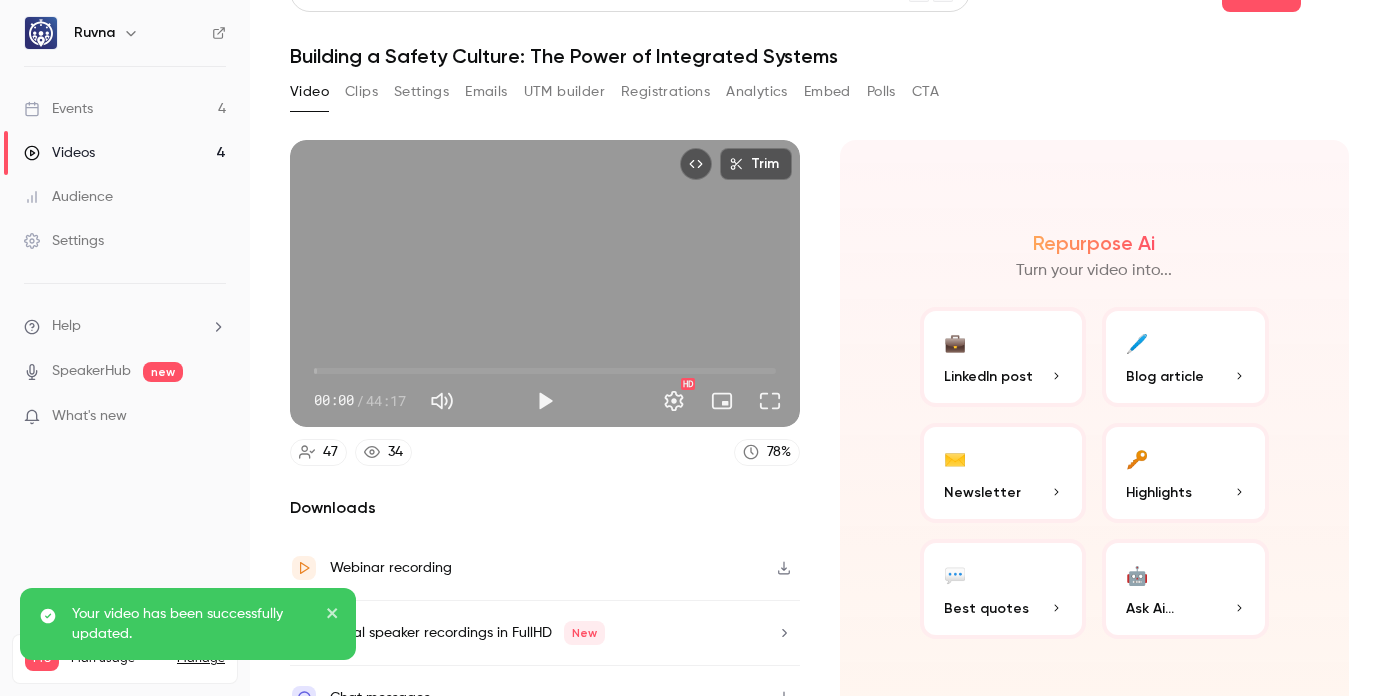 scroll, scrollTop: 0, scrollLeft: 0, axis: both 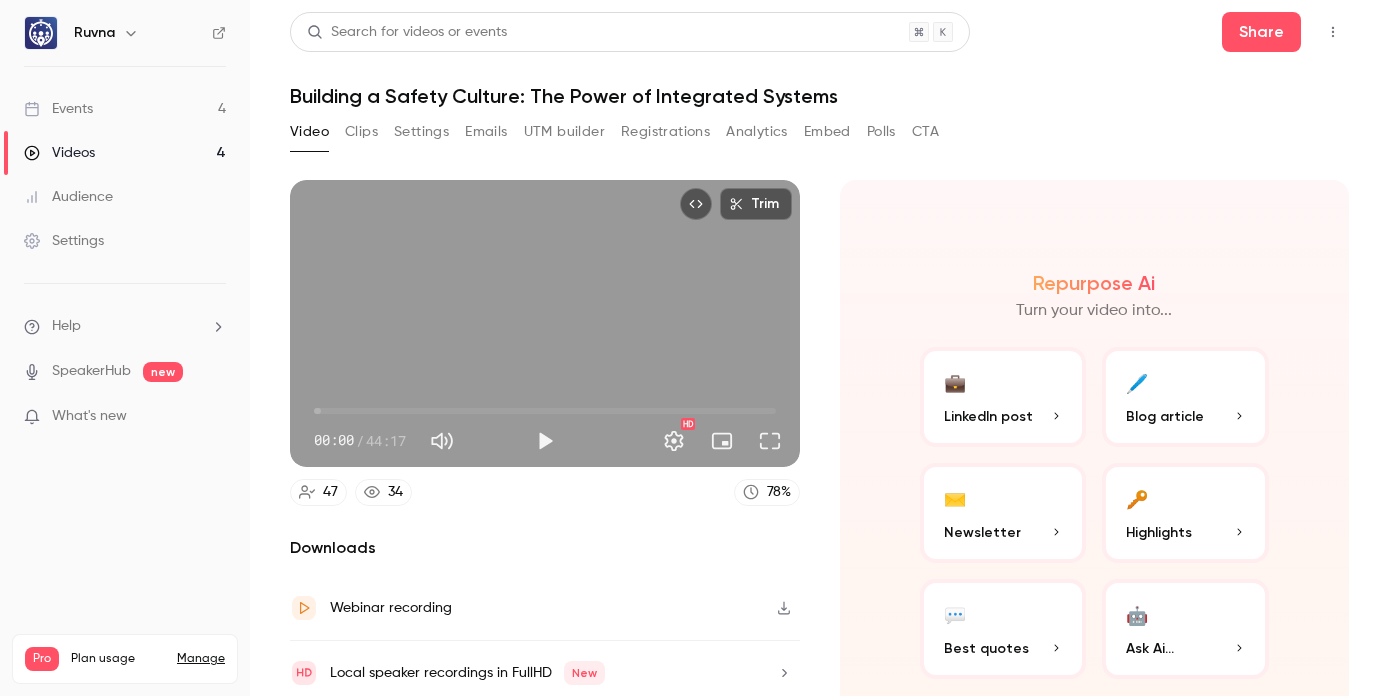 click 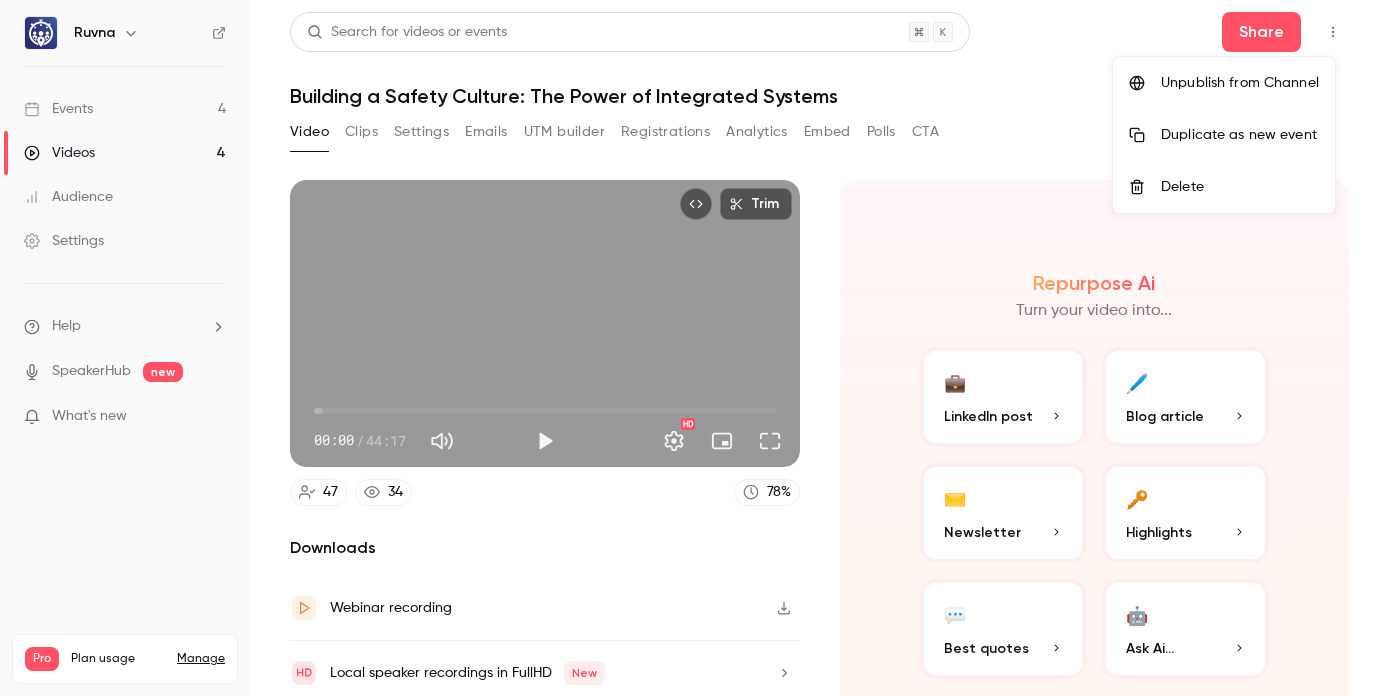 click at bounding box center [694, 348] 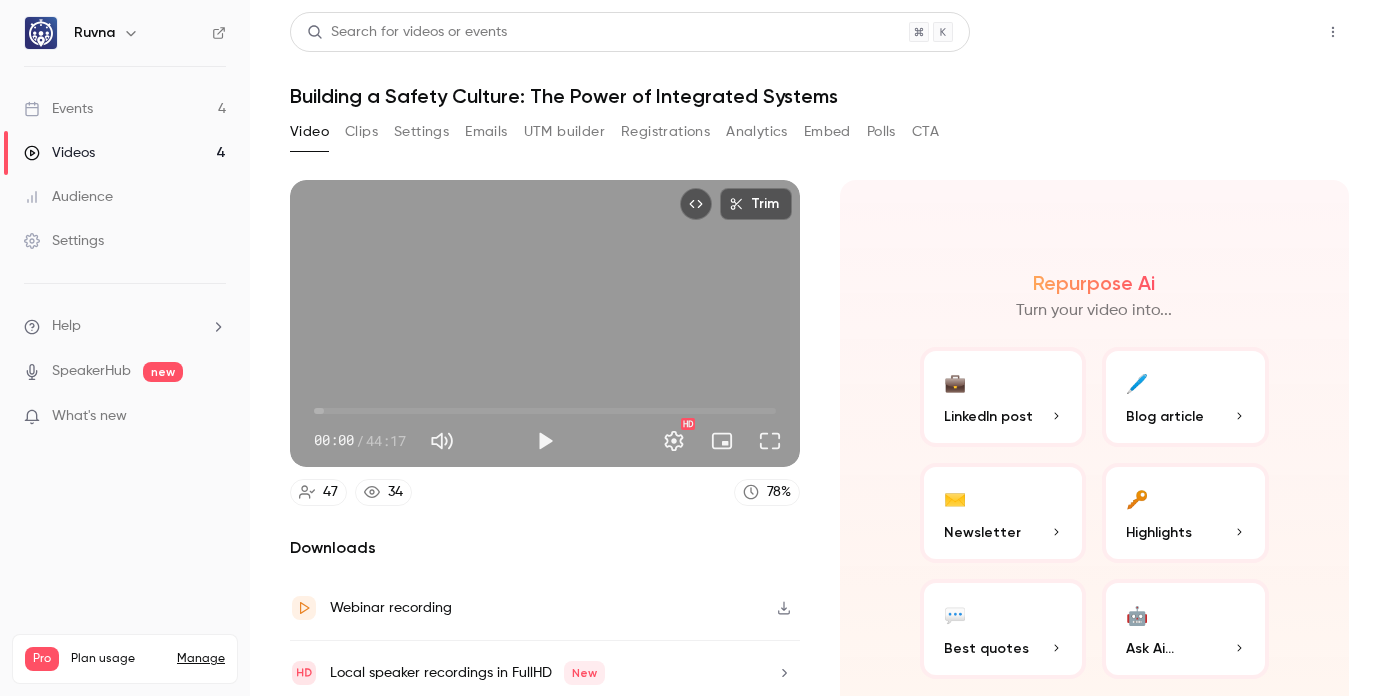 click on "Share" at bounding box center [1261, 32] 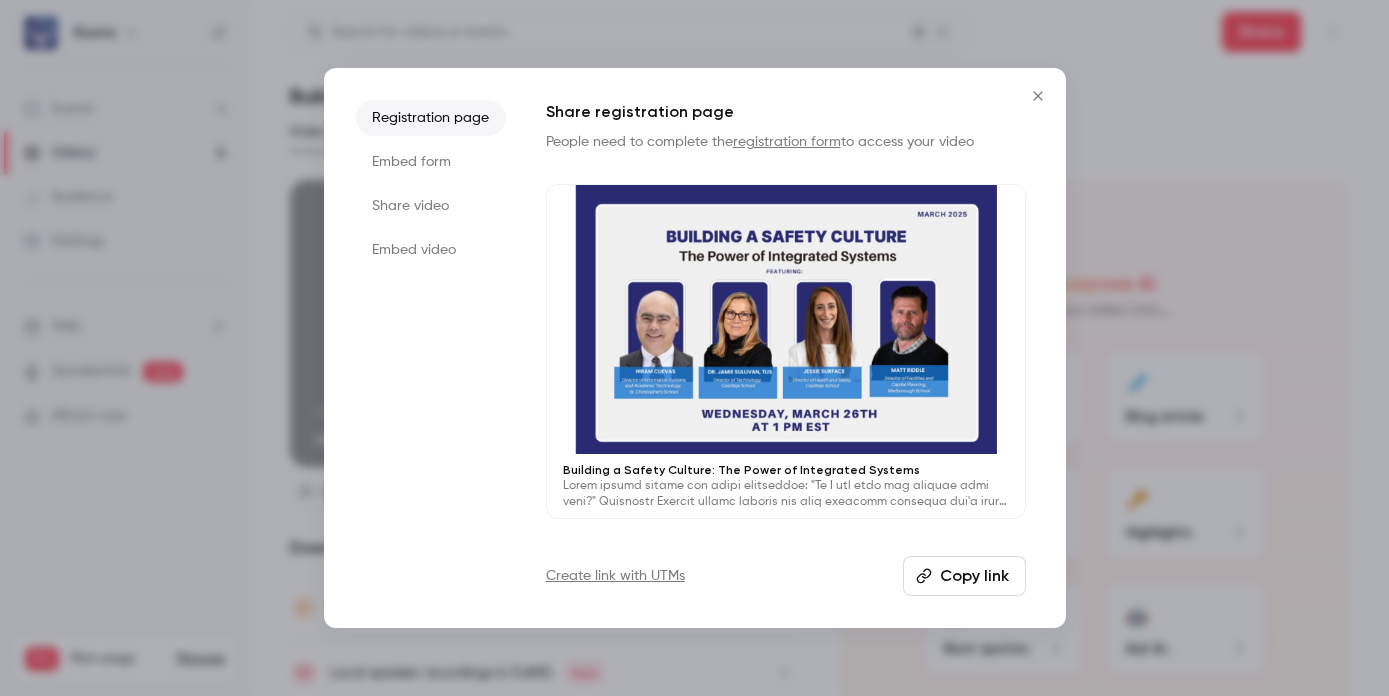 click on "Copy link" at bounding box center (964, 576) 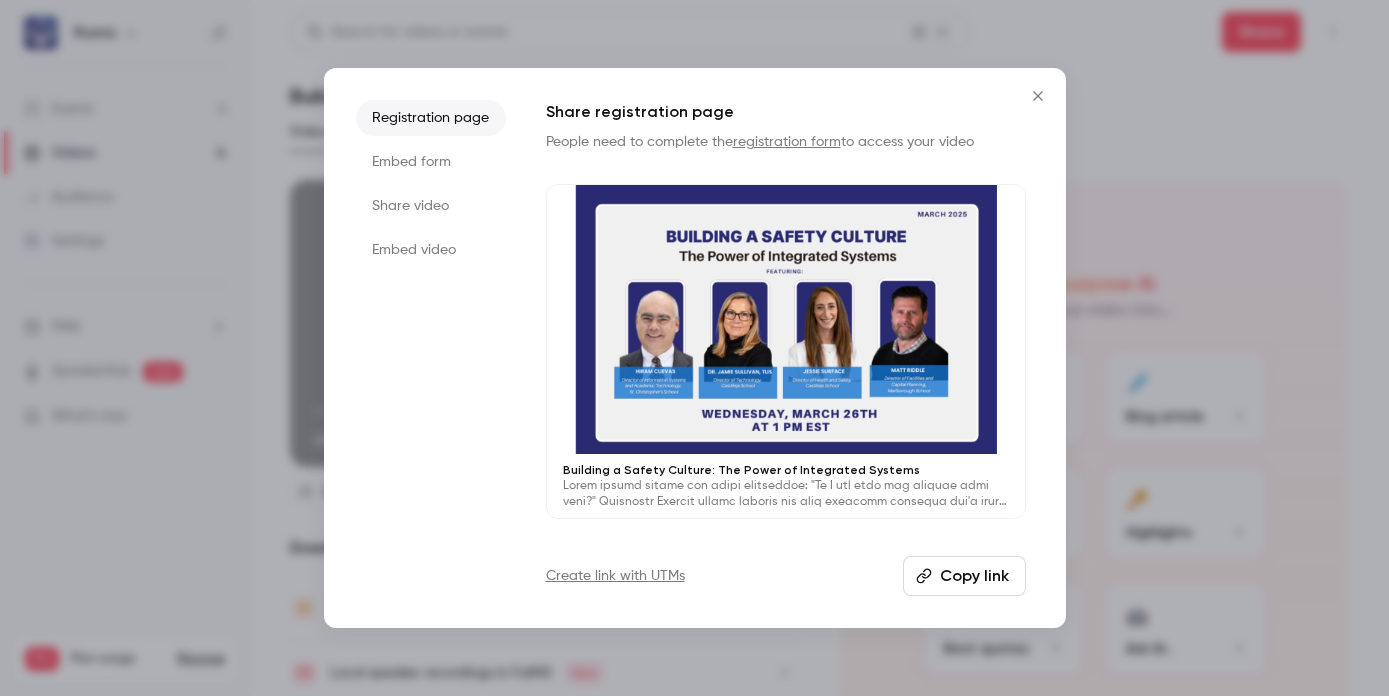 click at bounding box center (1038, 96) 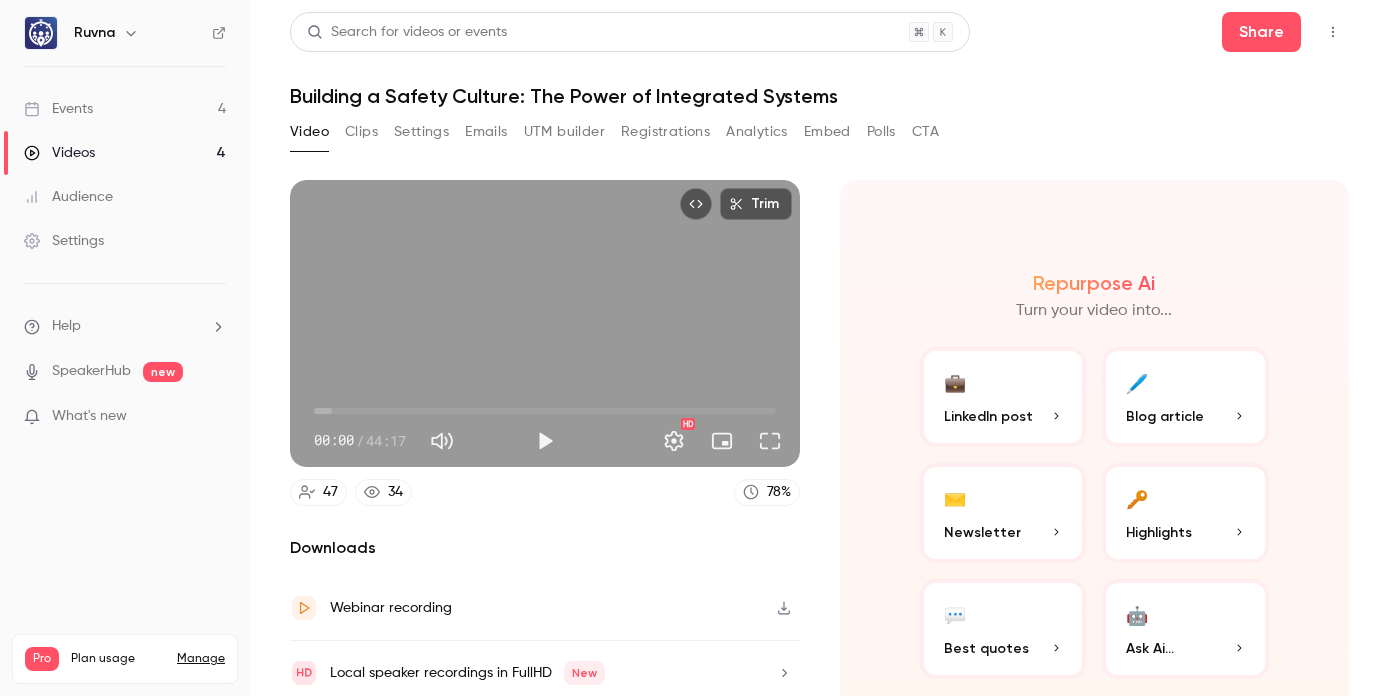 click on "Settings" at bounding box center [421, 132] 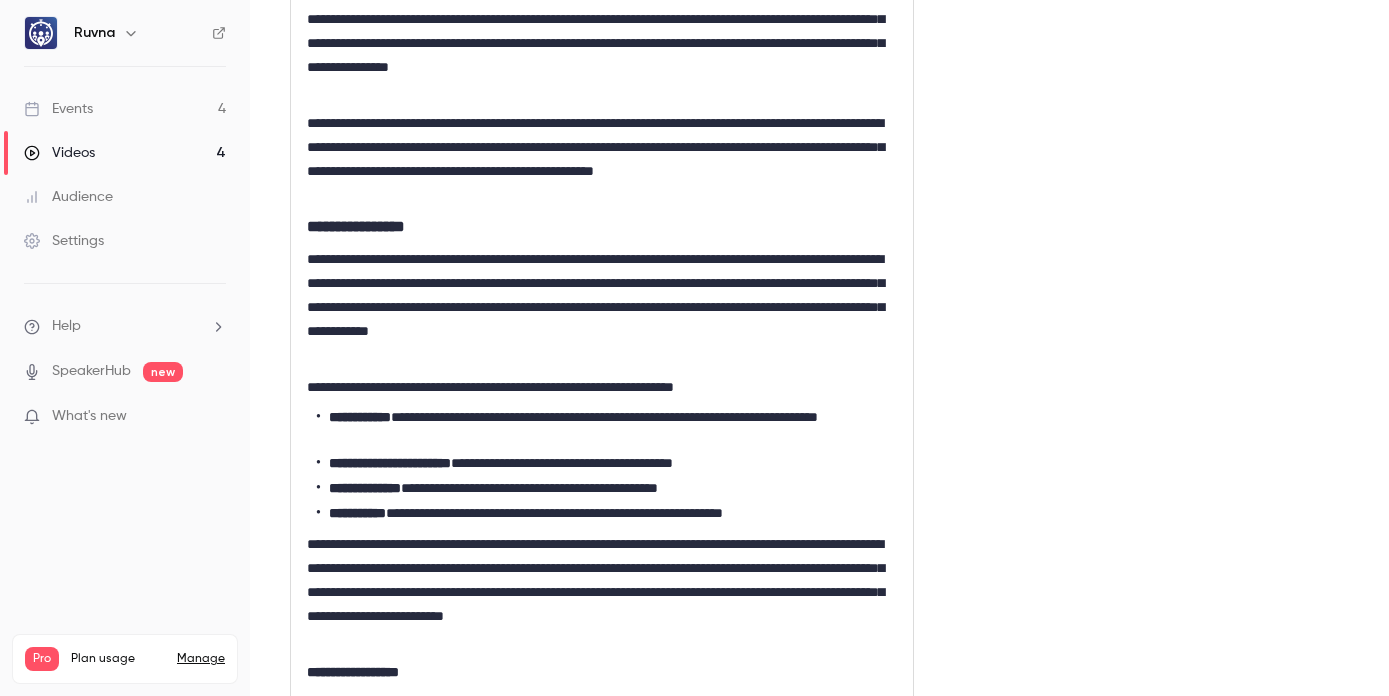 scroll, scrollTop: 921, scrollLeft: 0, axis: vertical 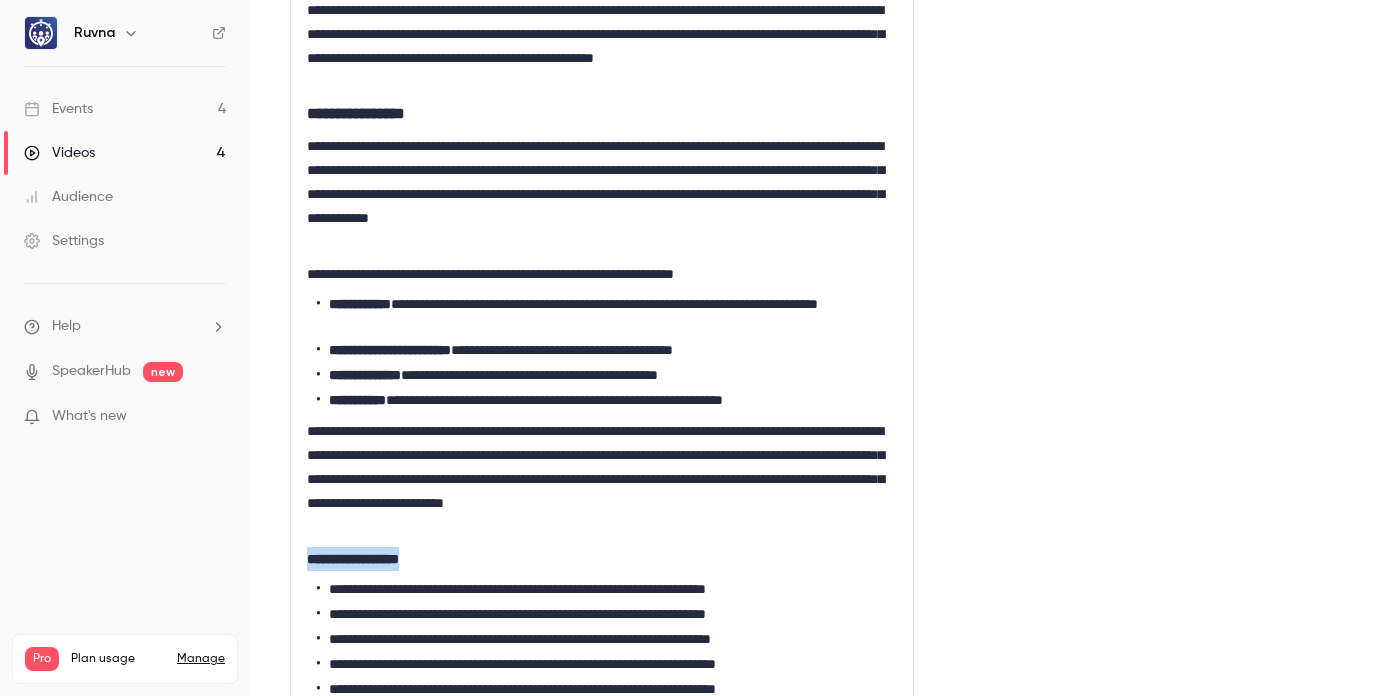 drag, startPoint x: 422, startPoint y: 559, endPoint x: 308, endPoint y: 556, distance: 114.03947 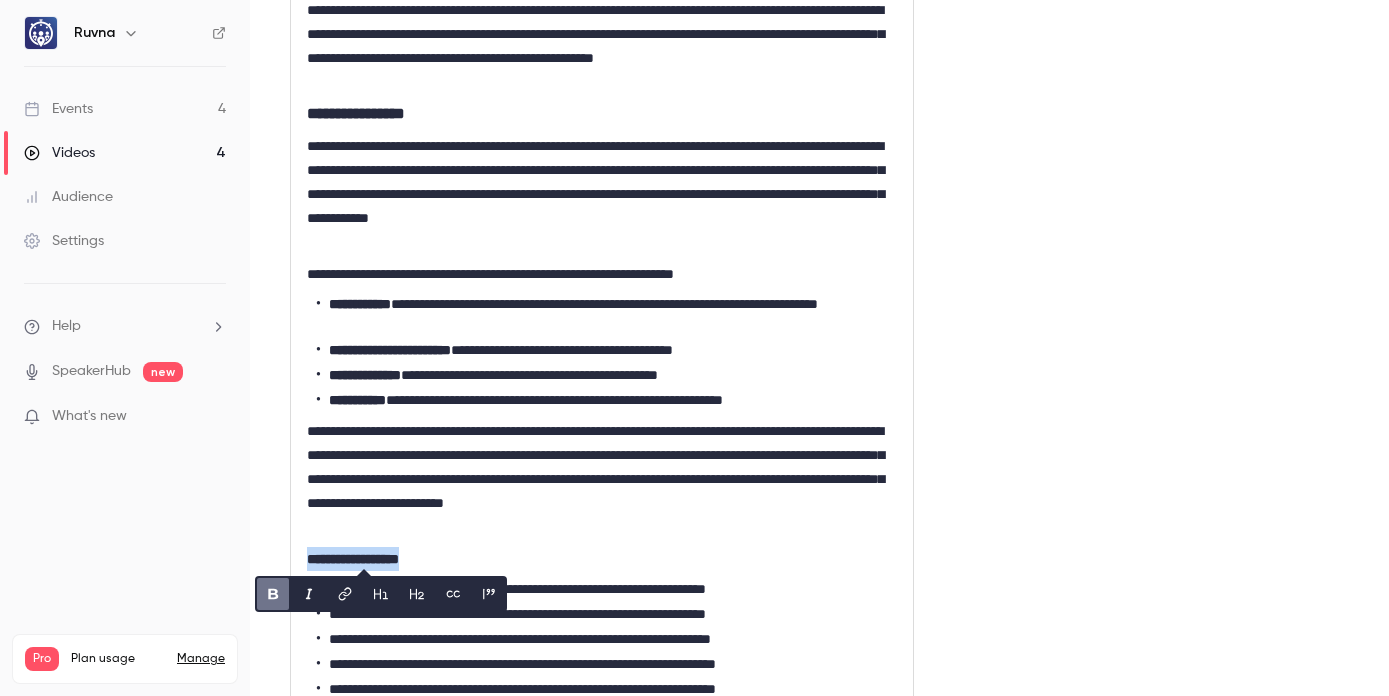 click 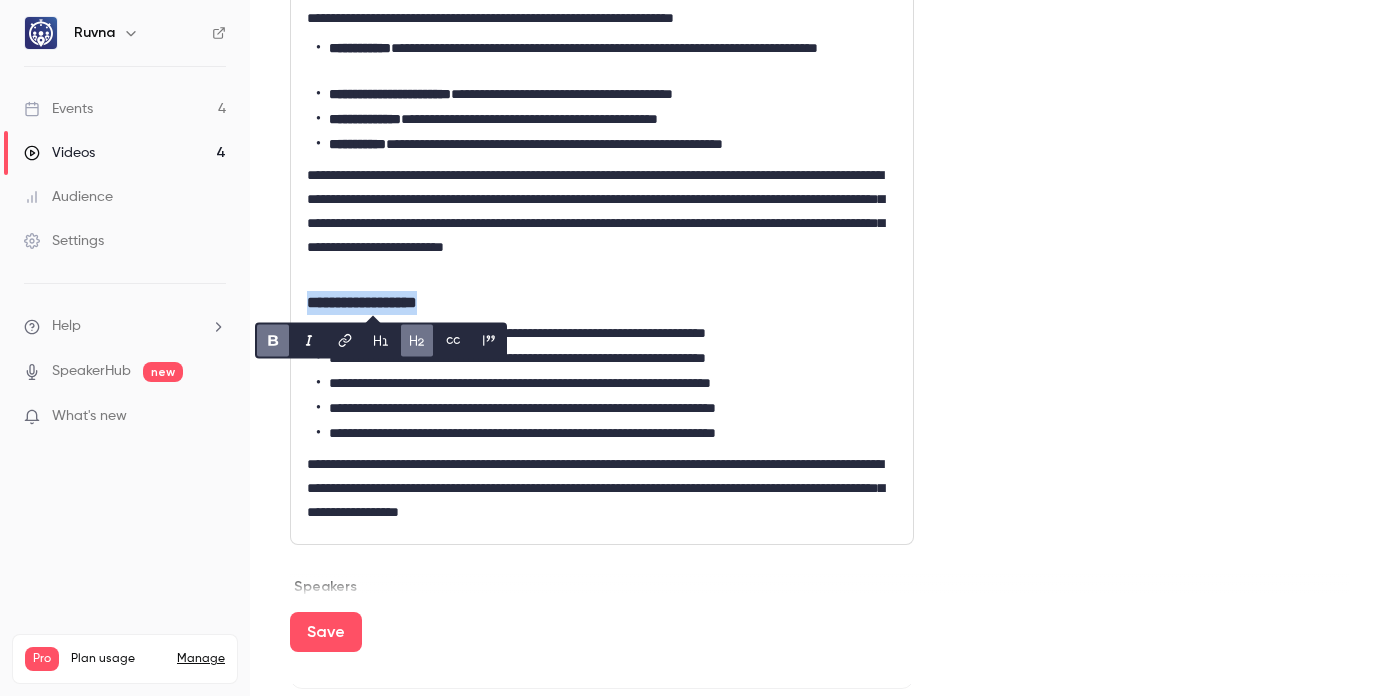 scroll, scrollTop: 1581, scrollLeft: 0, axis: vertical 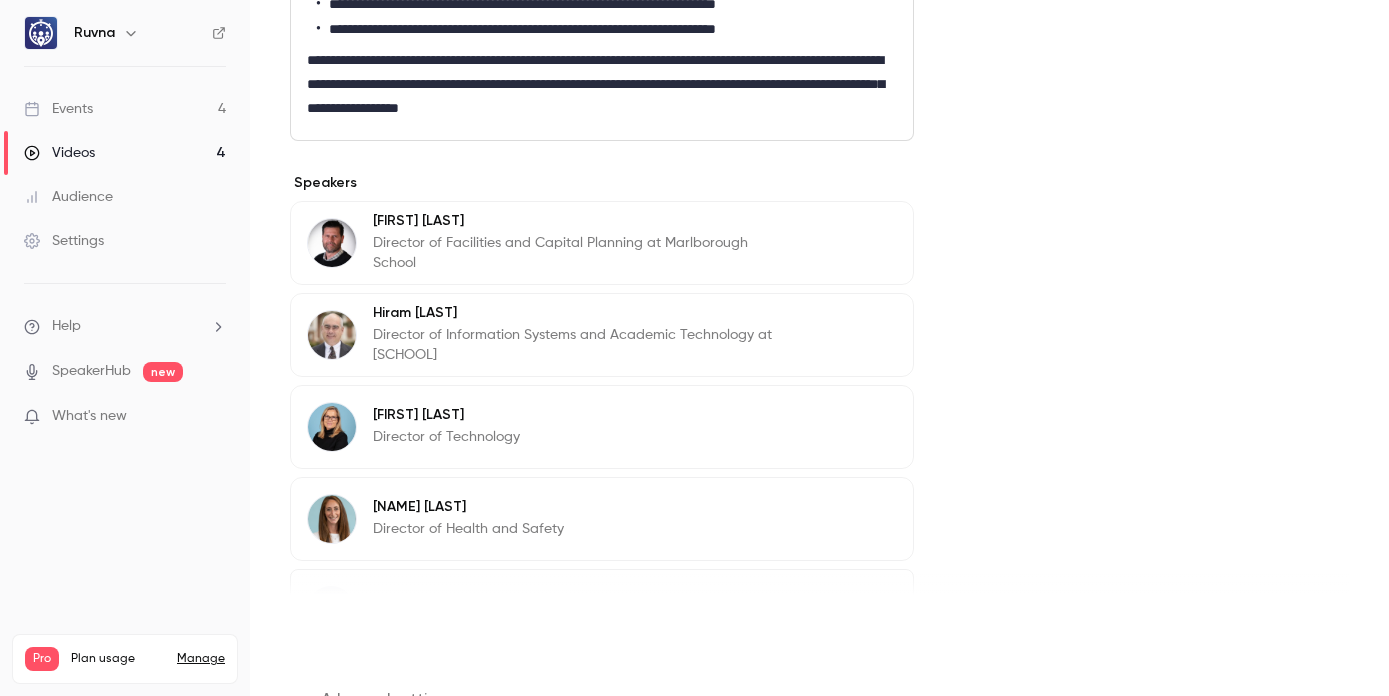 click on "Save" at bounding box center [326, 632] 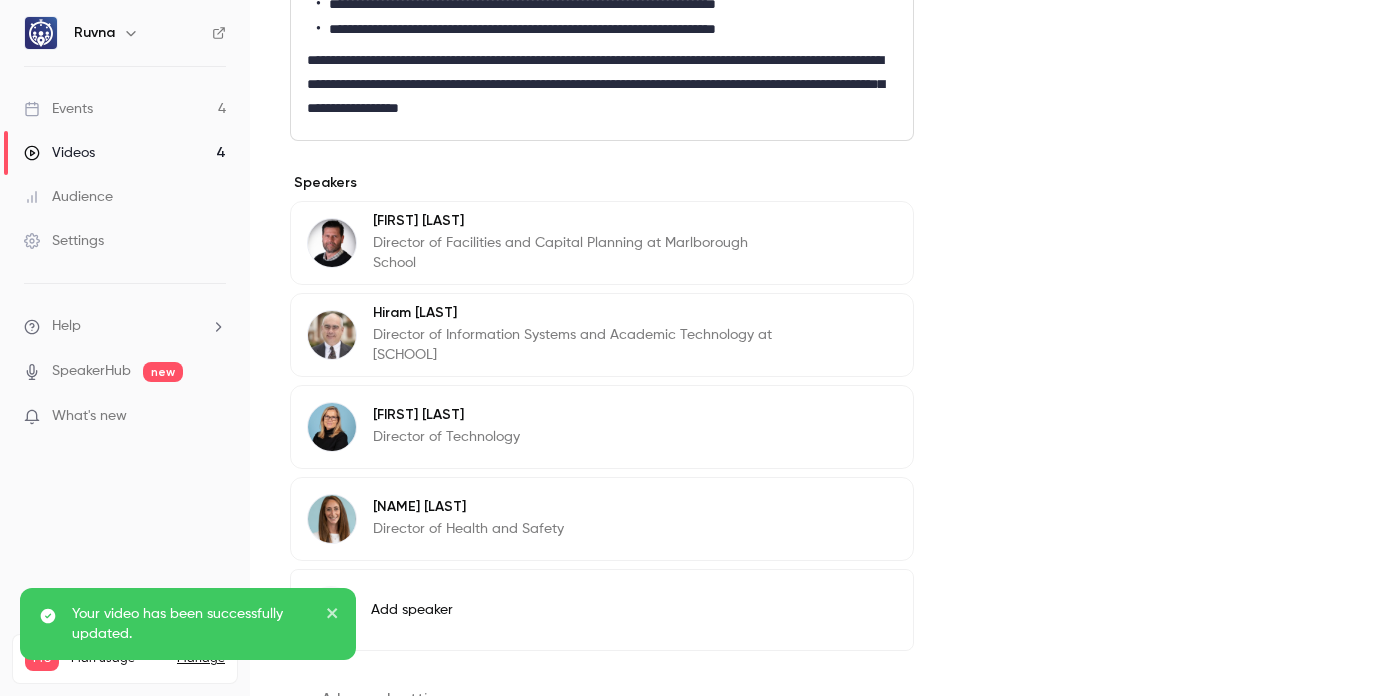 click on "Videos 4" at bounding box center (125, 153) 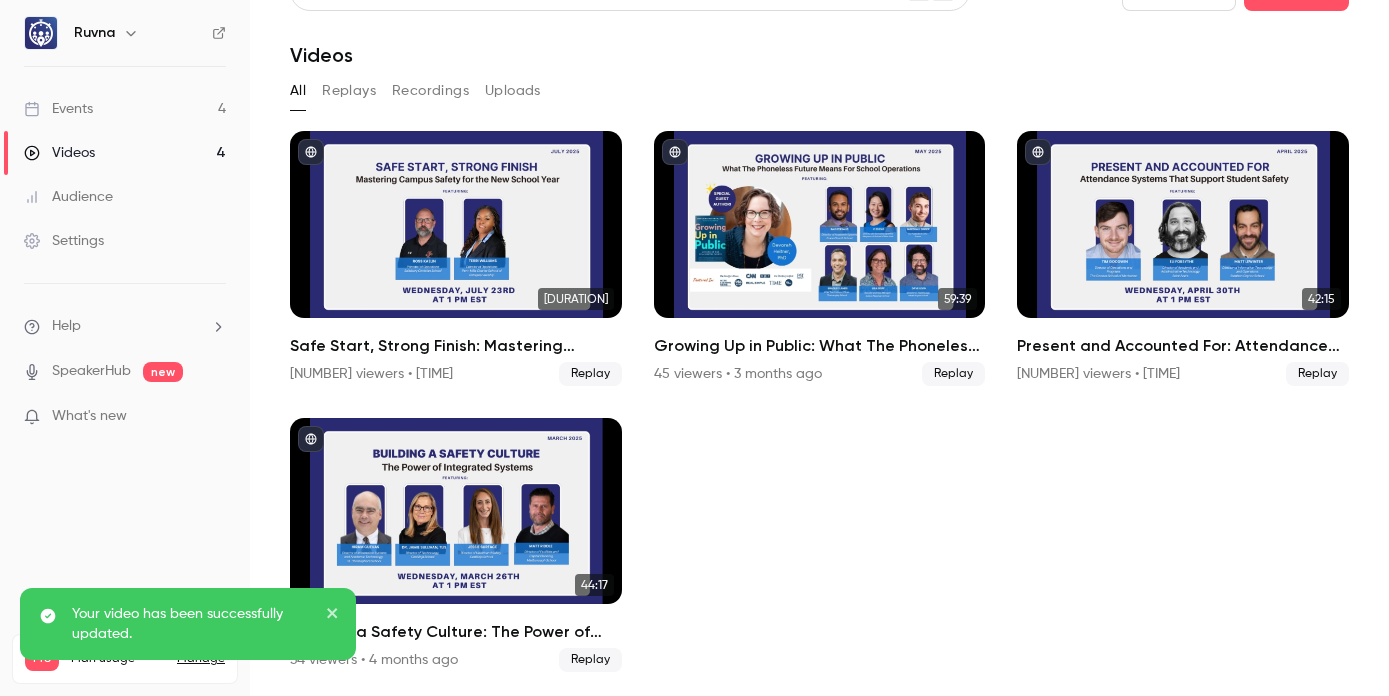 scroll, scrollTop: 0, scrollLeft: 0, axis: both 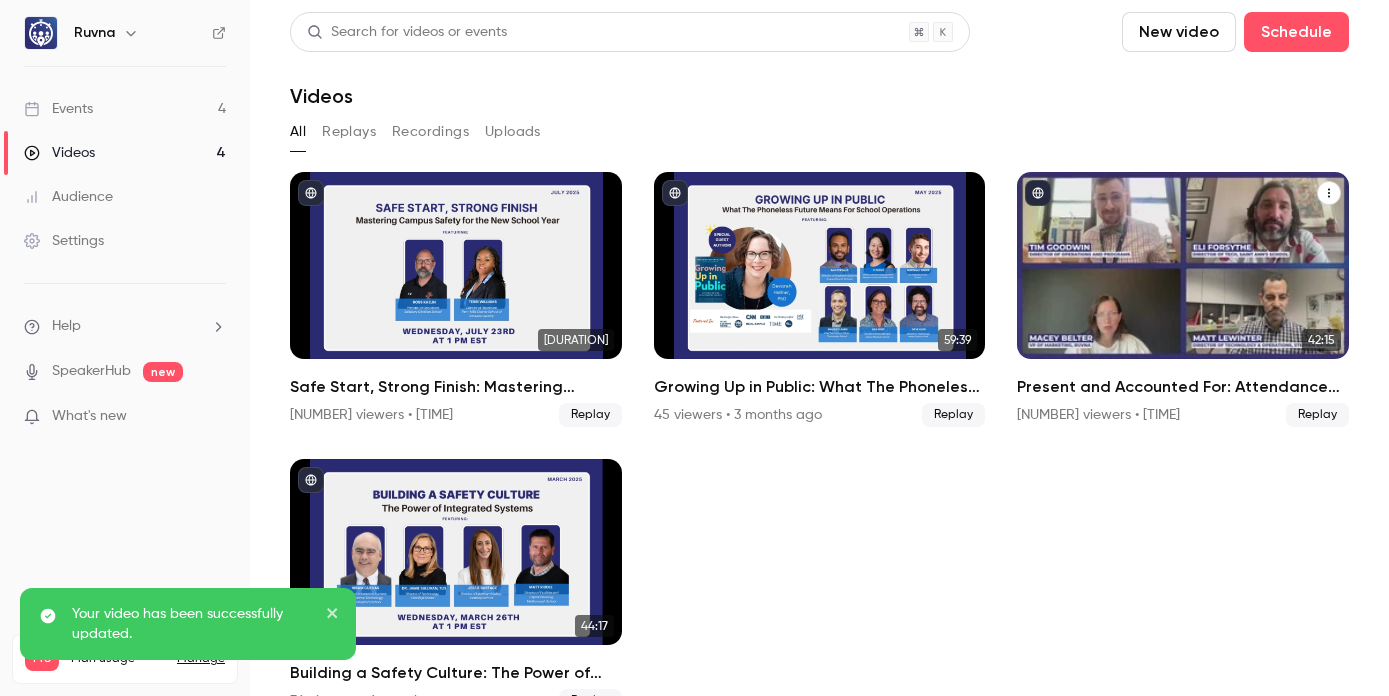 click on "Present and Accounted For: Attendance Systems That Support Student Safety" at bounding box center (1183, 387) 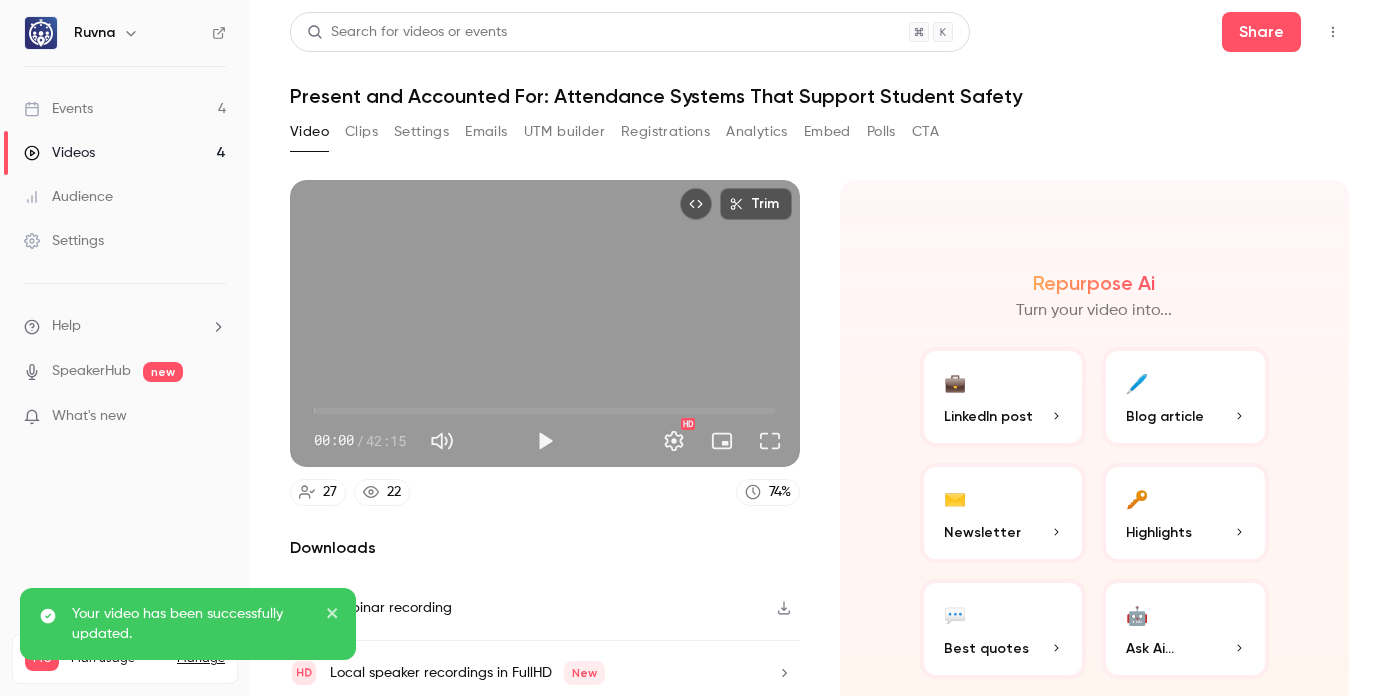 drag, startPoint x: 420, startPoint y: 132, endPoint x: 429, endPoint y: 159, distance: 28.460499 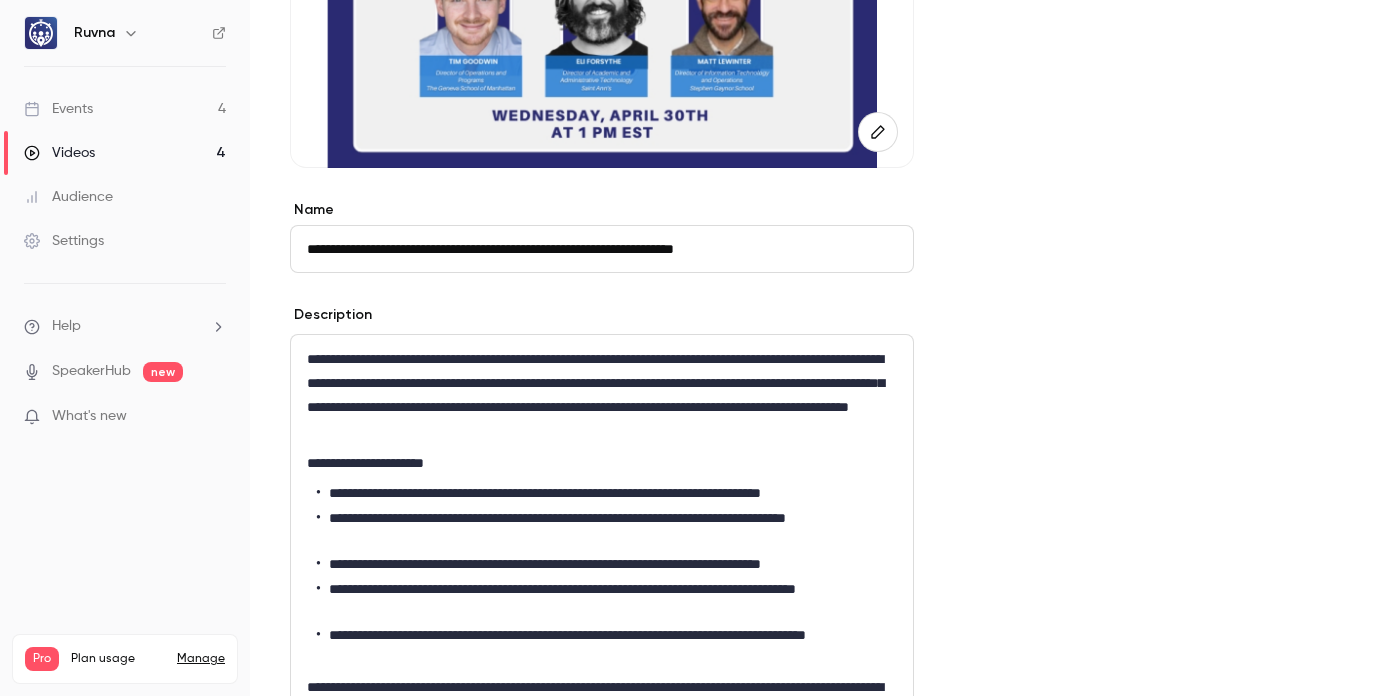 scroll, scrollTop: 397, scrollLeft: 0, axis: vertical 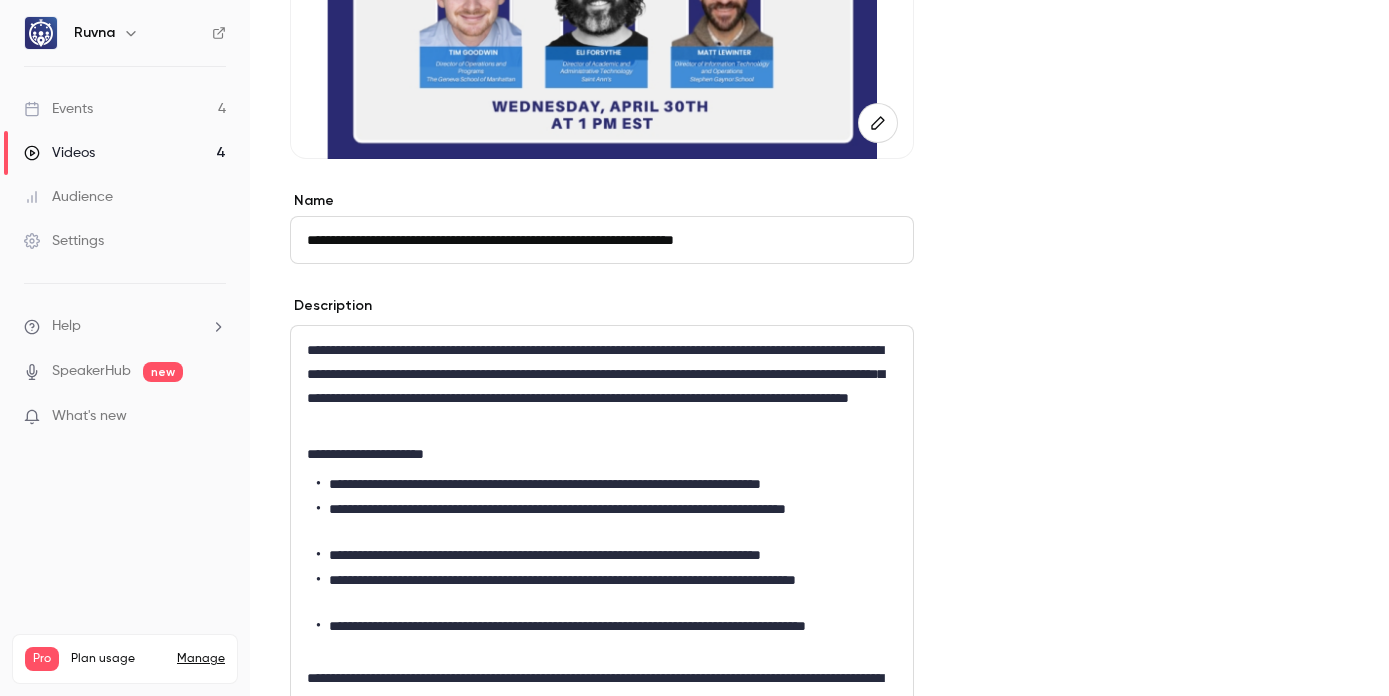 click on "**********" at bounding box center [602, 570] 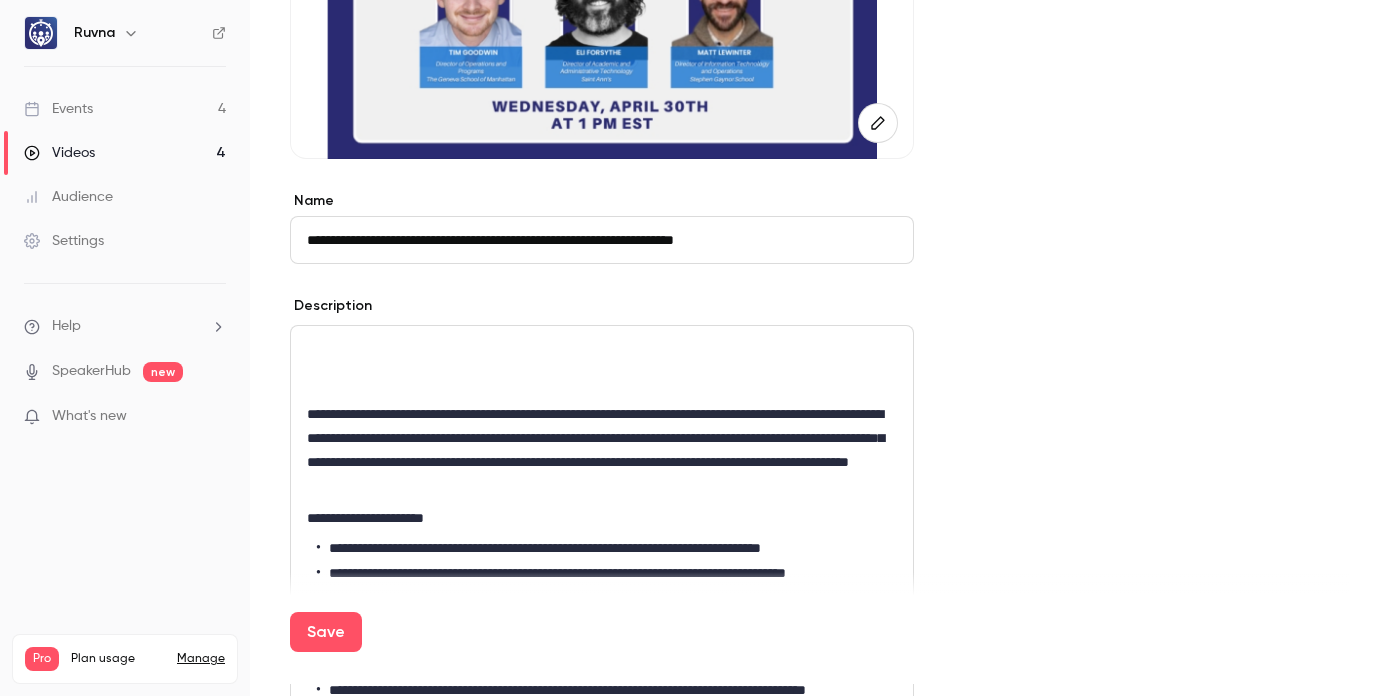 click at bounding box center [602, 382] 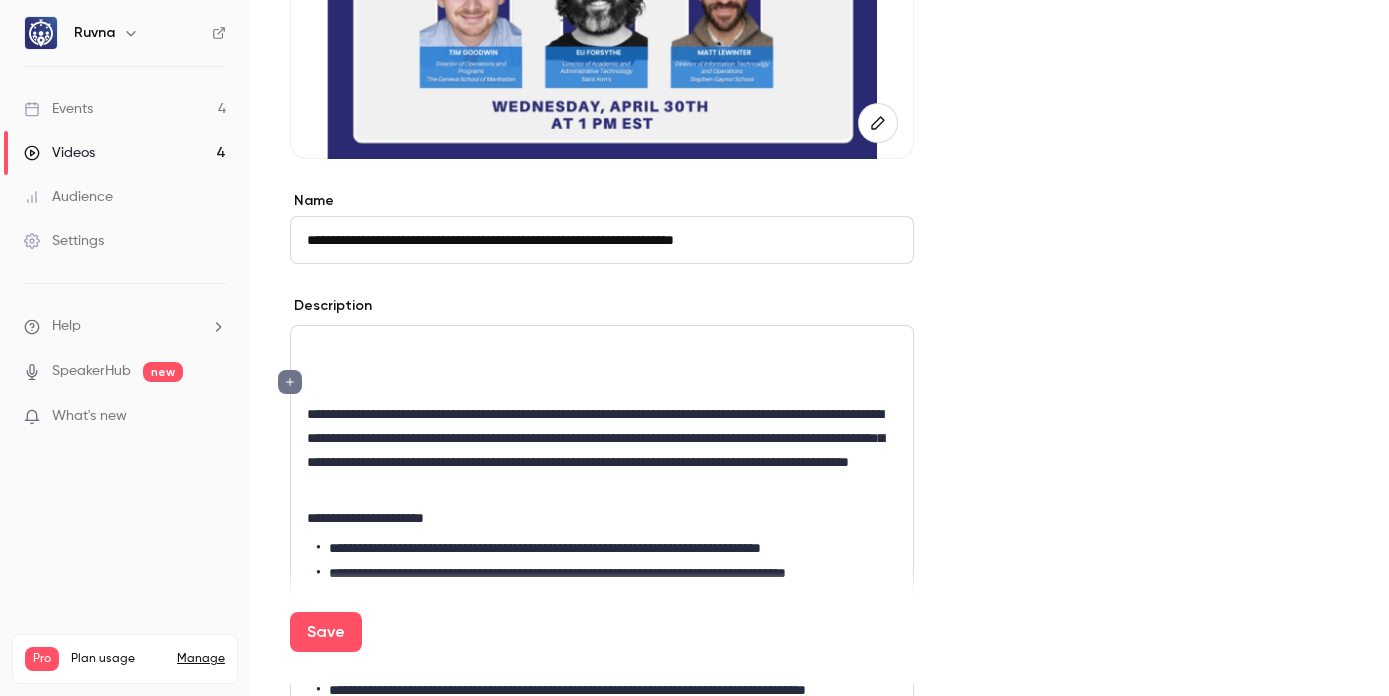 type 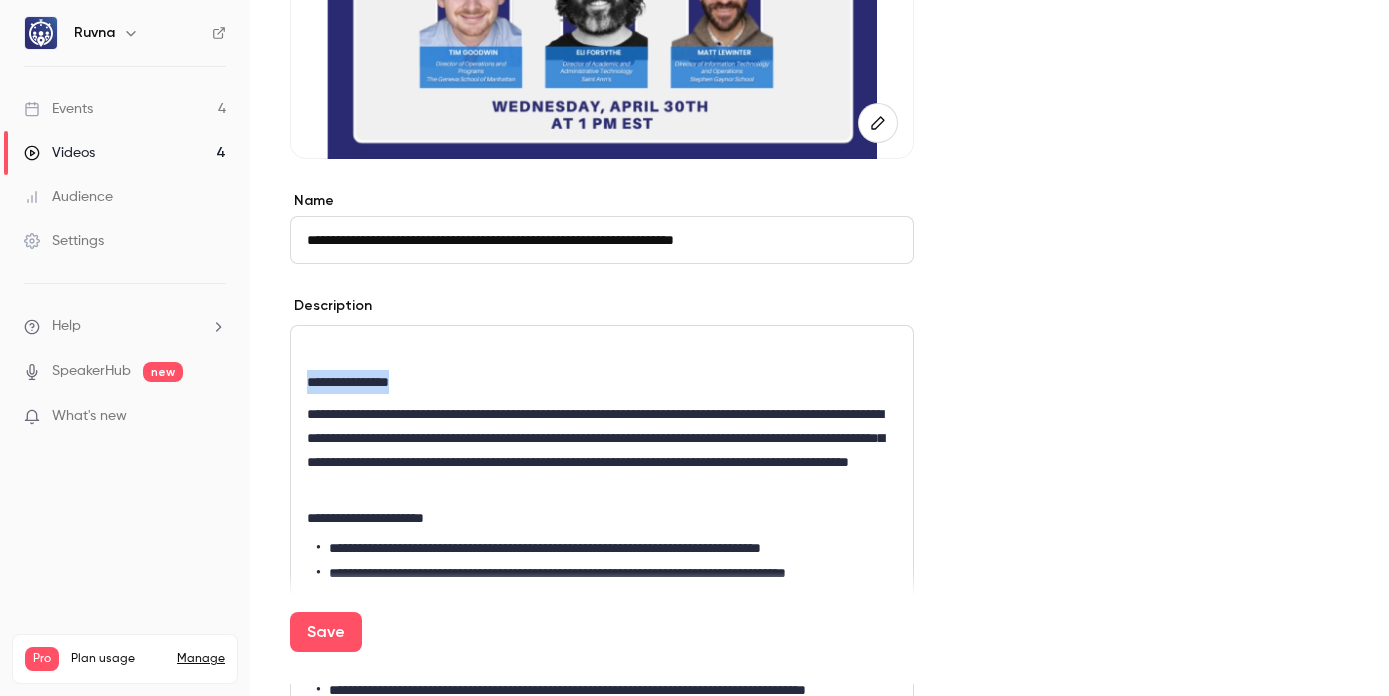 drag, startPoint x: 427, startPoint y: 384, endPoint x: 299, endPoint y: 387, distance: 128.03516 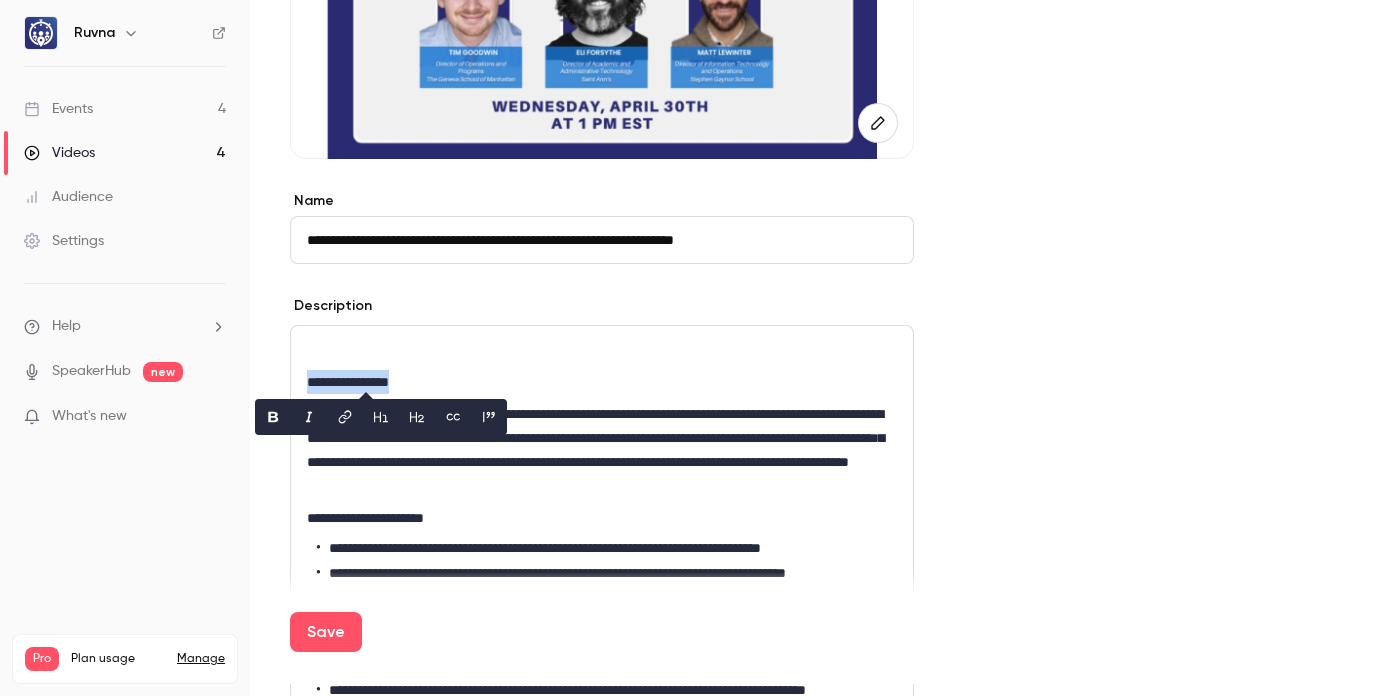 click 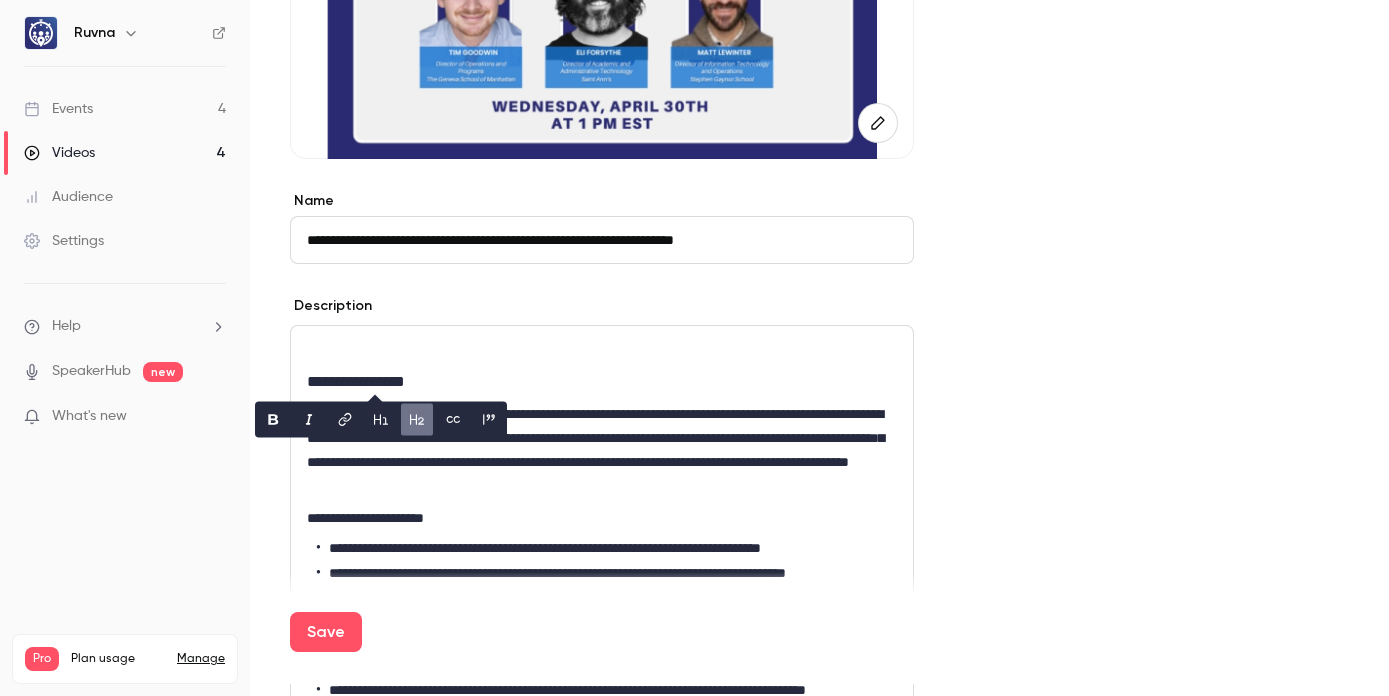 drag, startPoint x: 272, startPoint y: 422, endPoint x: 311, endPoint y: 407, distance: 41.785164 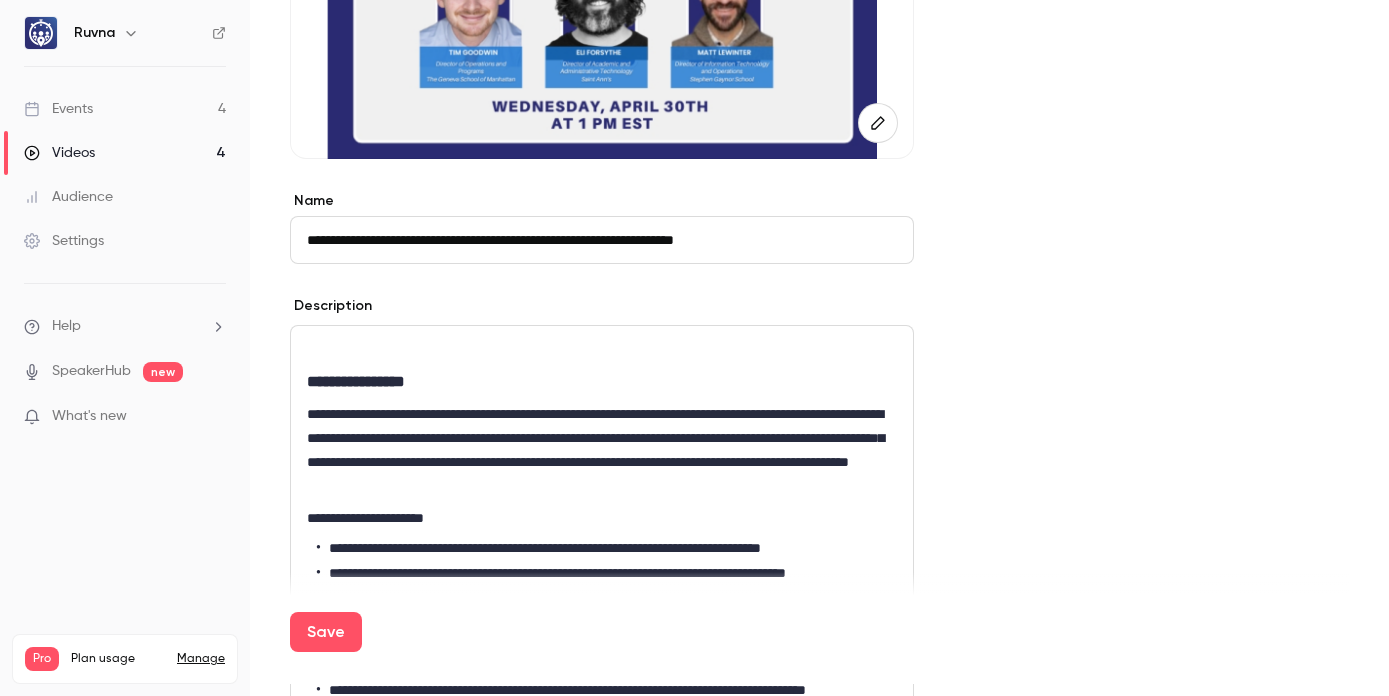 click at bounding box center [602, 350] 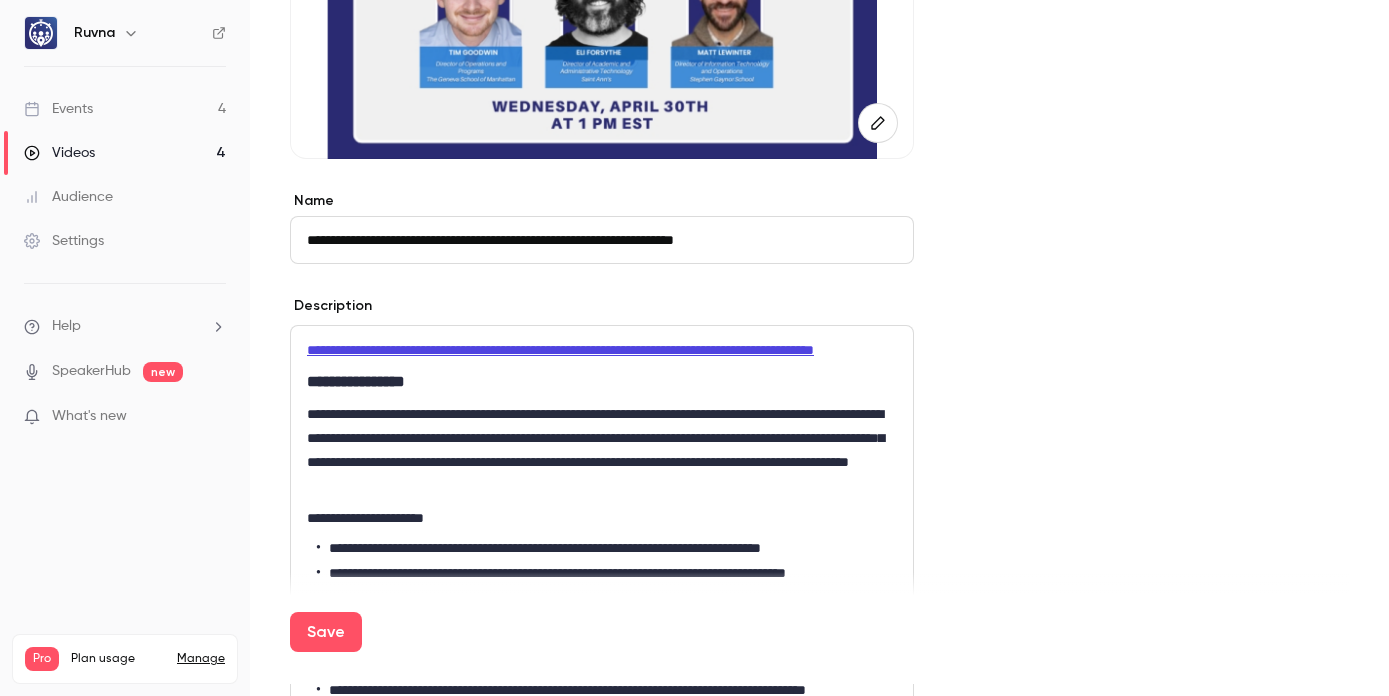 scroll, scrollTop: 0, scrollLeft: 0, axis: both 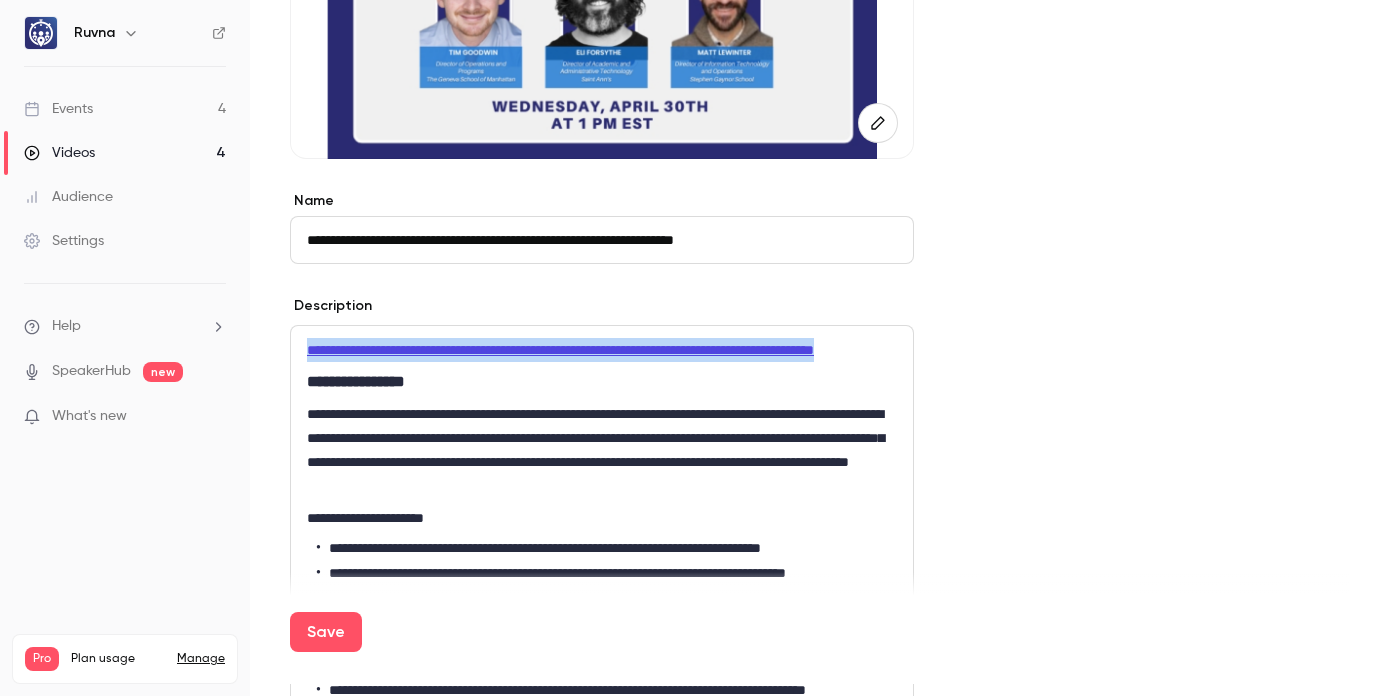 drag, startPoint x: 424, startPoint y: 376, endPoint x: 287, endPoint y: 350, distance: 139.44533 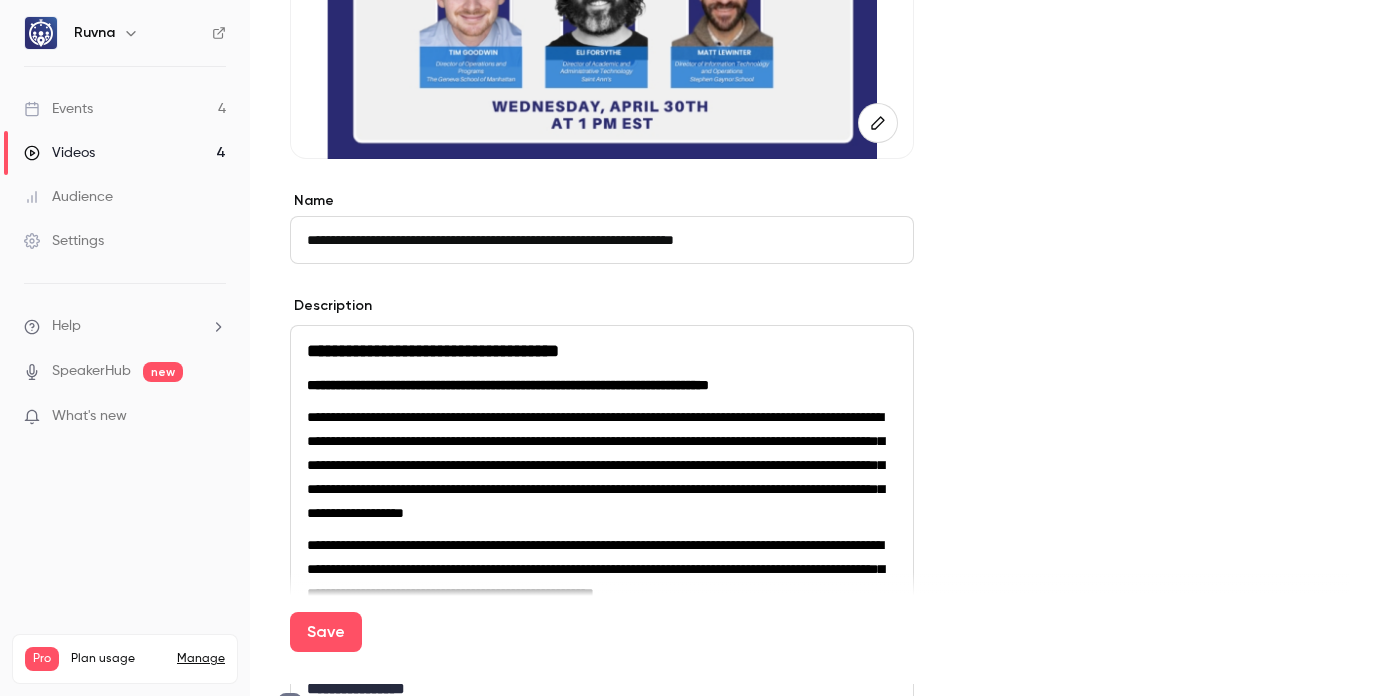 scroll, scrollTop: 0, scrollLeft: 0, axis: both 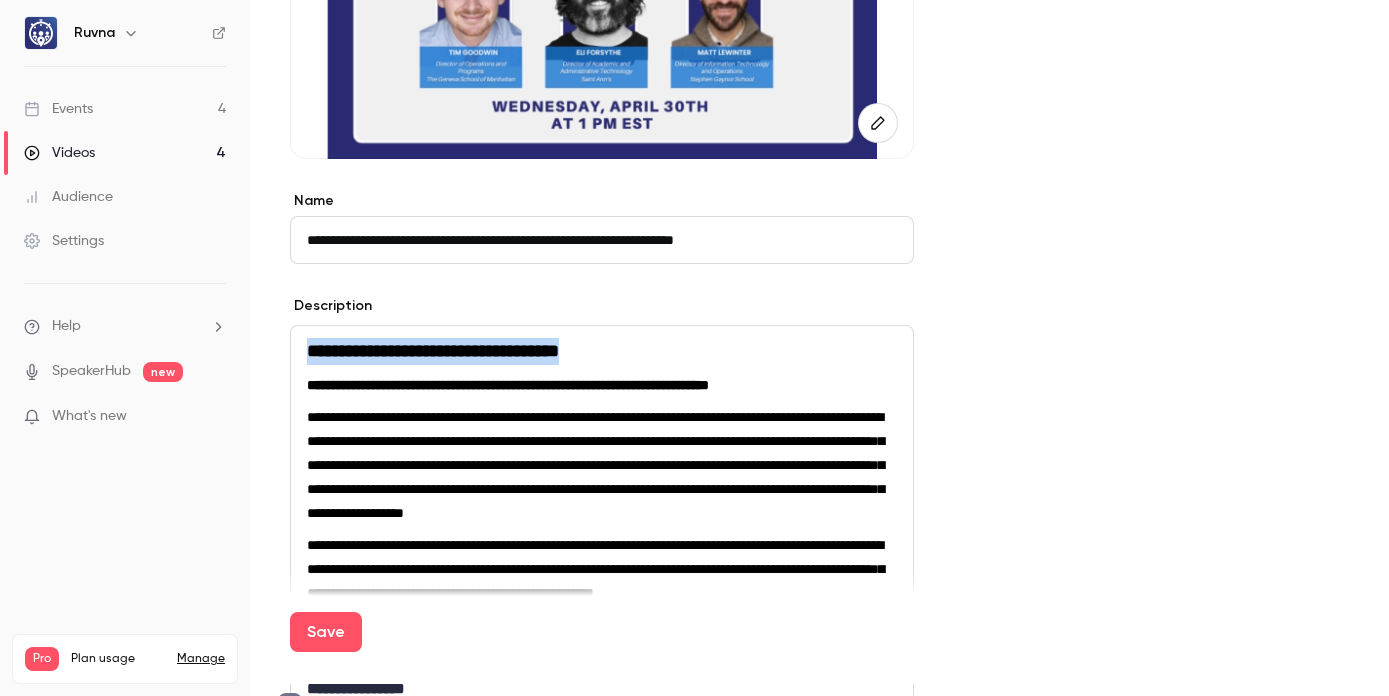 drag, startPoint x: 585, startPoint y: 350, endPoint x: 297, endPoint y: 354, distance: 288.02777 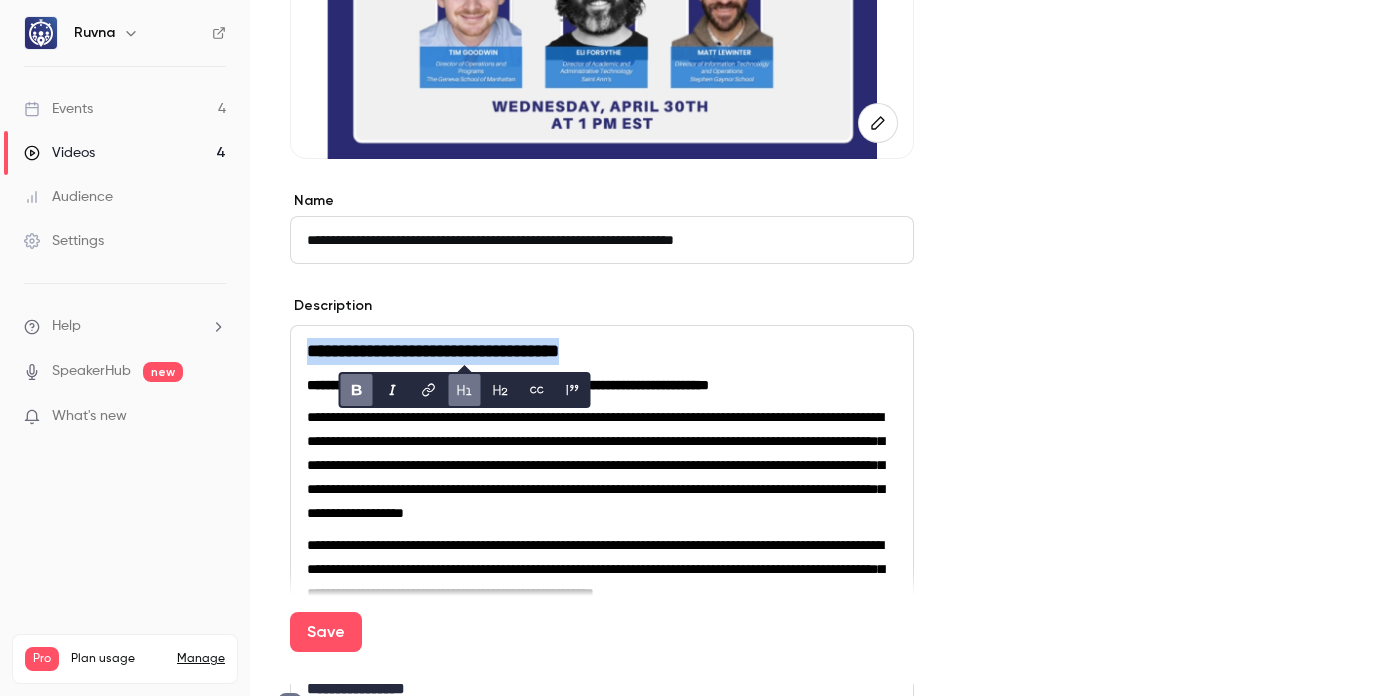 click 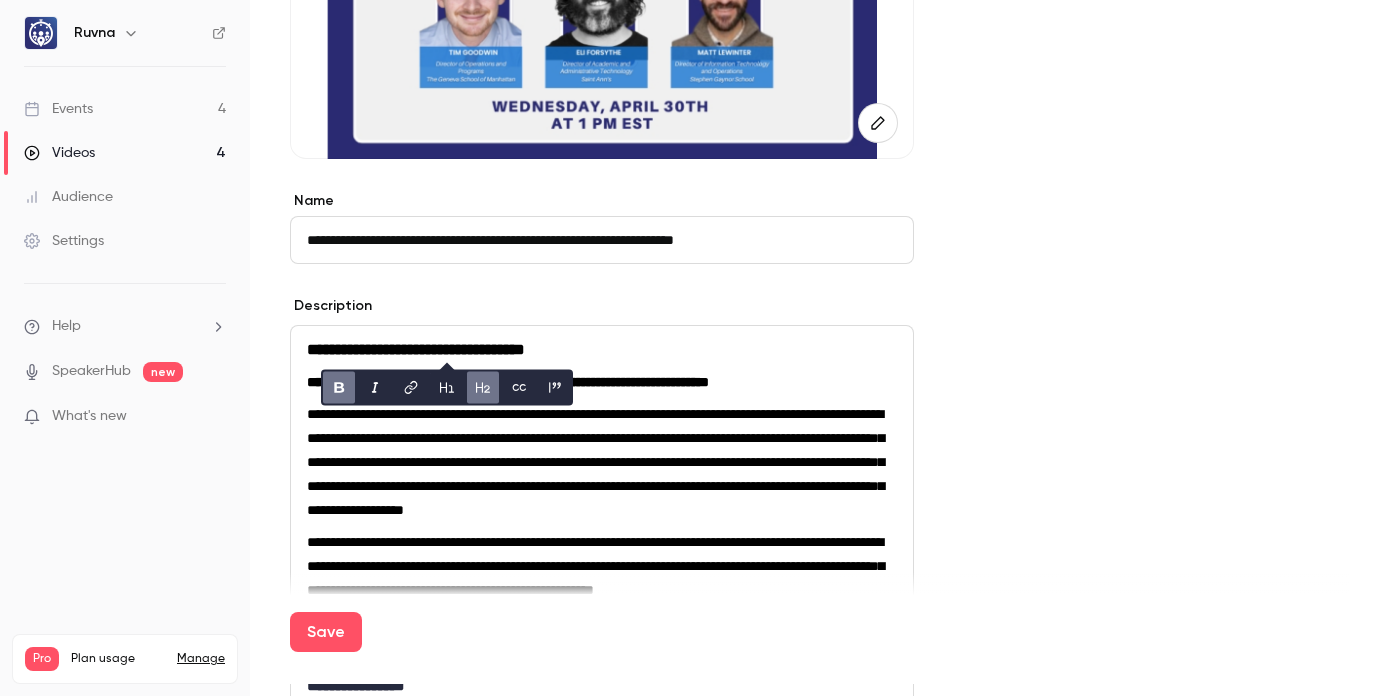 click at bounding box center [339, 388] 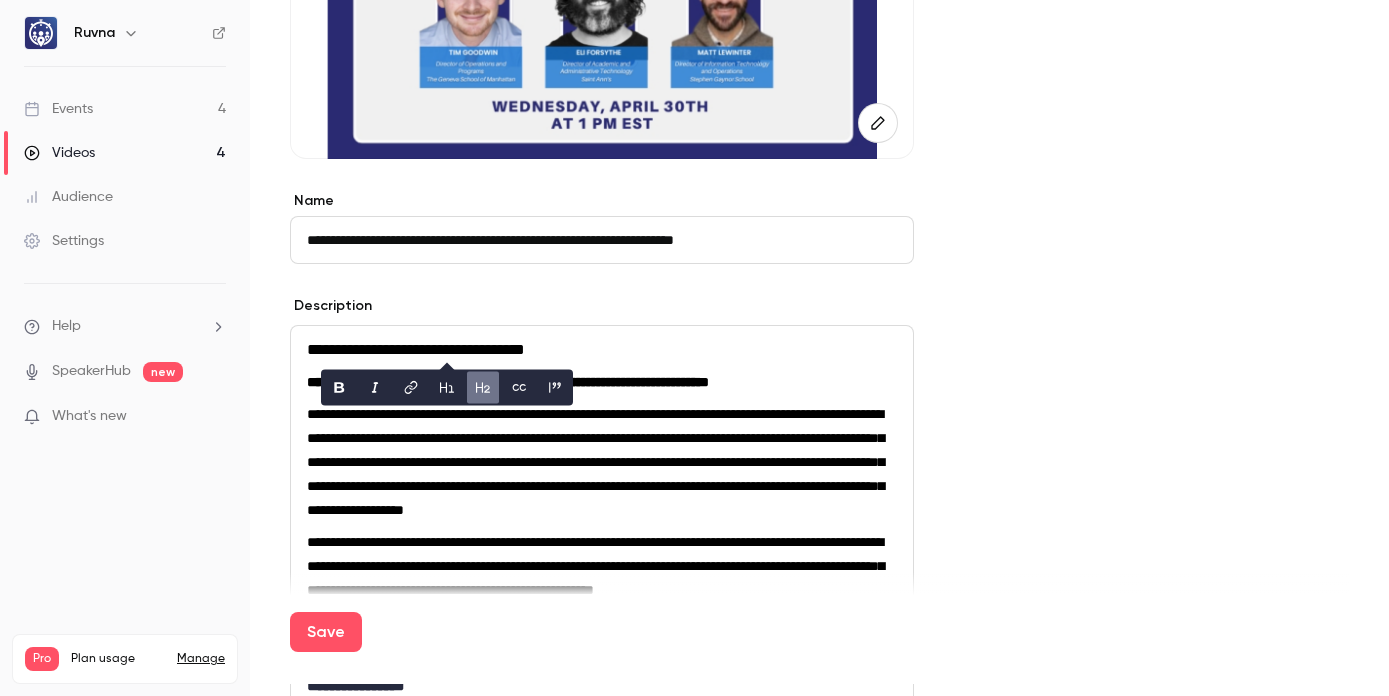 click 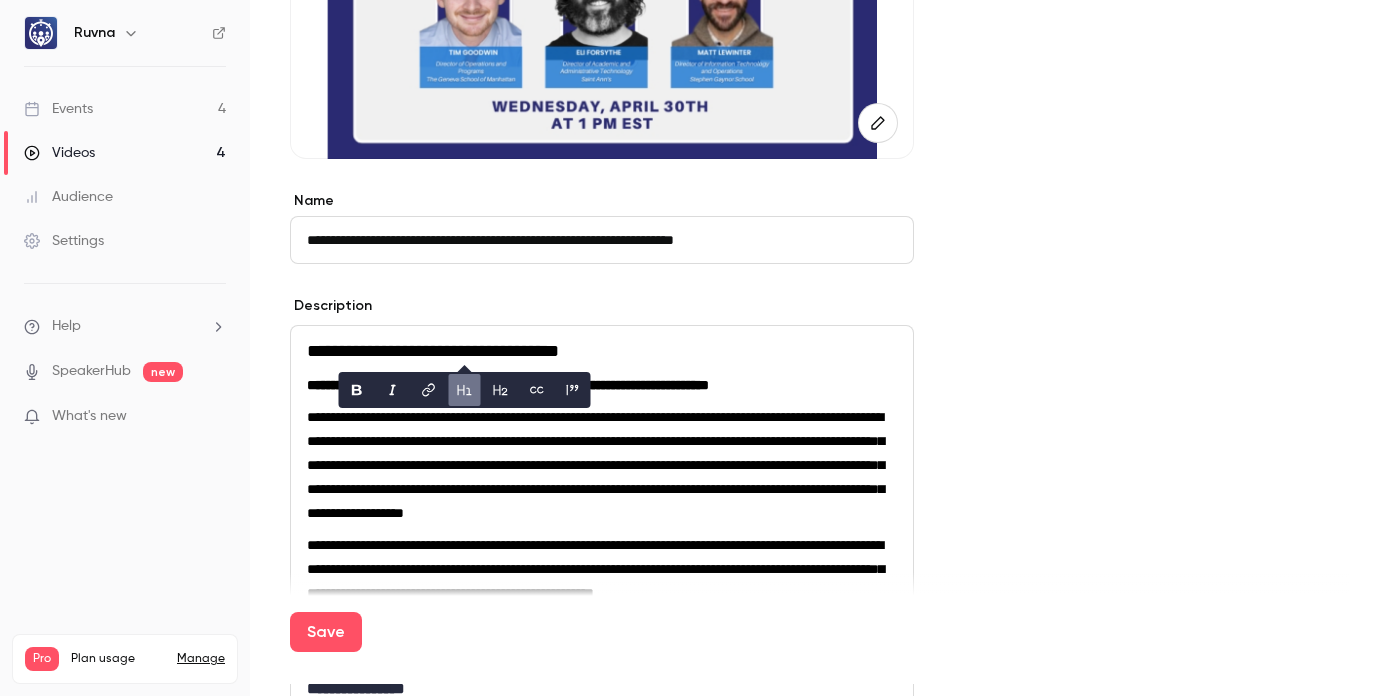 click 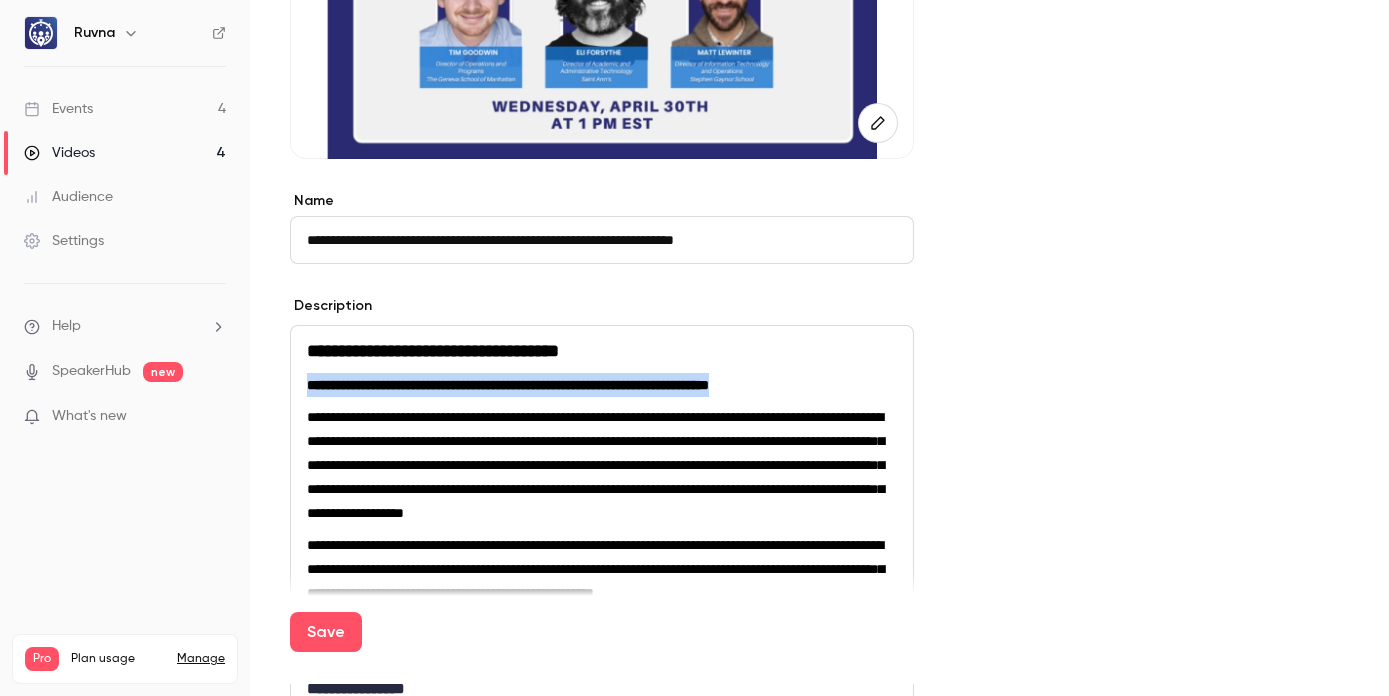 drag, startPoint x: 827, startPoint y: 382, endPoint x: 301, endPoint y: 383, distance: 526.001 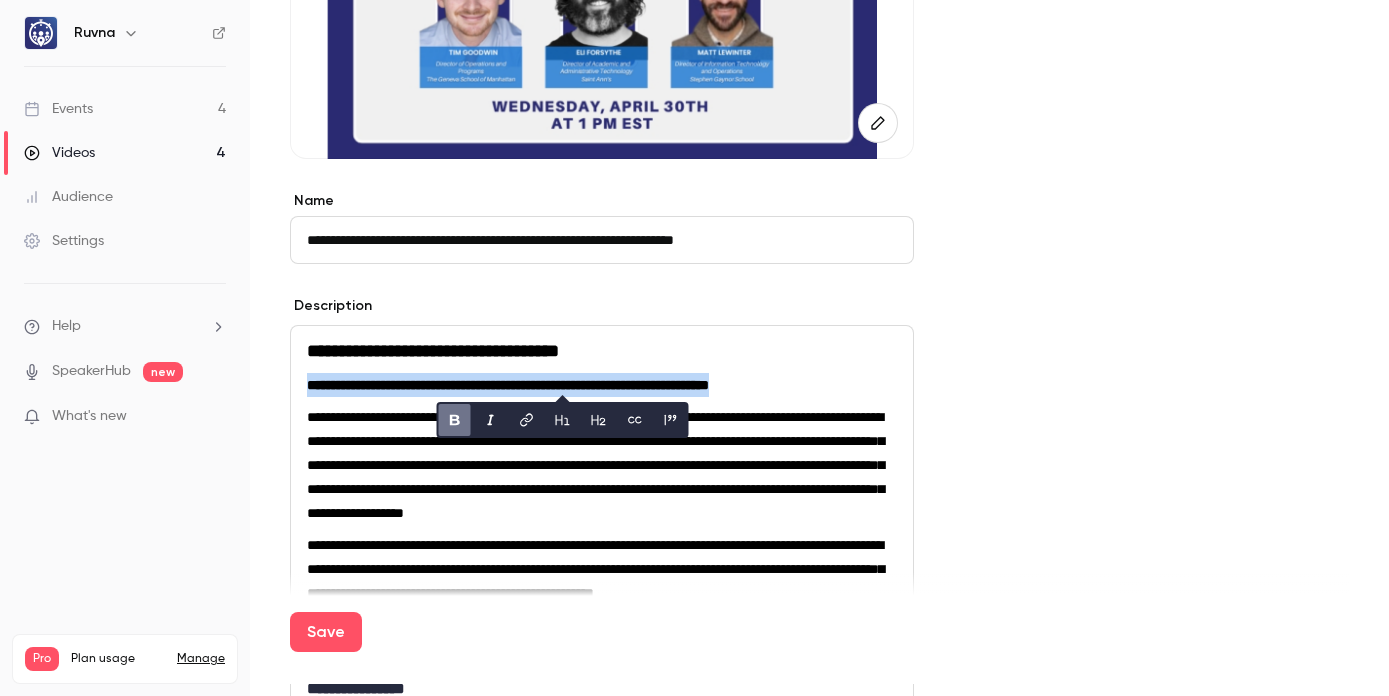 click 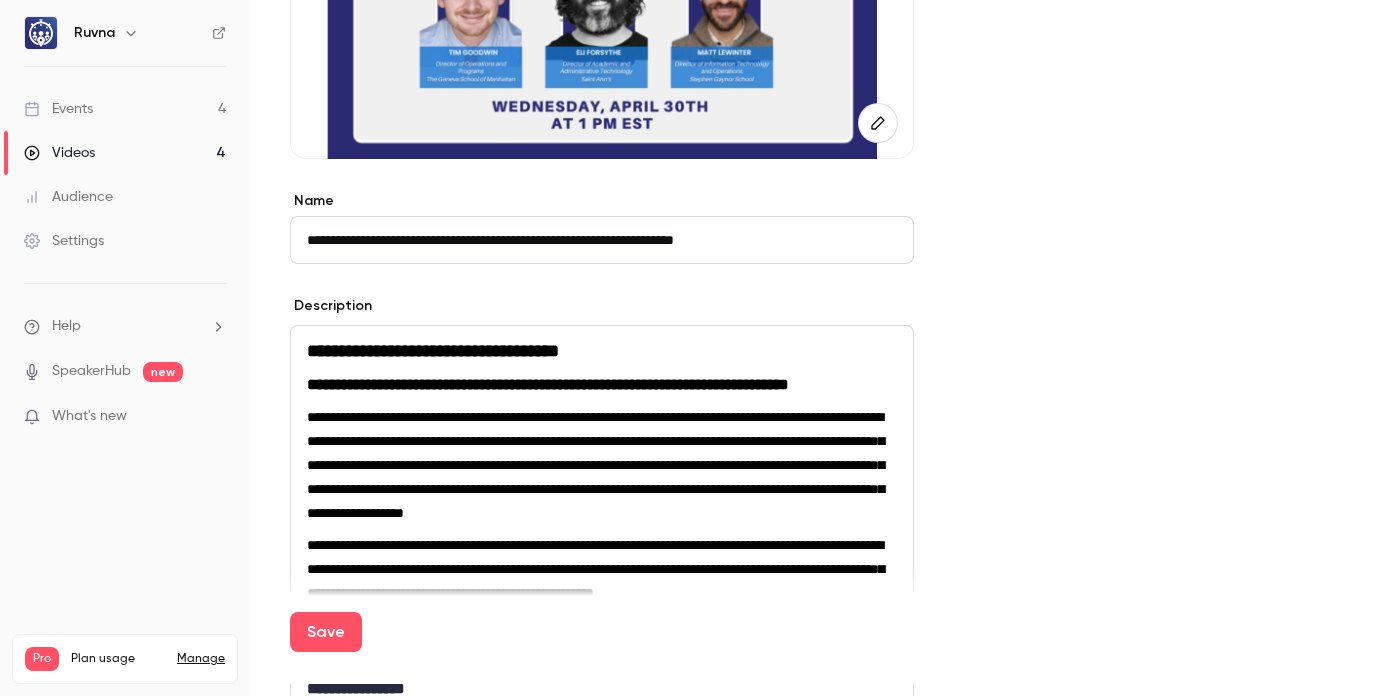 click on "**********" at bounding box center [595, 465] 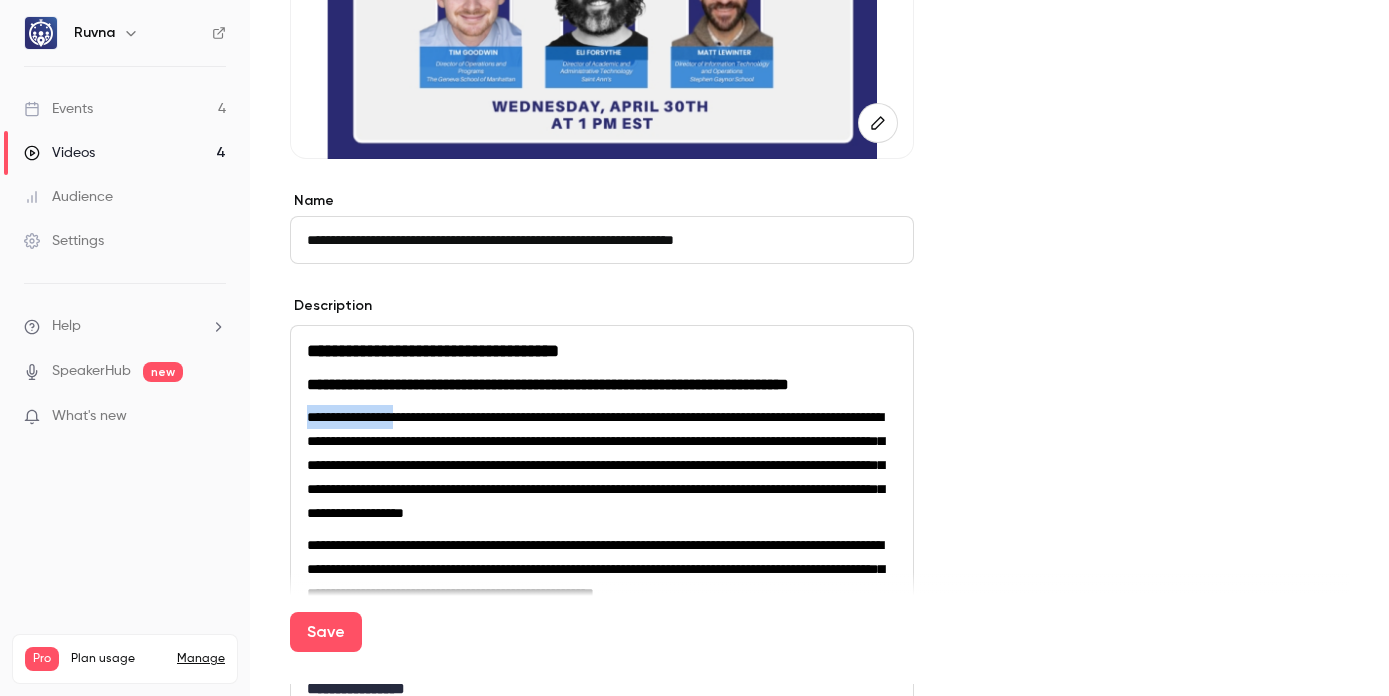drag, startPoint x: 309, startPoint y: 417, endPoint x: 430, endPoint y: 415, distance: 121.016525 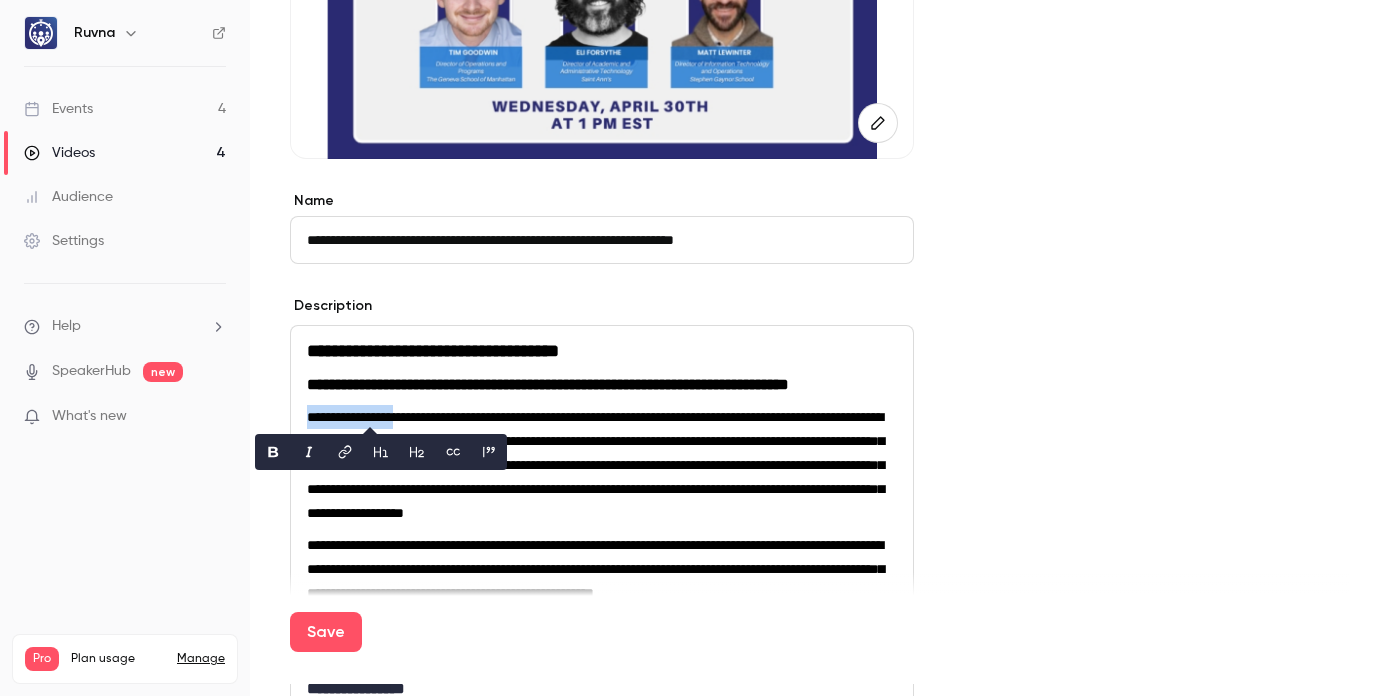 click 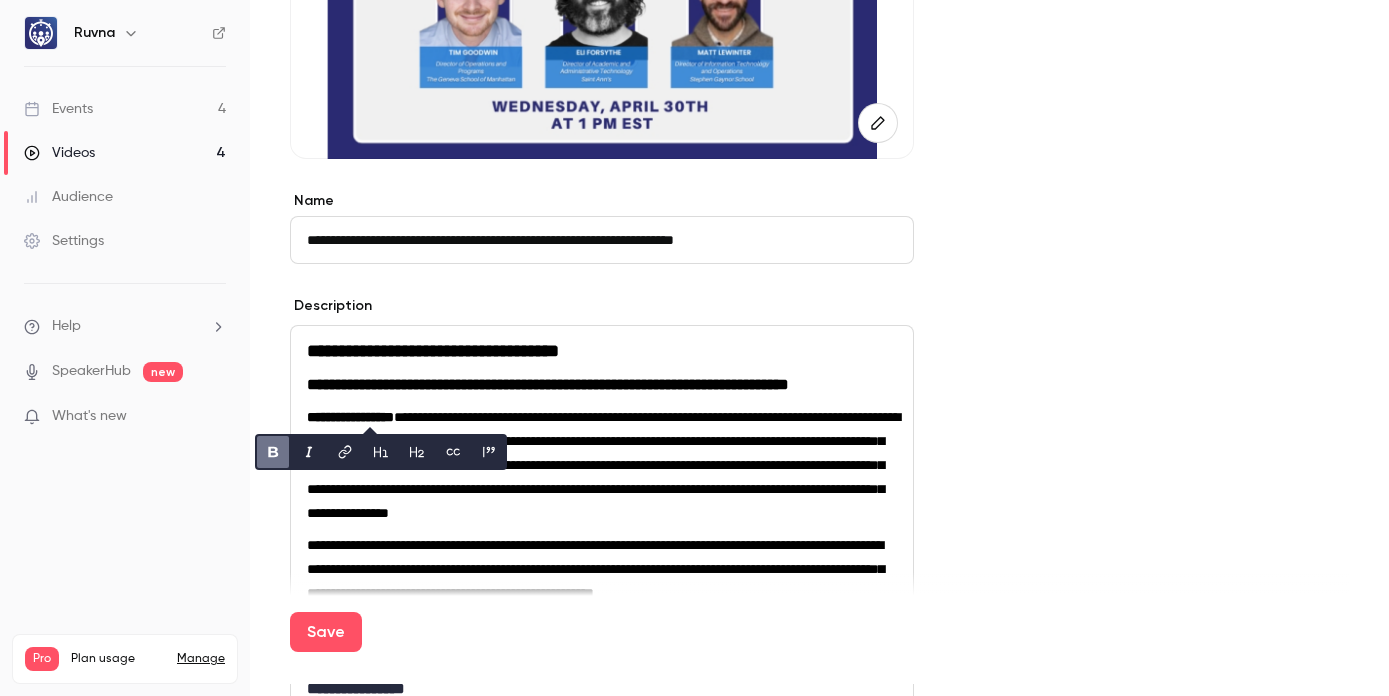 click on "**********" at bounding box center [602, 465] 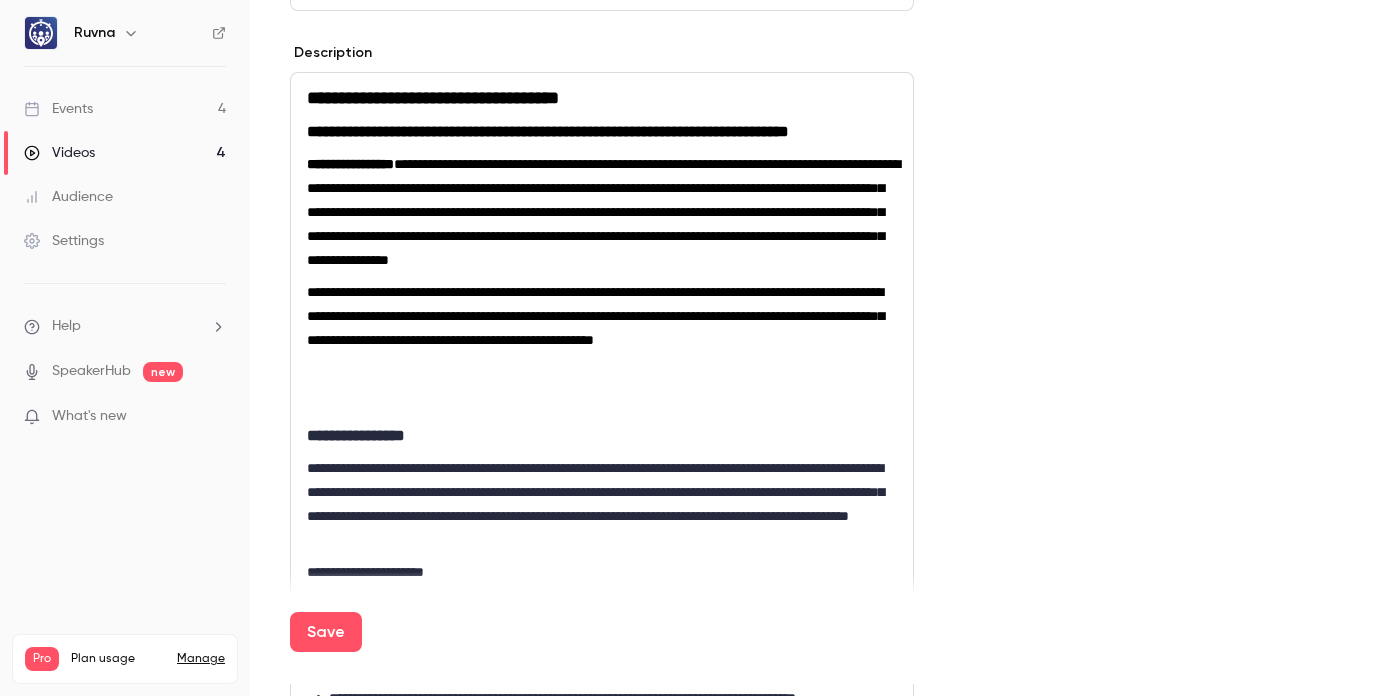 scroll, scrollTop: 671, scrollLeft: 0, axis: vertical 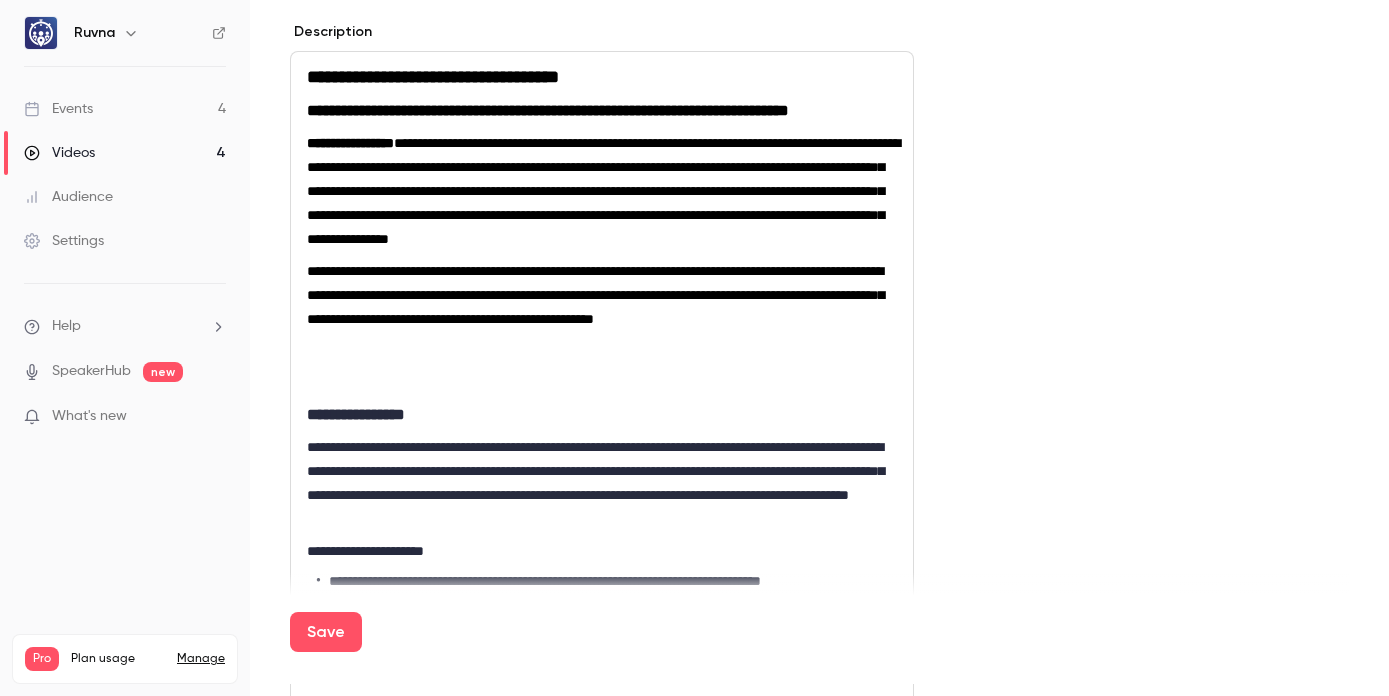 click at bounding box center [602, 383] 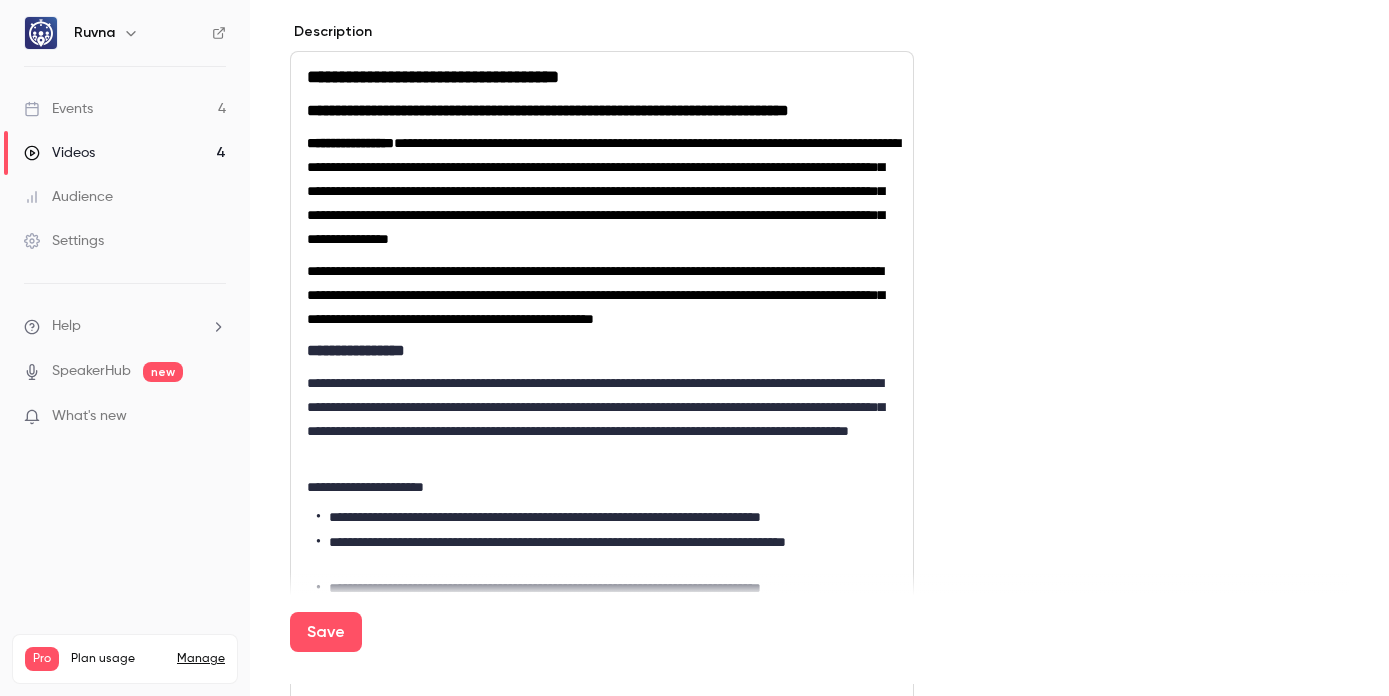 click on "Save" at bounding box center (326, 632) 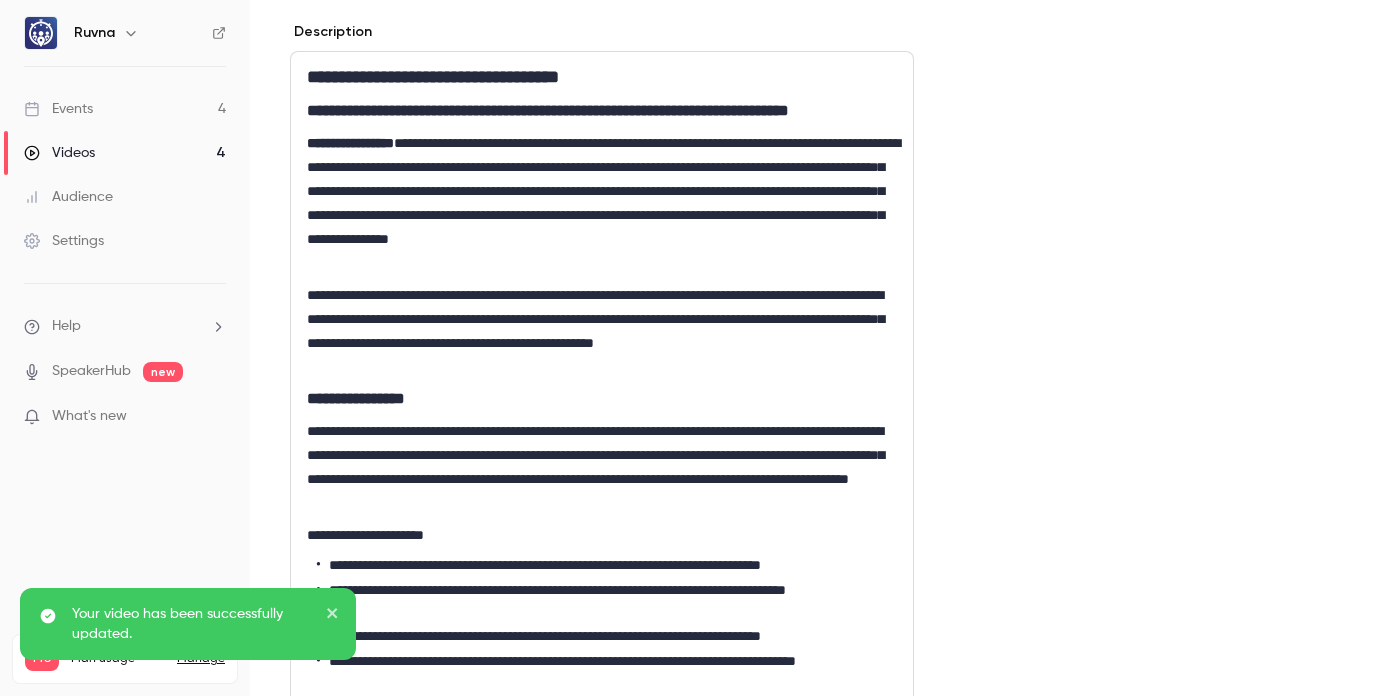 click on "Videos 4" at bounding box center (125, 153) 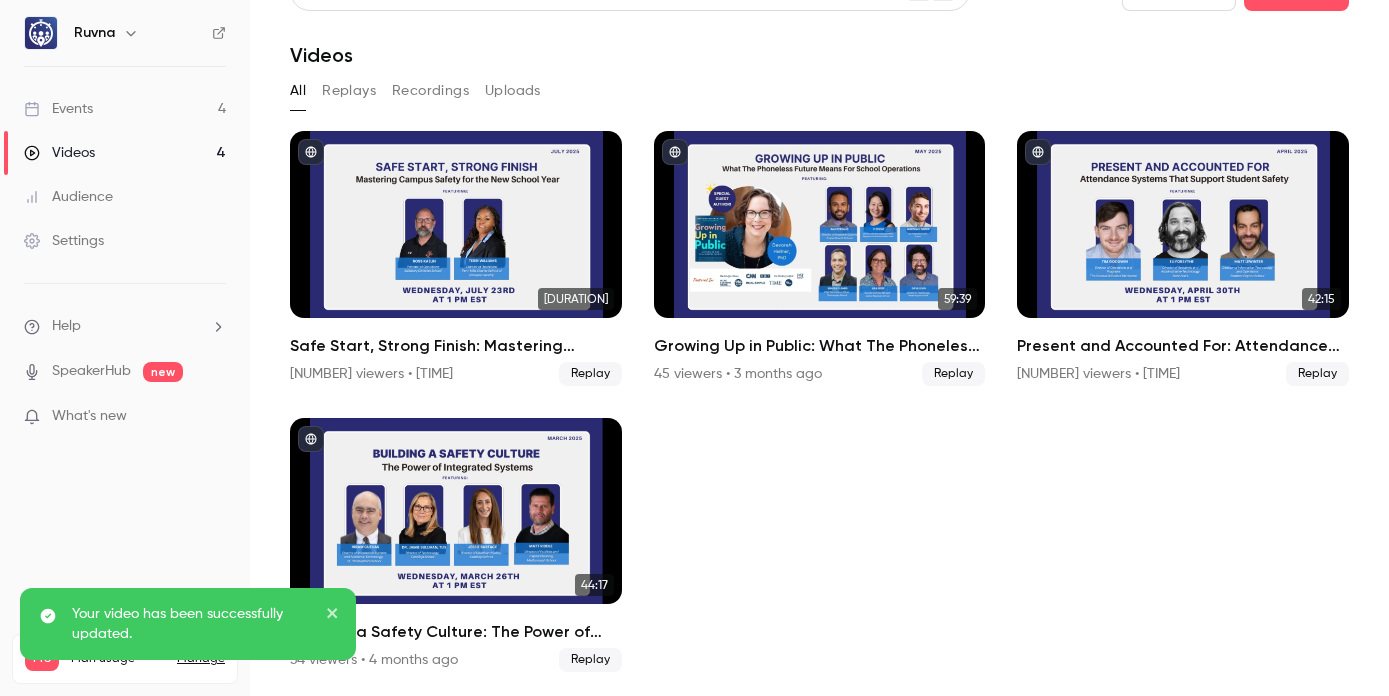 scroll, scrollTop: 0, scrollLeft: 0, axis: both 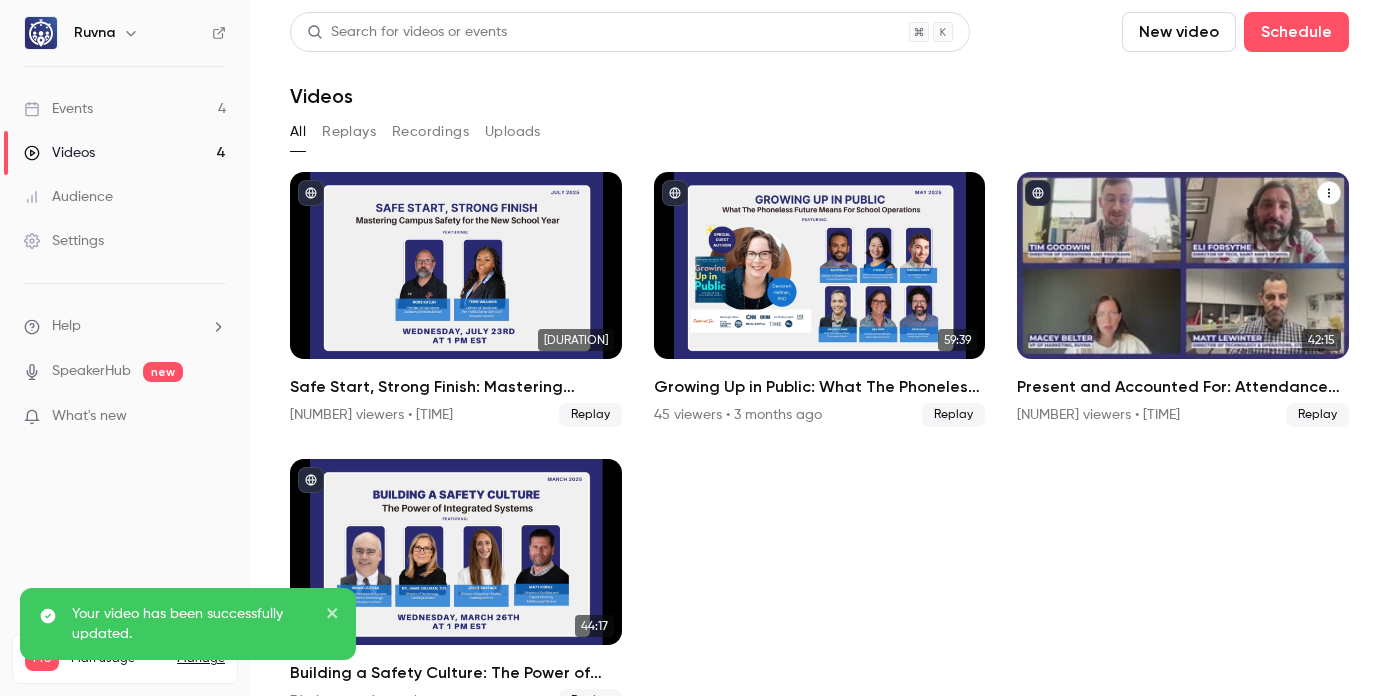 click on "Present and Accounted For: Attendance Systems That Support Student Safety" at bounding box center (1183, 387) 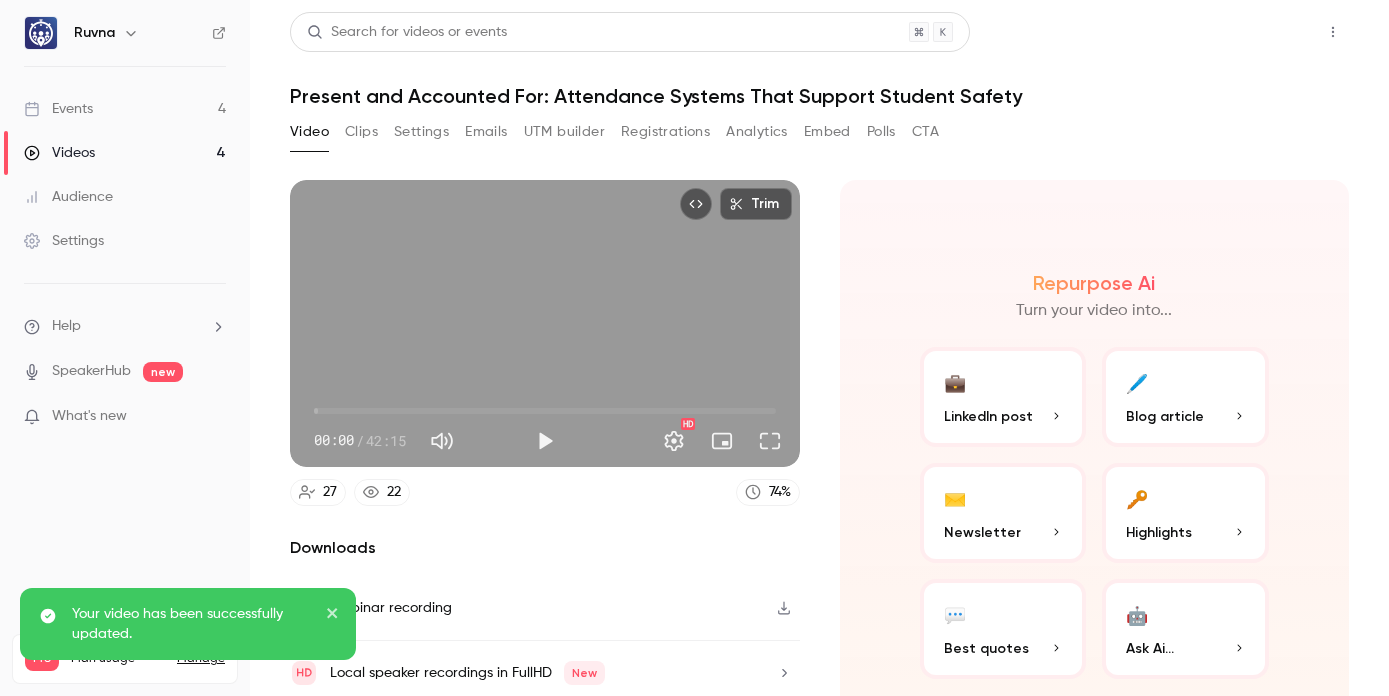 click on "Share" at bounding box center (1261, 32) 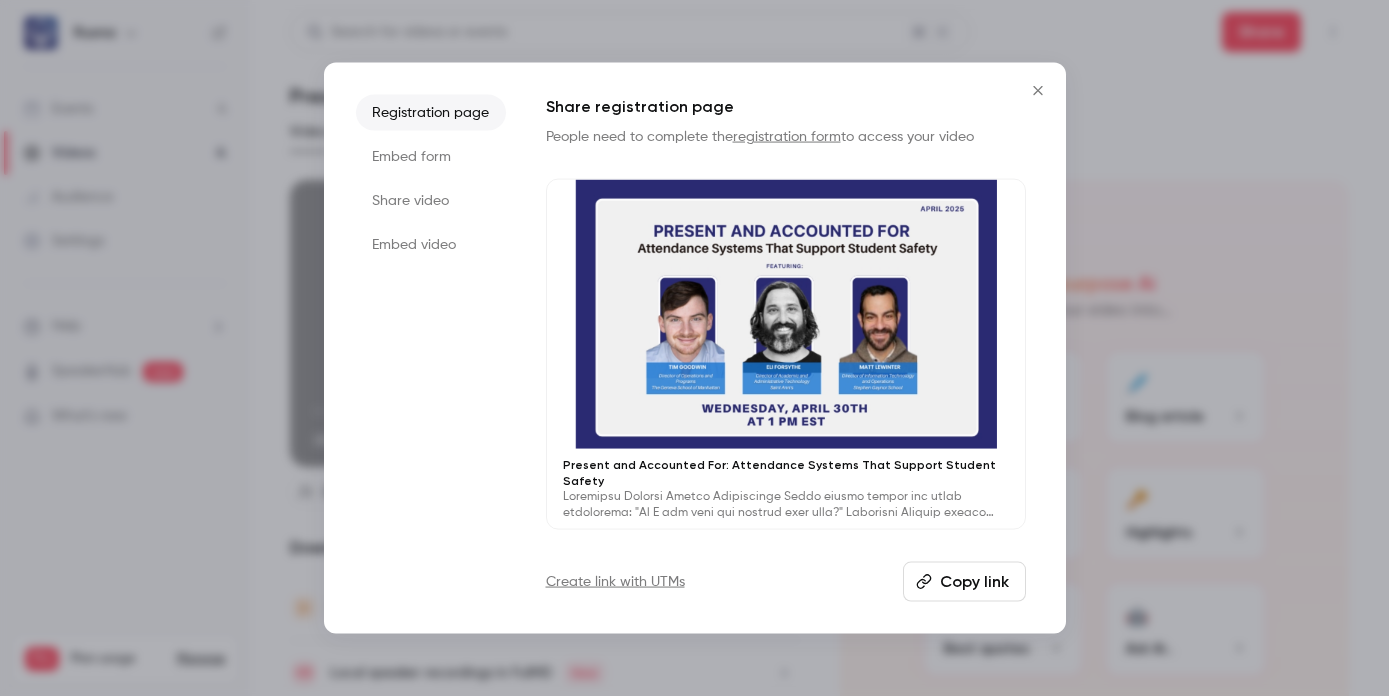 click on "Copy link" at bounding box center (964, 581) 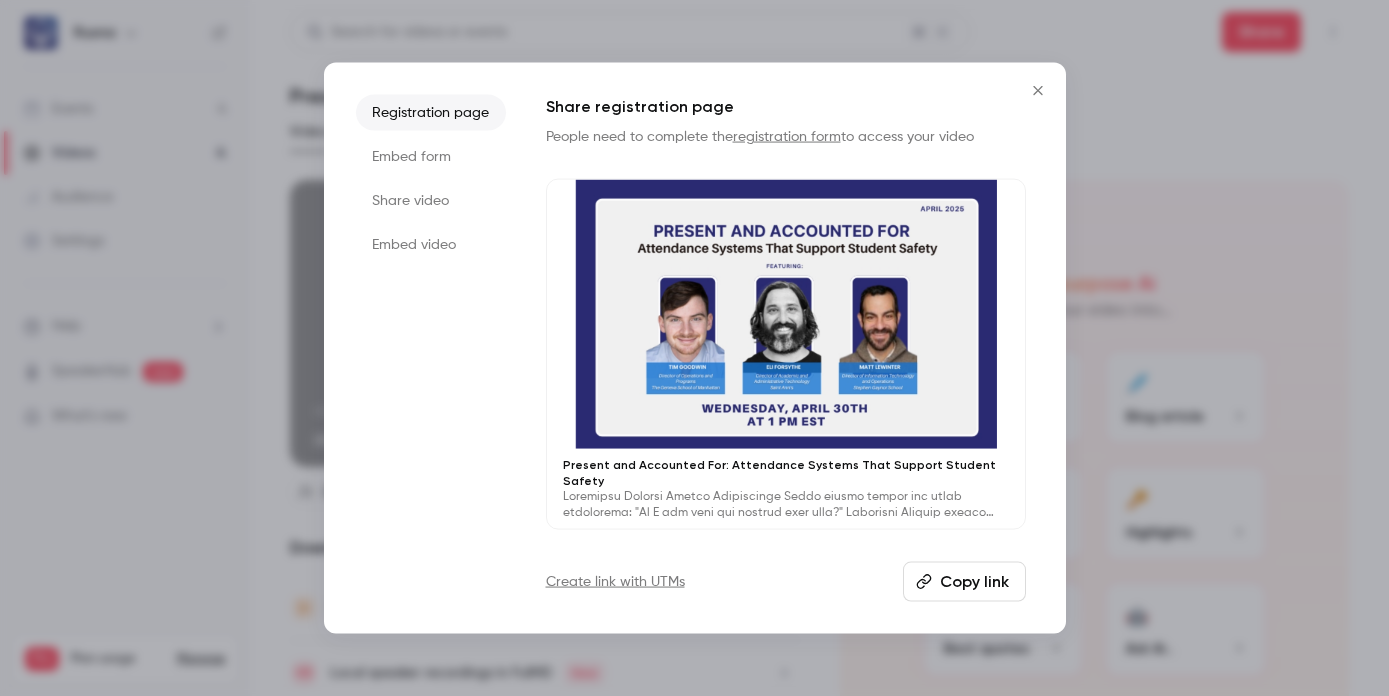 click 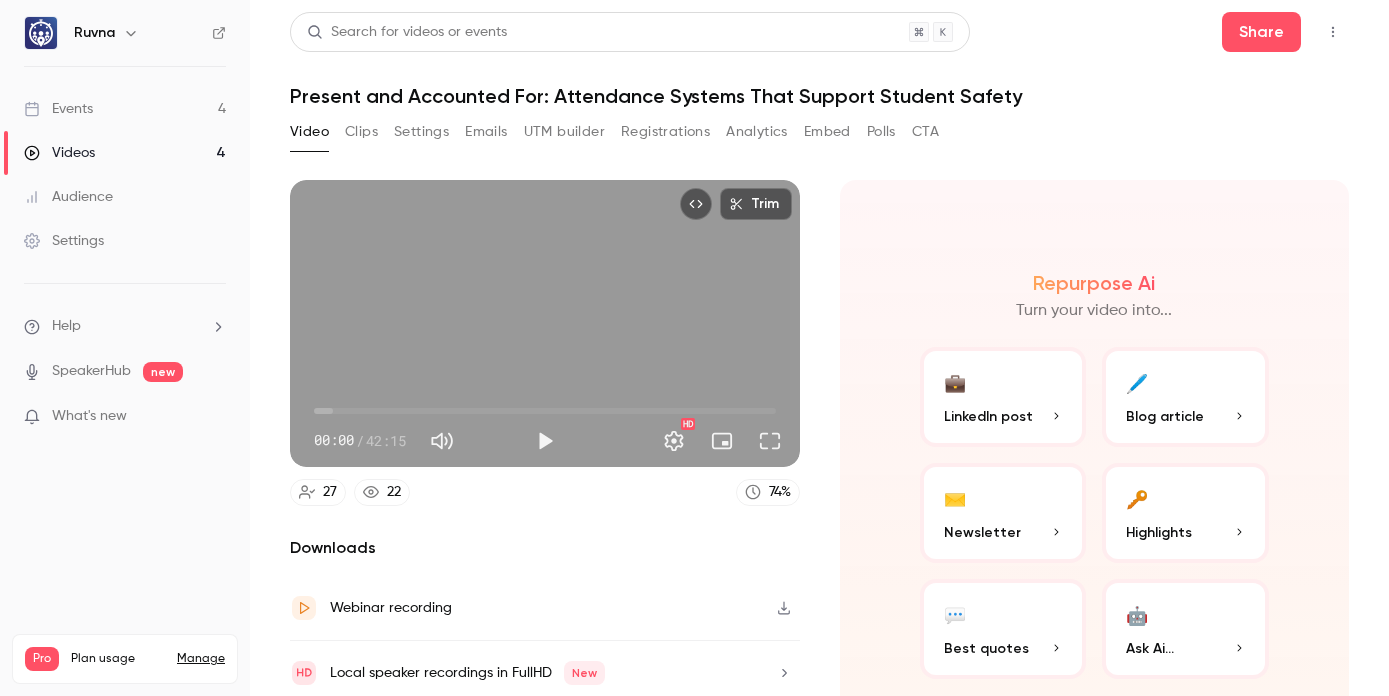 click on "Videos 4" at bounding box center (125, 153) 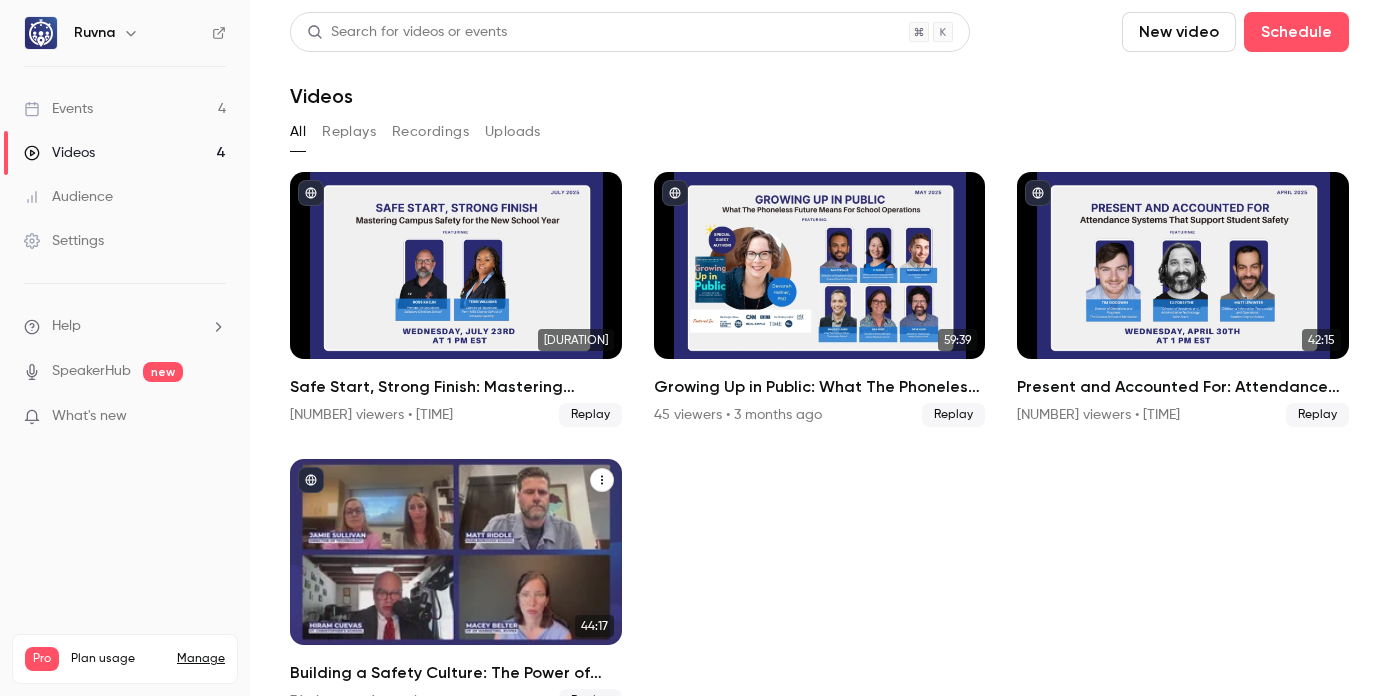 scroll, scrollTop: 35, scrollLeft: 0, axis: vertical 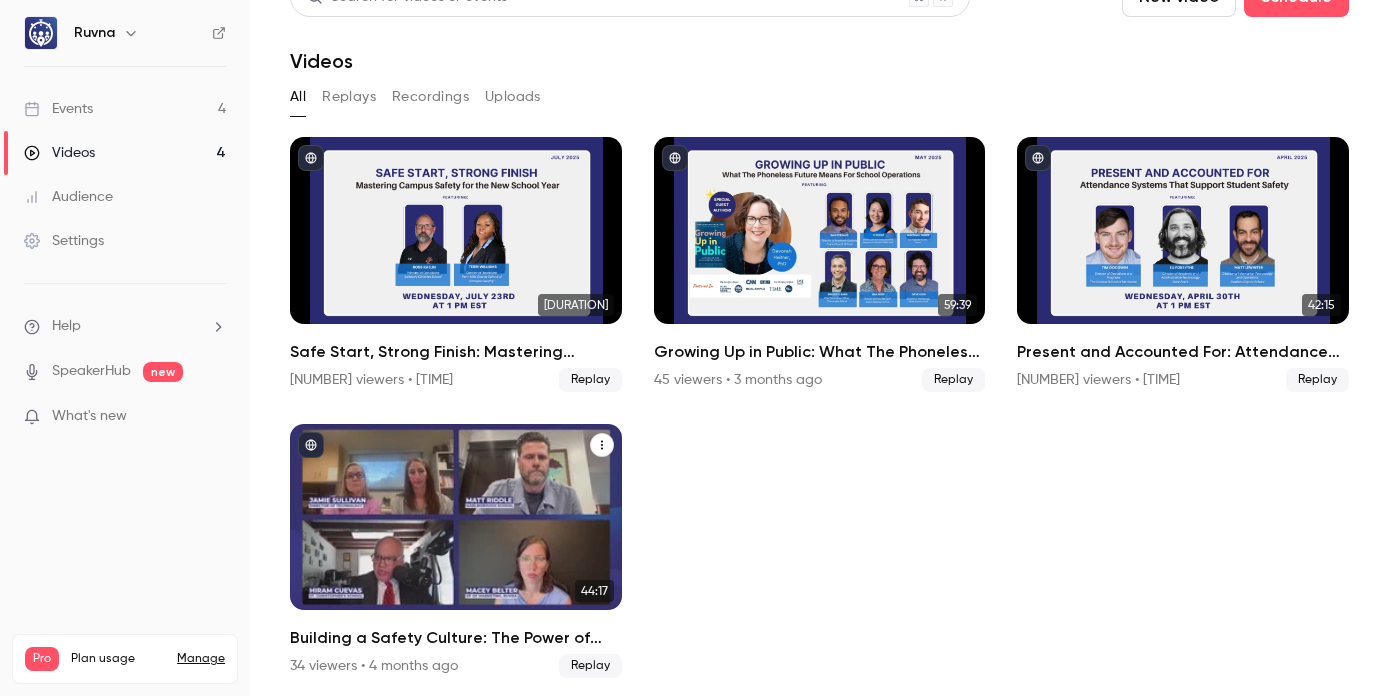 click on "Building a Safety Culture: The Power of Integrated Systems" at bounding box center [456, 638] 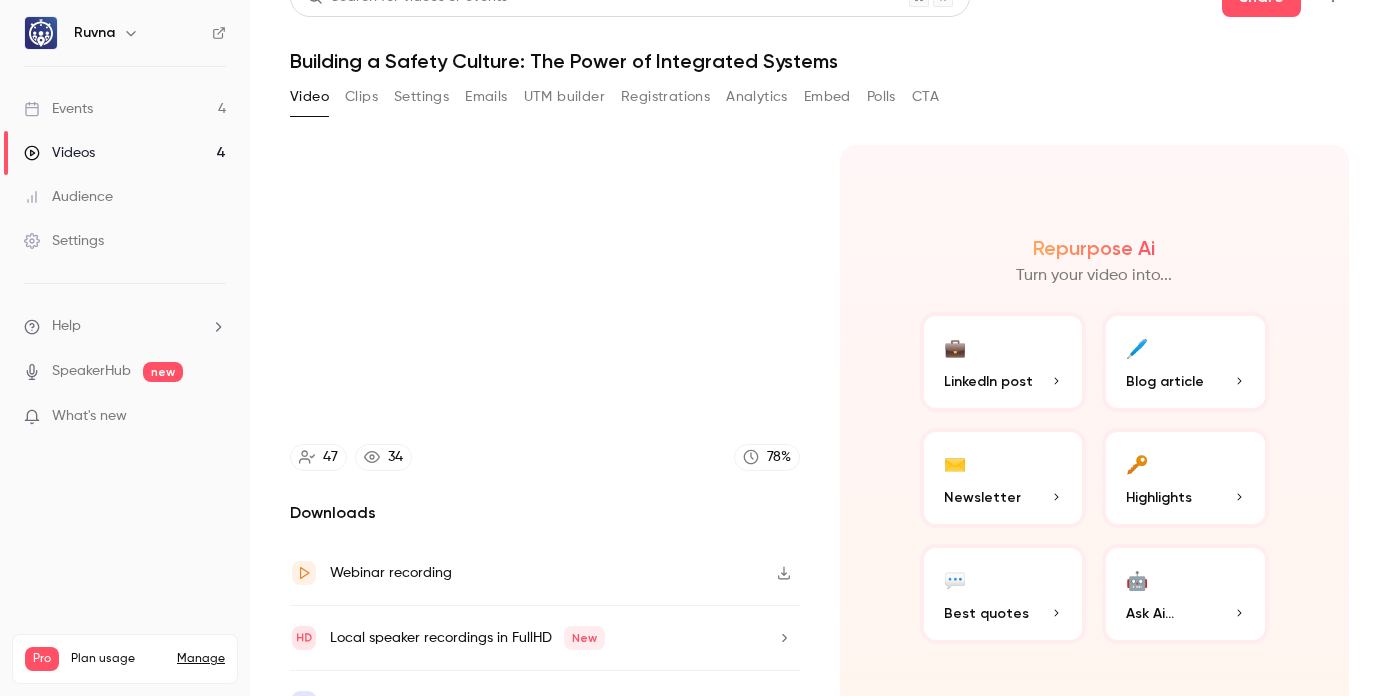 scroll, scrollTop: 0, scrollLeft: 0, axis: both 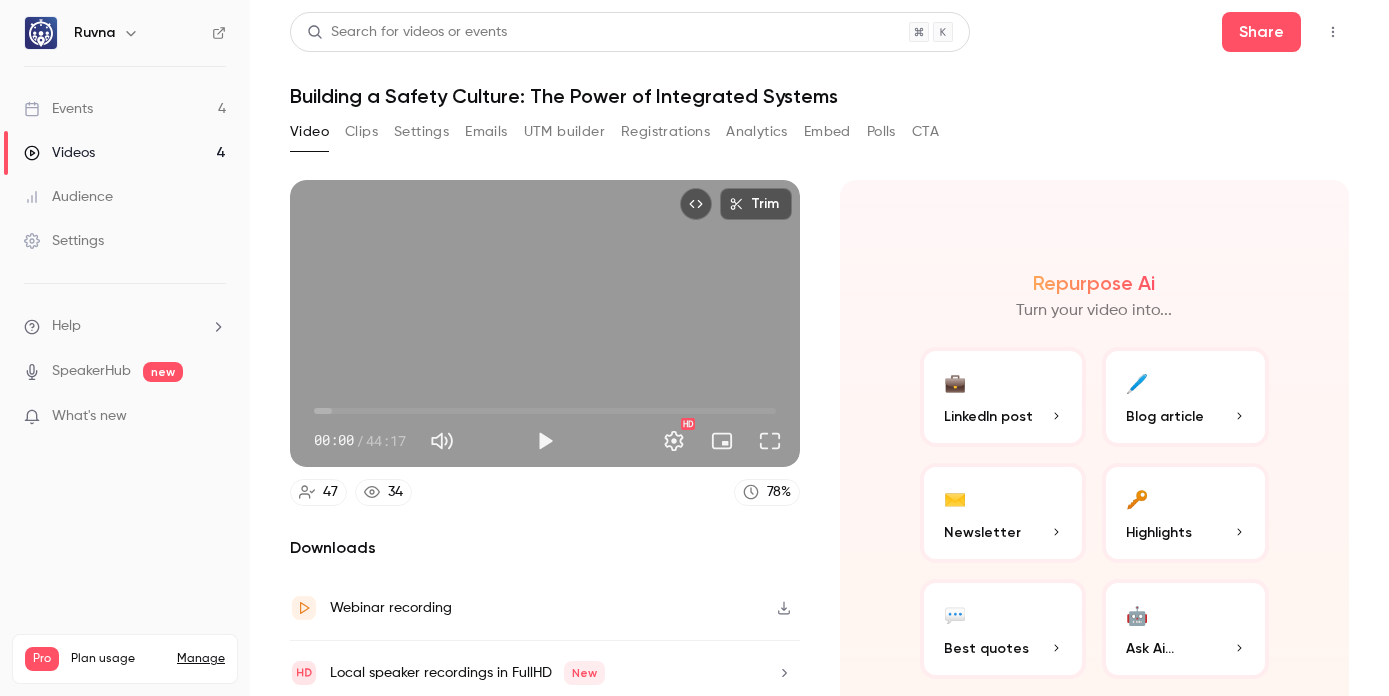 click on "Settings" at bounding box center [421, 132] 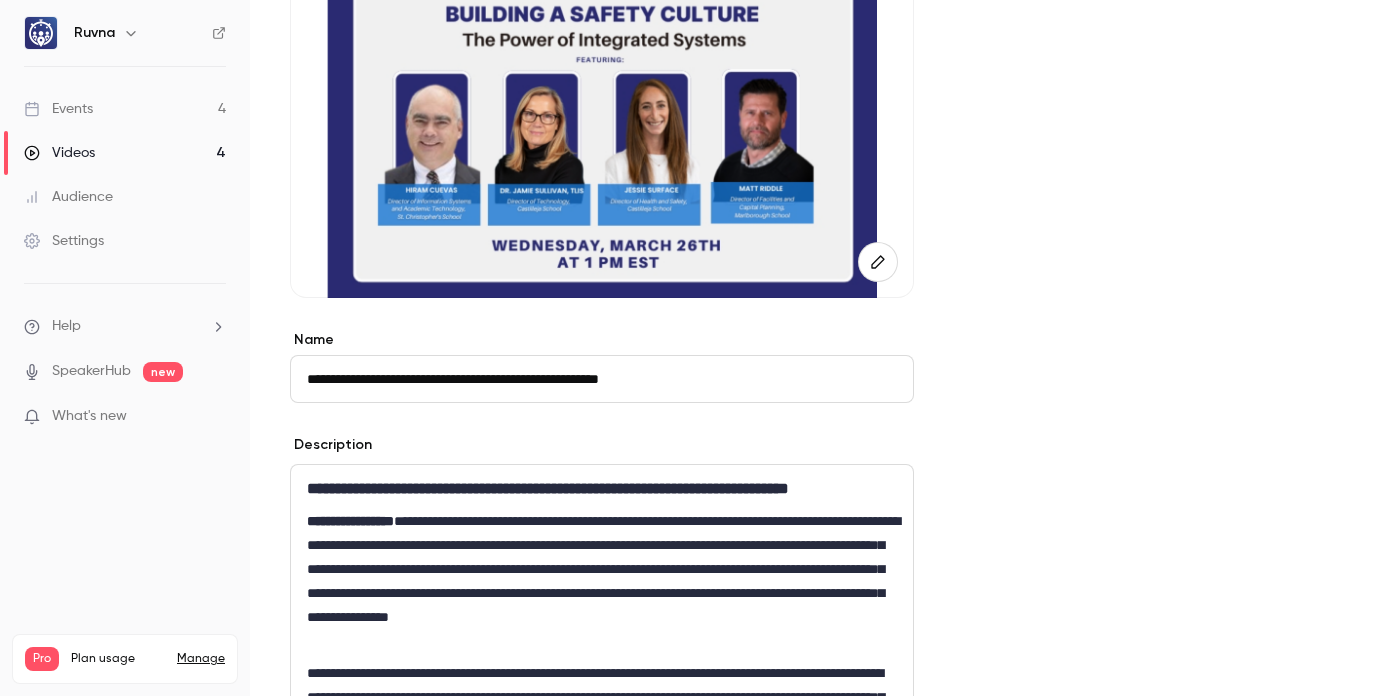 scroll, scrollTop: 412, scrollLeft: 0, axis: vertical 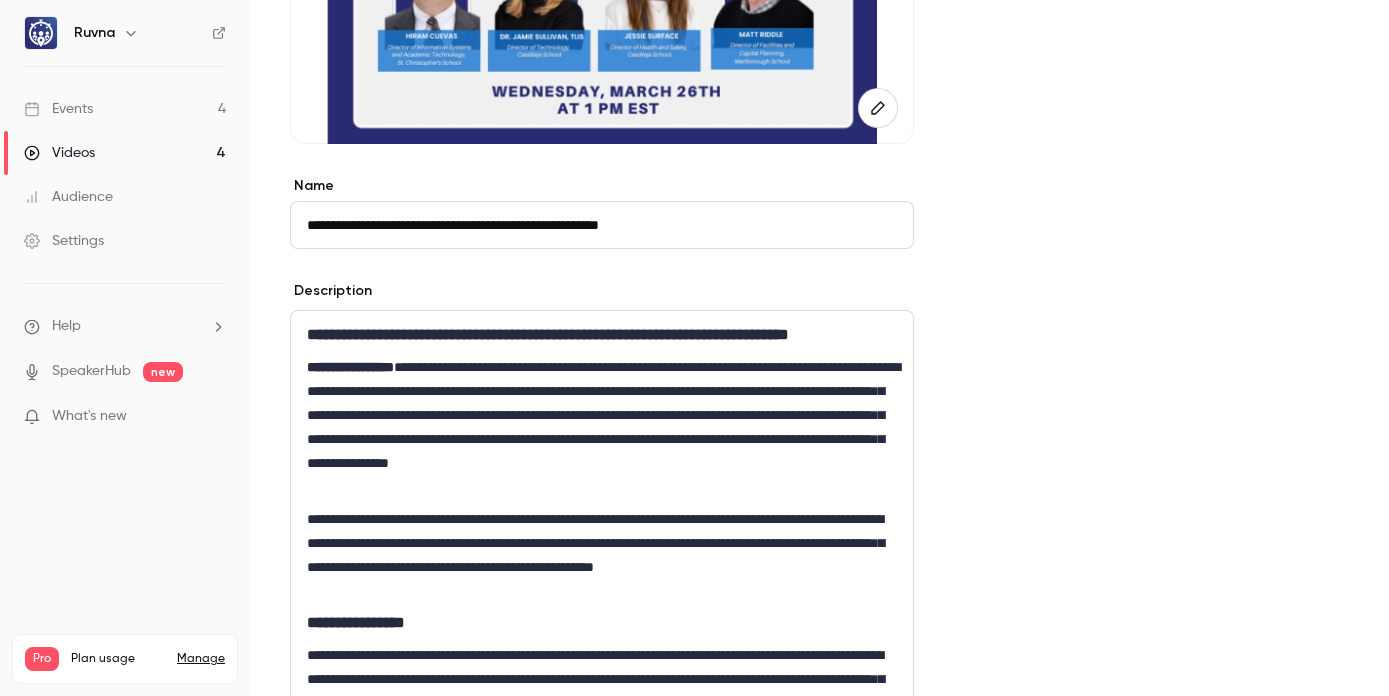click on "**********" at bounding box center (548, 334) 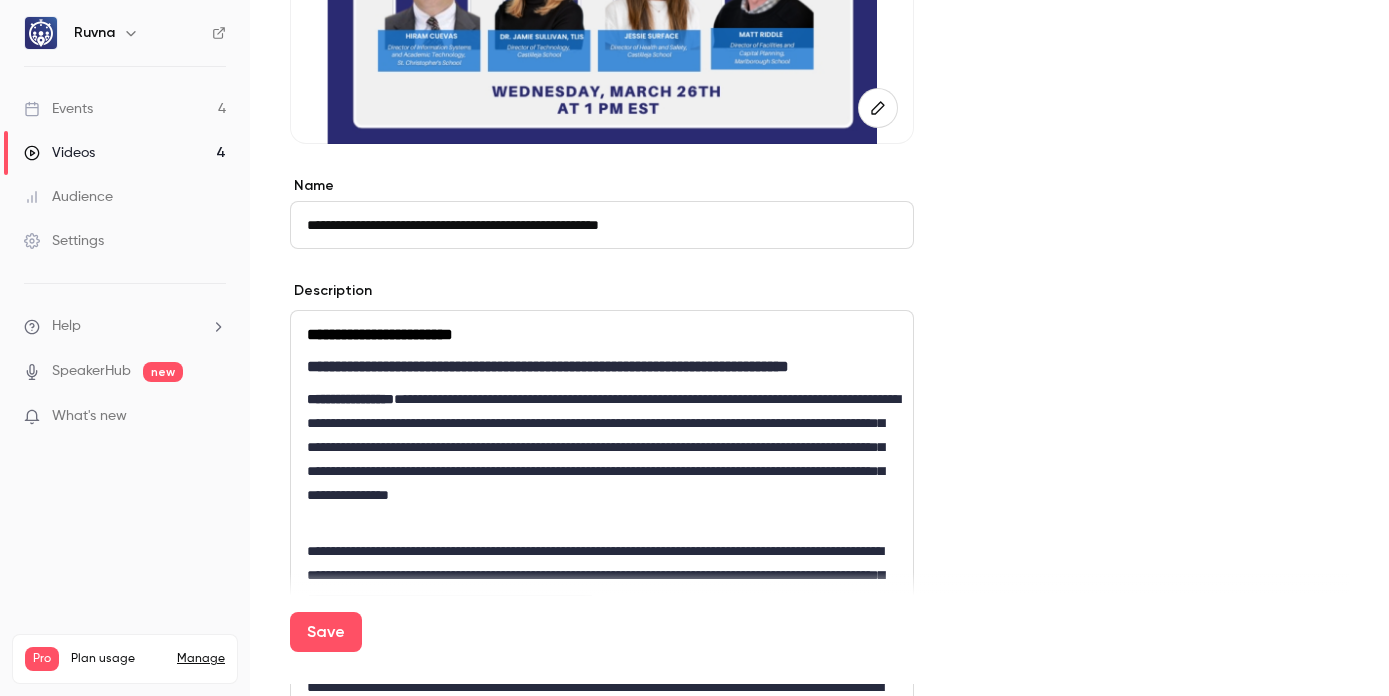 scroll, scrollTop: 399, scrollLeft: 0, axis: vertical 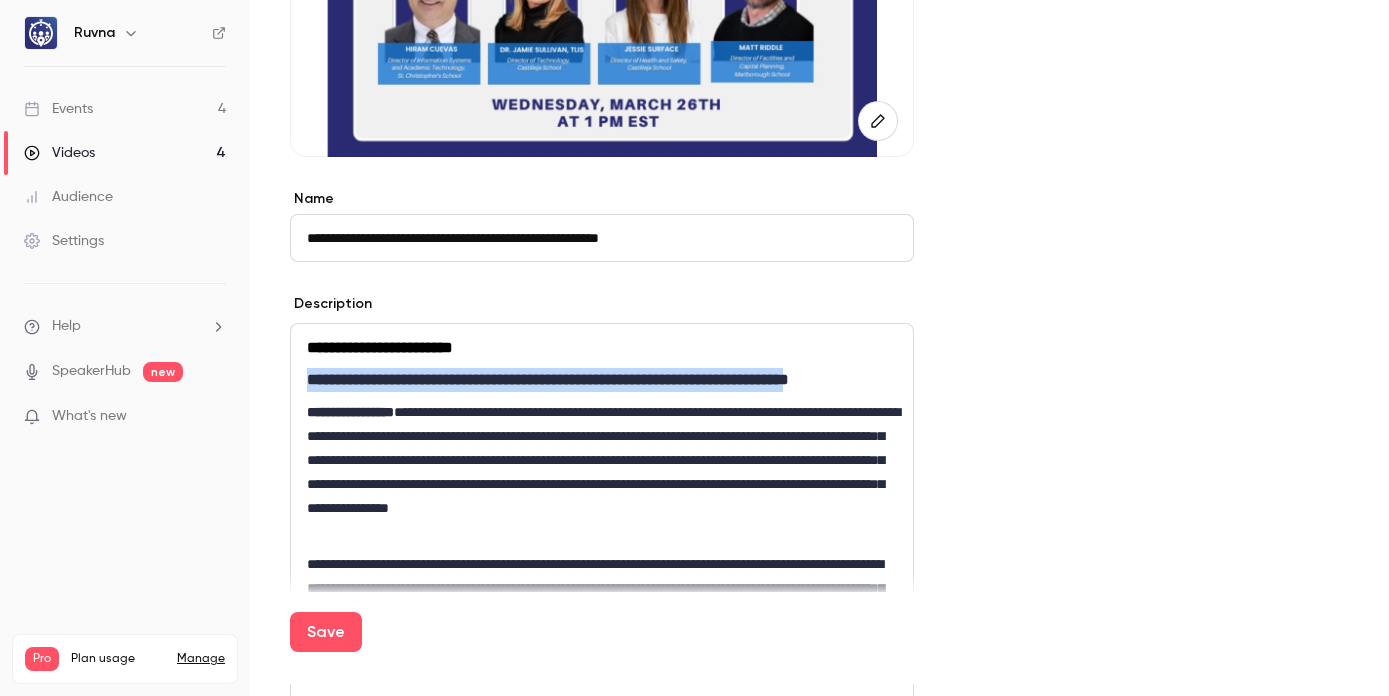 drag, startPoint x: 305, startPoint y: 383, endPoint x: 891, endPoint y: 381, distance: 586.0034 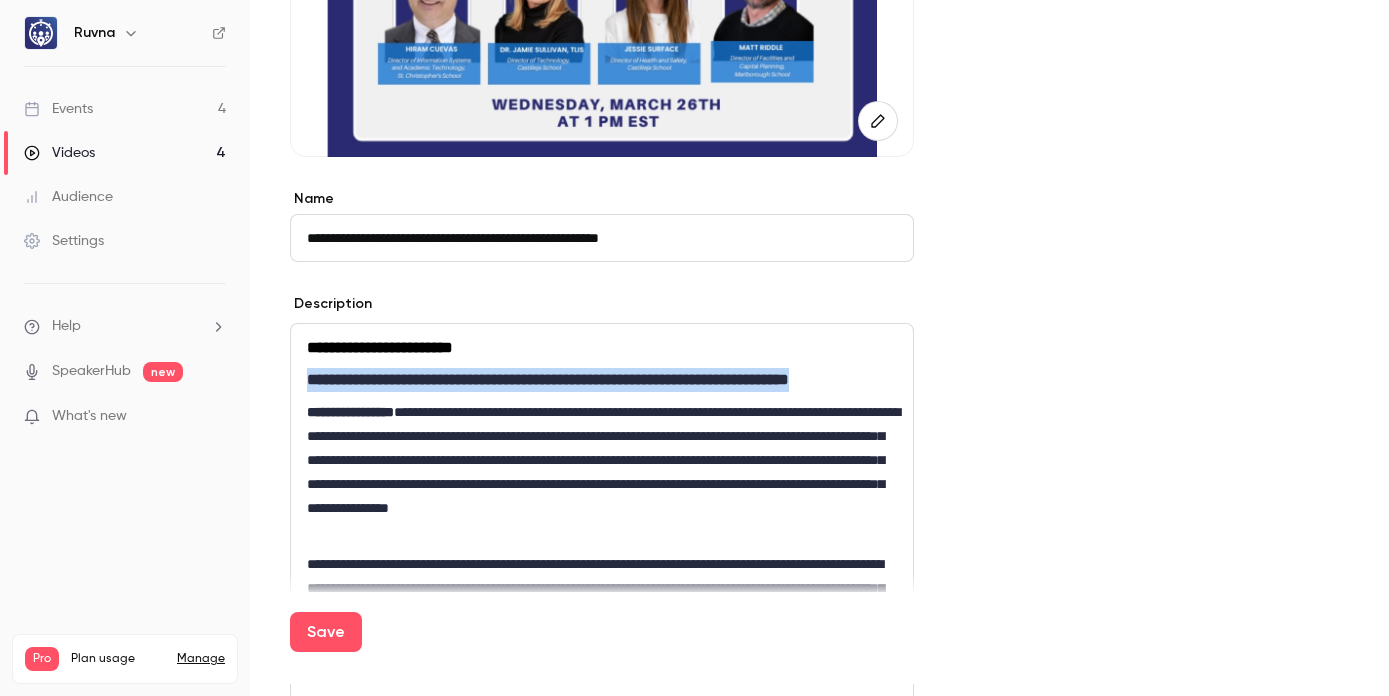 drag, startPoint x: 907, startPoint y: 377, endPoint x: 303, endPoint y: 379, distance: 604.0033 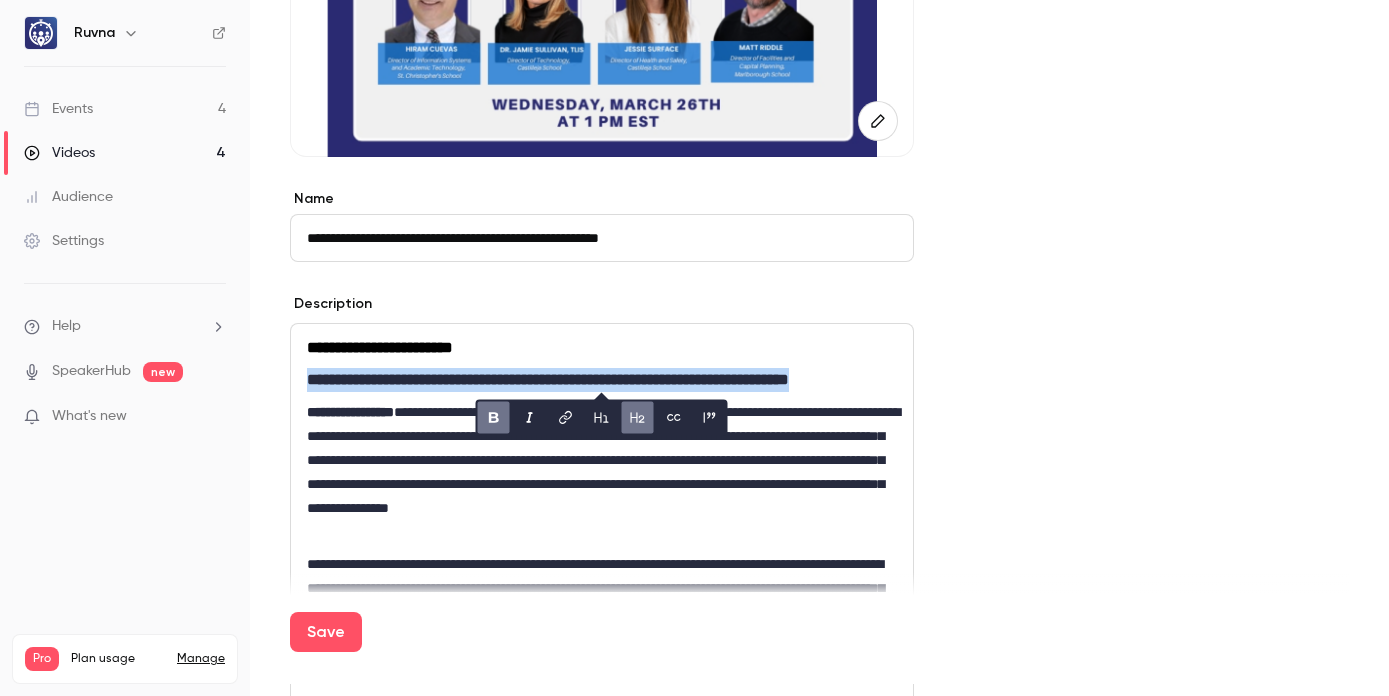 click 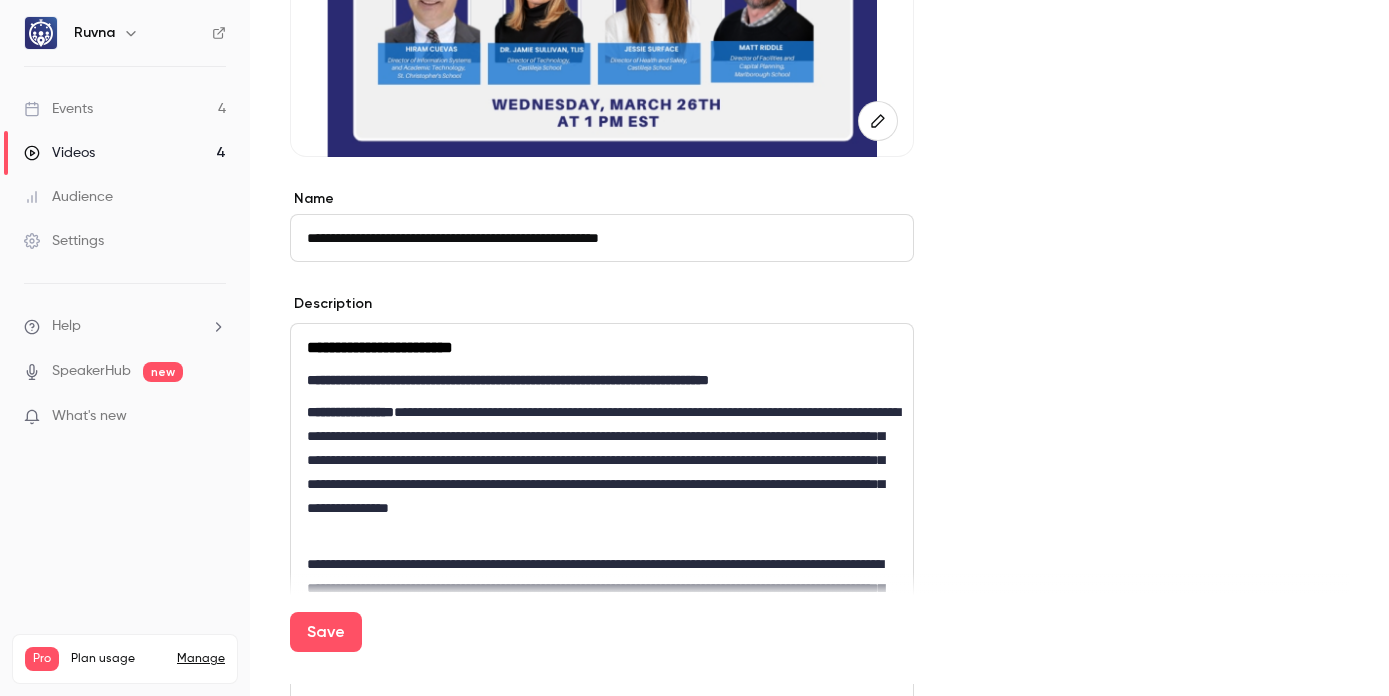 click on "**********" at bounding box center [602, 472] 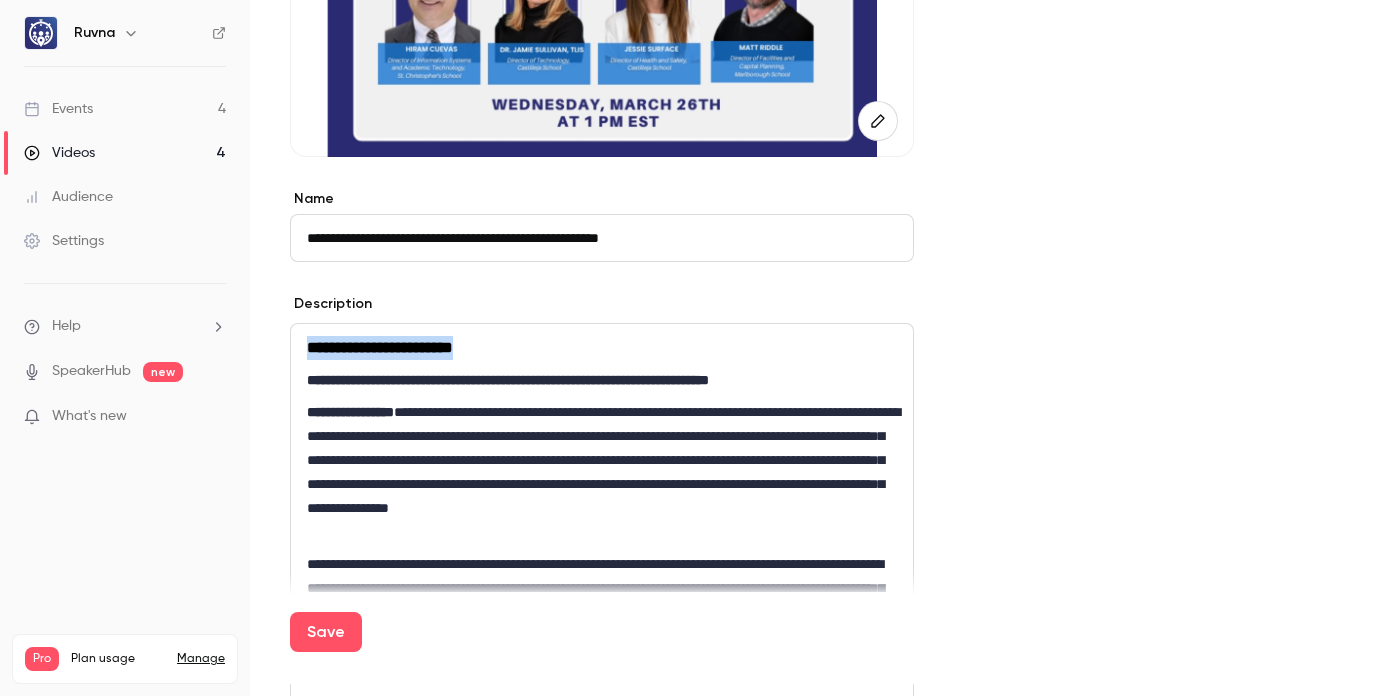 drag, startPoint x: 521, startPoint y: 347, endPoint x: 274, endPoint y: 350, distance: 247.01822 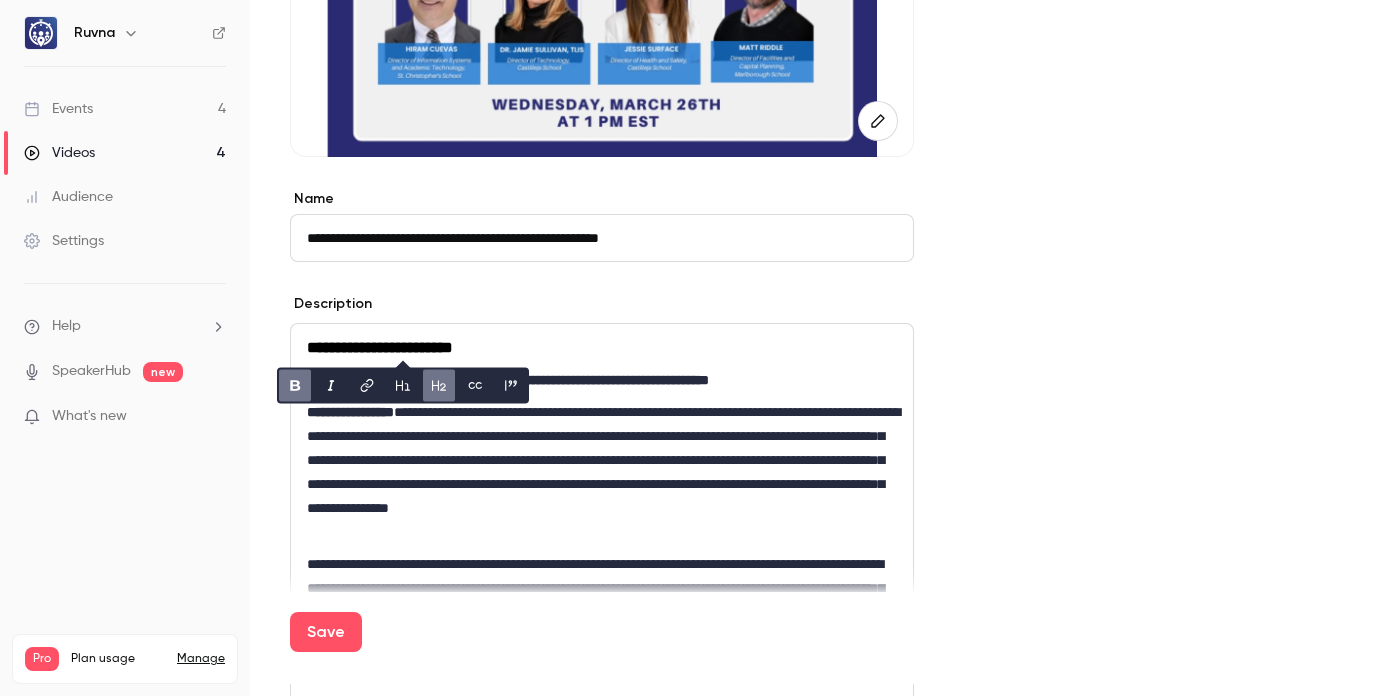 click on "**********" at bounding box center (602, 472) 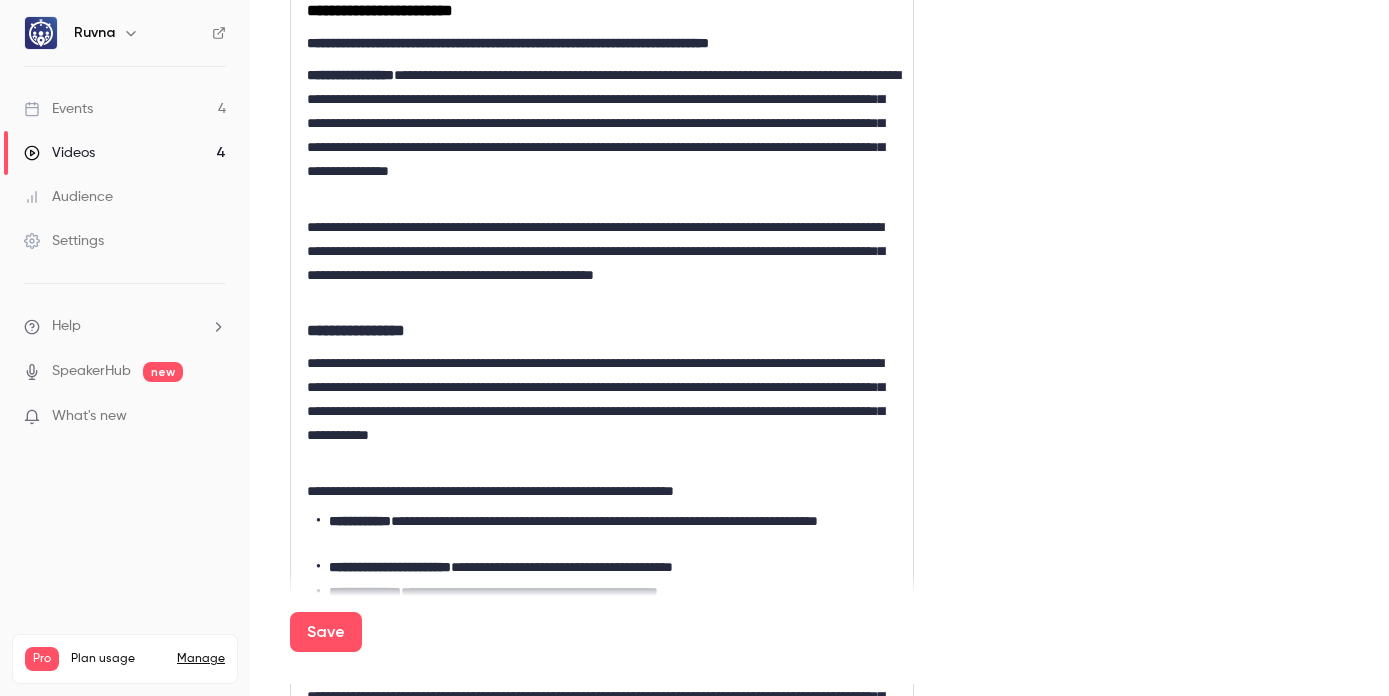 scroll, scrollTop: 737, scrollLeft: 0, axis: vertical 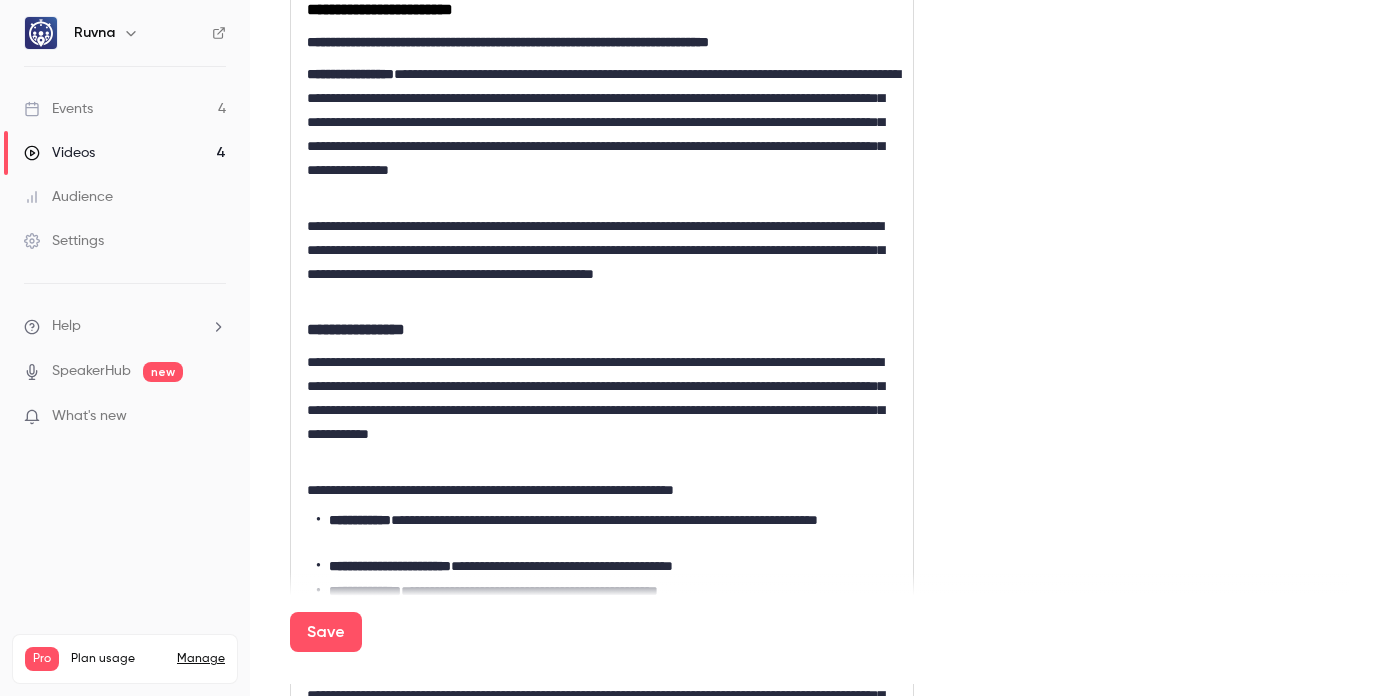 click on "Save" at bounding box center (326, 632) 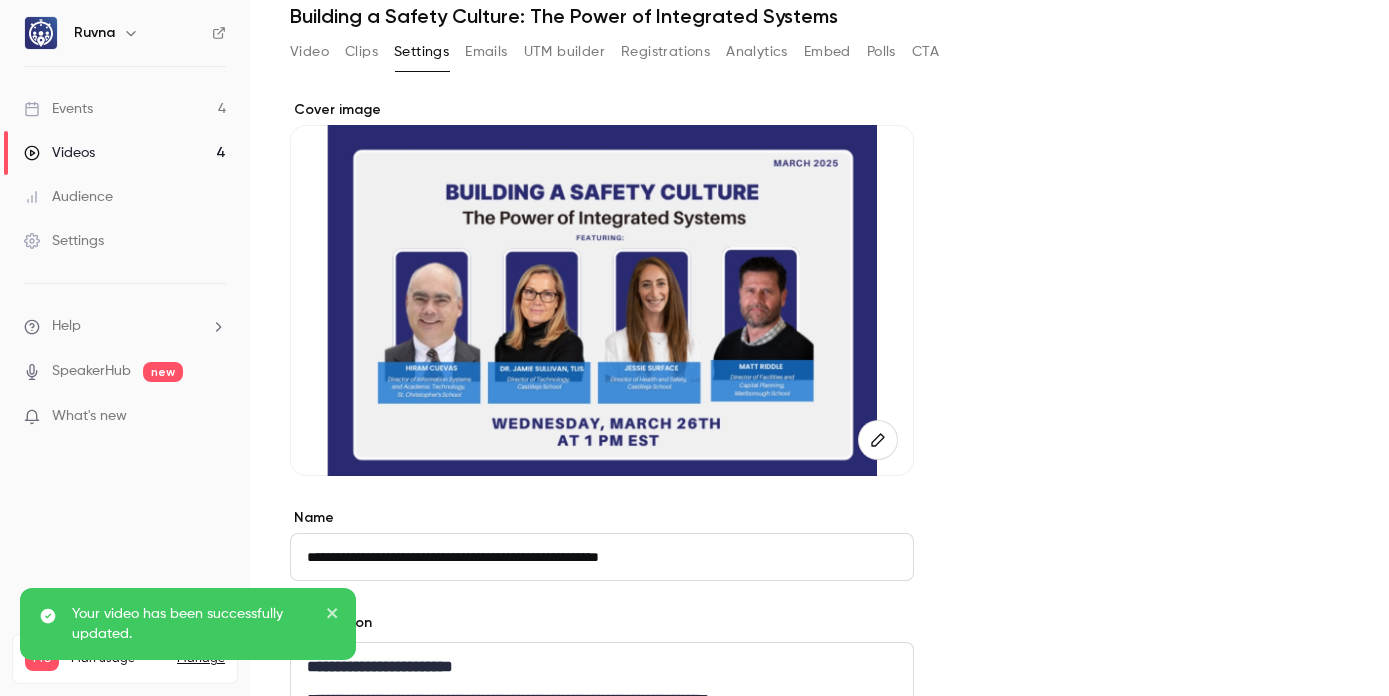 scroll, scrollTop: 0, scrollLeft: 0, axis: both 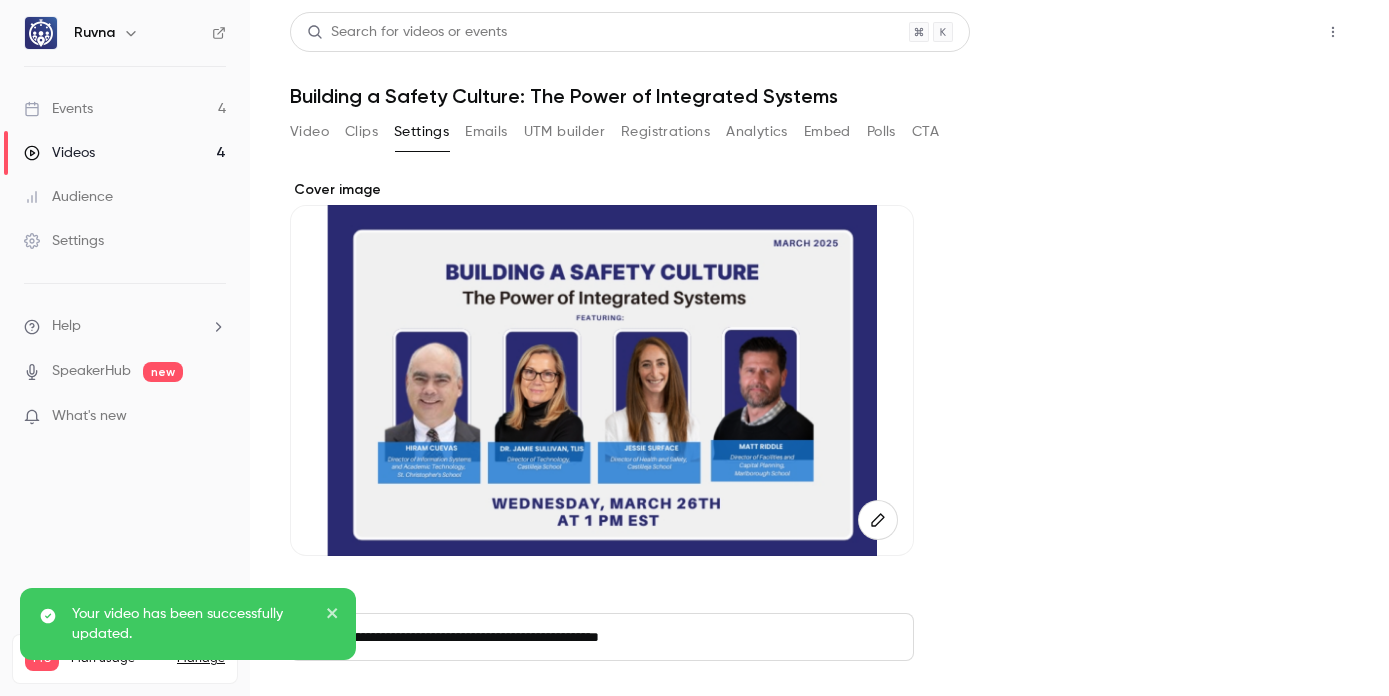 click on "Share" at bounding box center [1261, 32] 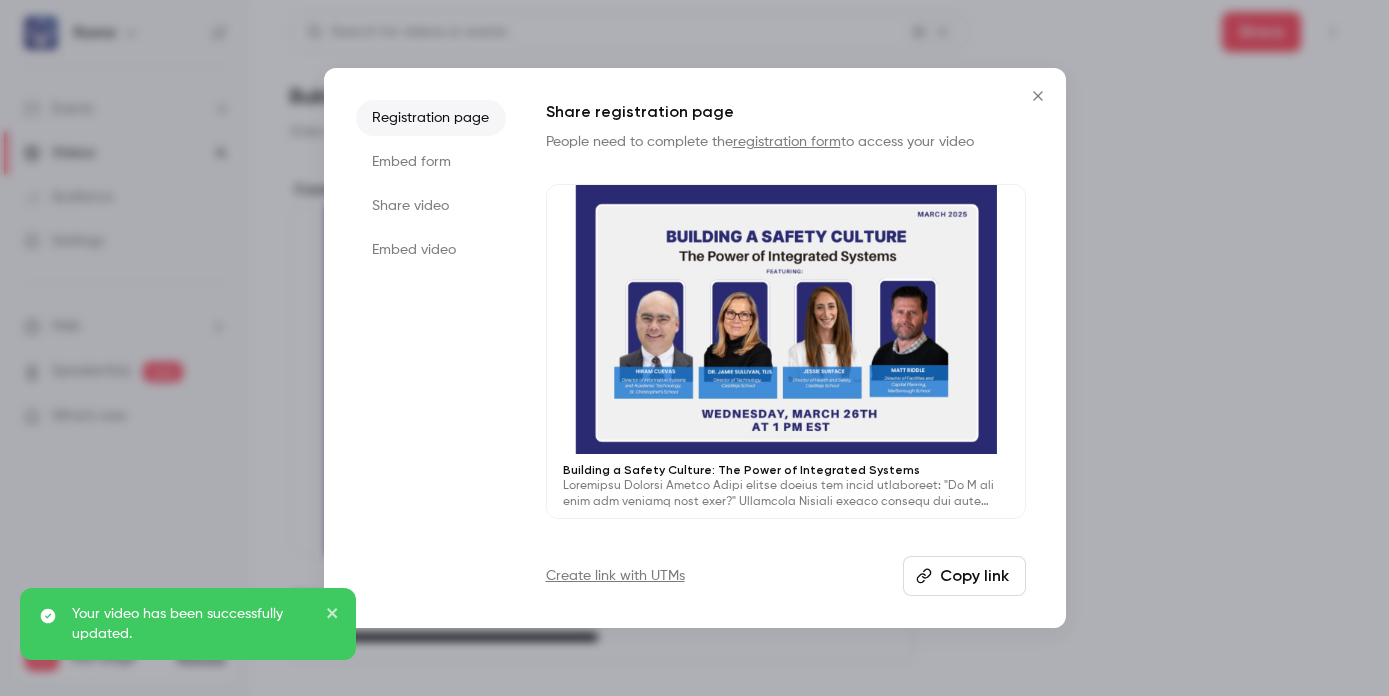 drag, startPoint x: 983, startPoint y: 578, endPoint x: 985, endPoint y: 555, distance: 23.086792 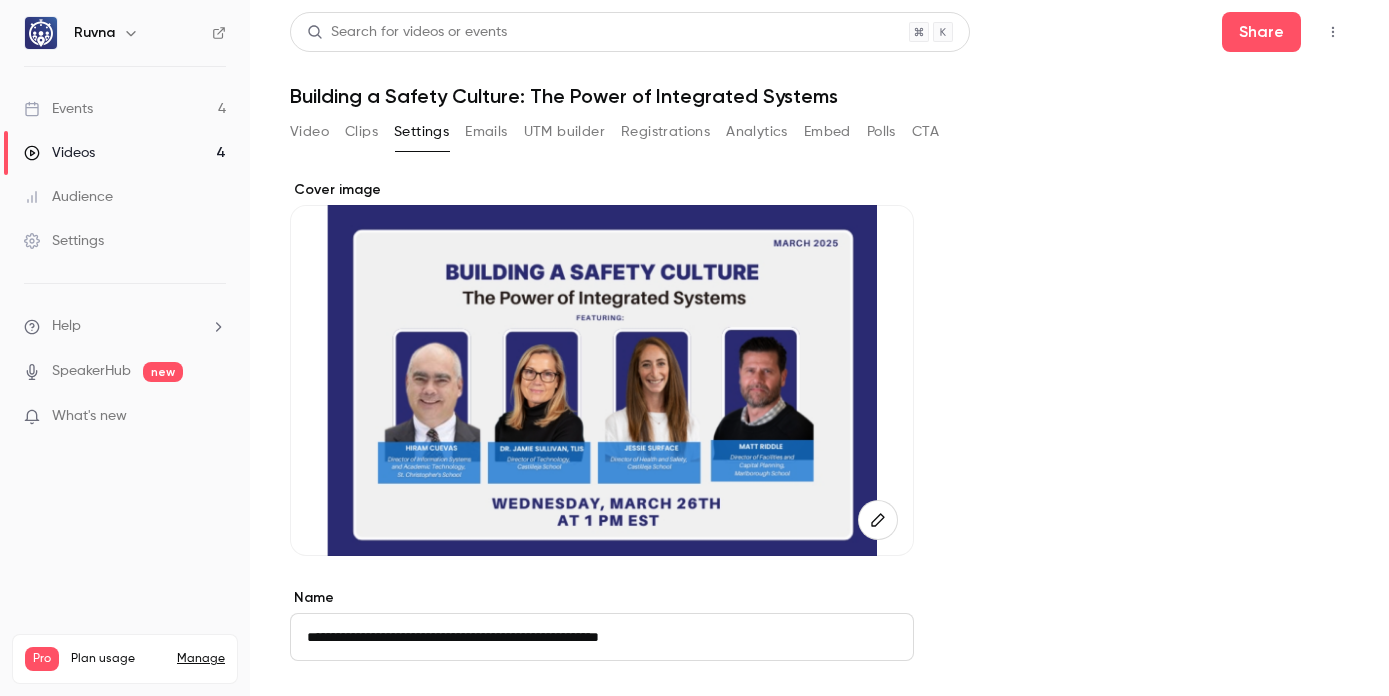 click on "Videos 4" at bounding box center (125, 153) 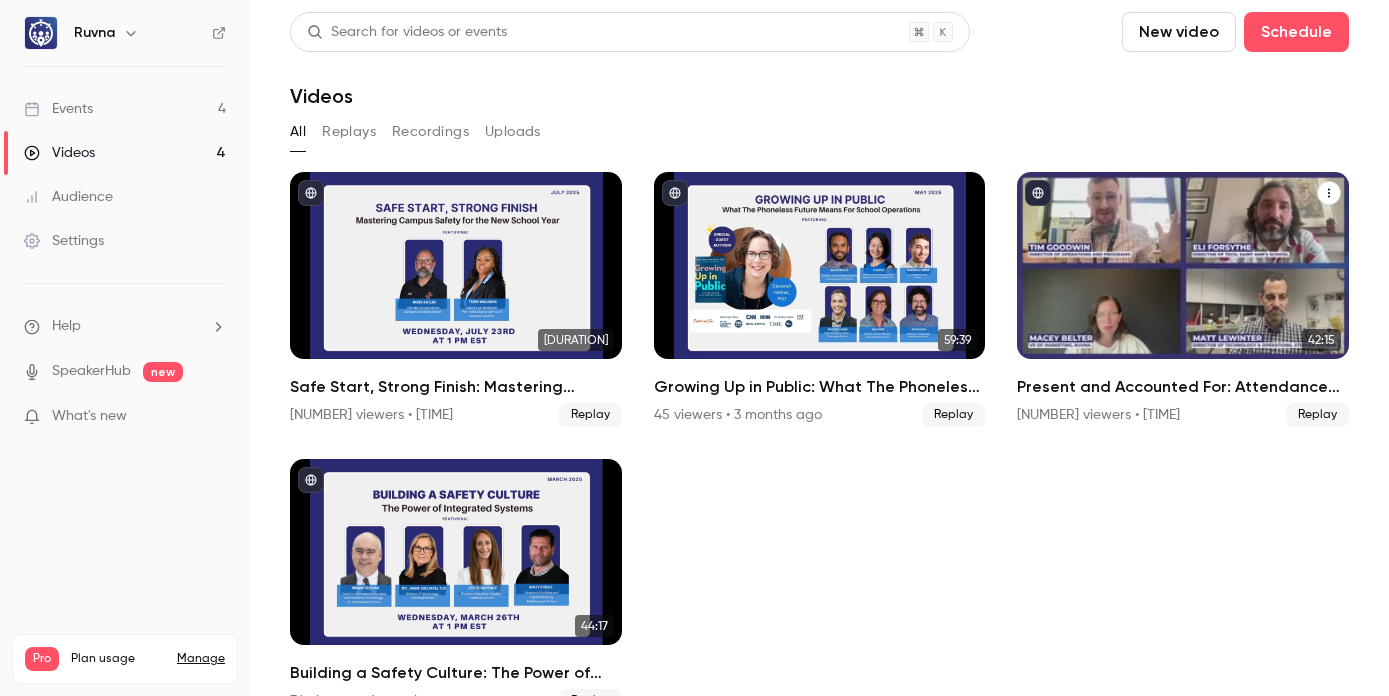 click on "Present and Accounted For: Attendance Systems That Support Student Safety" at bounding box center [1183, 387] 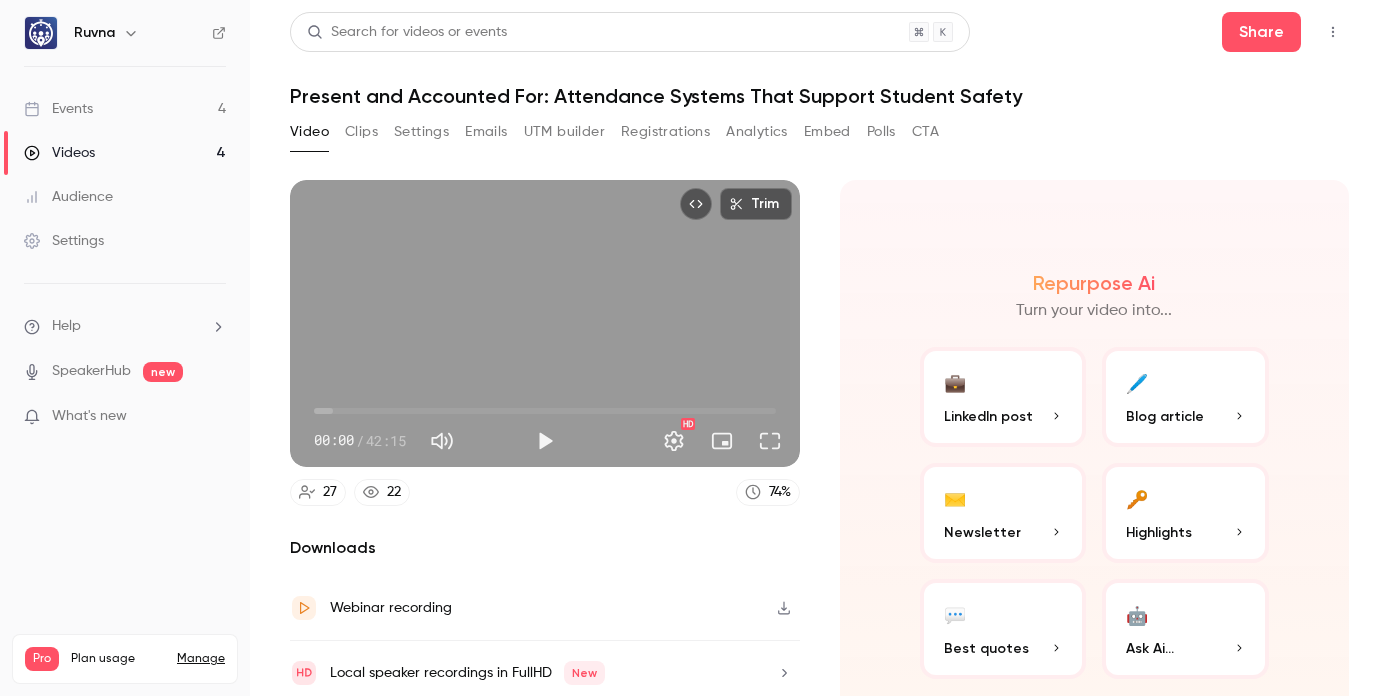 click on "Settings" at bounding box center (421, 132) 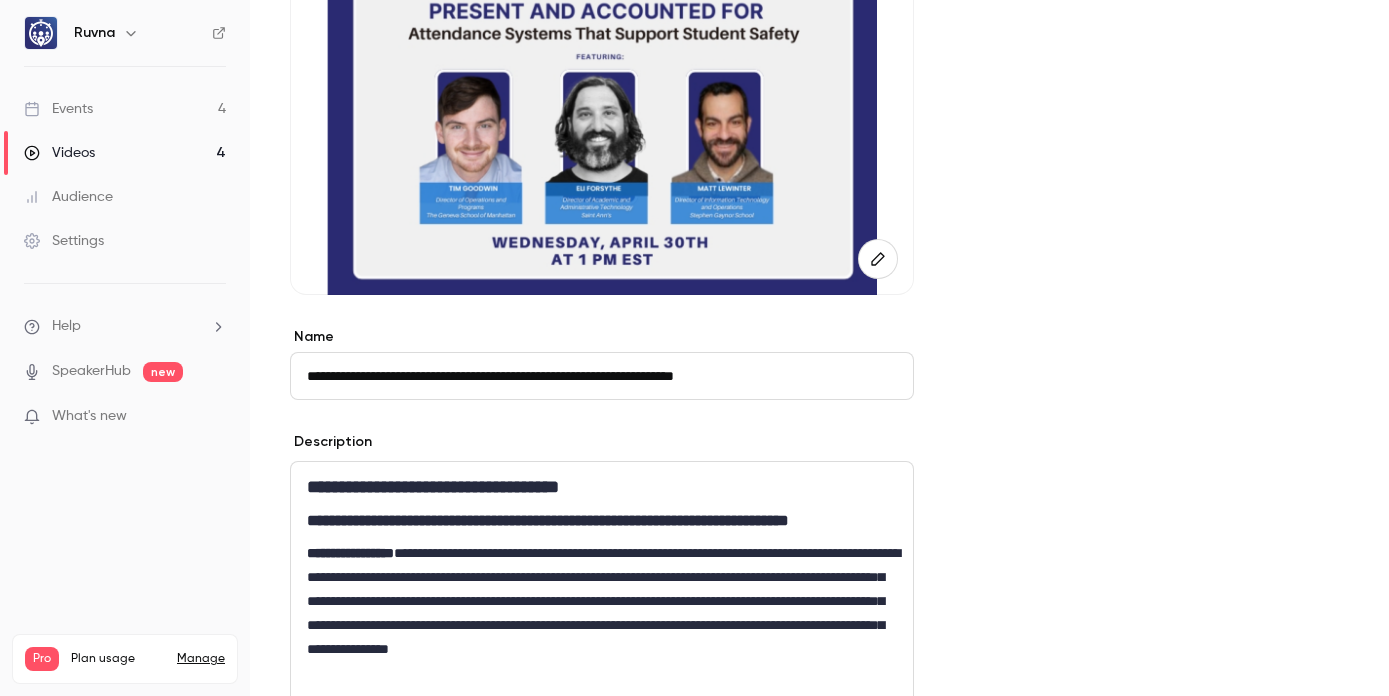 scroll, scrollTop: 397, scrollLeft: 0, axis: vertical 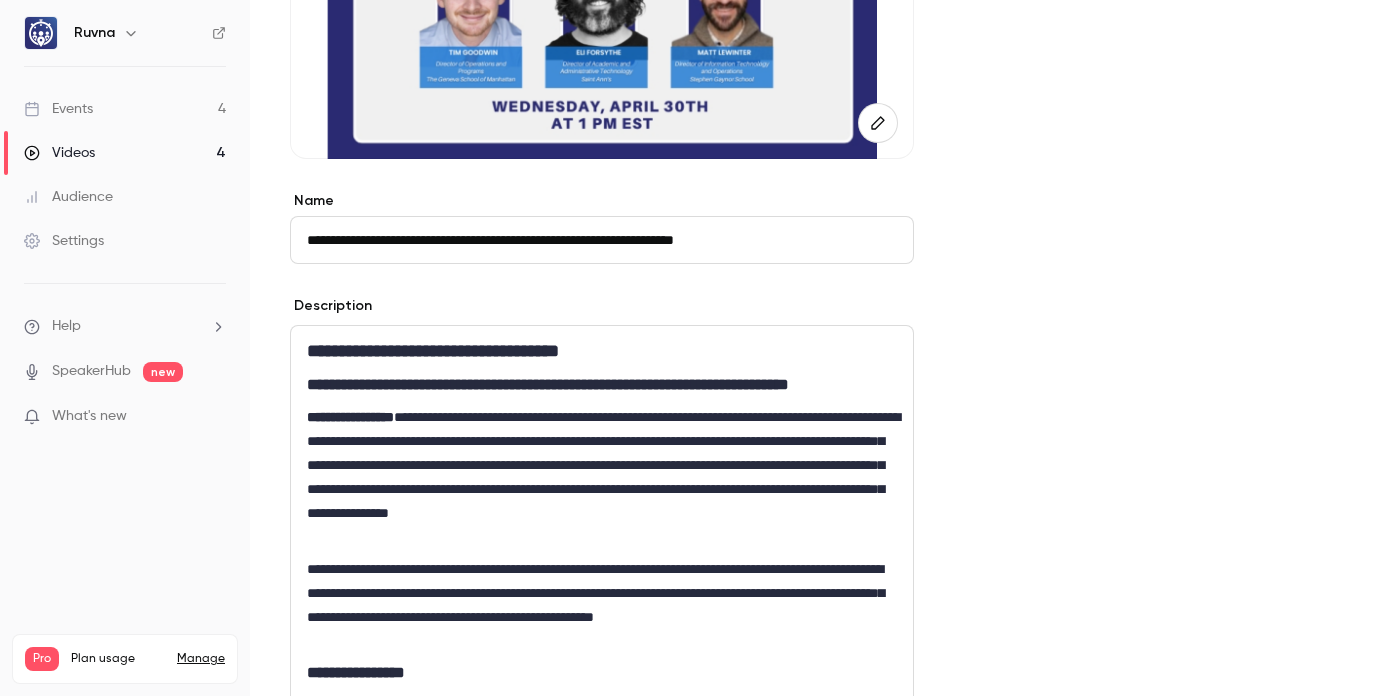 click on "**********" at bounding box center [433, 351] 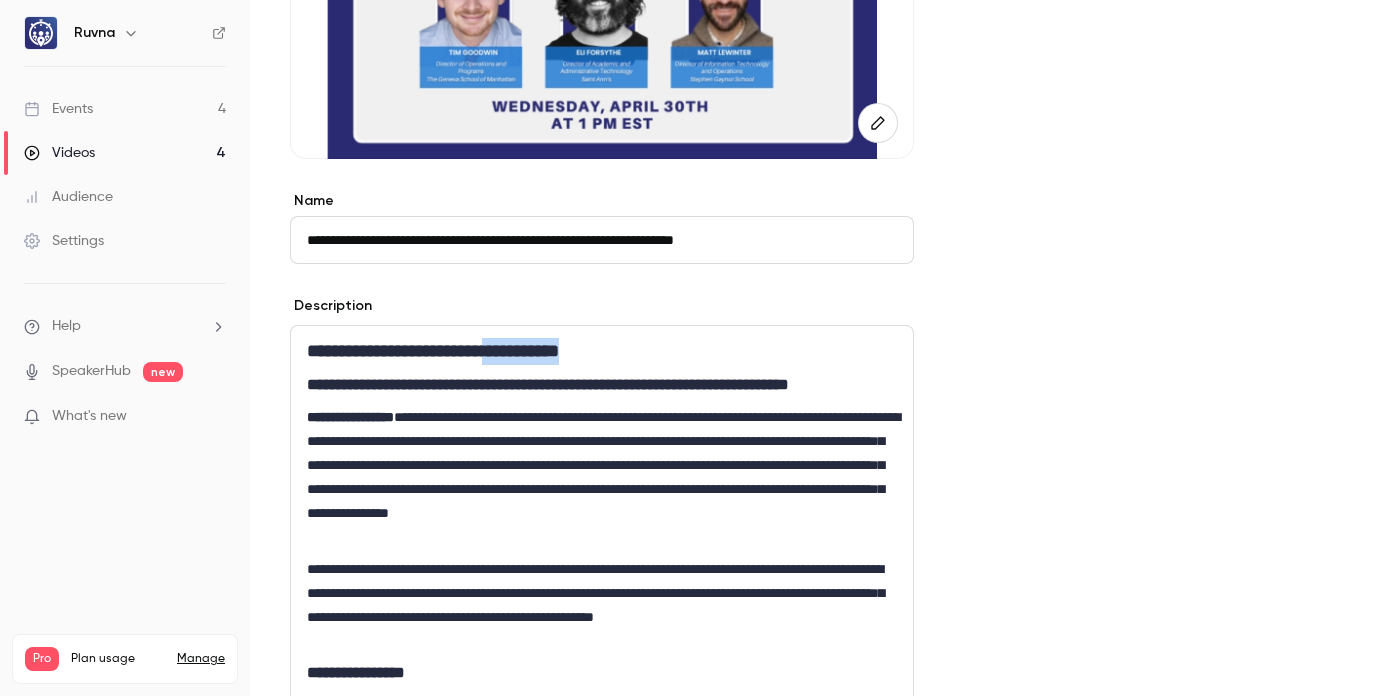 click on "**********" at bounding box center [433, 351] 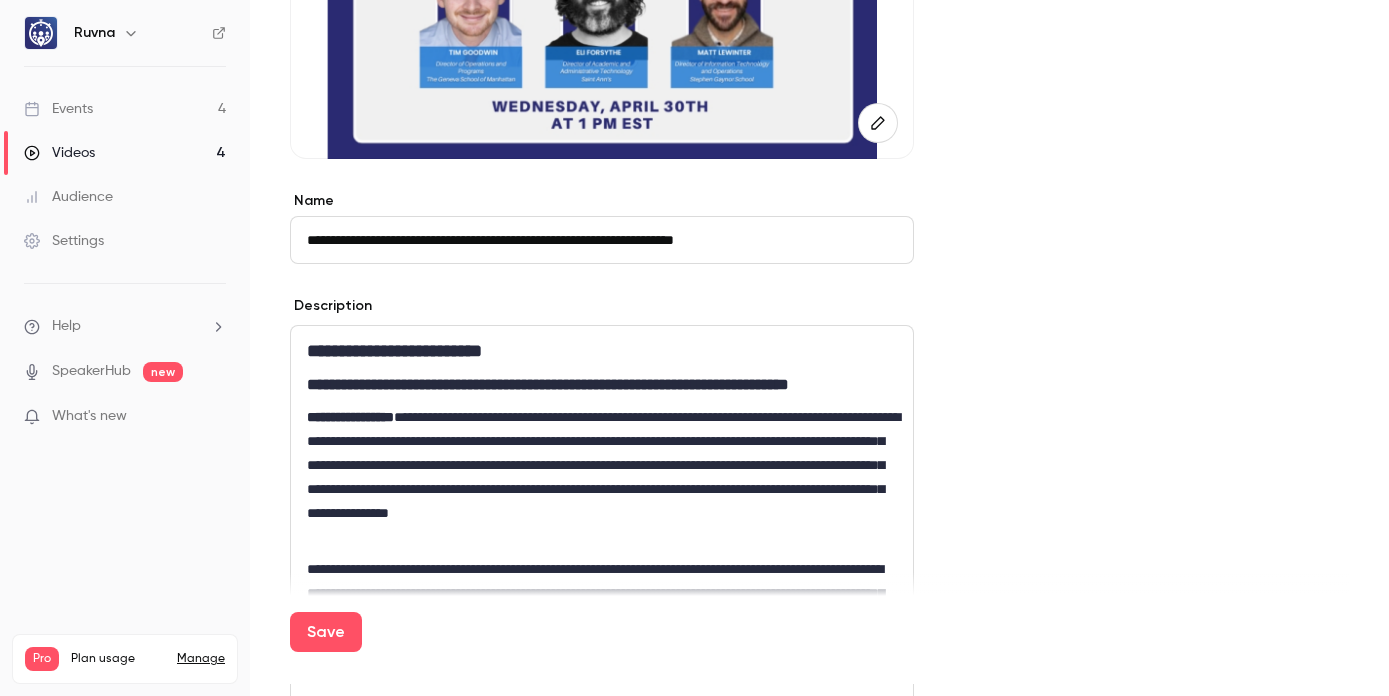 type 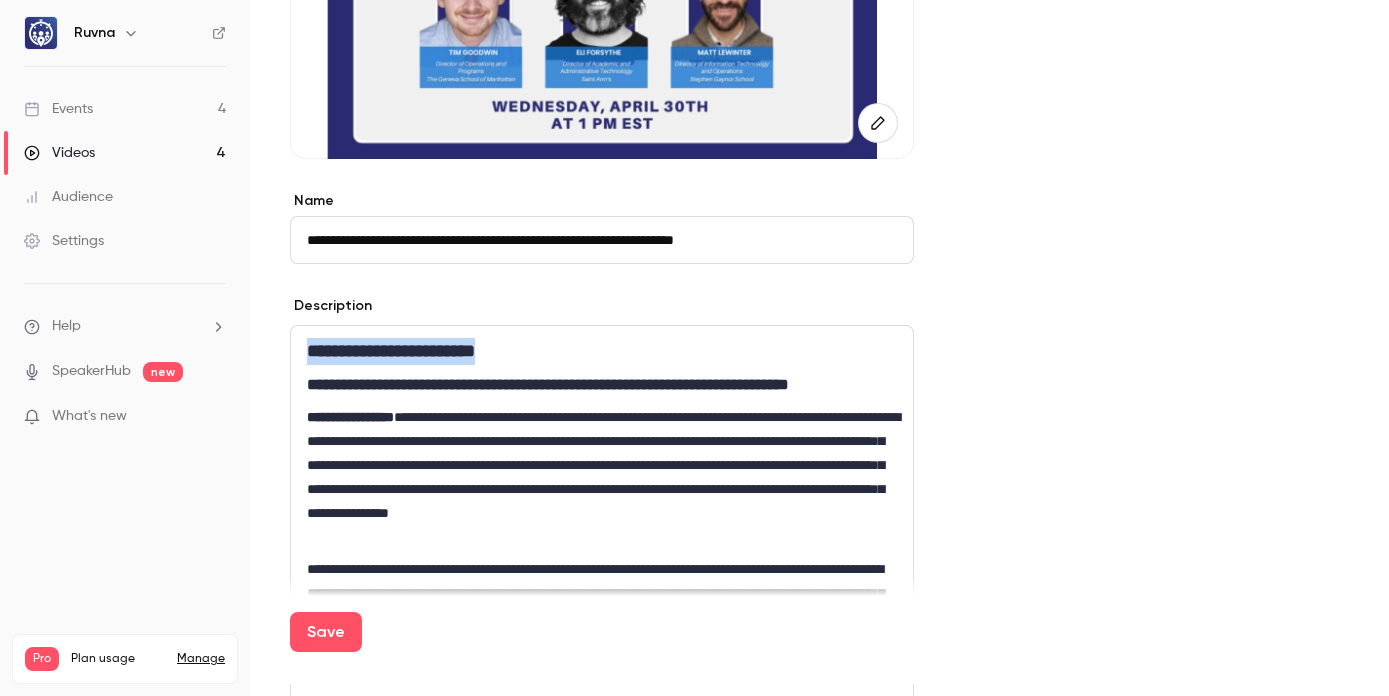 drag, startPoint x: 528, startPoint y: 349, endPoint x: 283, endPoint y: 339, distance: 245.204 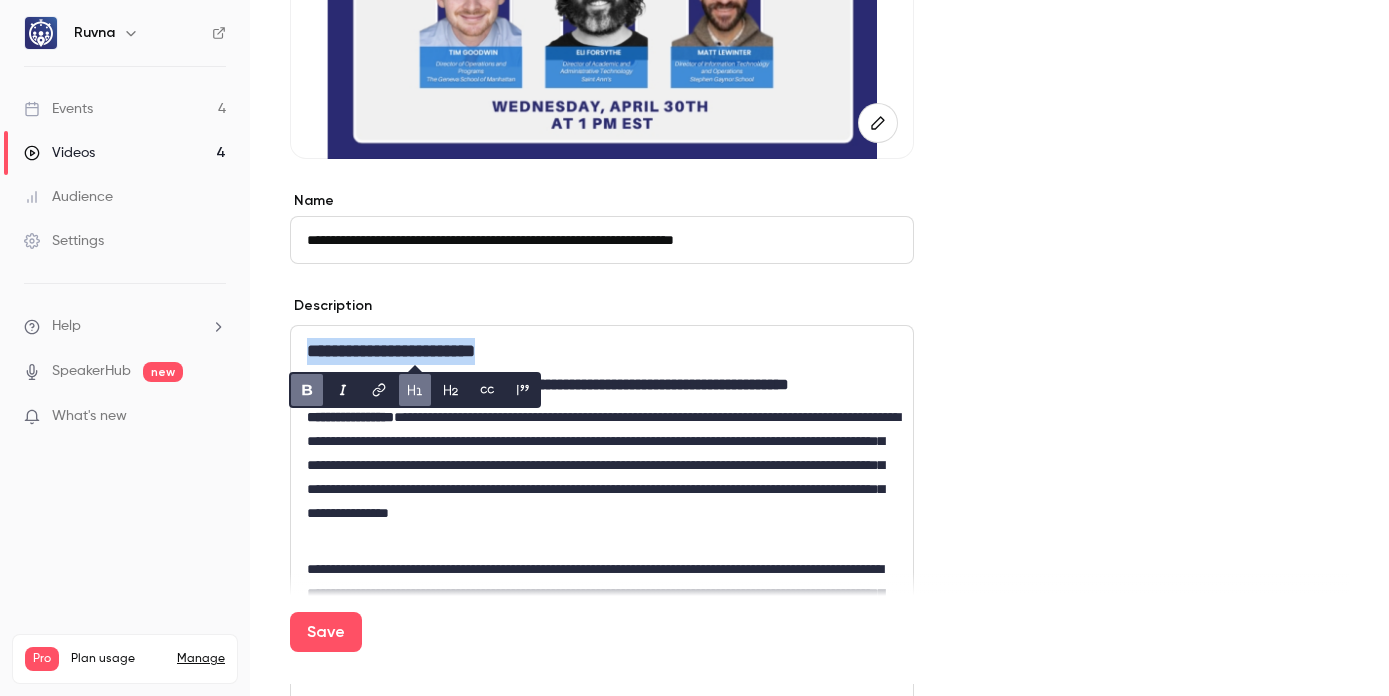 click 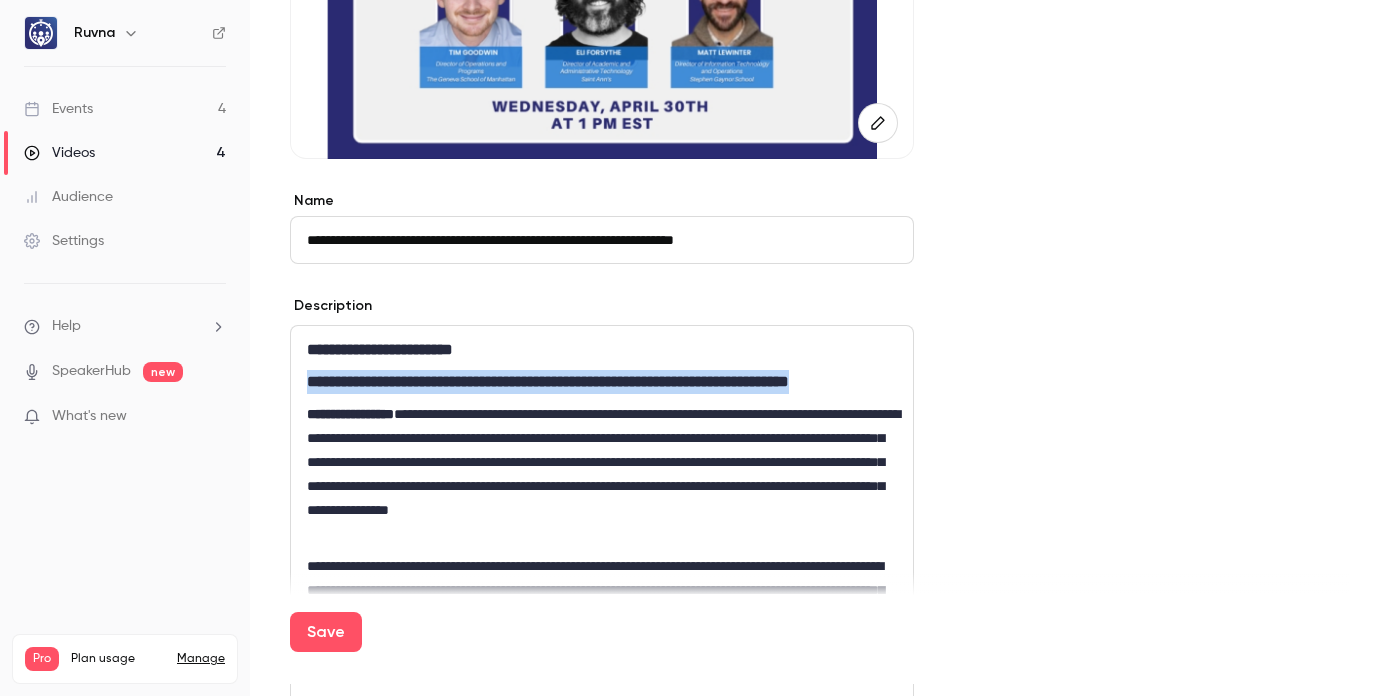 drag, startPoint x: 903, startPoint y: 380, endPoint x: 389, endPoint y: 391, distance: 514.1177 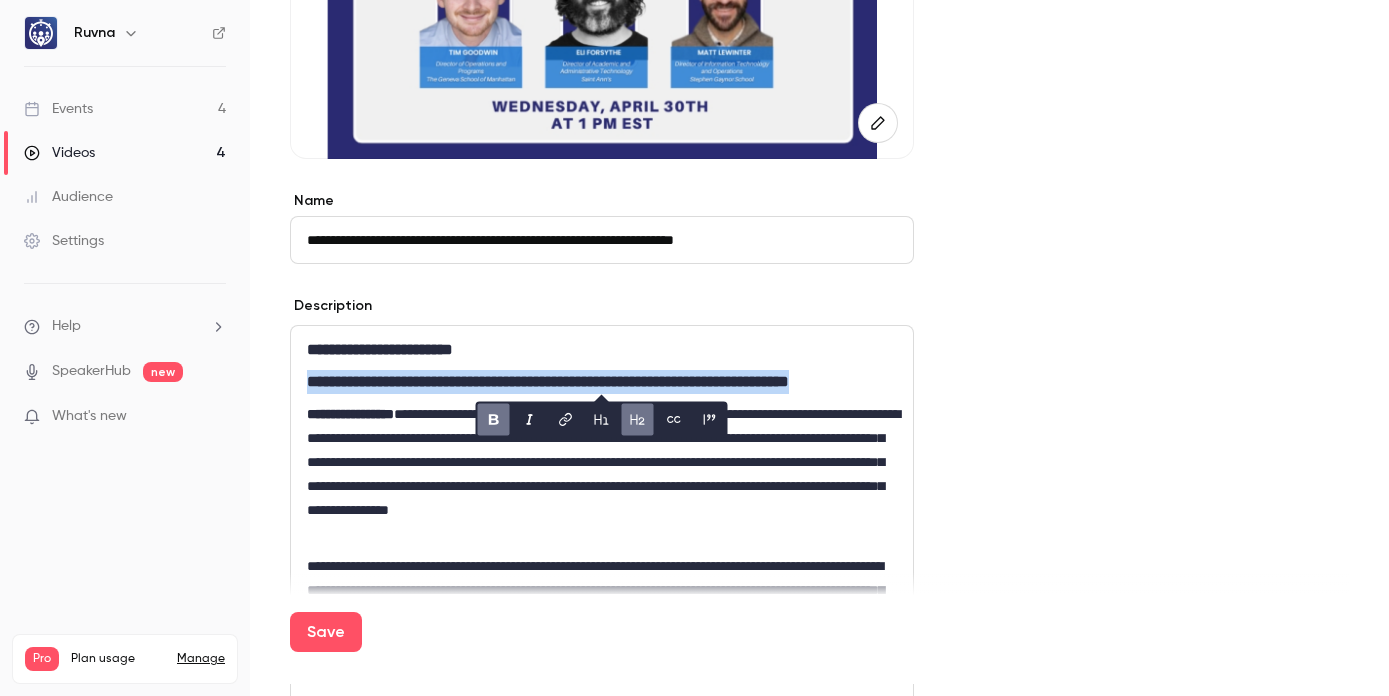 click 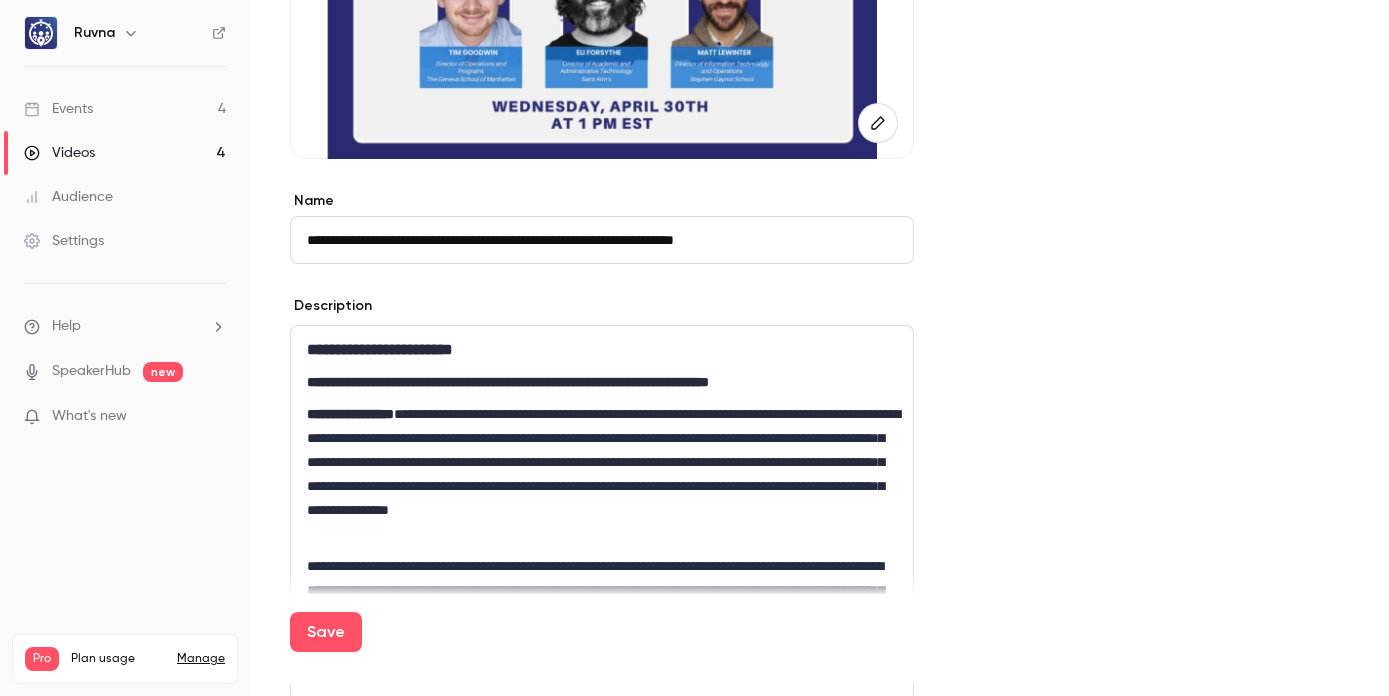click on "**********" at bounding box center [602, 474] 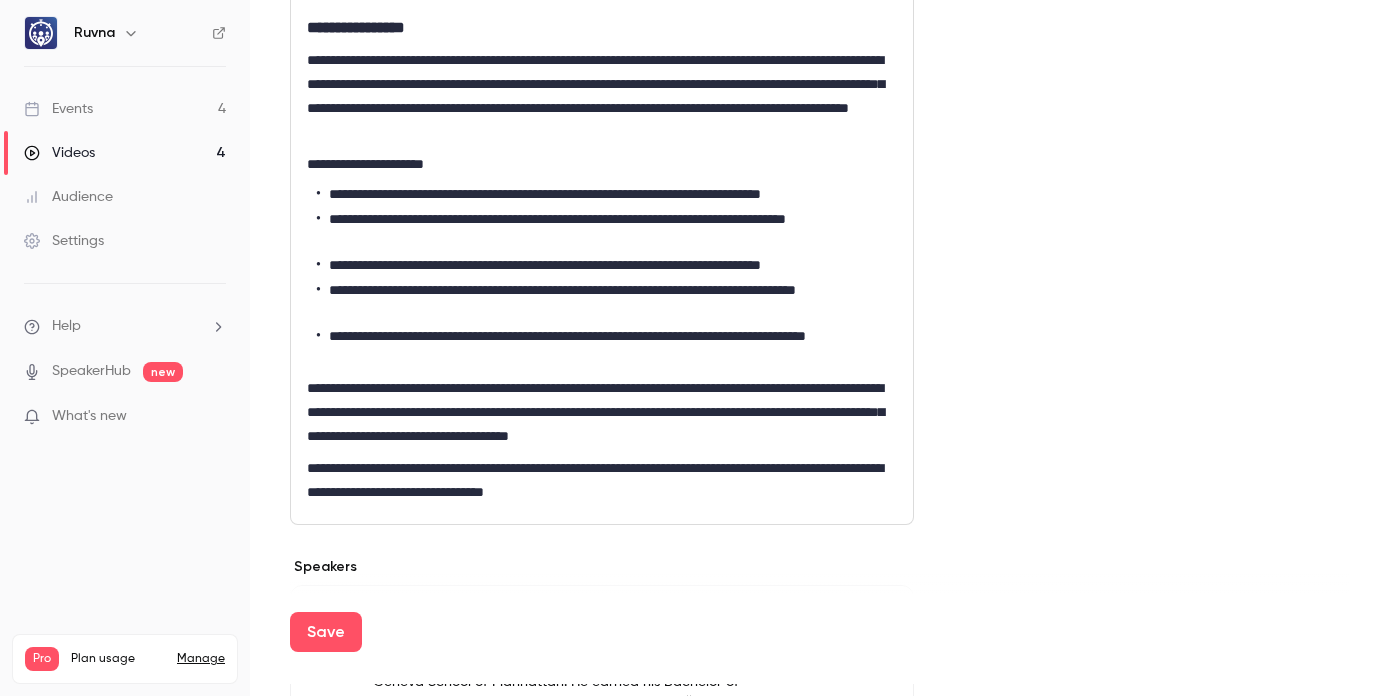 scroll, scrollTop: 987, scrollLeft: 0, axis: vertical 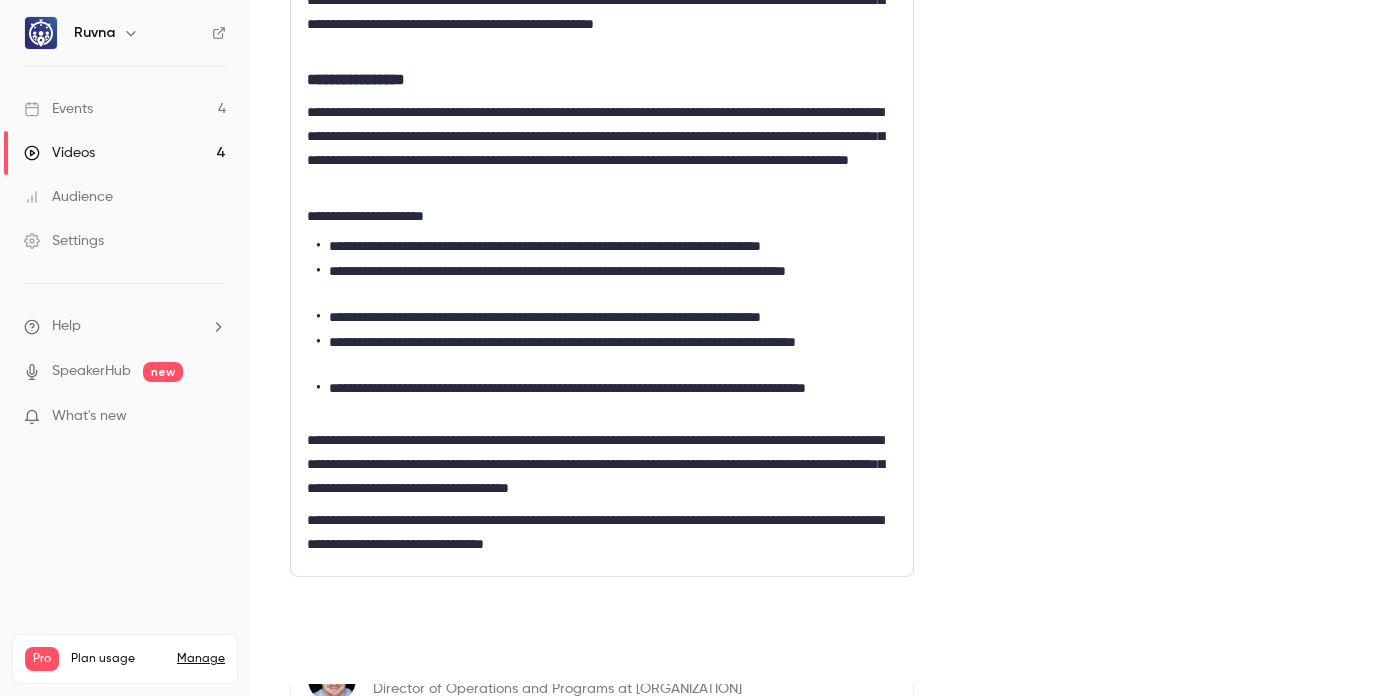 click on "Save" at bounding box center [326, 632] 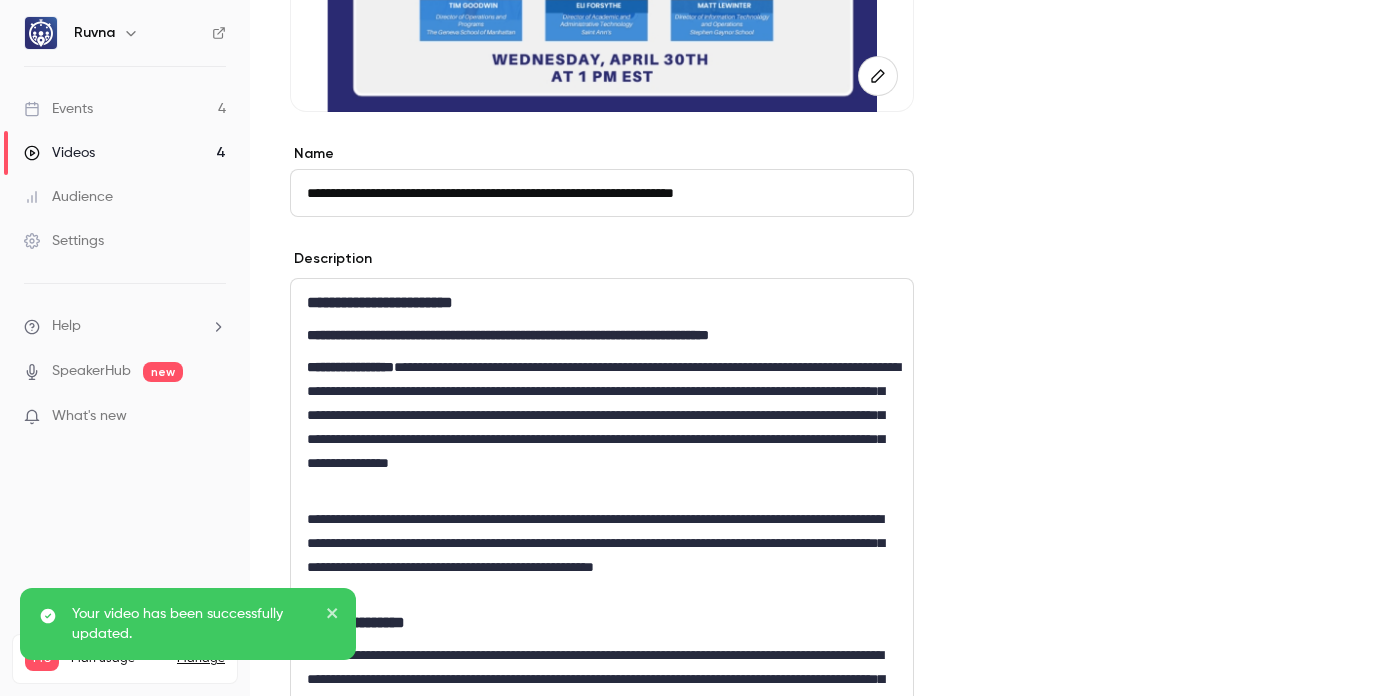 scroll, scrollTop: 399, scrollLeft: 0, axis: vertical 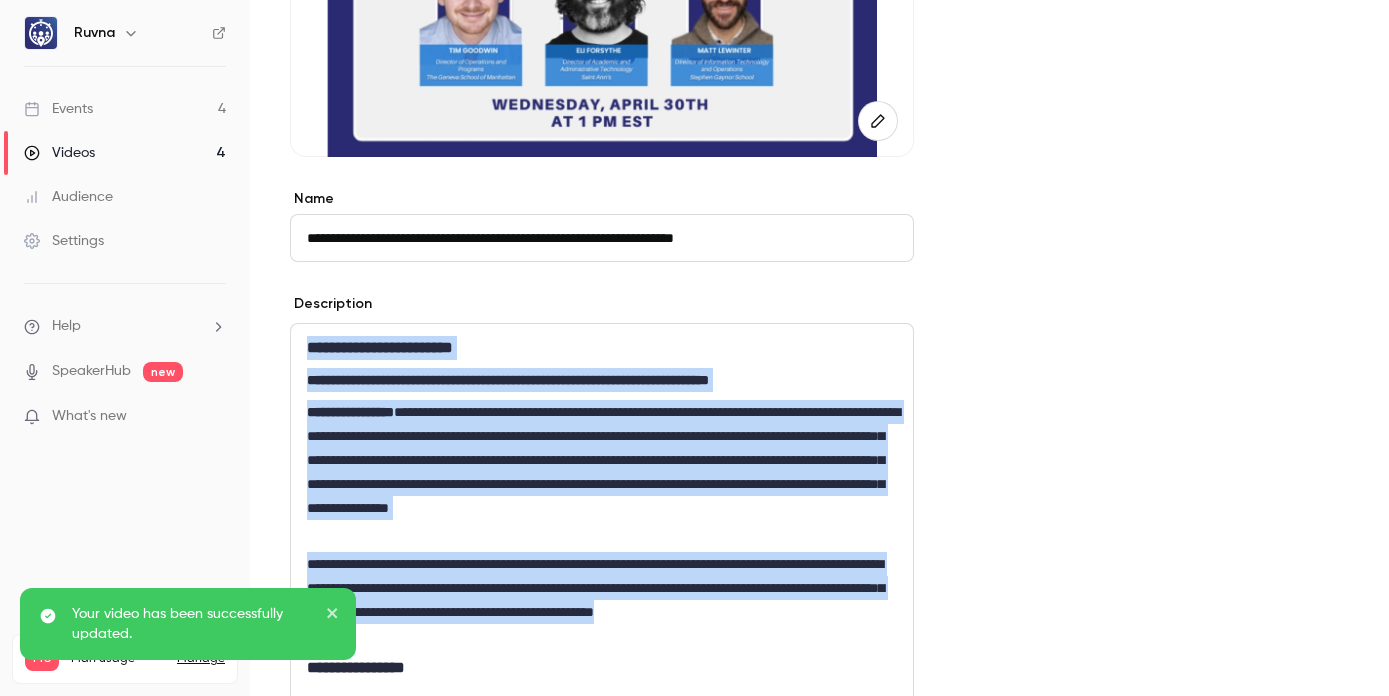 drag, startPoint x: 420, startPoint y: 638, endPoint x: 309, endPoint y: 351, distance: 307.7174 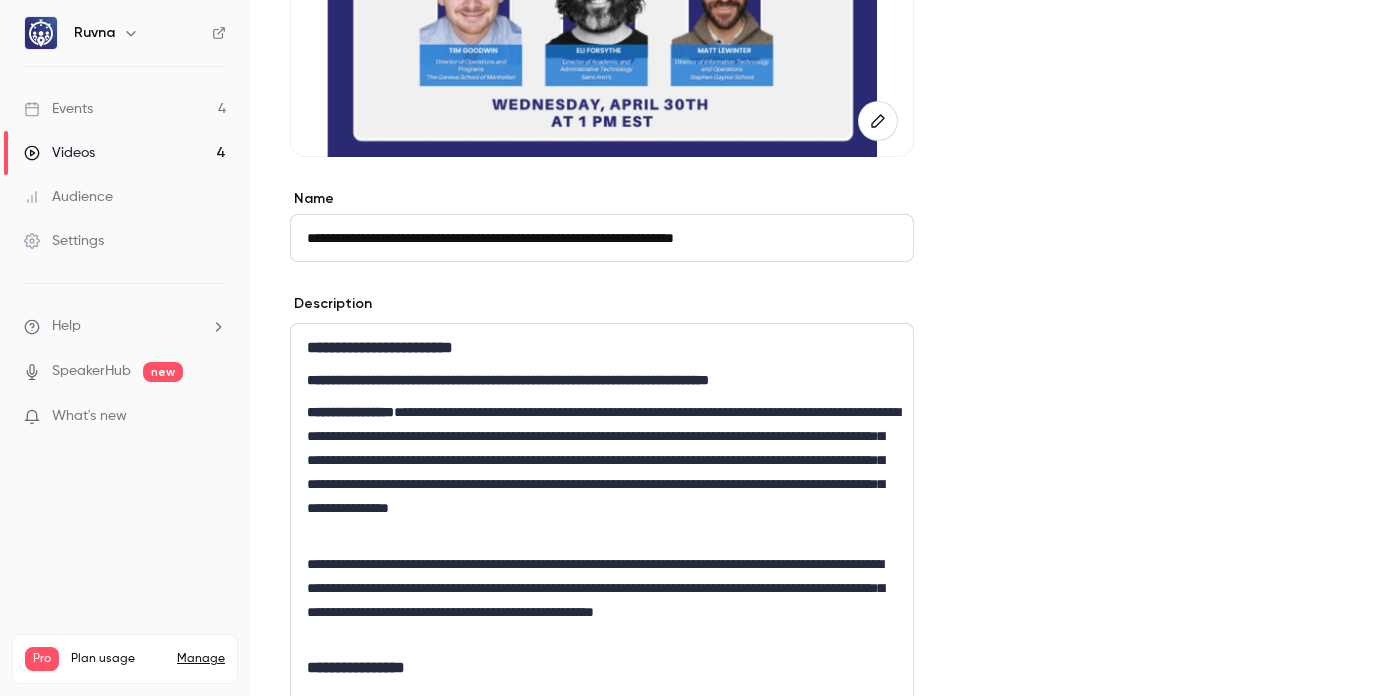 click on "Ruvna Events 4 Videos 4 Audience Settings Help SpeakerHub new What's new Pro Plan usage Manage Videos 4  / 150 Monthly registrants 0  / 250" at bounding box center [125, 348] 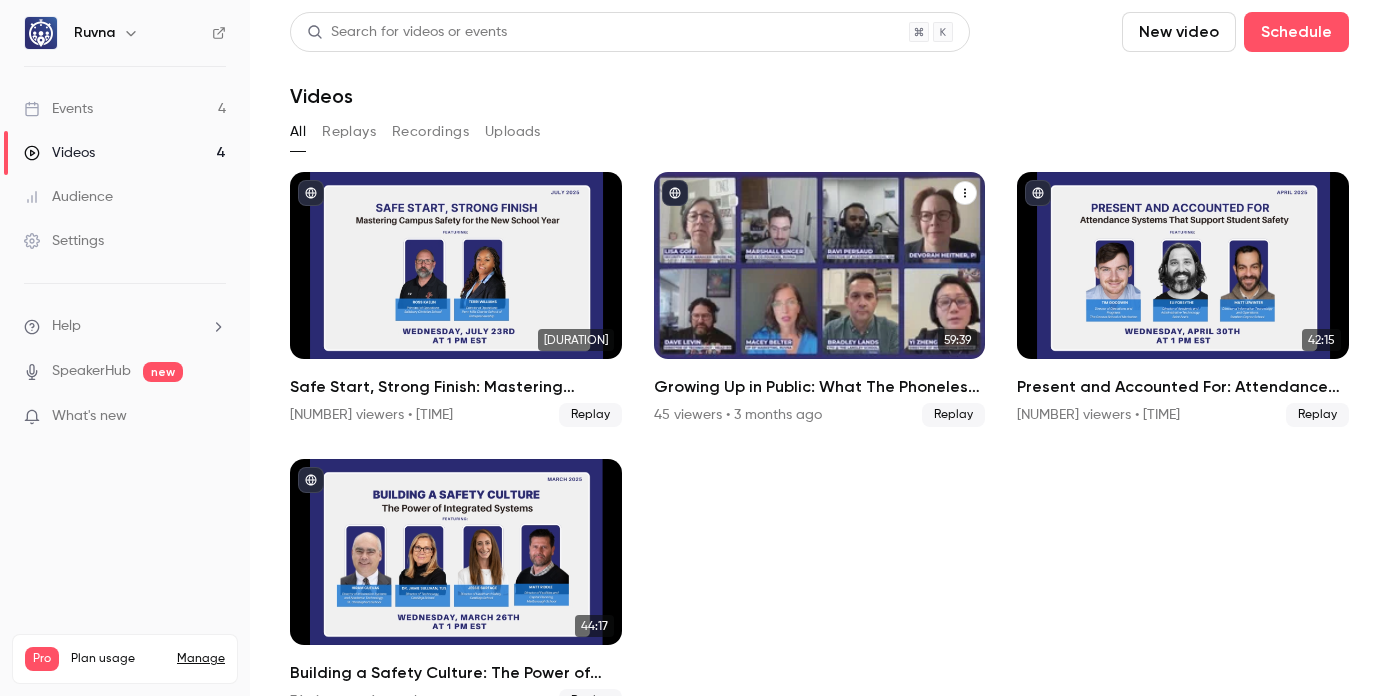 click on "Growing Up in Public: What The Phoneless Future Means For School Operations" at bounding box center (820, 387) 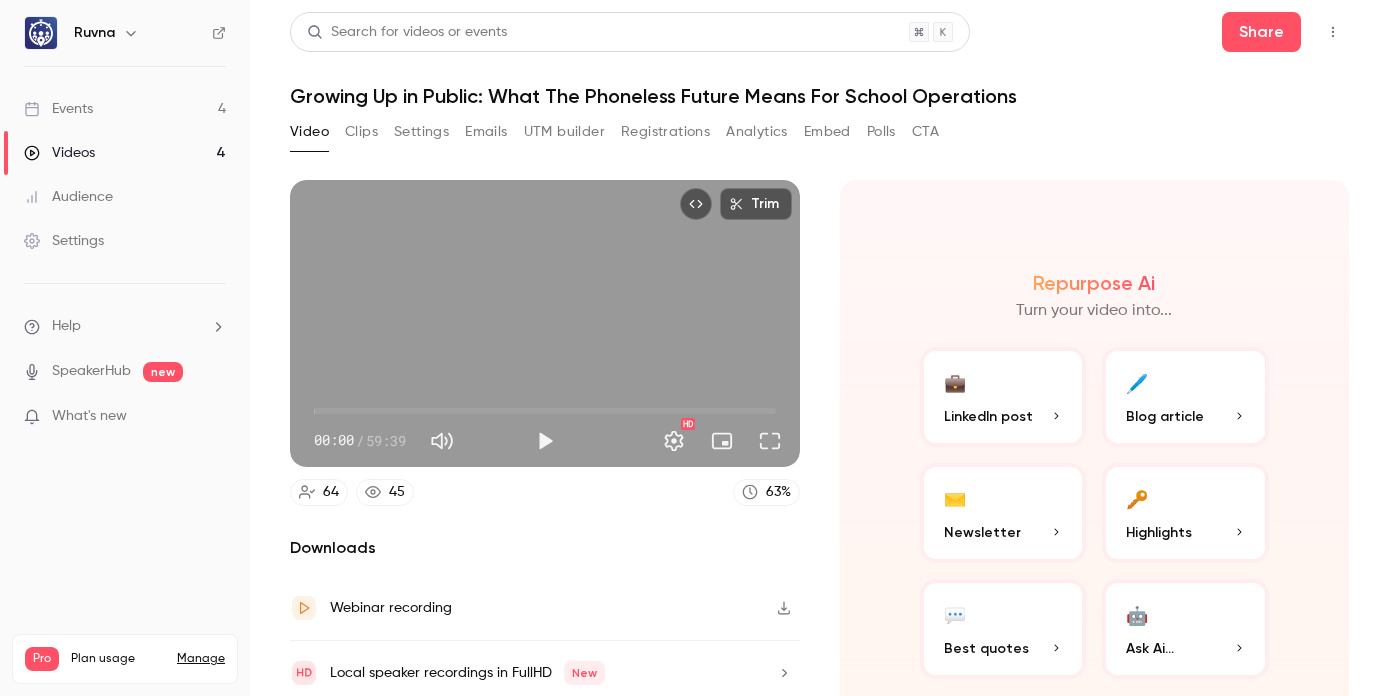 click on "Settings" at bounding box center [421, 132] 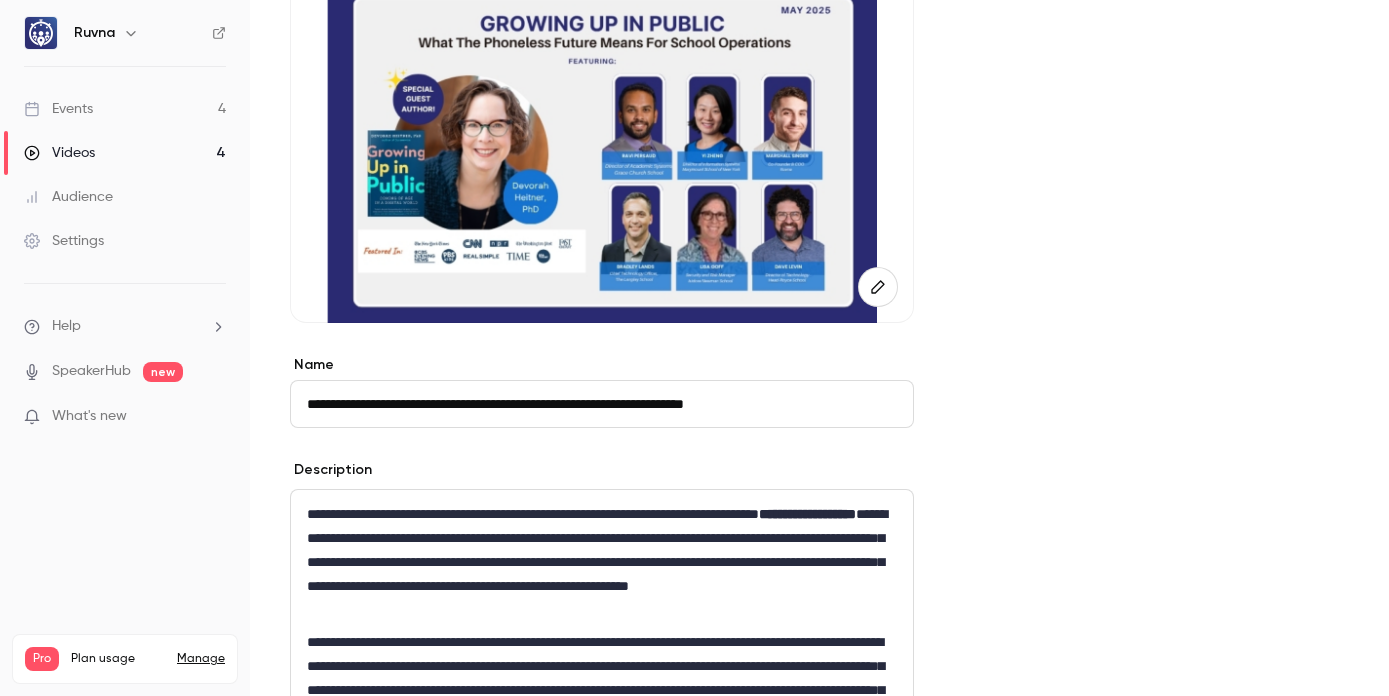 scroll, scrollTop: 509, scrollLeft: 0, axis: vertical 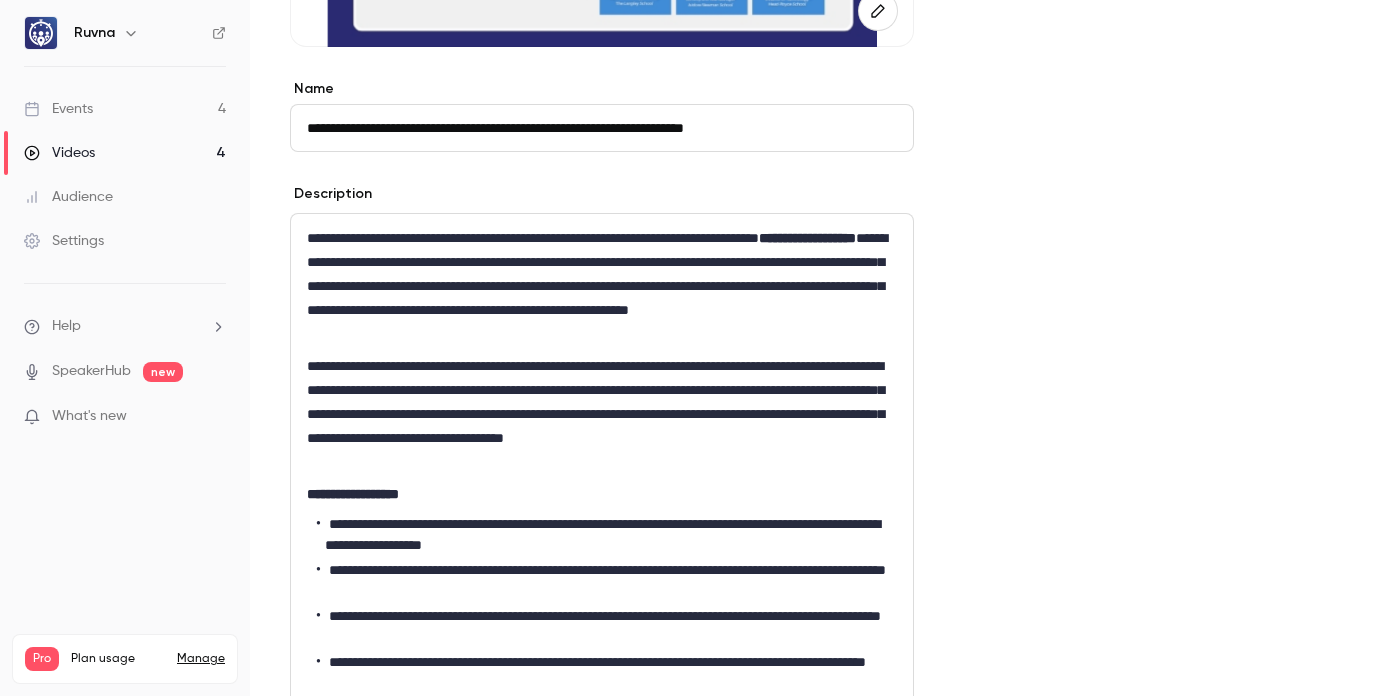click on "**********" at bounding box center [602, 286] 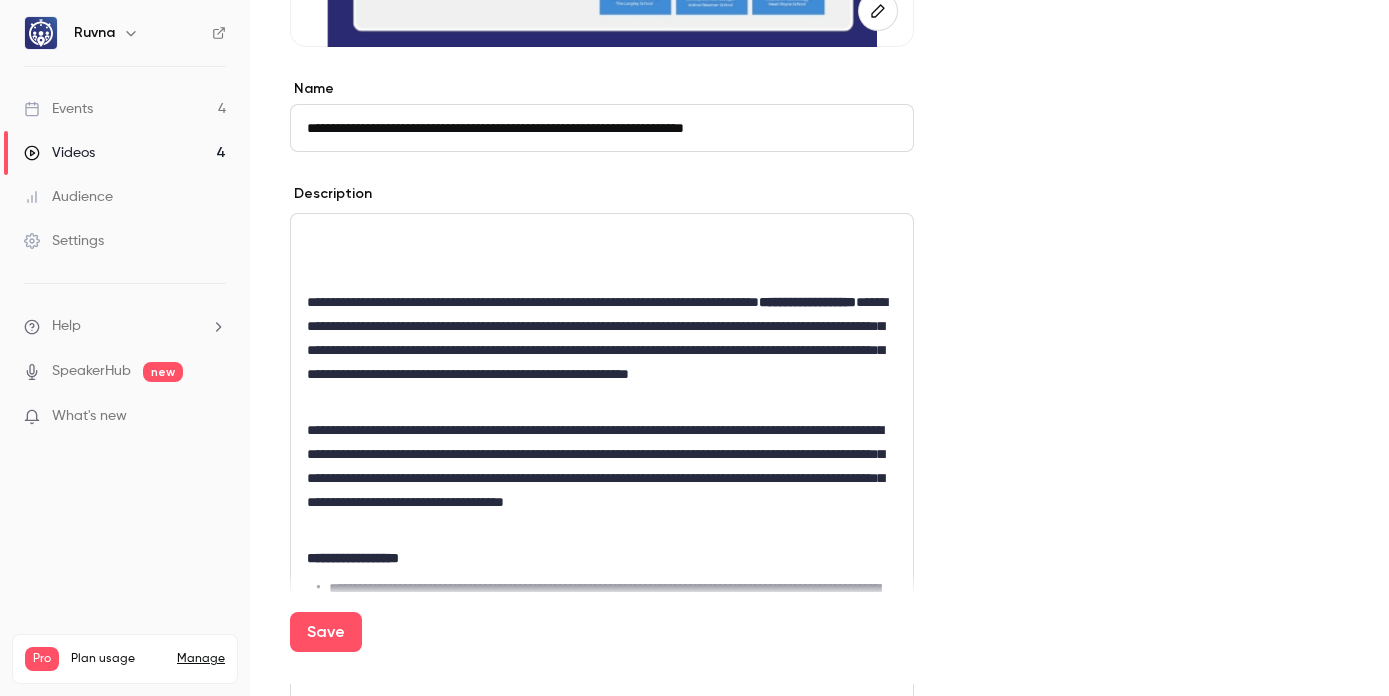 click at bounding box center [602, 238] 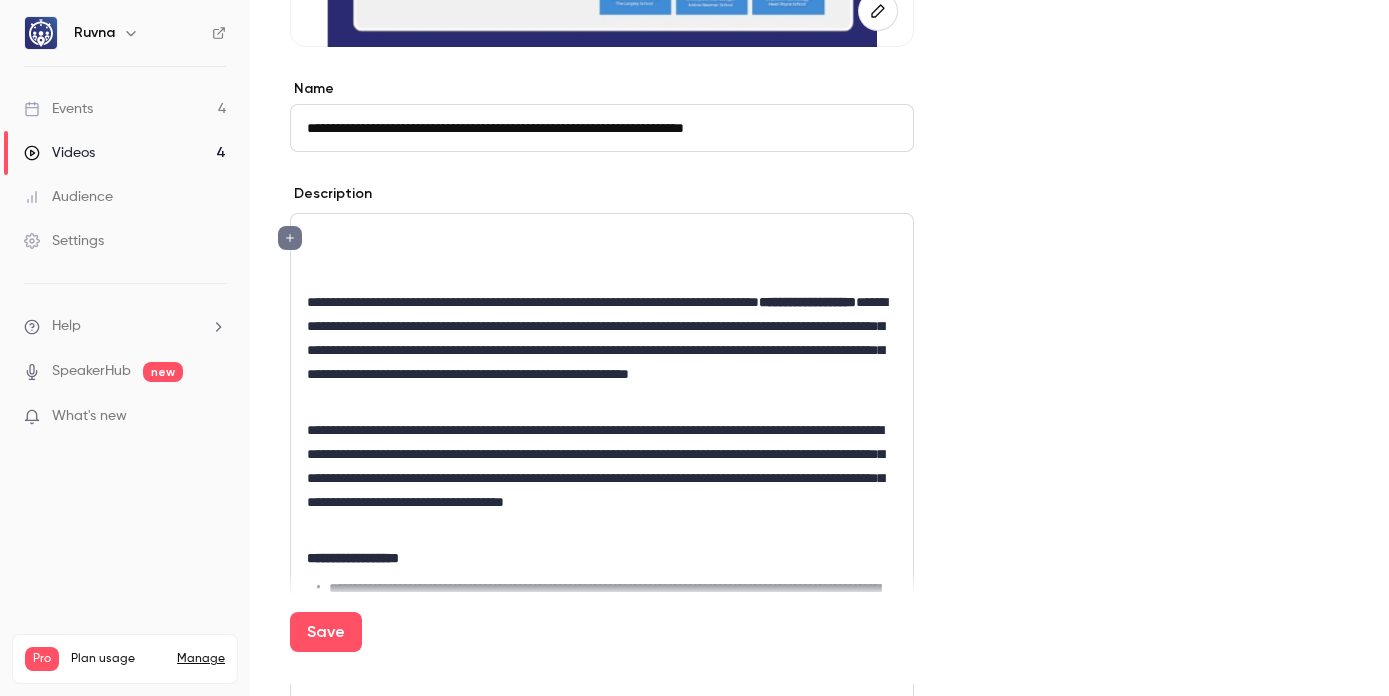 scroll, scrollTop: 0, scrollLeft: 0, axis: both 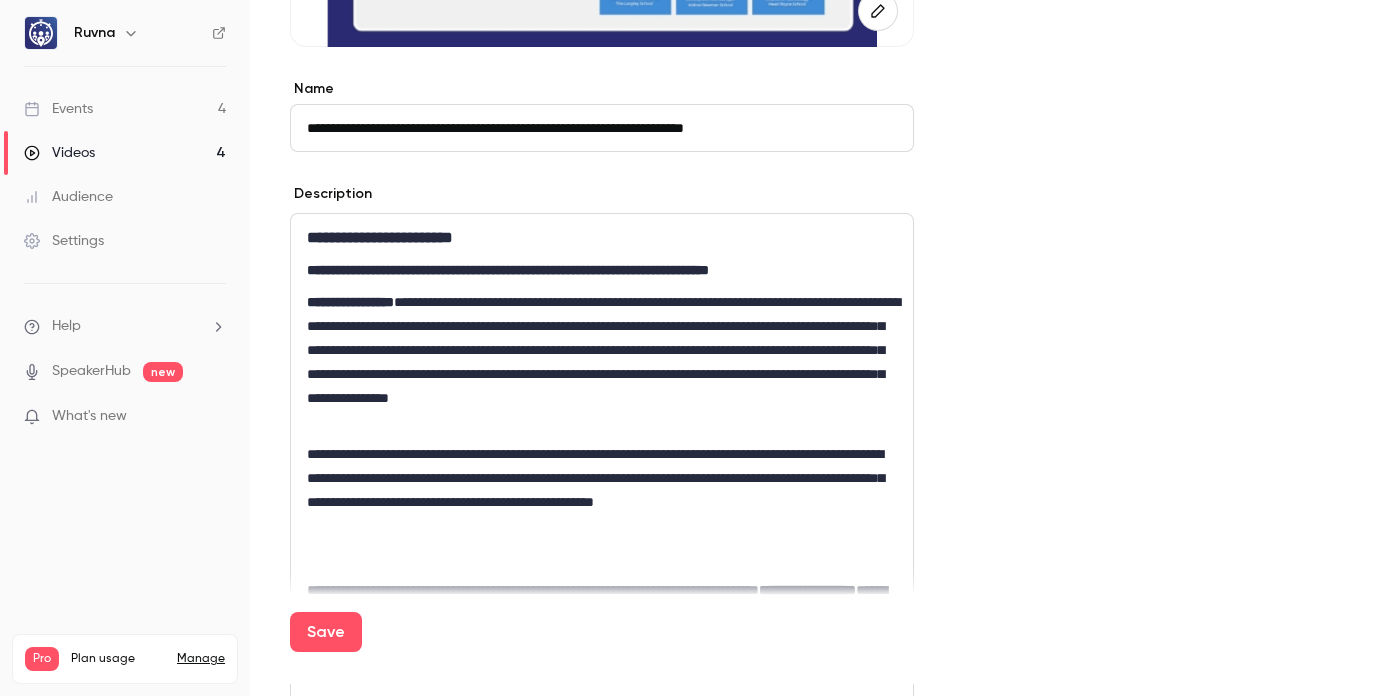 click on "**********" at bounding box center [602, 755] 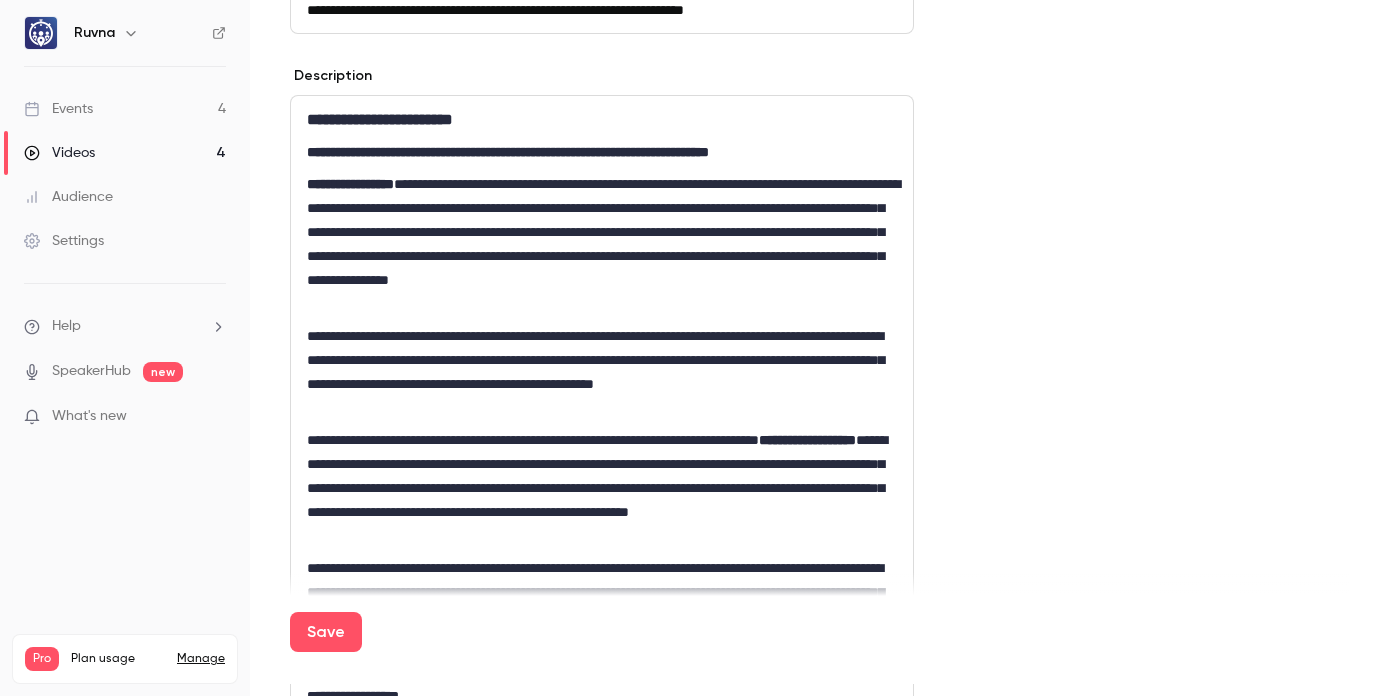 scroll, scrollTop: 638, scrollLeft: 0, axis: vertical 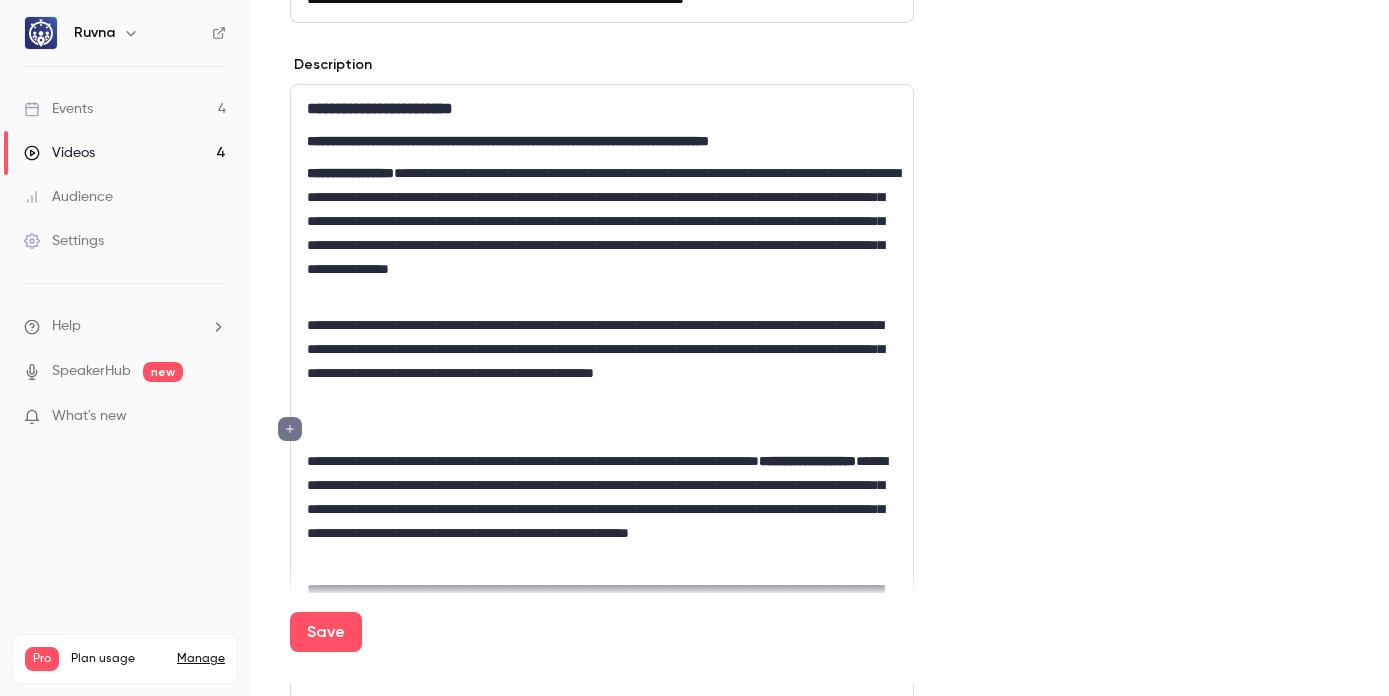 type 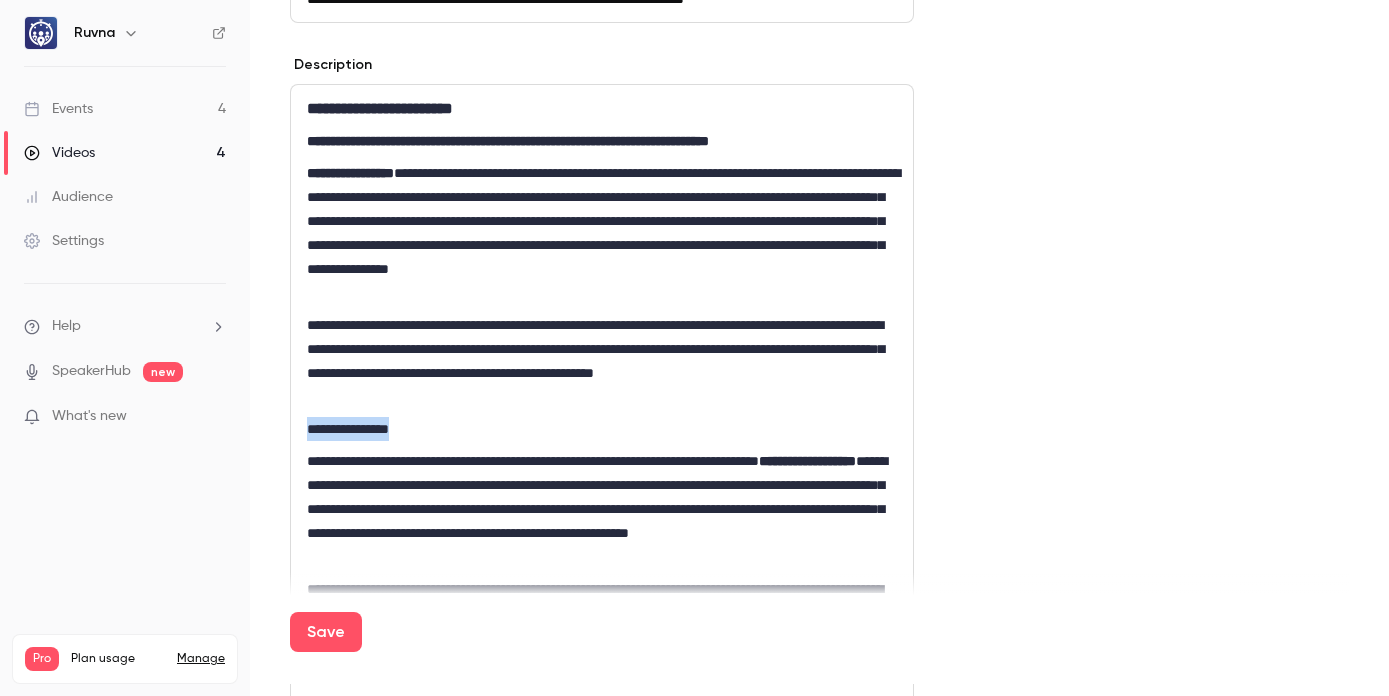 drag, startPoint x: 386, startPoint y: 427, endPoint x: 307, endPoint y: 425, distance: 79.025314 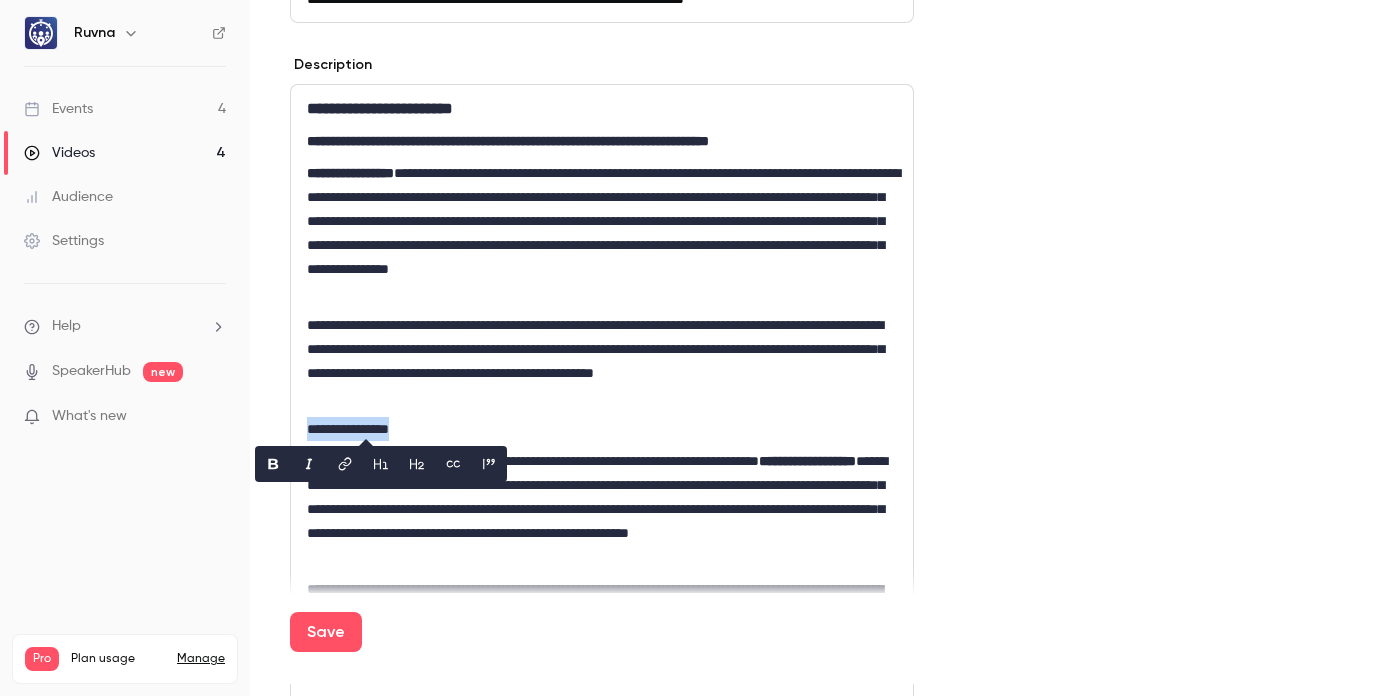 click 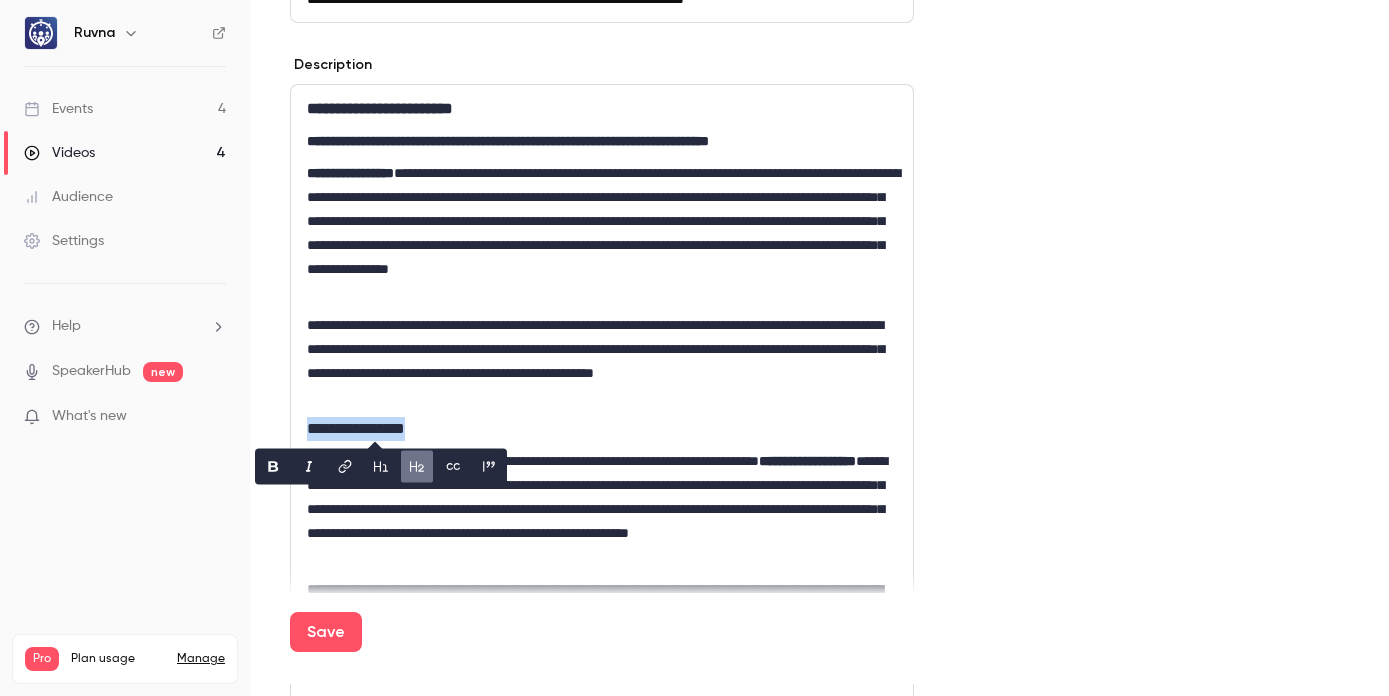click 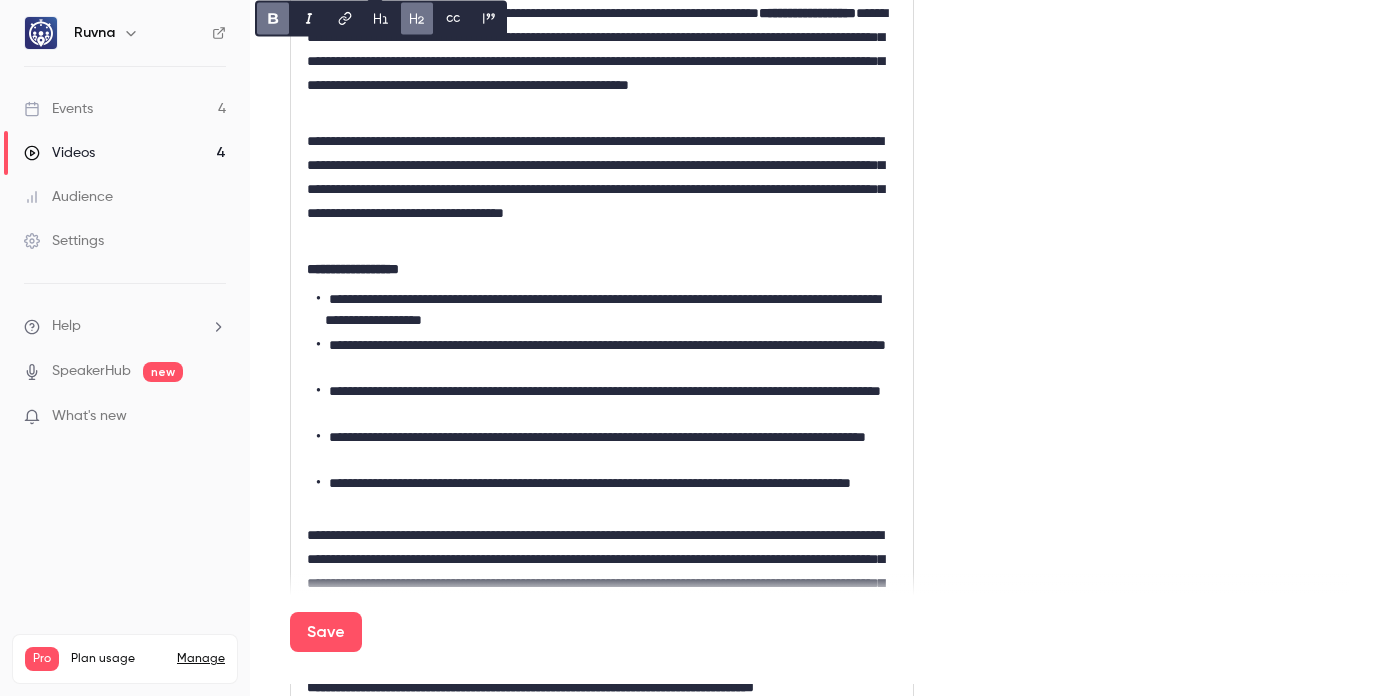 scroll, scrollTop: 1143, scrollLeft: 0, axis: vertical 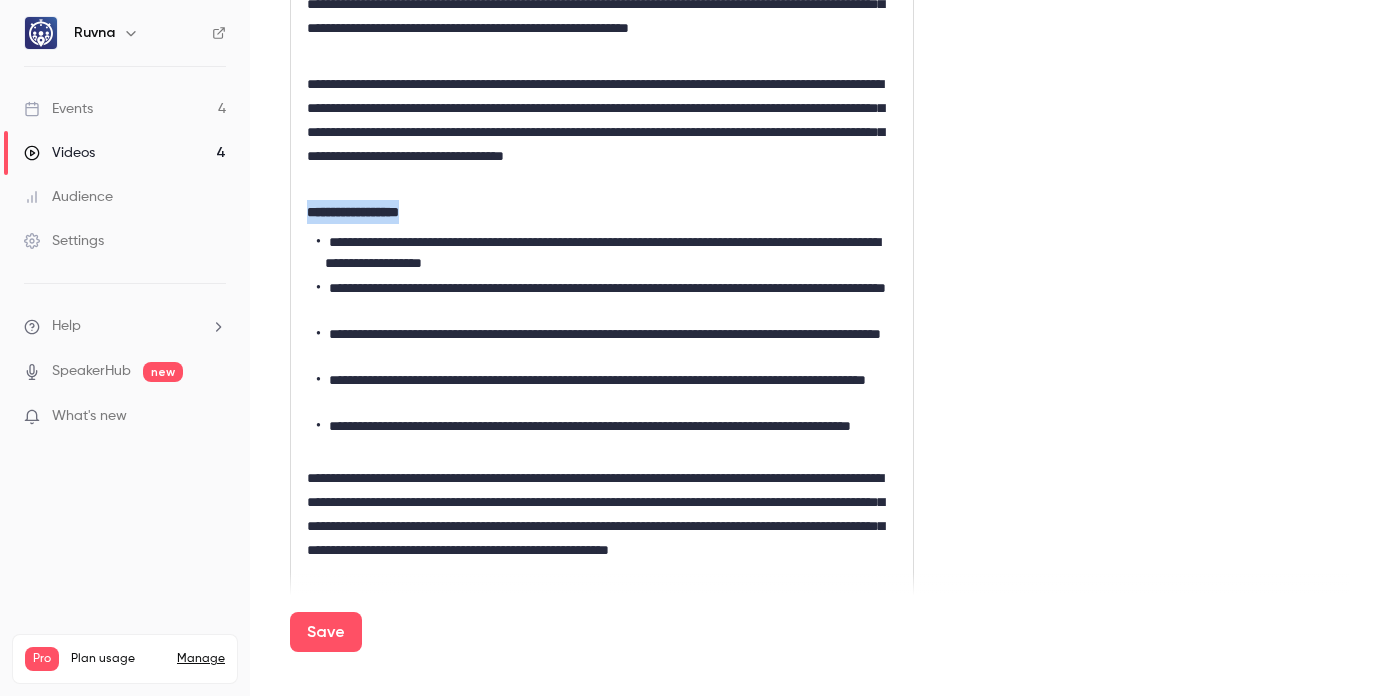 drag, startPoint x: 431, startPoint y: 214, endPoint x: 290, endPoint y: 209, distance: 141.08862 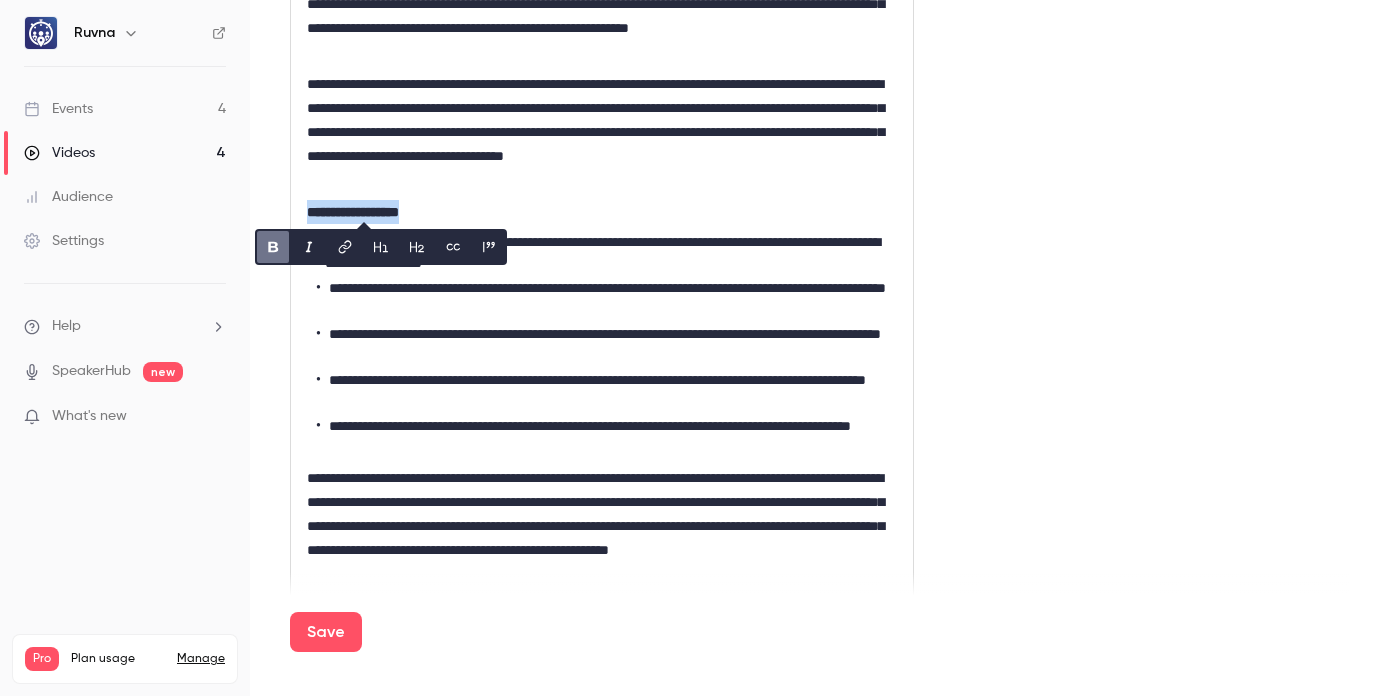click 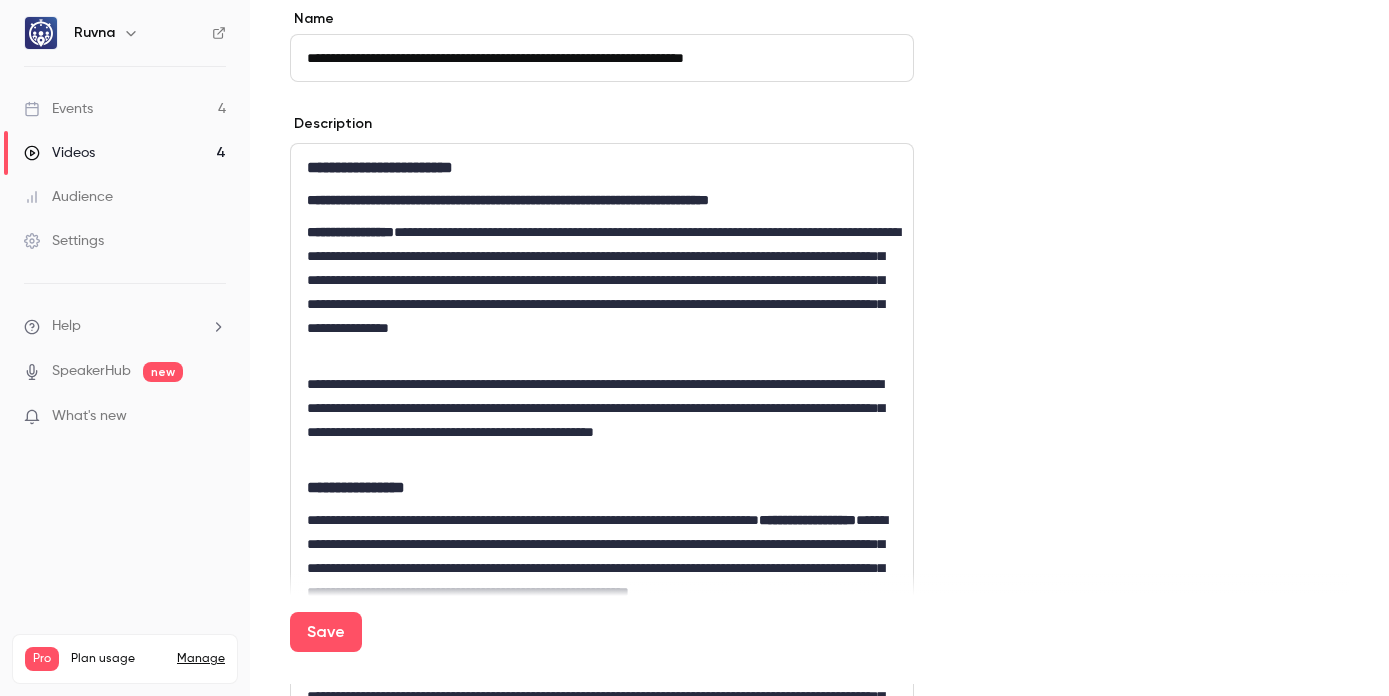scroll, scrollTop: 556, scrollLeft: 0, axis: vertical 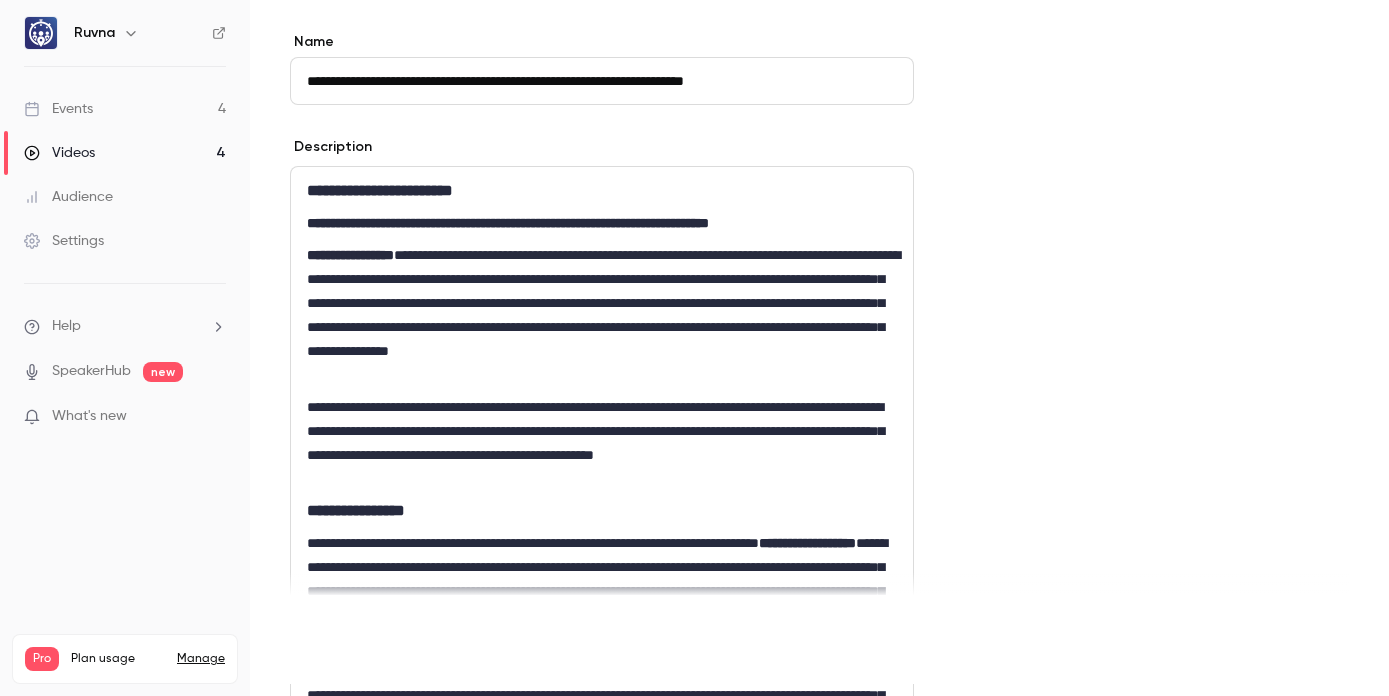click on "Save" at bounding box center [326, 632] 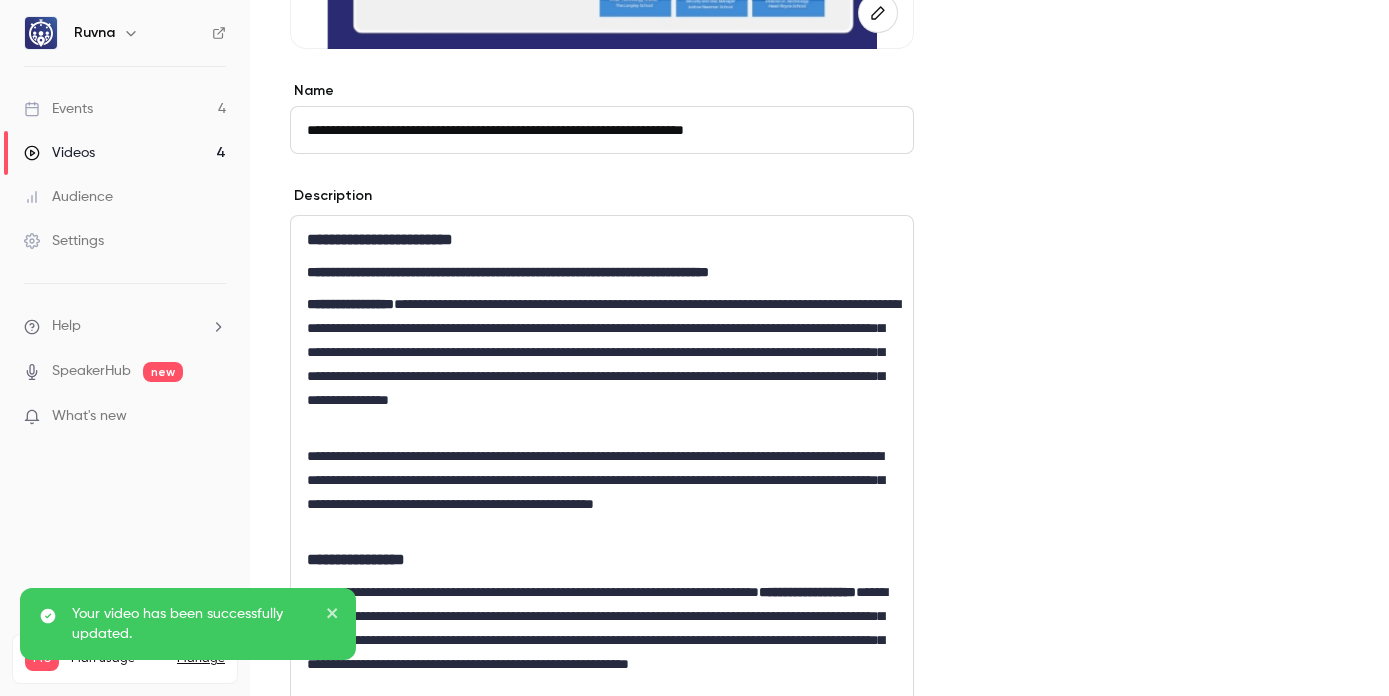 scroll, scrollTop: 401, scrollLeft: 0, axis: vertical 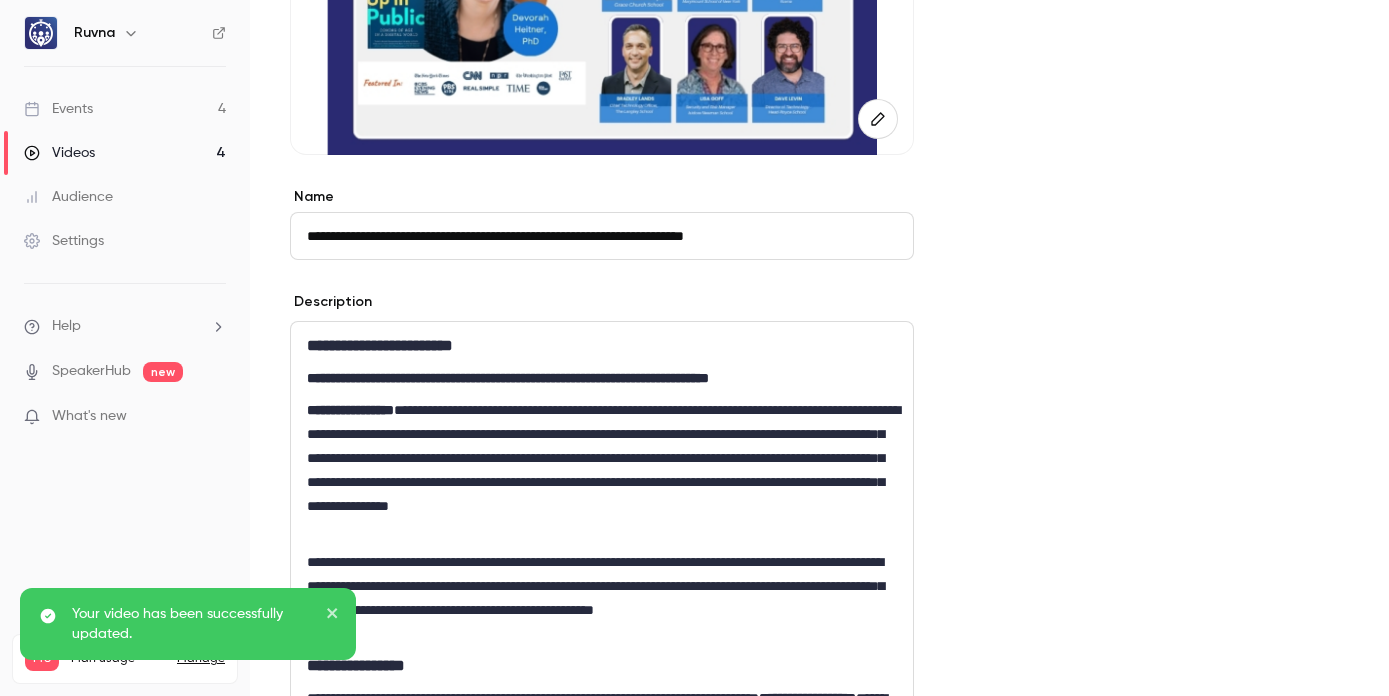 click on "Videos" at bounding box center (59, 153) 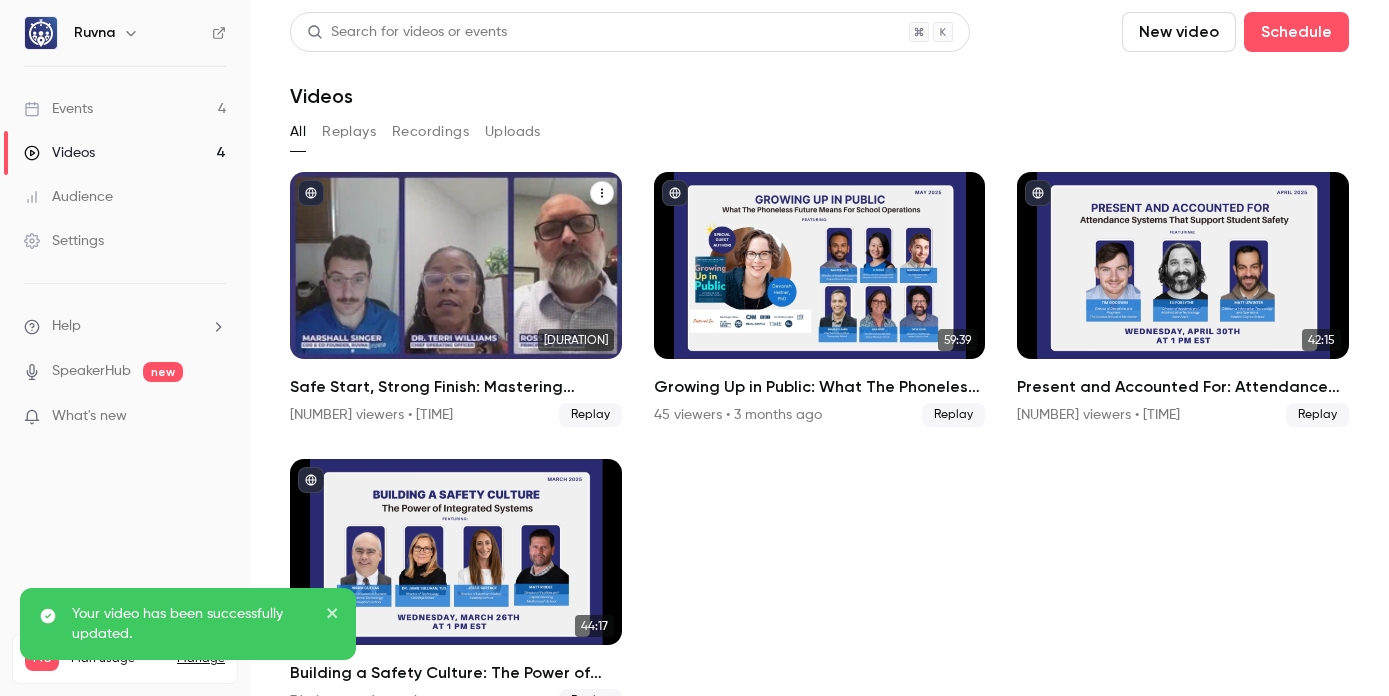 click on "Safe Start, Strong Finish: Mastering Campus Safety for the New School Year" at bounding box center [456, 387] 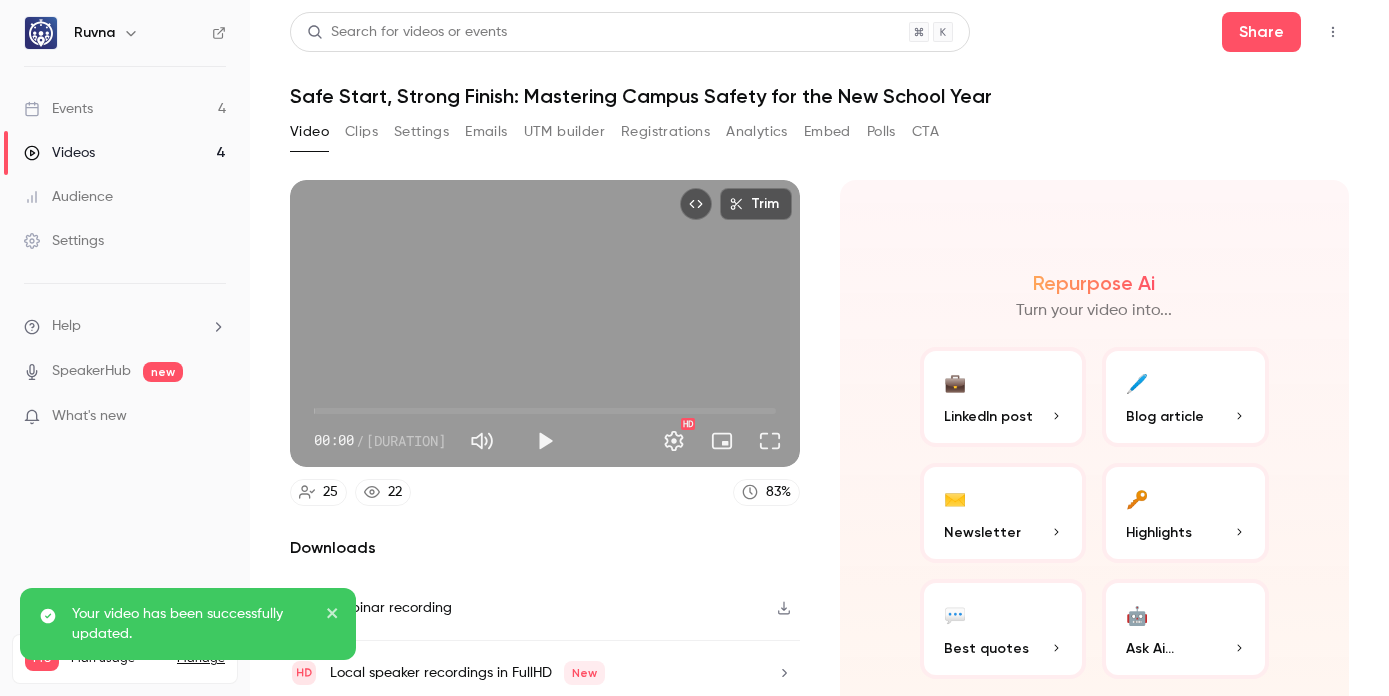 drag, startPoint x: 407, startPoint y: 134, endPoint x: 409, endPoint y: 149, distance: 15.132746 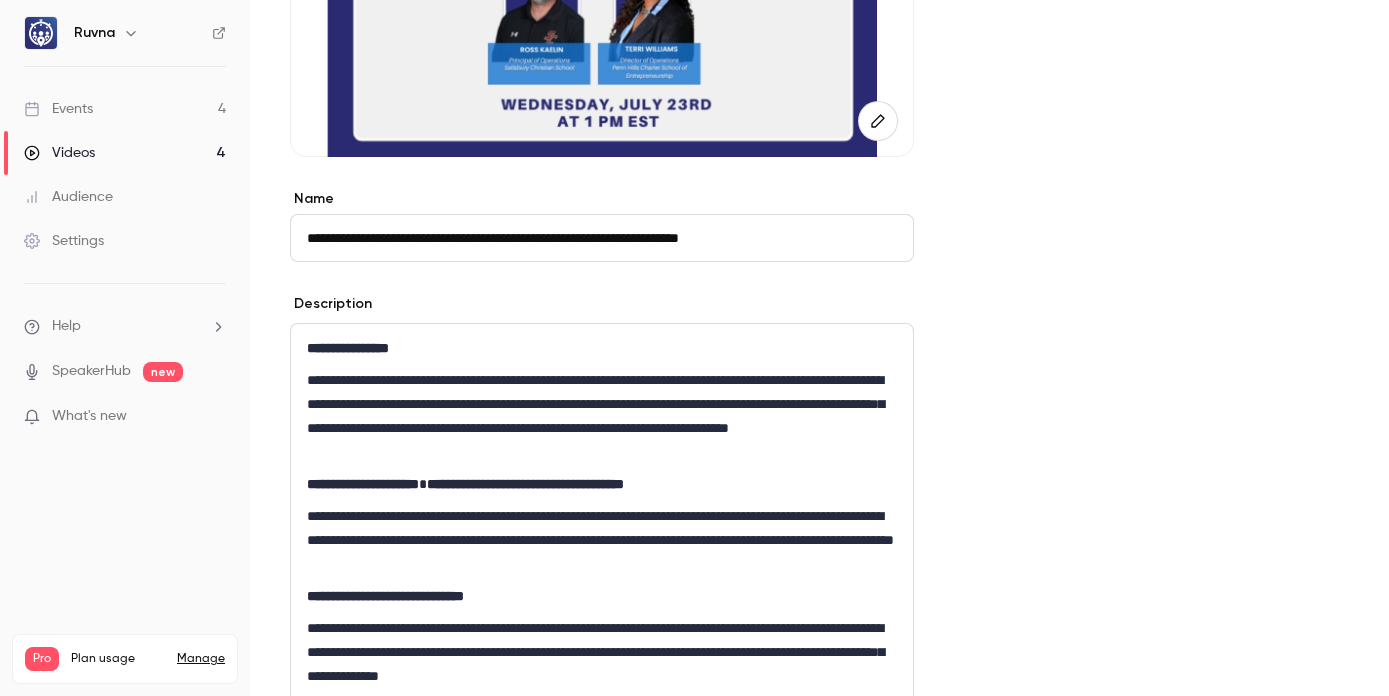 scroll, scrollTop: 400, scrollLeft: 0, axis: vertical 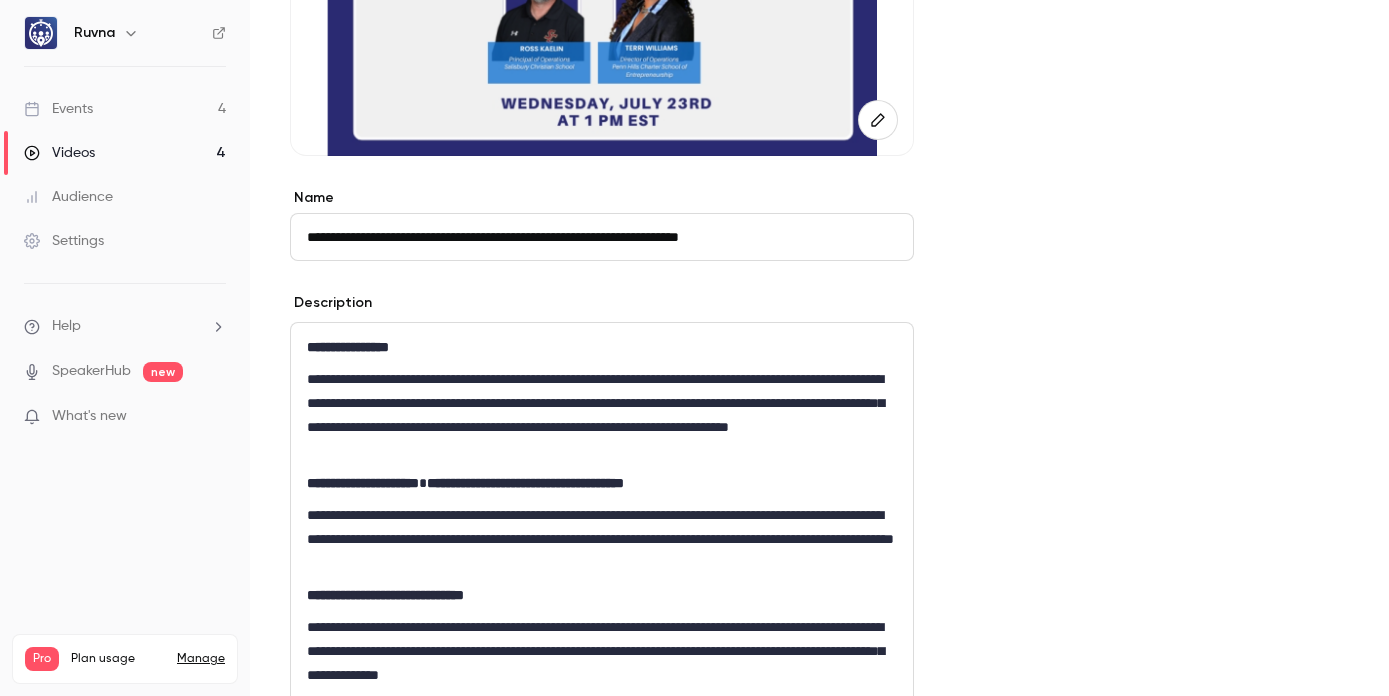 click on "**********" at bounding box center (348, 347) 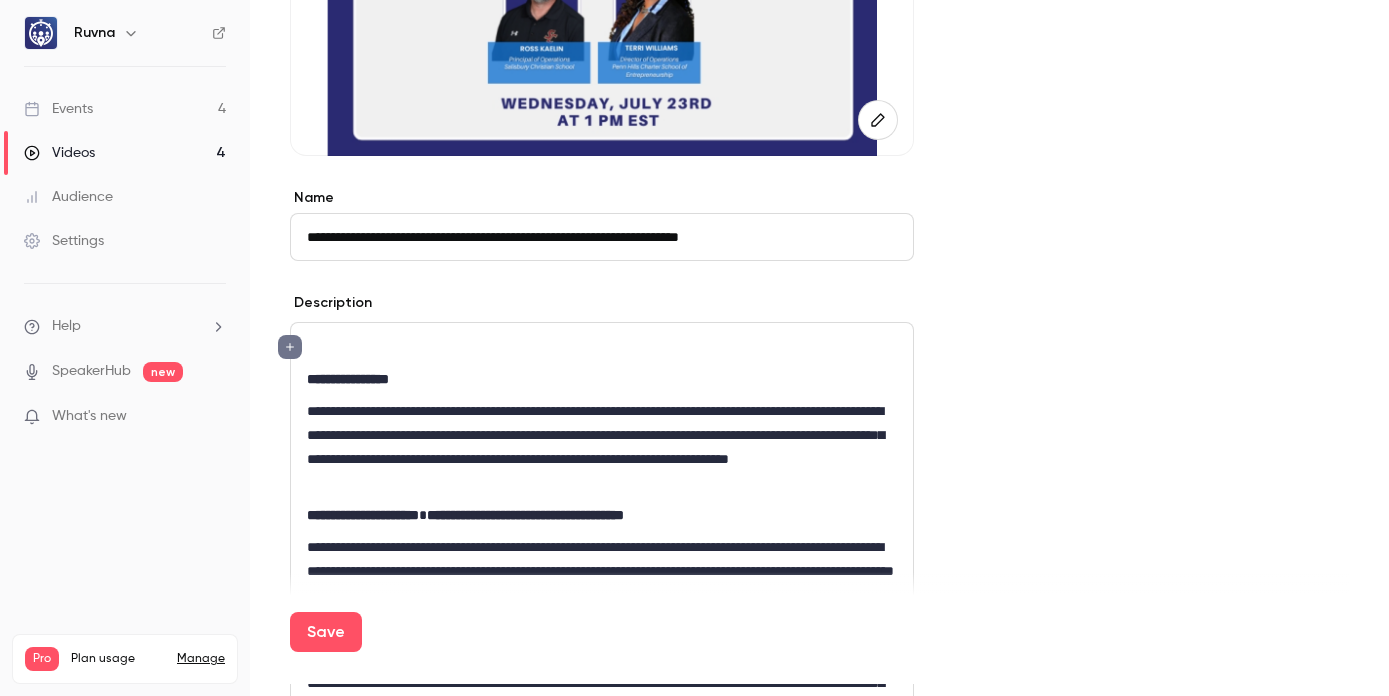 click at bounding box center (602, 347) 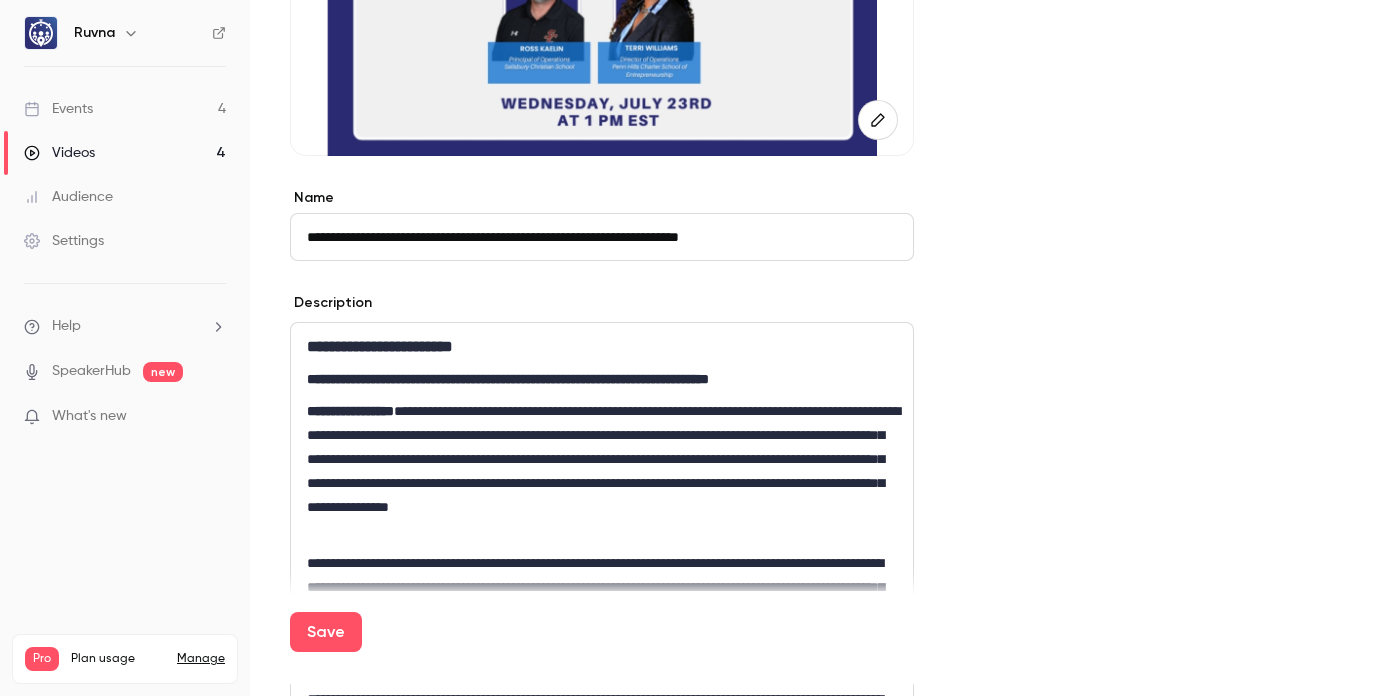 scroll, scrollTop: 399, scrollLeft: 0, axis: vertical 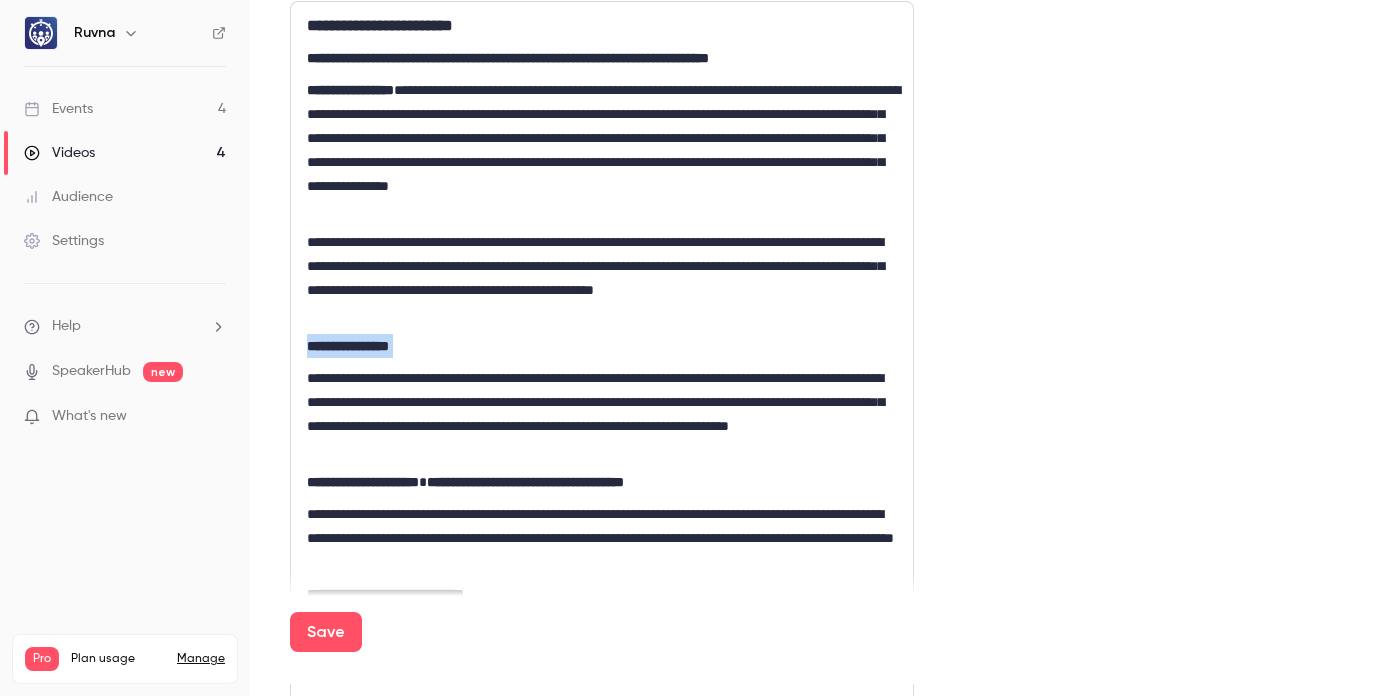 drag, startPoint x: 432, startPoint y: 344, endPoint x: 281, endPoint y: 342, distance: 151.01324 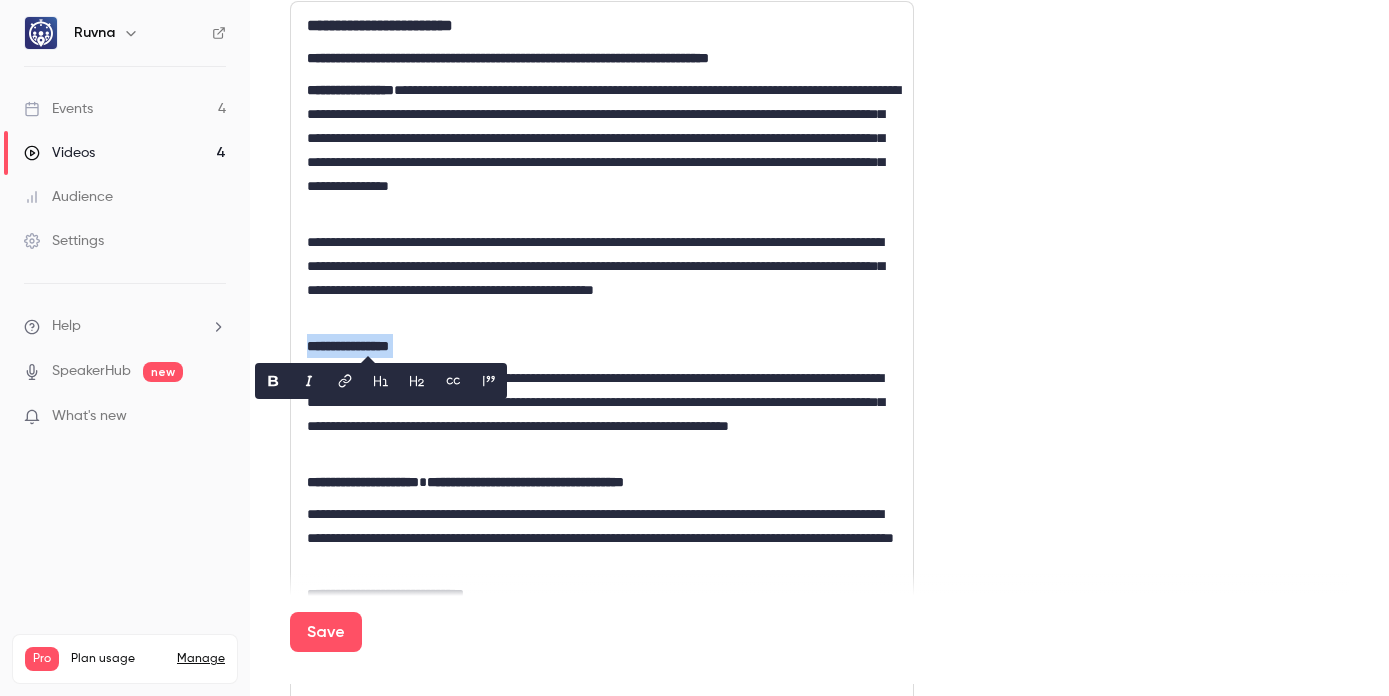 click 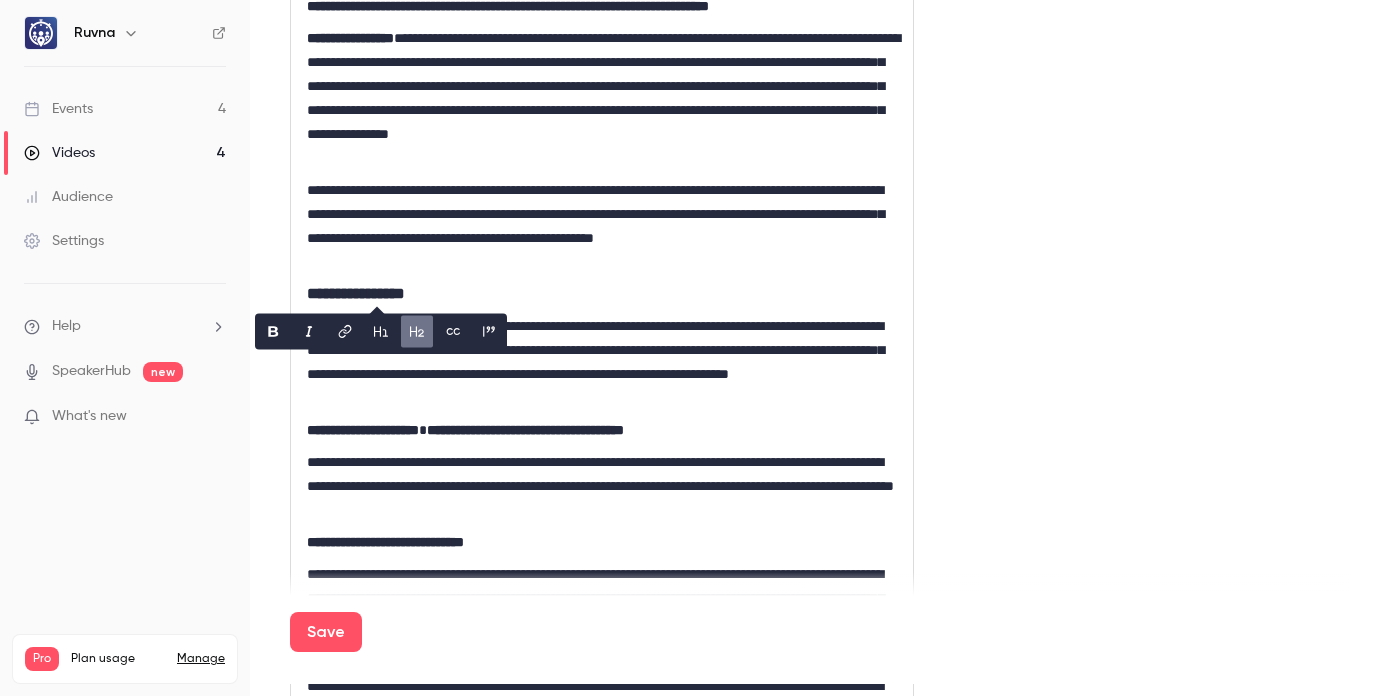 scroll, scrollTop: 793, scrollLeft: 0, axis: vertical 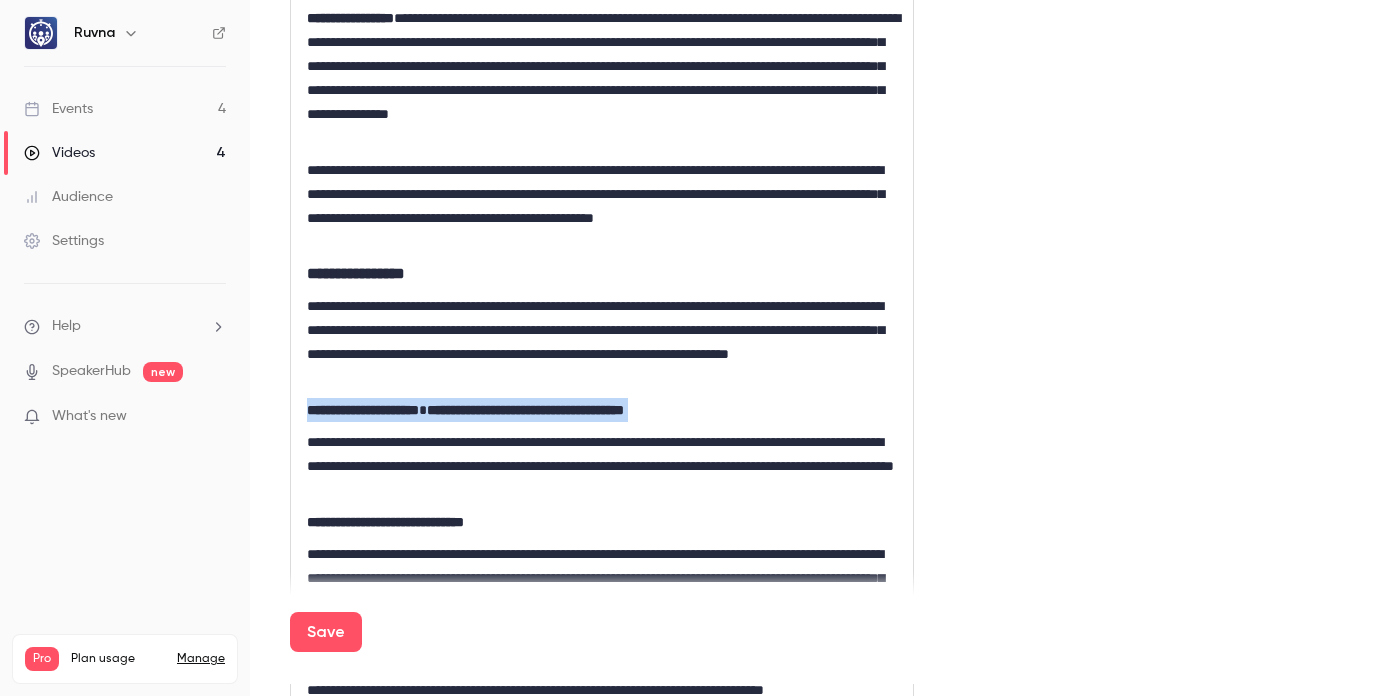 drag, startPoint x: 727, startPoint y: 408, endPoint x: 441, endPoint y: 391, distance: 286.5048 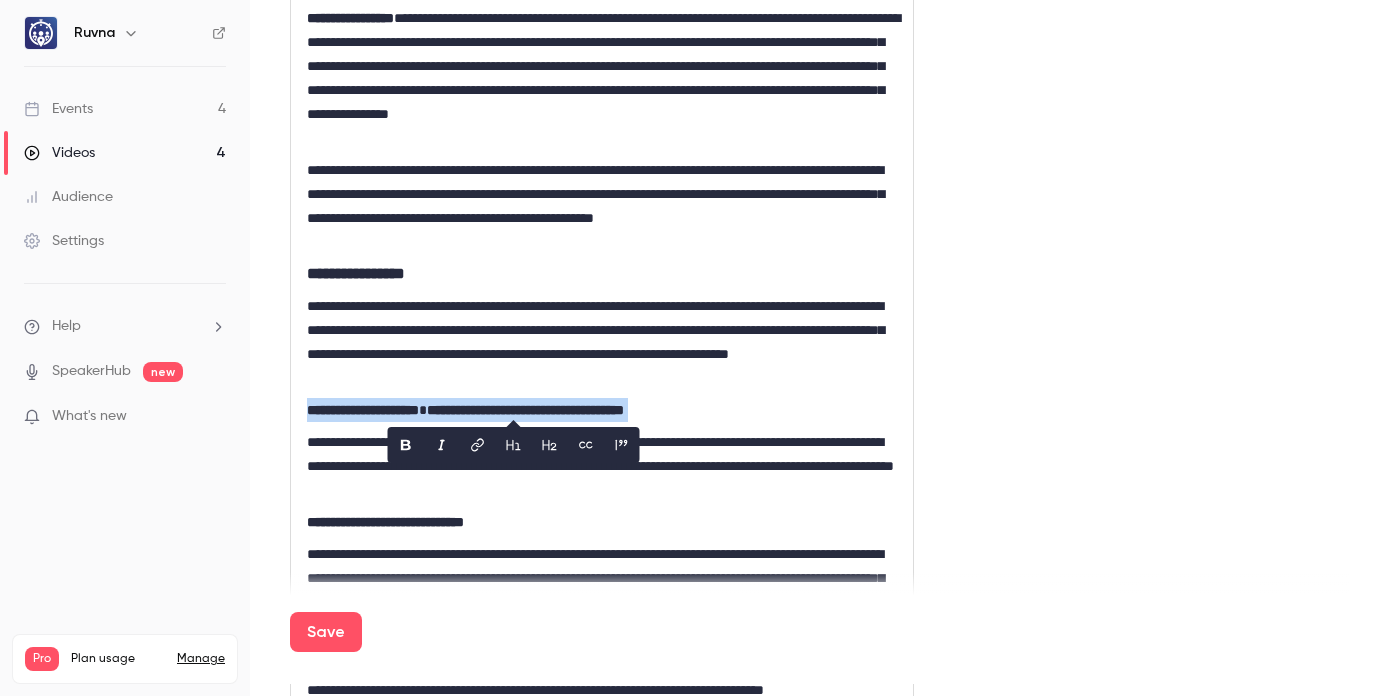 click 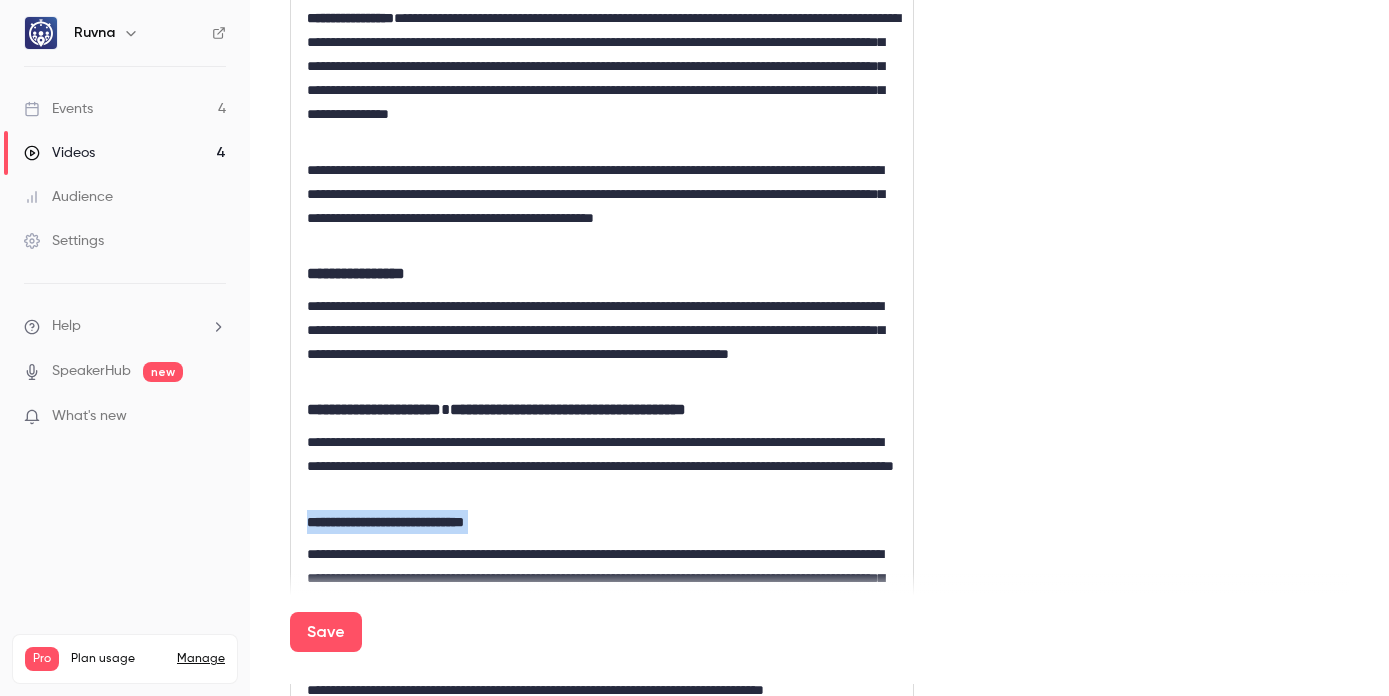 drag, startPoint x: 535, startPoint y: 520, endPoint x: 411, endPoint y: 510, distance: 124.40257 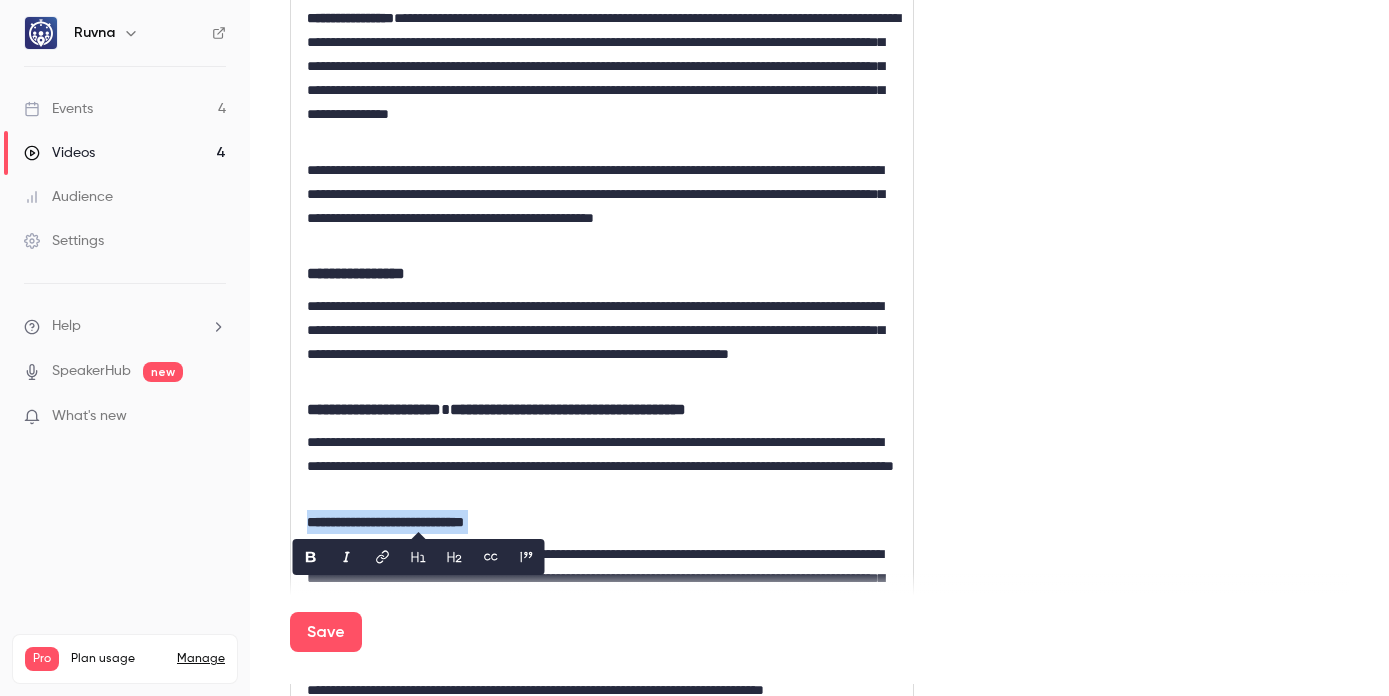 click 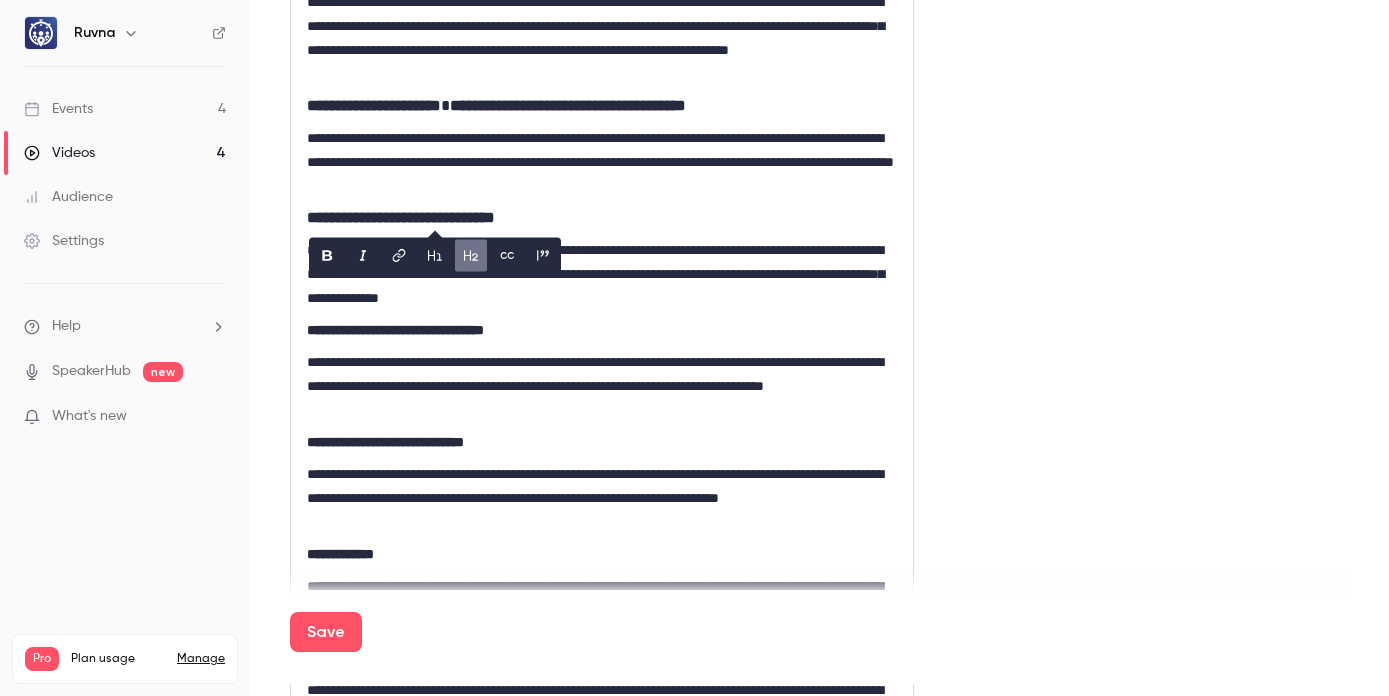 scroll, scrollTop: 1078, scrollLeft: 0, axis: vertical 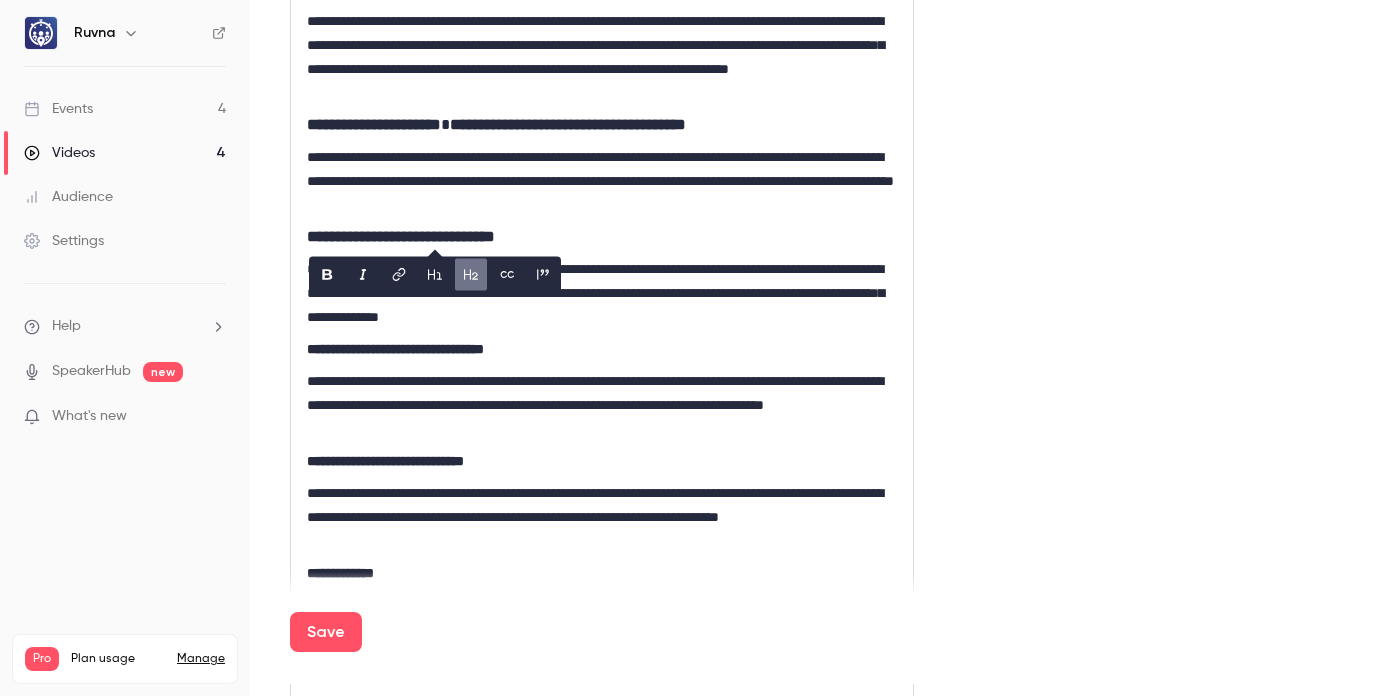 click 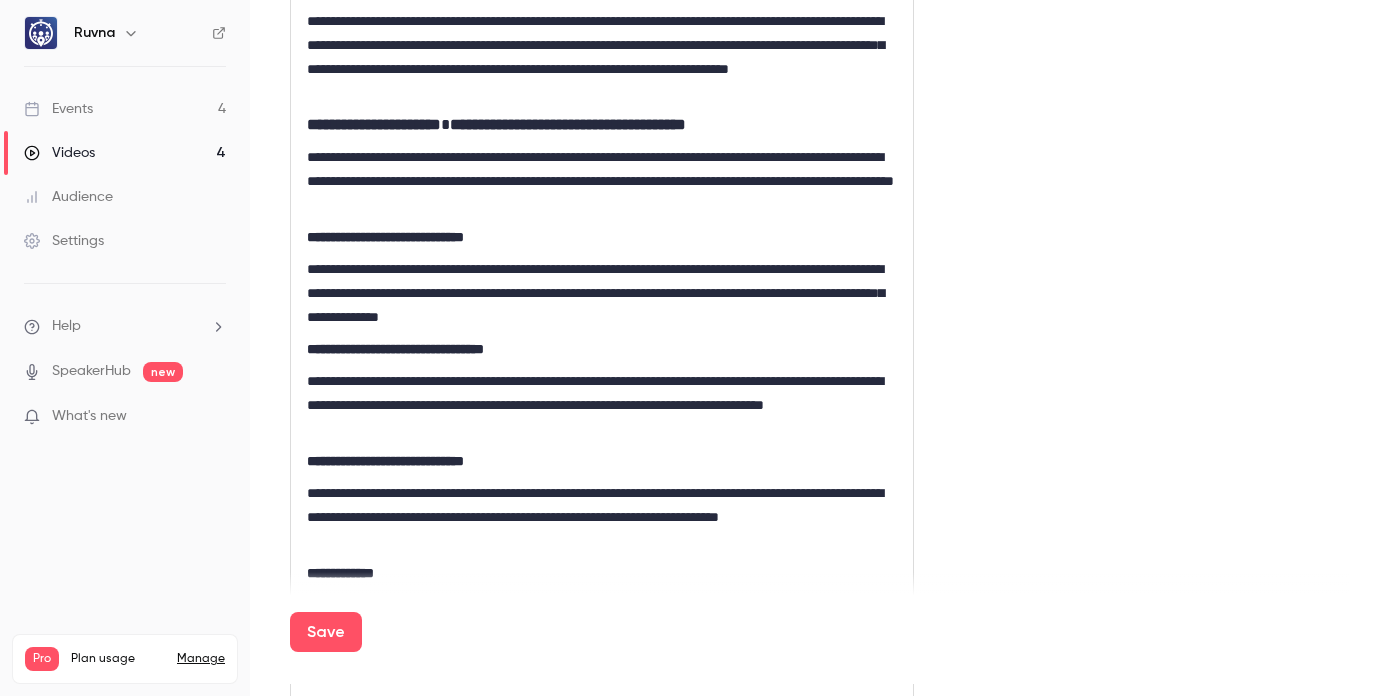 click on "**********" at bounding box center (602, 293) 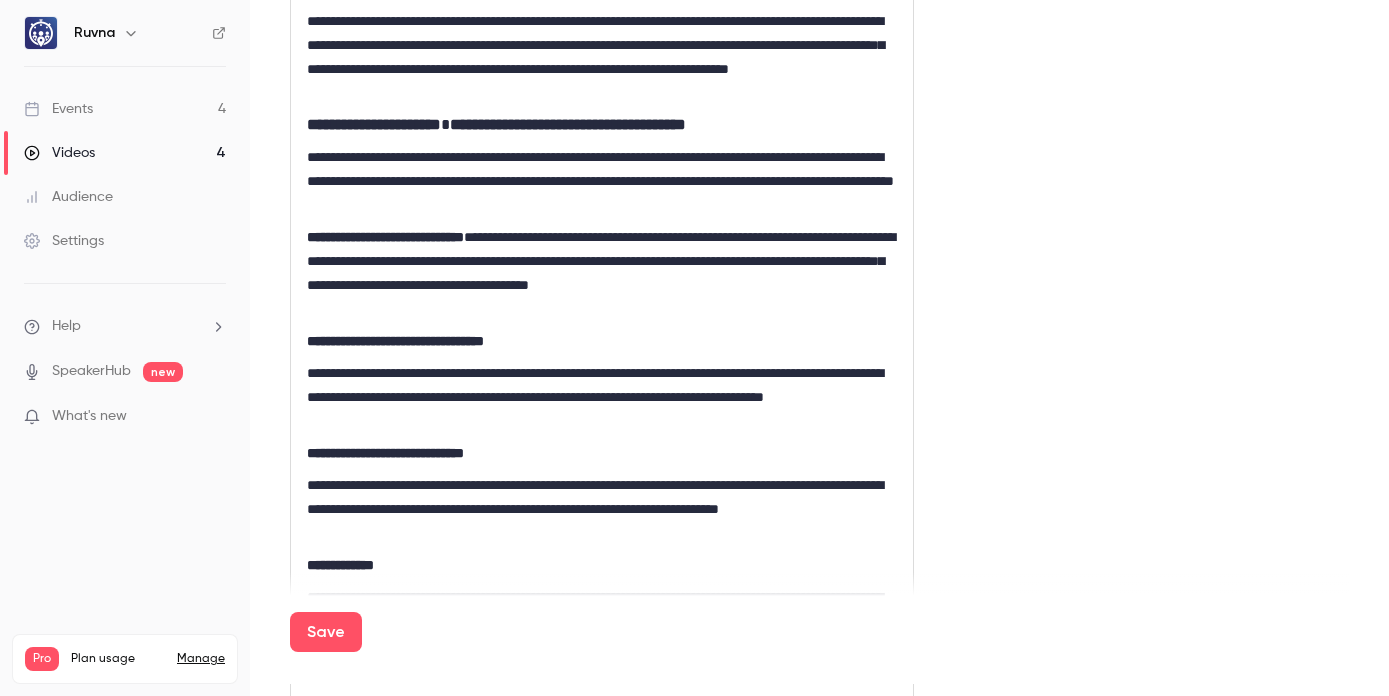 type 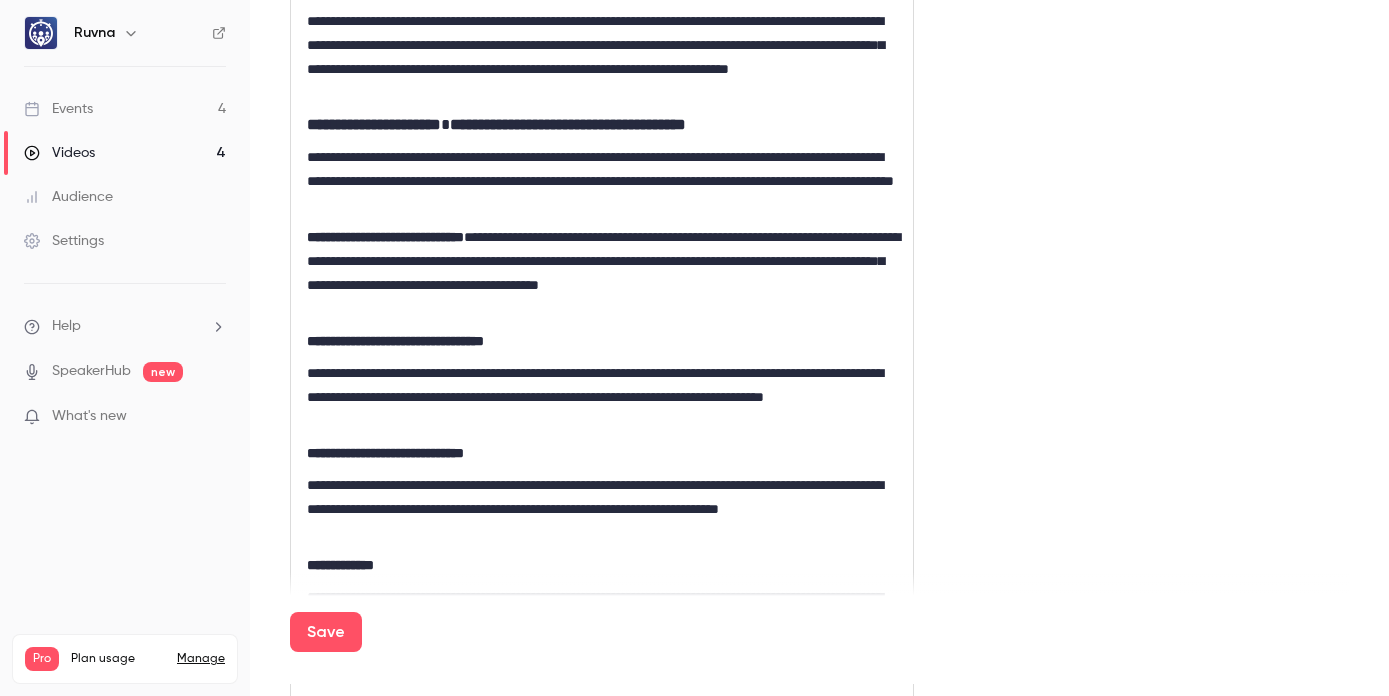 click on "**********" at bounding box center [374, 124] 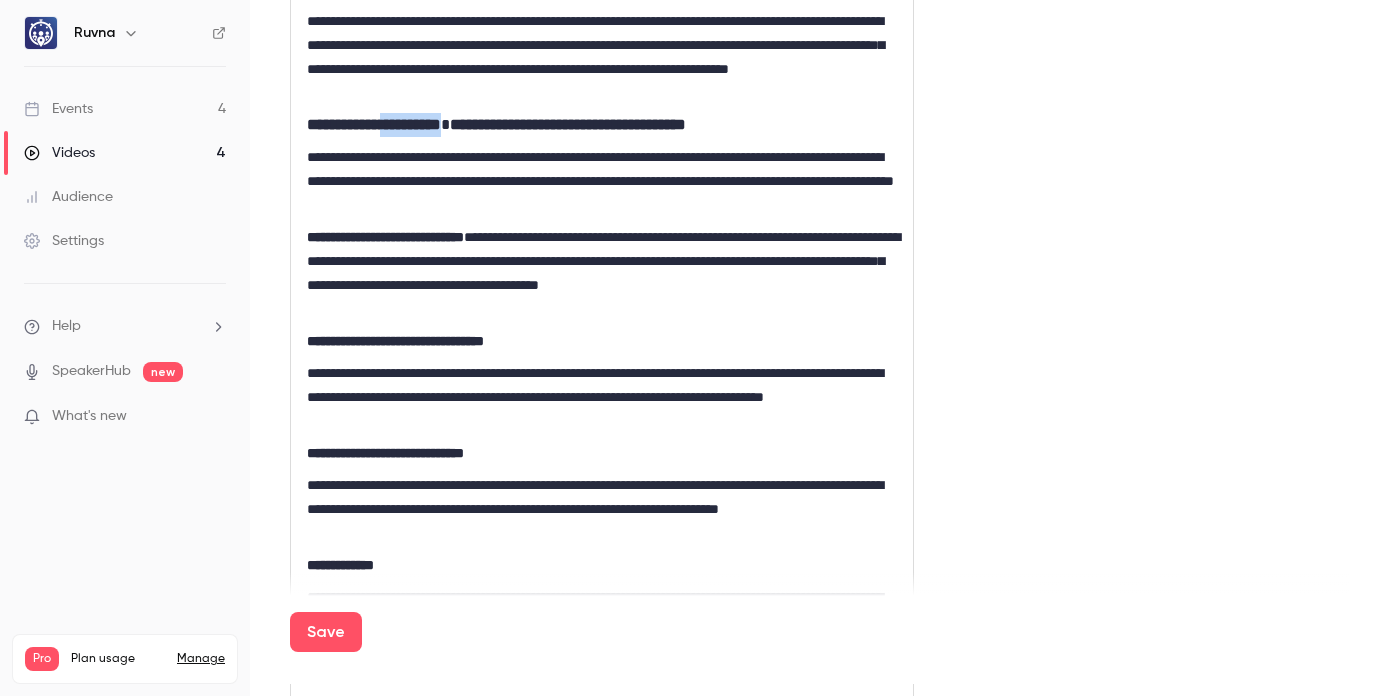 click on "**********" at bounding box center (374, 124) 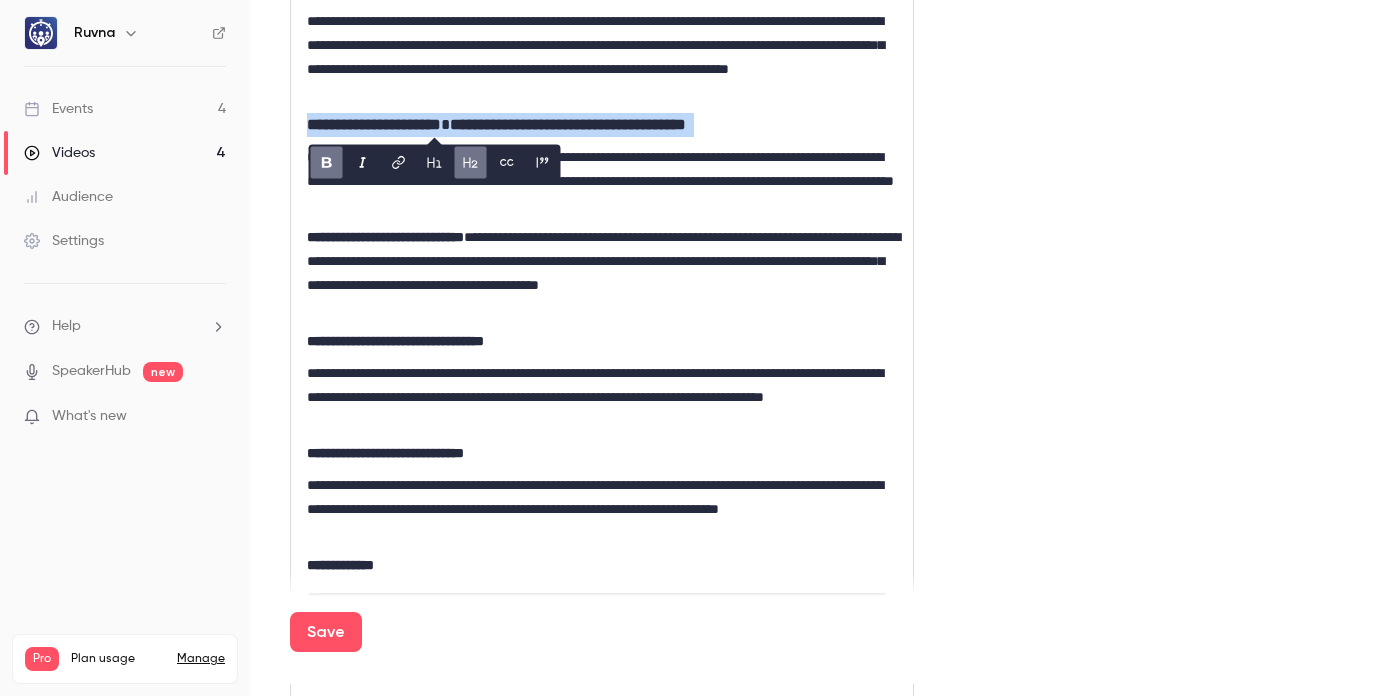 click on "**********" at bounding box center (374, 124) 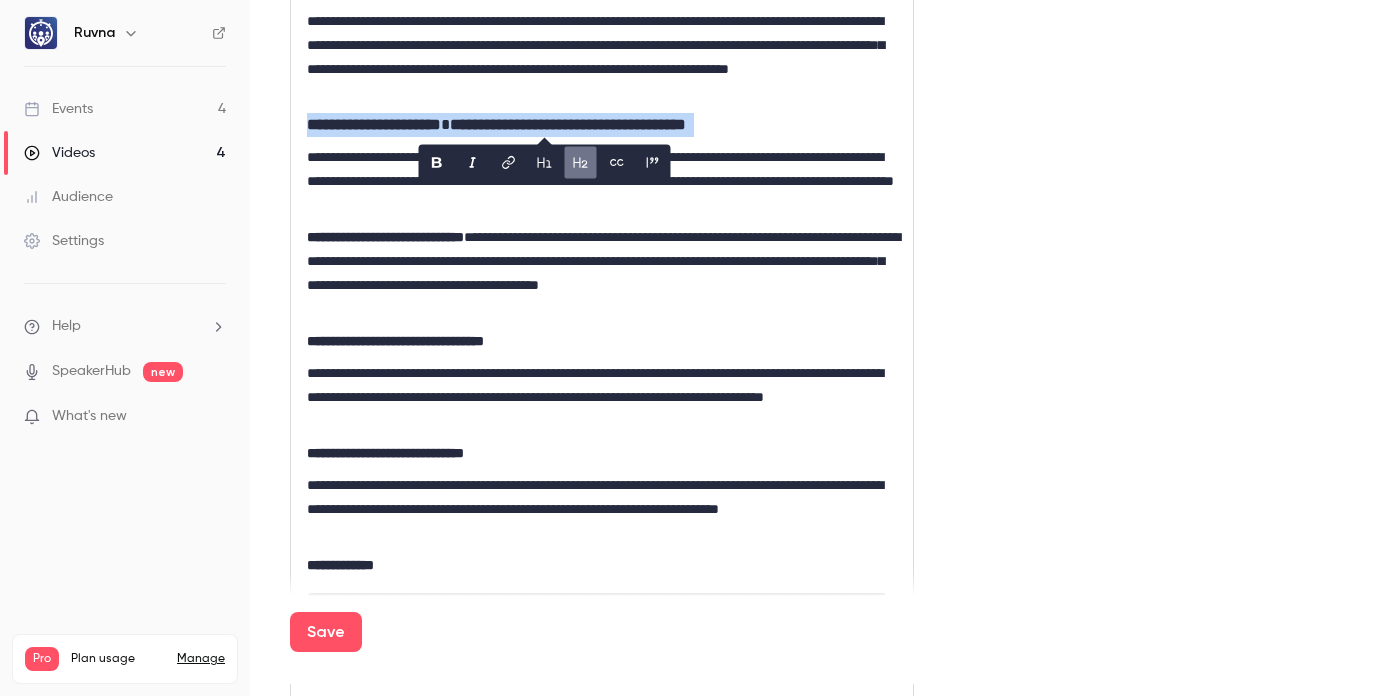 drag, startPoint x: 578, startPoint y: 161, endPoint x: 378, endPoint y: 170, distance: 200.2024 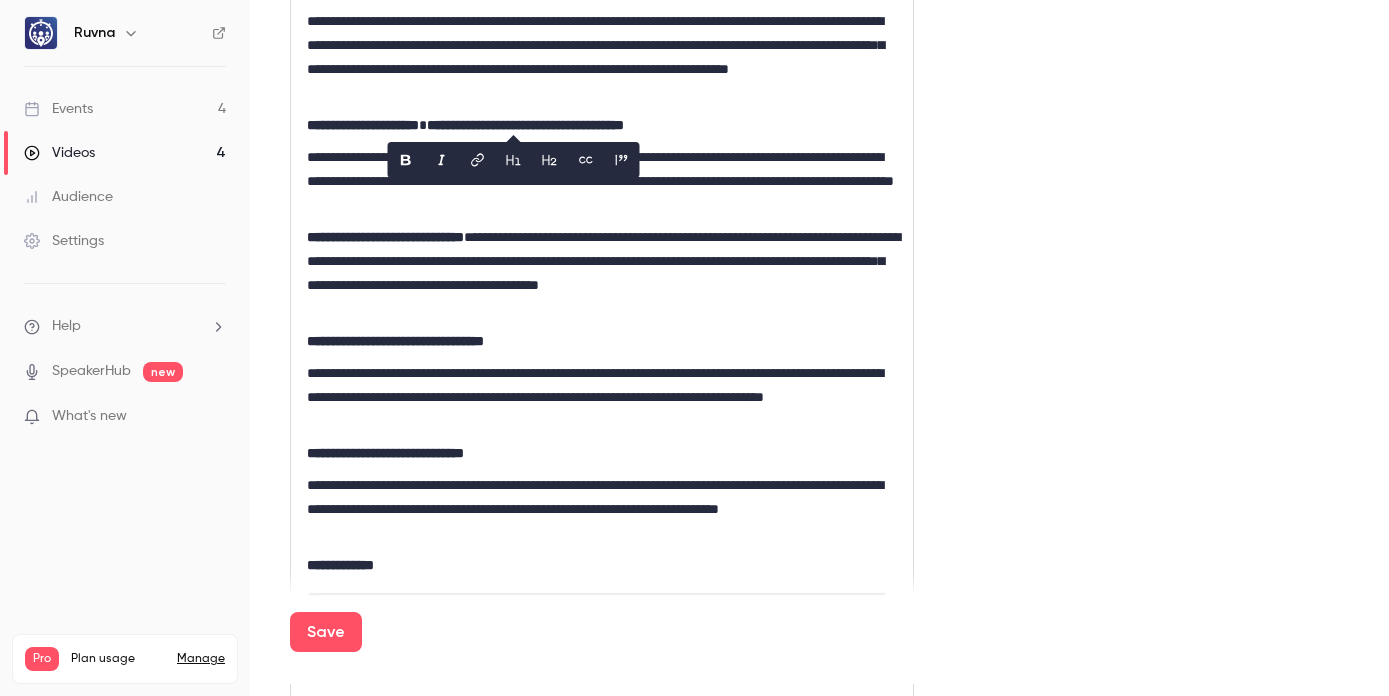 click on "**********" at bounding box center (602, 201) 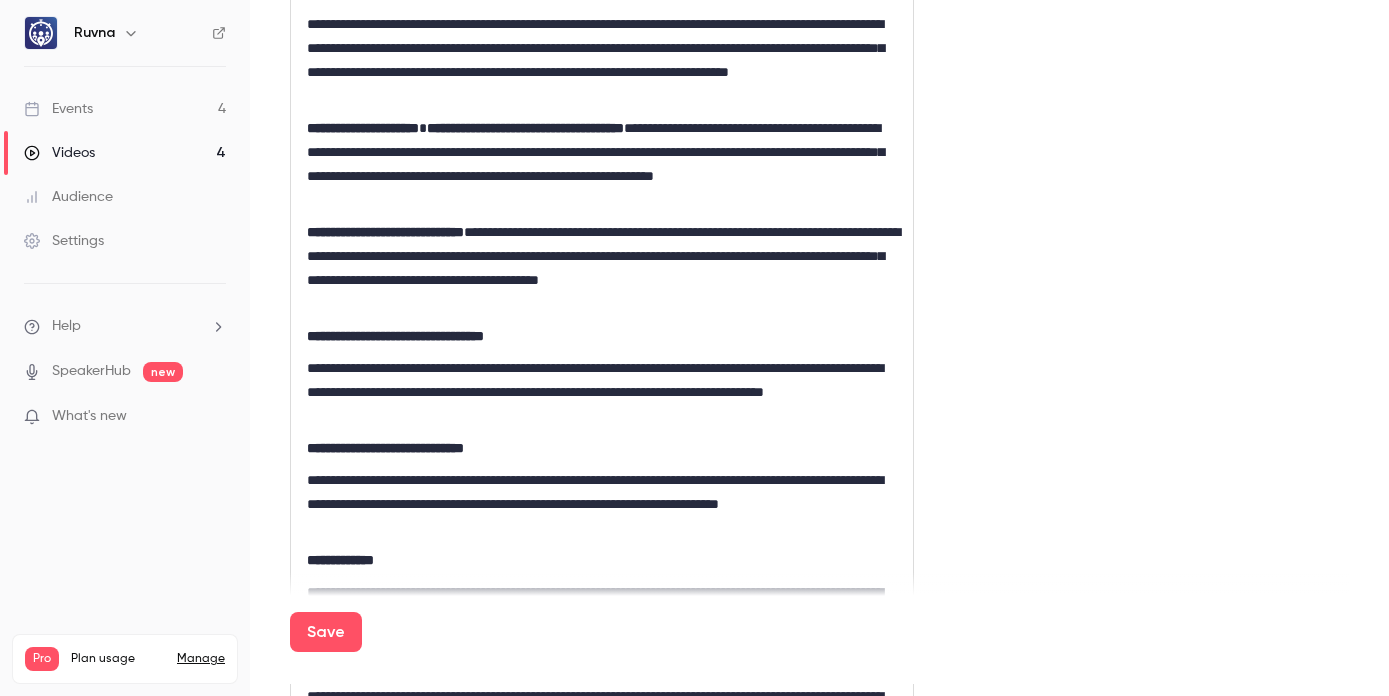 scroll, scrollTop: 1074, scrollLeft: 0, axis: vertical 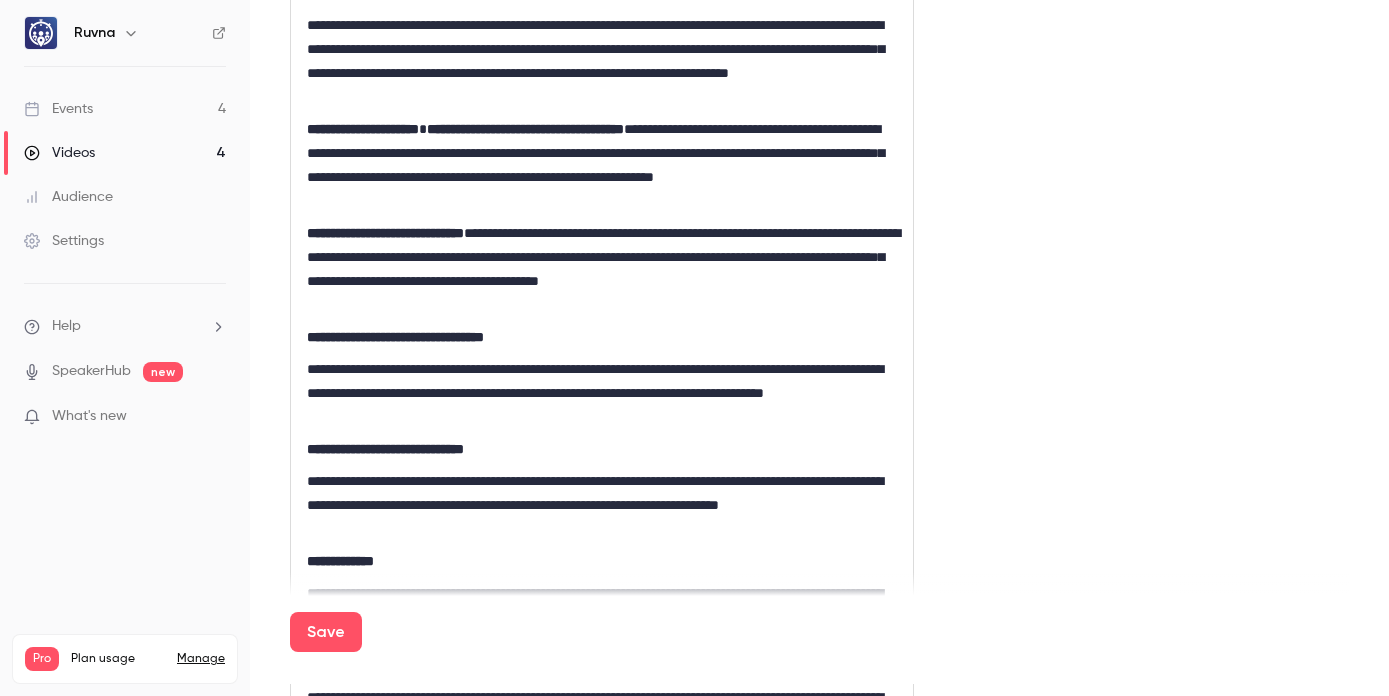 click on "**********" at bounding box center (602, 393) 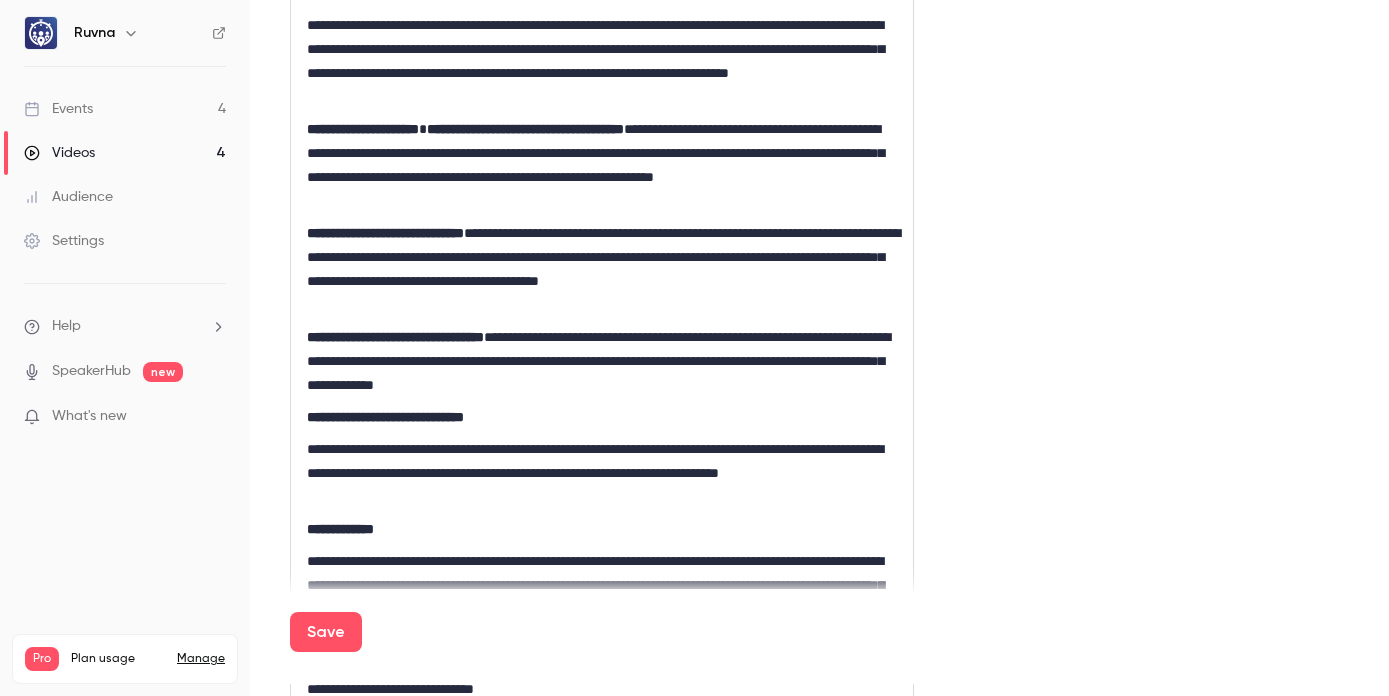 click on "**********" at bounding box center (602, 473) 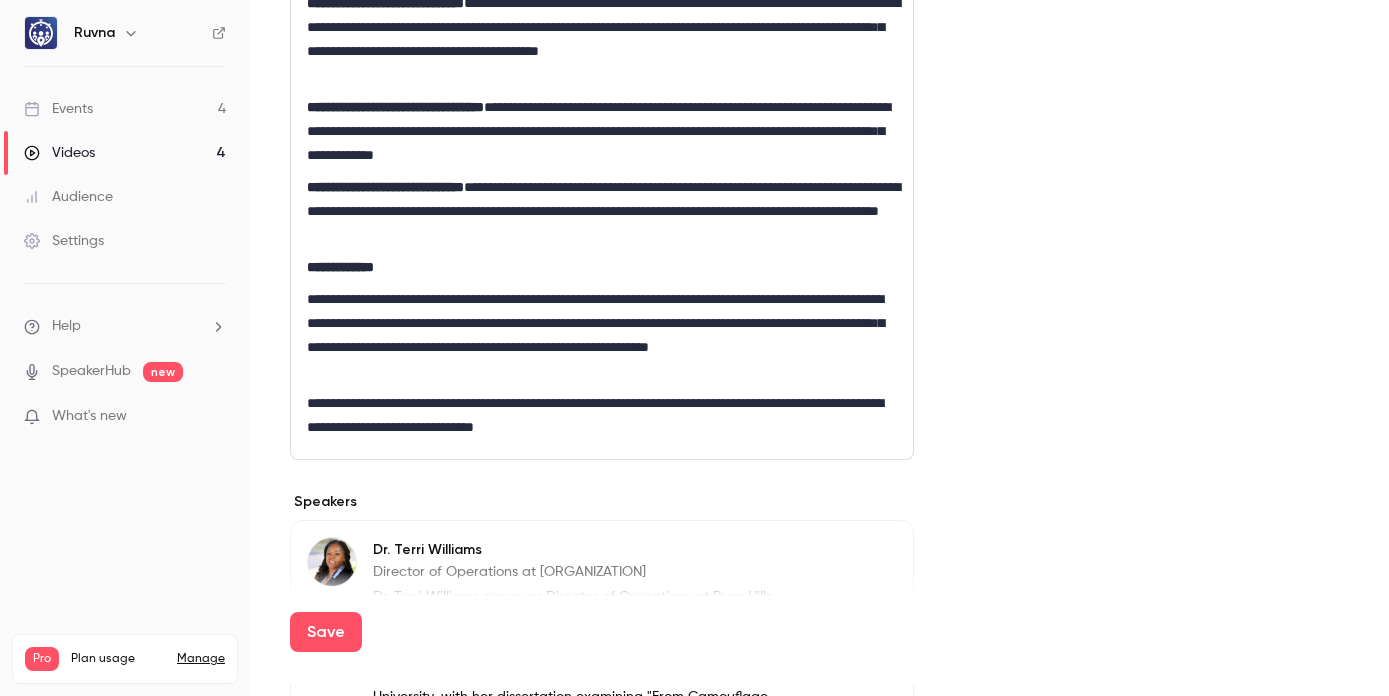 scroll, scrollTop: 1319, scrollLeft: 0, axis: vertical 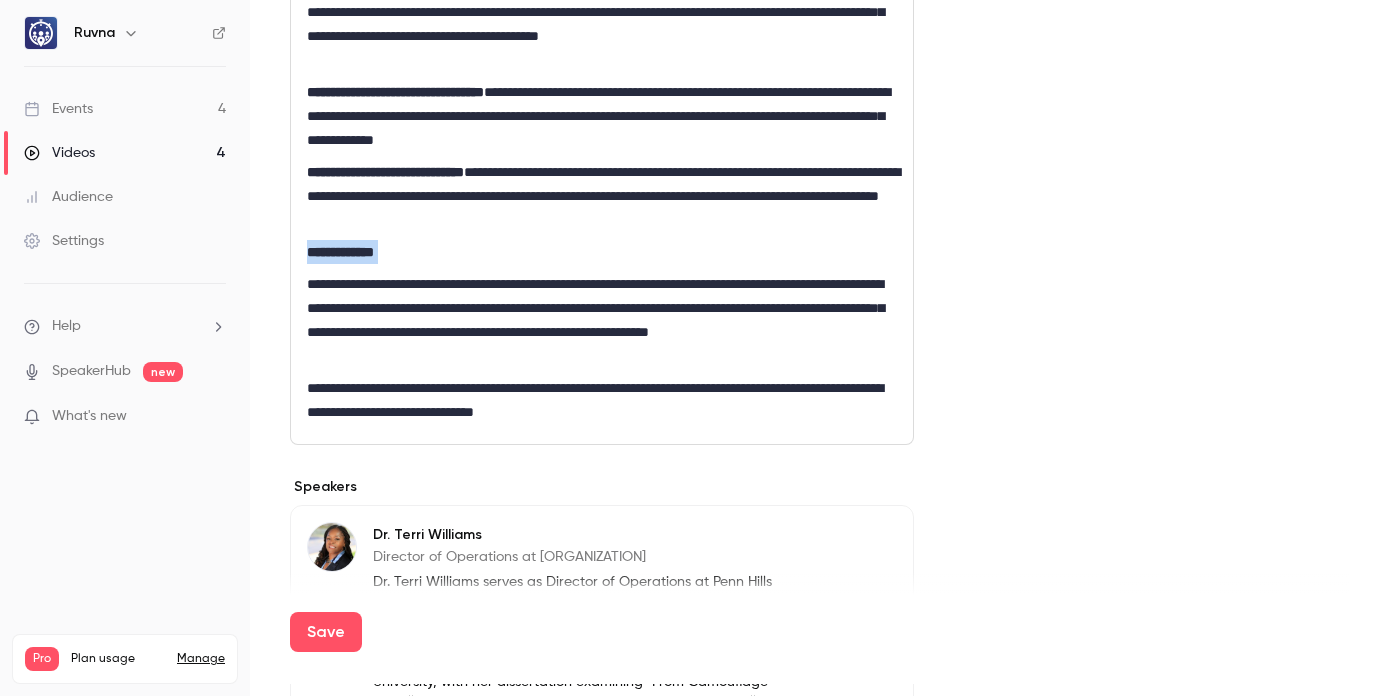drag, startPoint x: 419, startPoint y: 259, endPoint x: 307, endPoint y: 248, distance: 112.53888 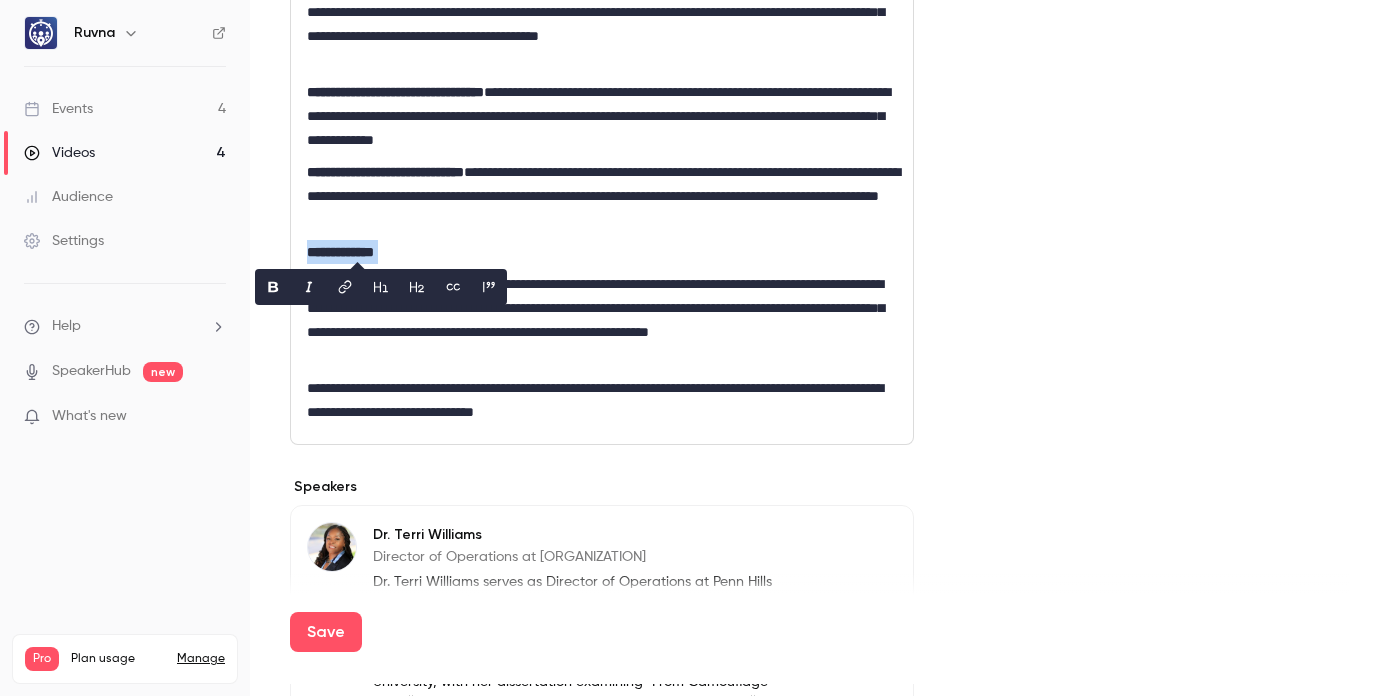 drag, startPoint x: 414, startPoint y: 284, endPoint x: 447, endPoint y: 308, distance: 40.804413 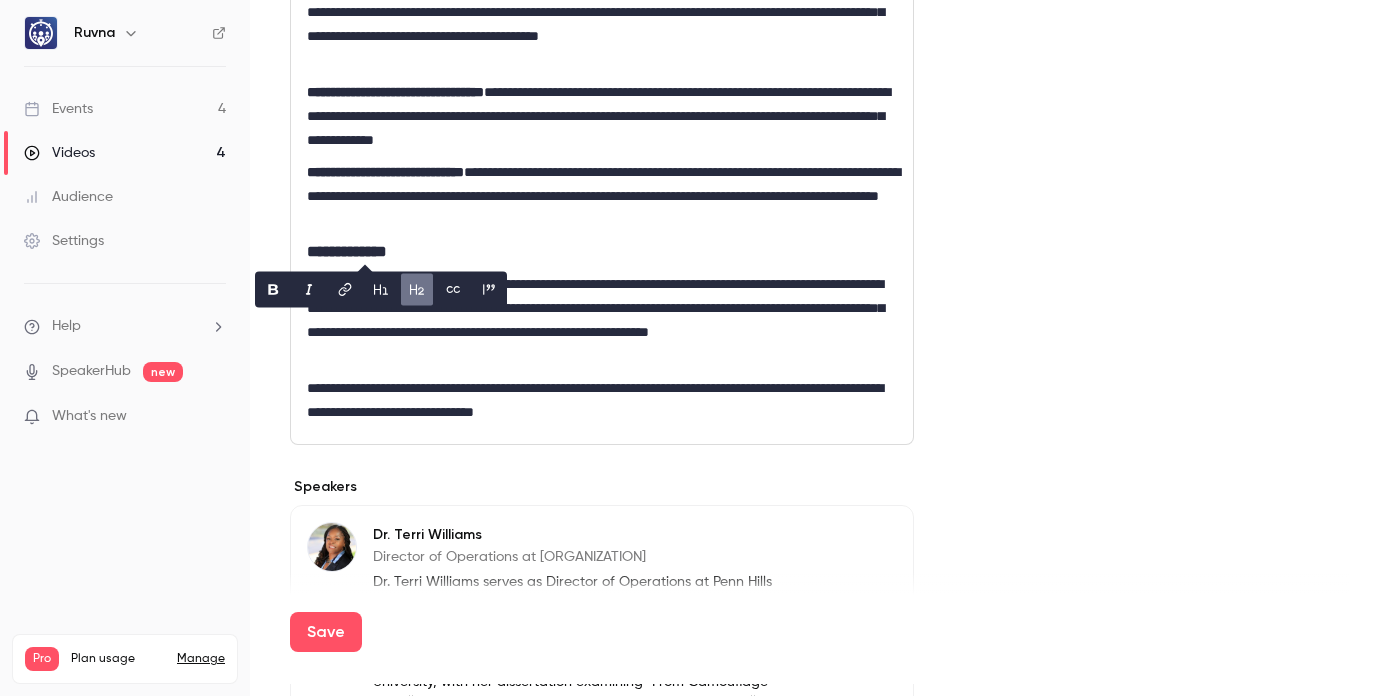 click on "**********" at bounding box center (602, -76) 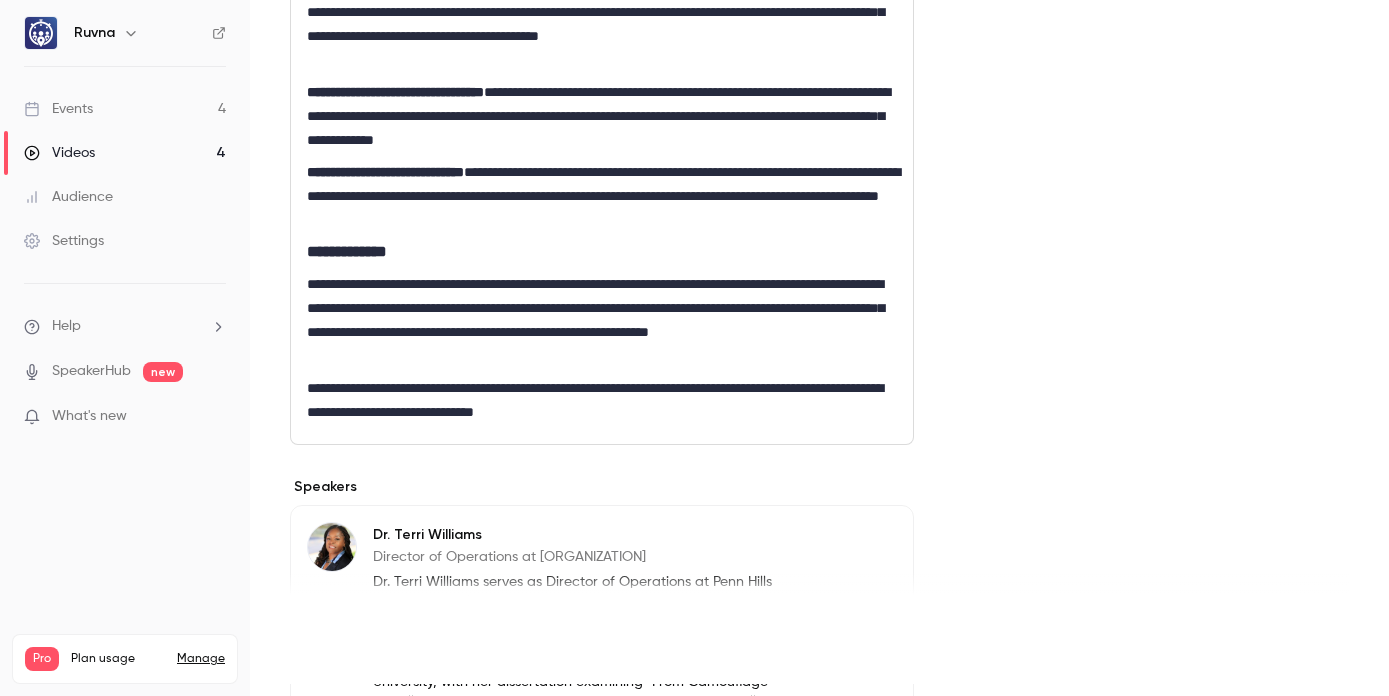 click on "Save" at bounding box center [326, 632] 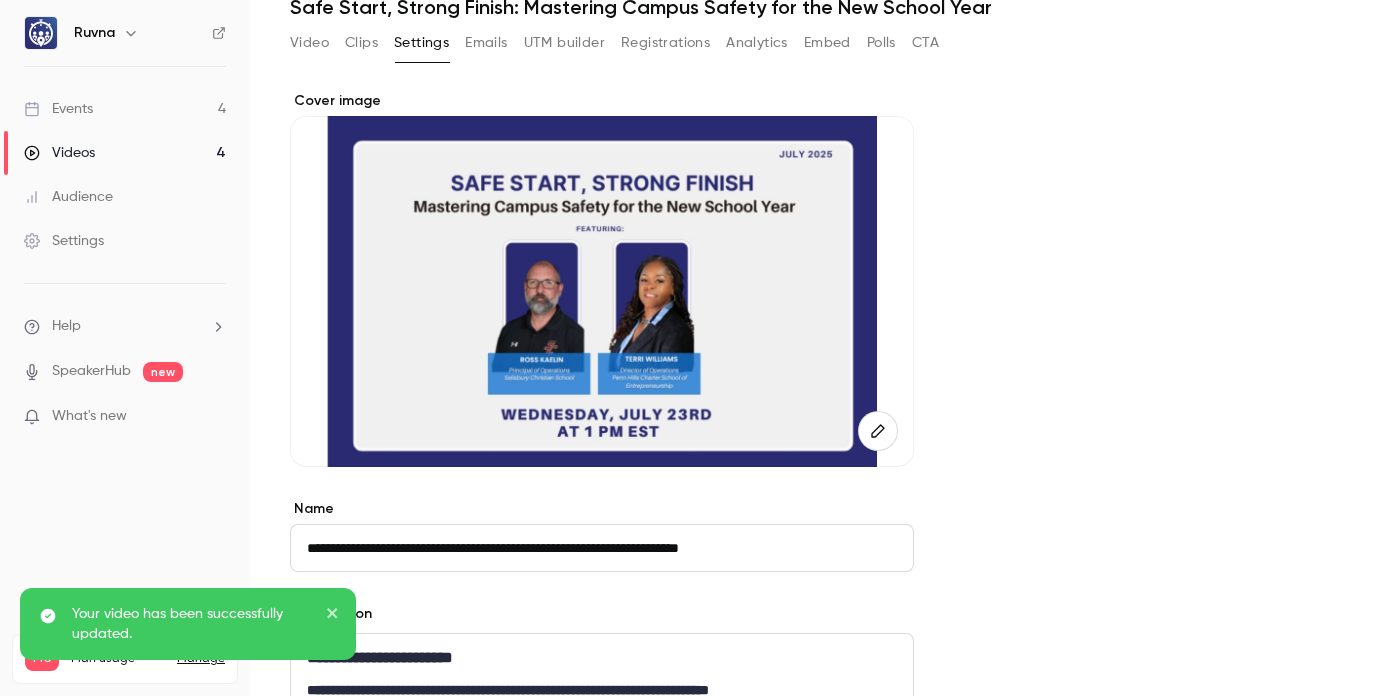 scroll, scrollTop: 0, scrollLeft: 0, axis: both 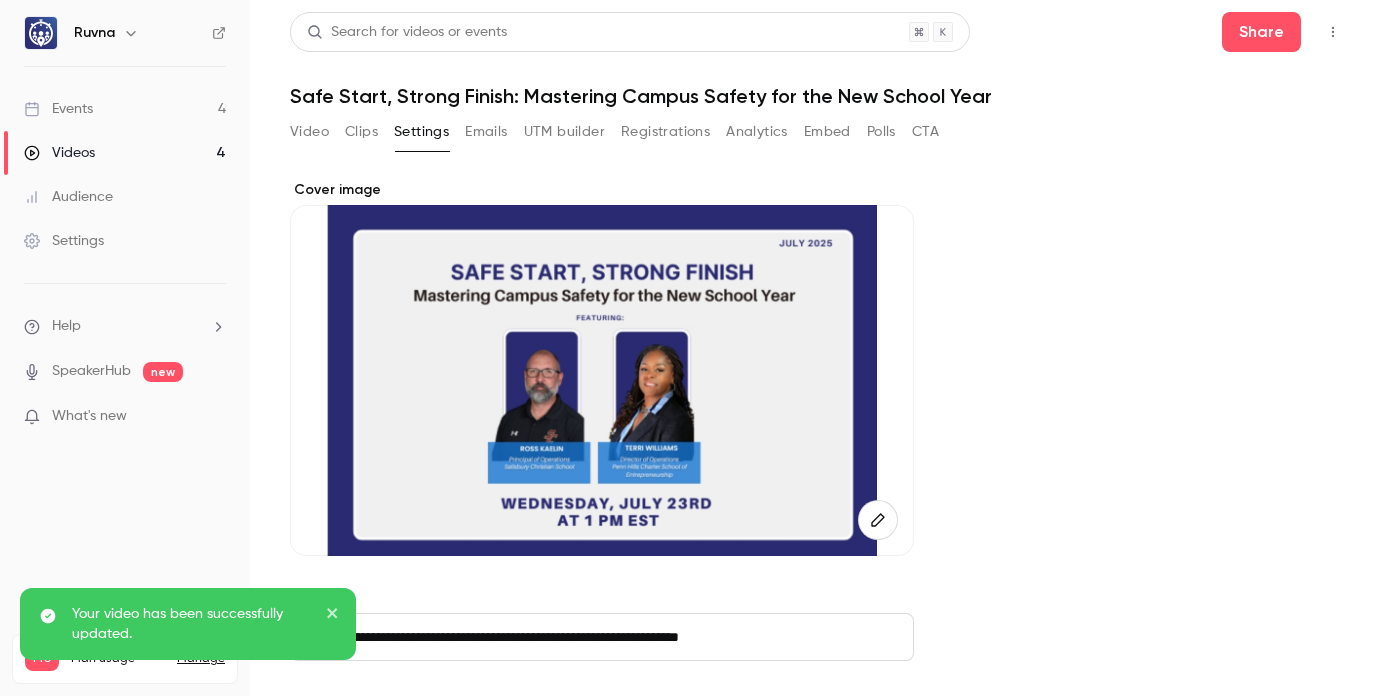 click on "Videos 4" at bounding box center [125, 153] 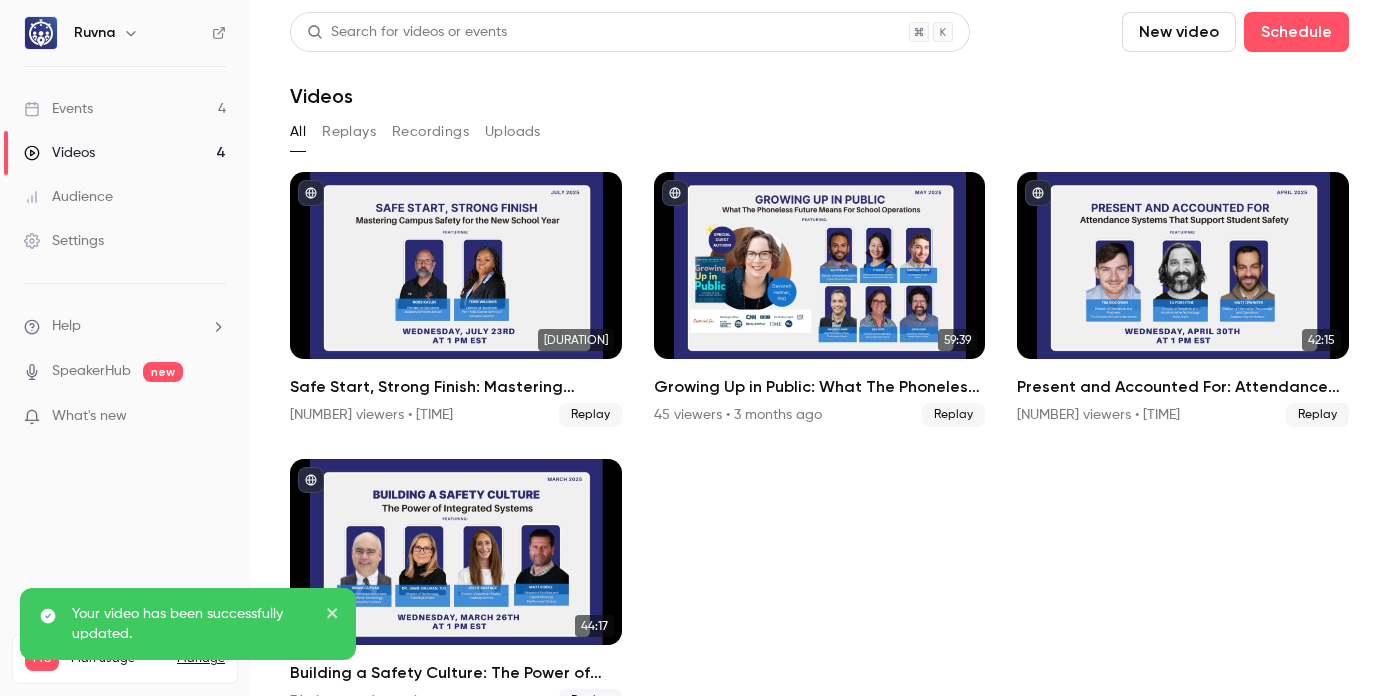 drag, startPoint x: 143, startPoint y: 105, endPoint x: 157, endPoint y: 109, distance: 14.56022 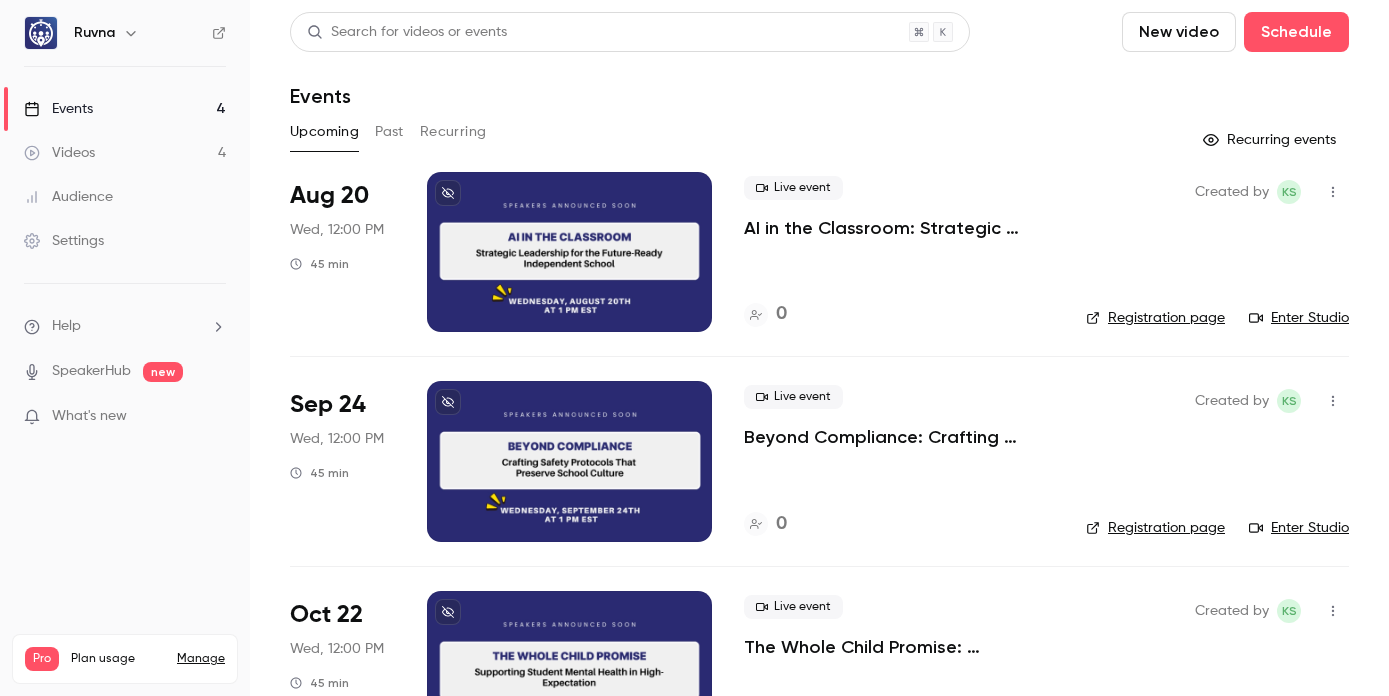 click on "AI in the Classroom: Strategic Leadership for the Future-Ready Independent School" at bounding box center [899, 228] 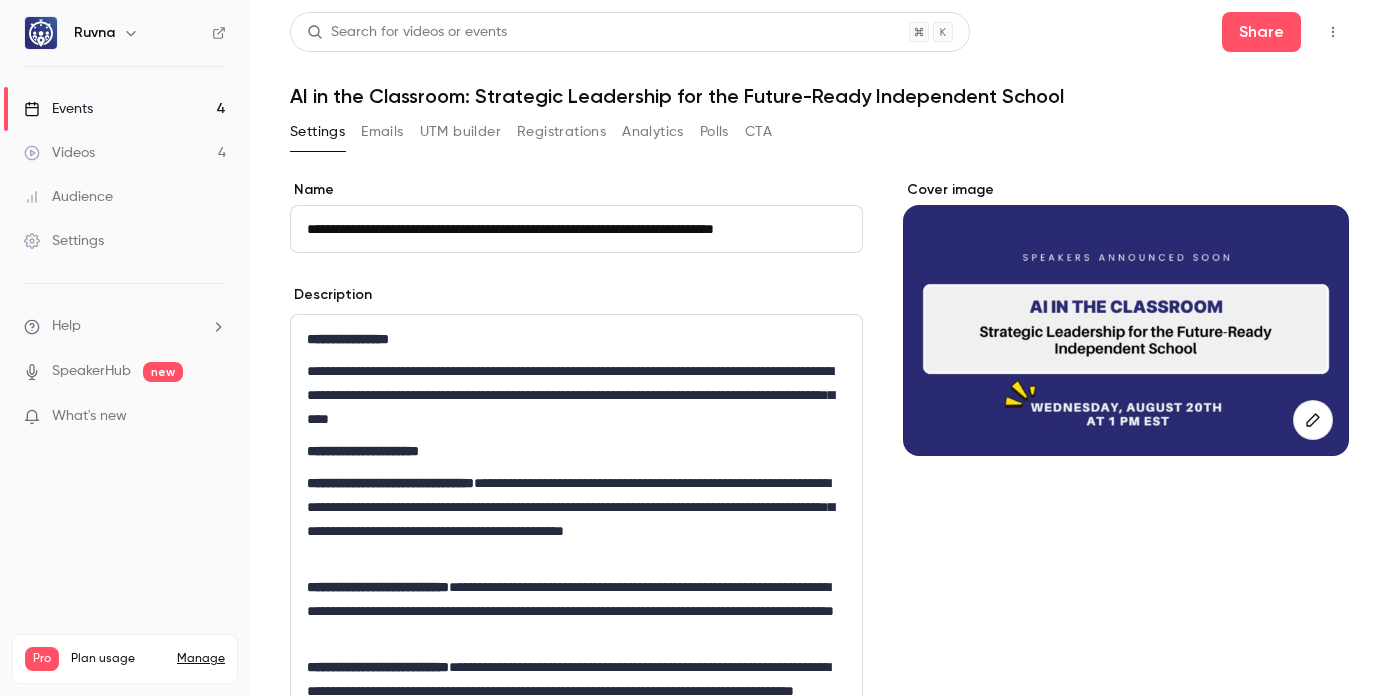 scroll, scrollTop: 0, scrollLeft: 4, axis: horizontal 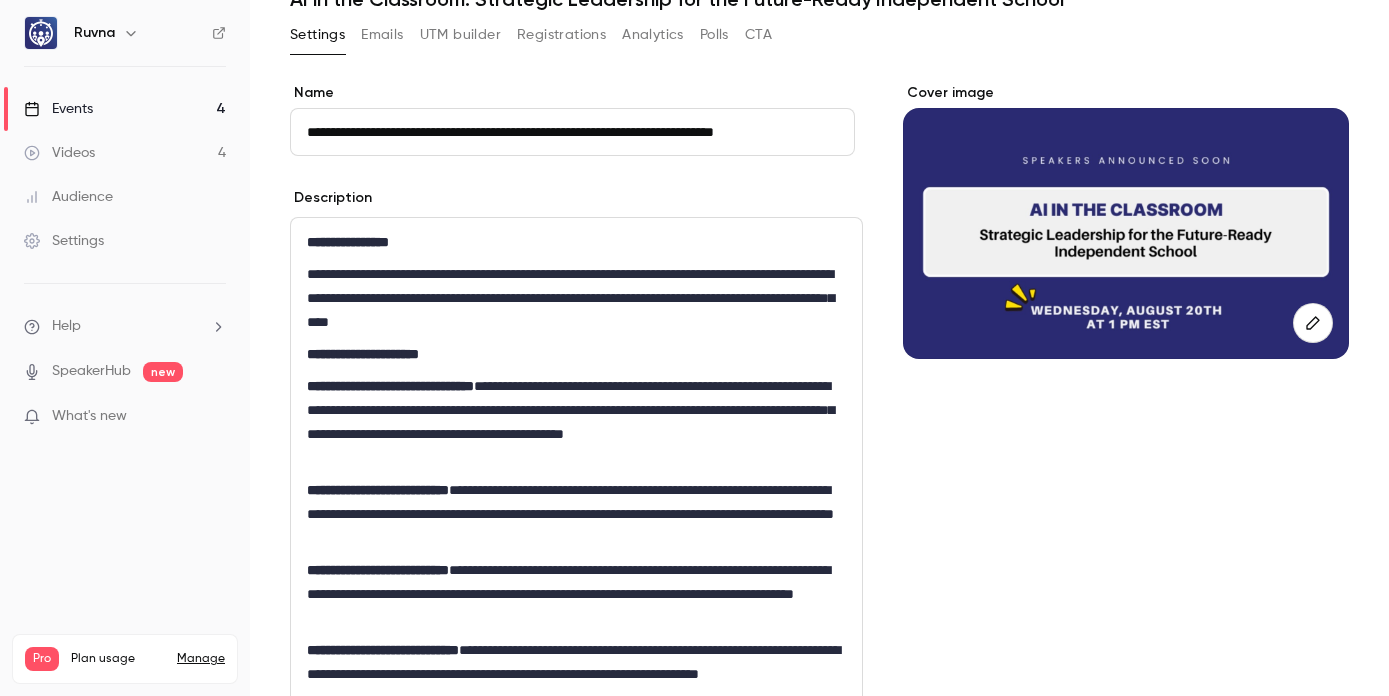 click on "**********" at bounding box center [348, 242] 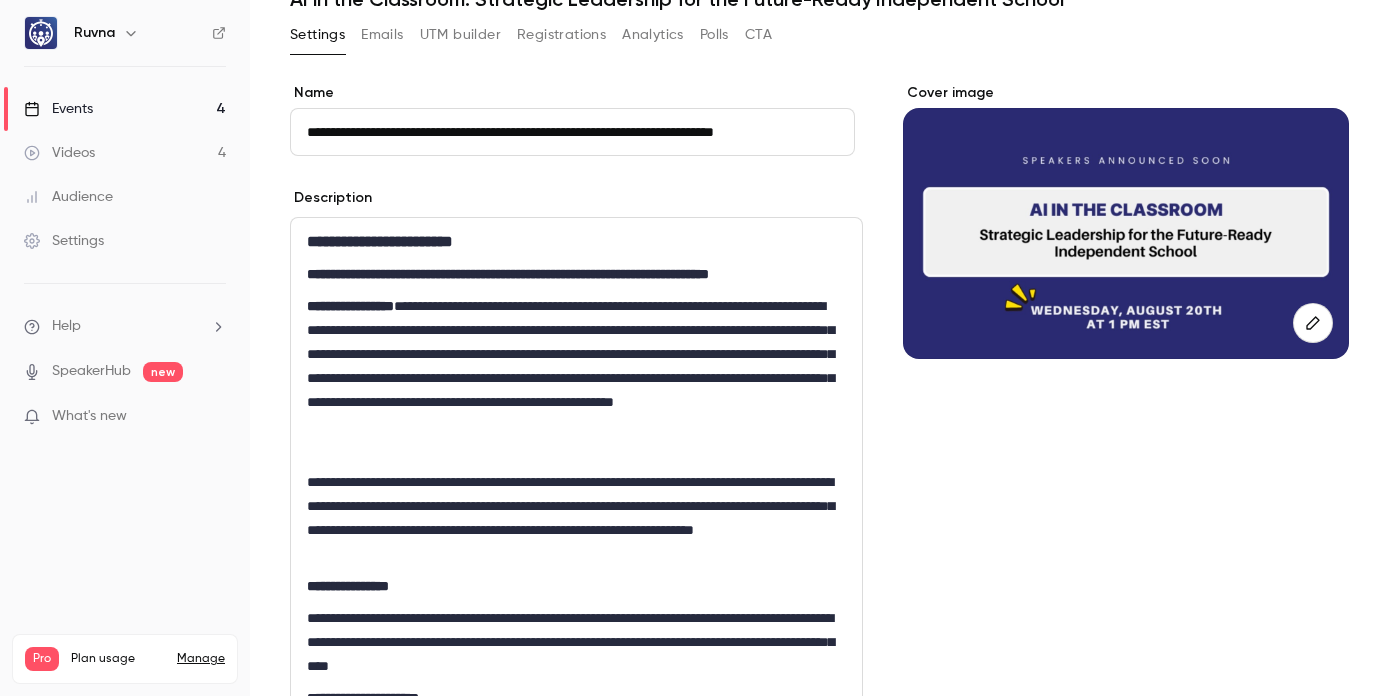 scroll, scrollTop: 0, scrollLeft: 0, axis: both 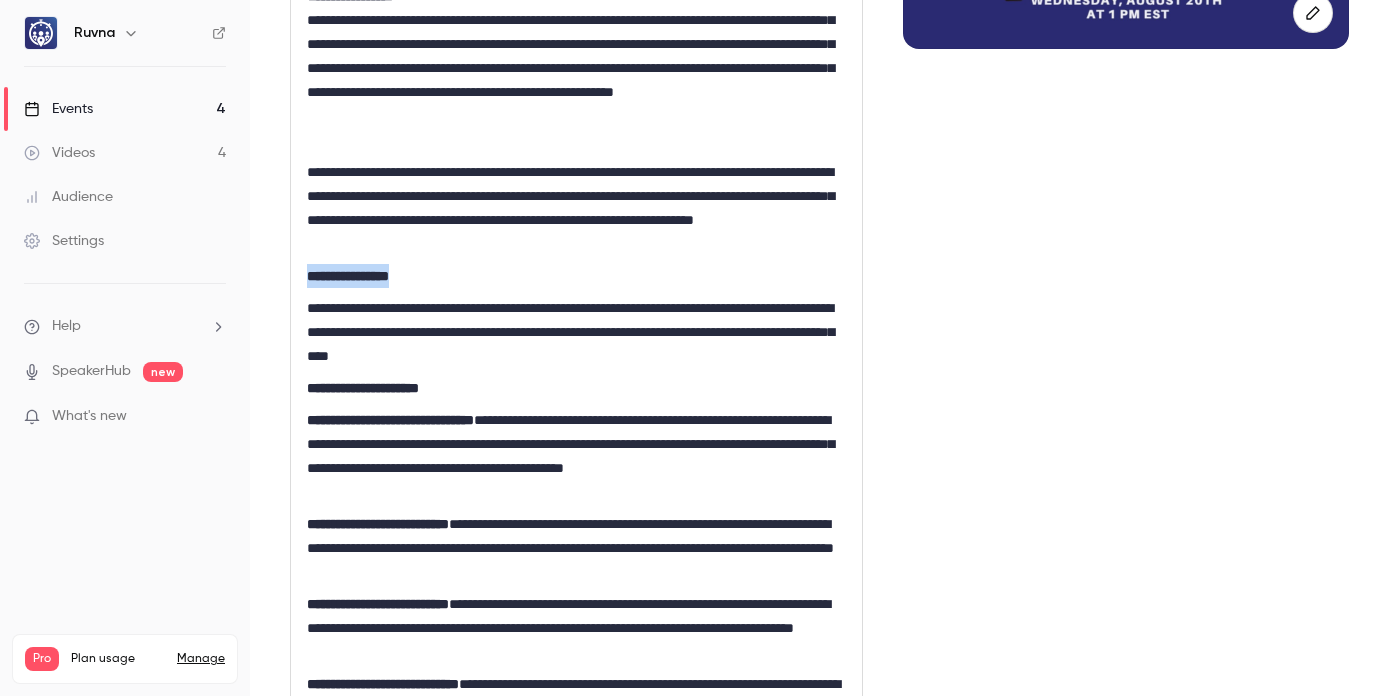 drag, startPoint x: 426, startPoint y: 278, endPoint x: 302, endPoint y: 272, distance: 124.14507 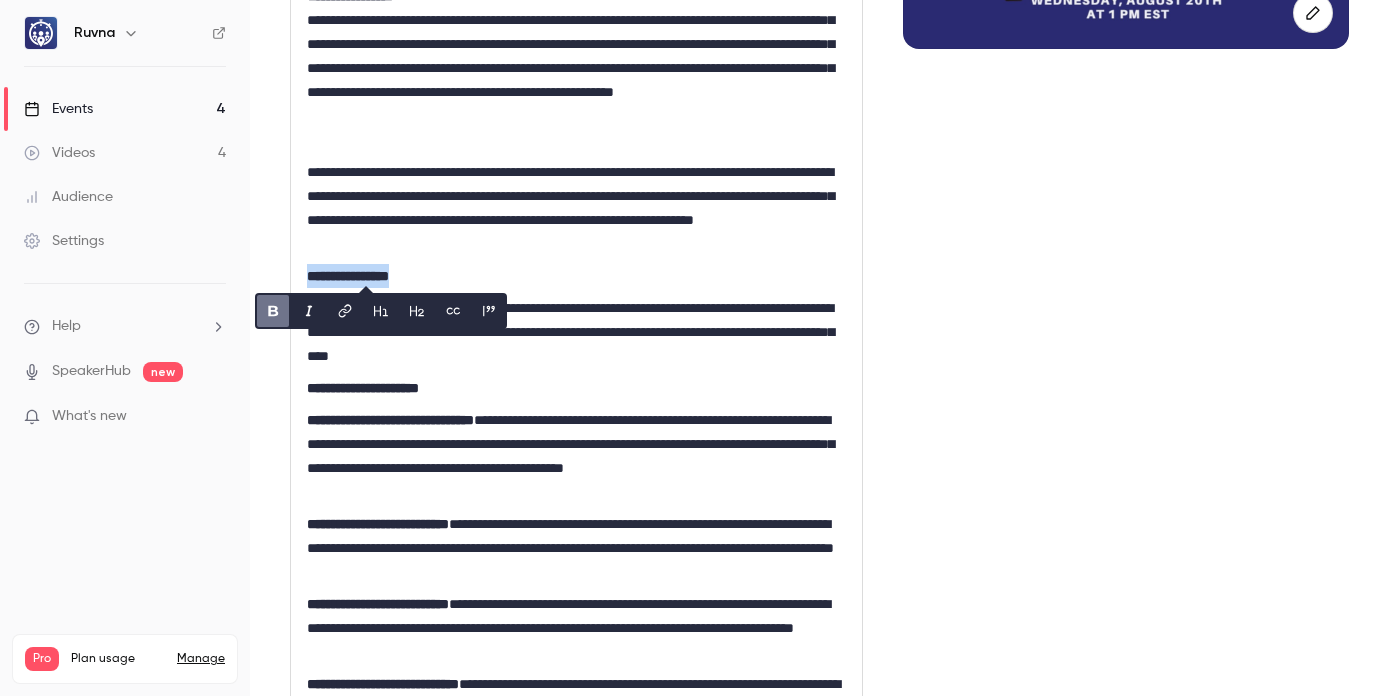 click 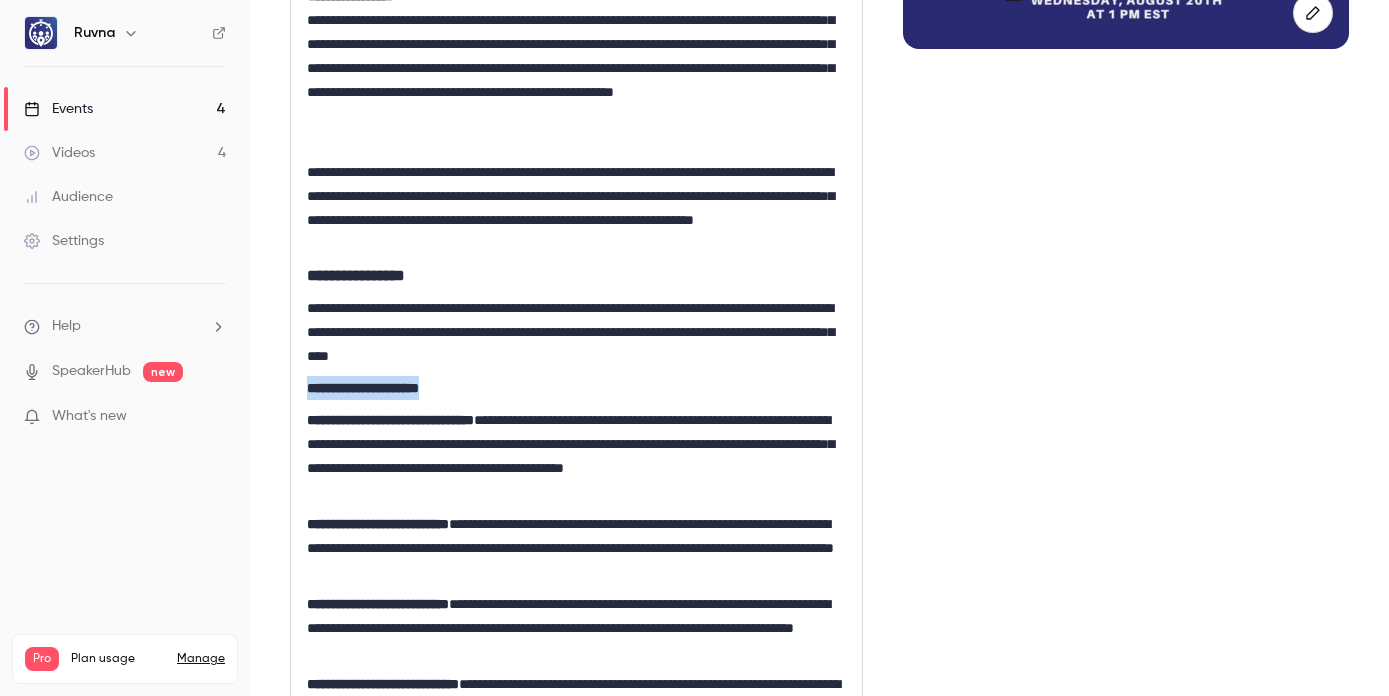 drag, startPoint x: 422, startPoint y: 388, endPoint x: 301, endPoint y: 383, distance: 121.103264 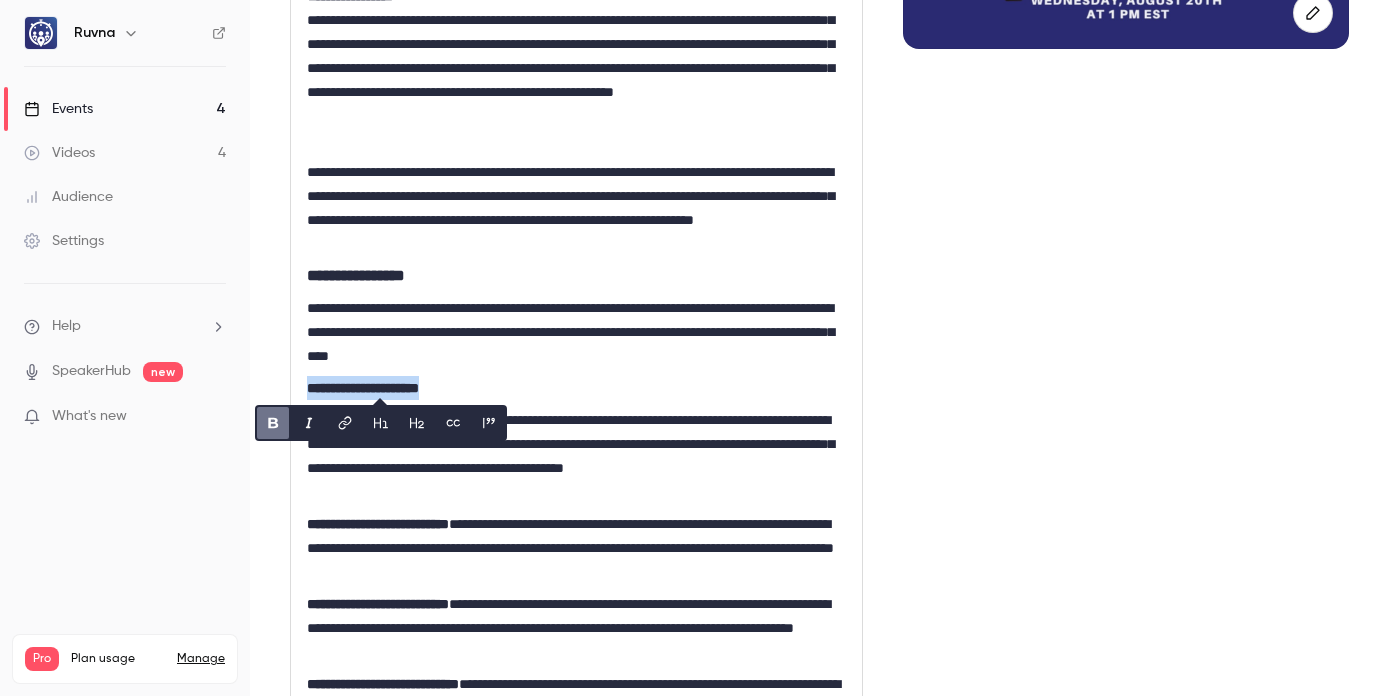 click 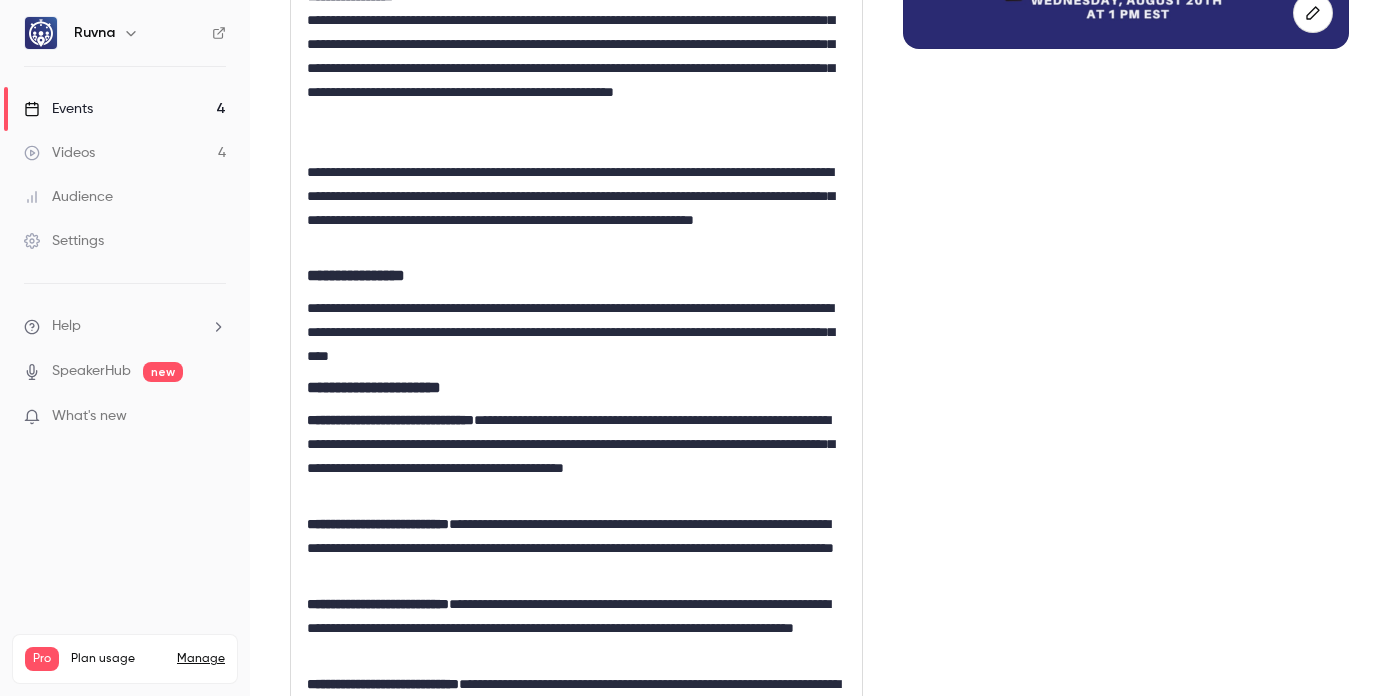 copy on "**********" 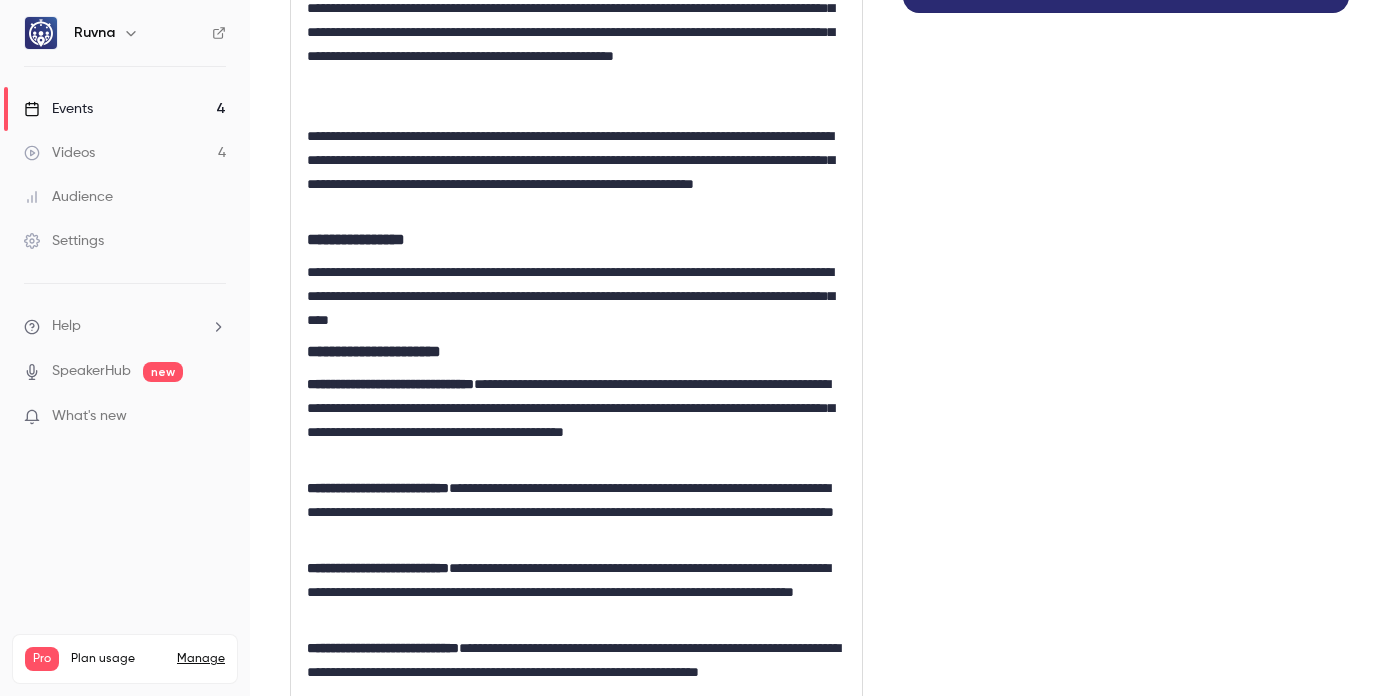 scroll, scrollTop: 816, scrollLeft: 0, axis: vertical 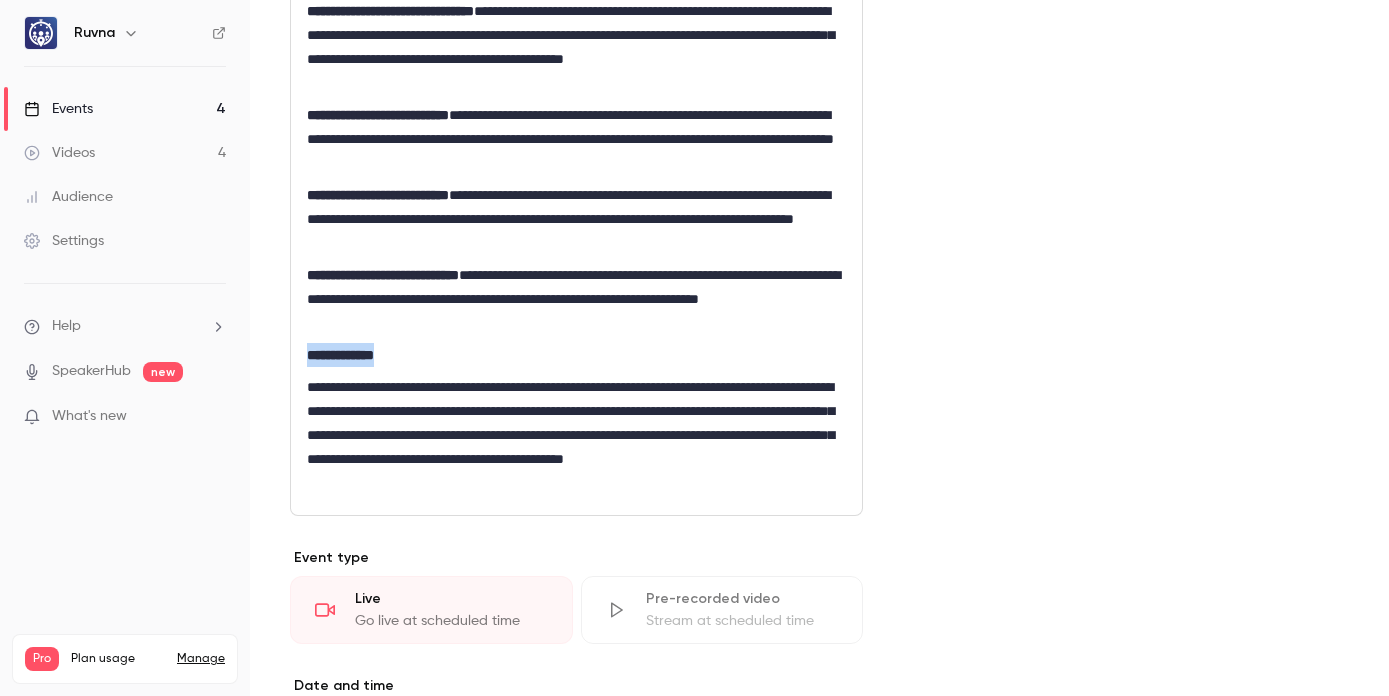 drag, startPoint x: 412, startPoint y: 356, endPoint x: 301, endPoint y: 355, distance: 111.0045 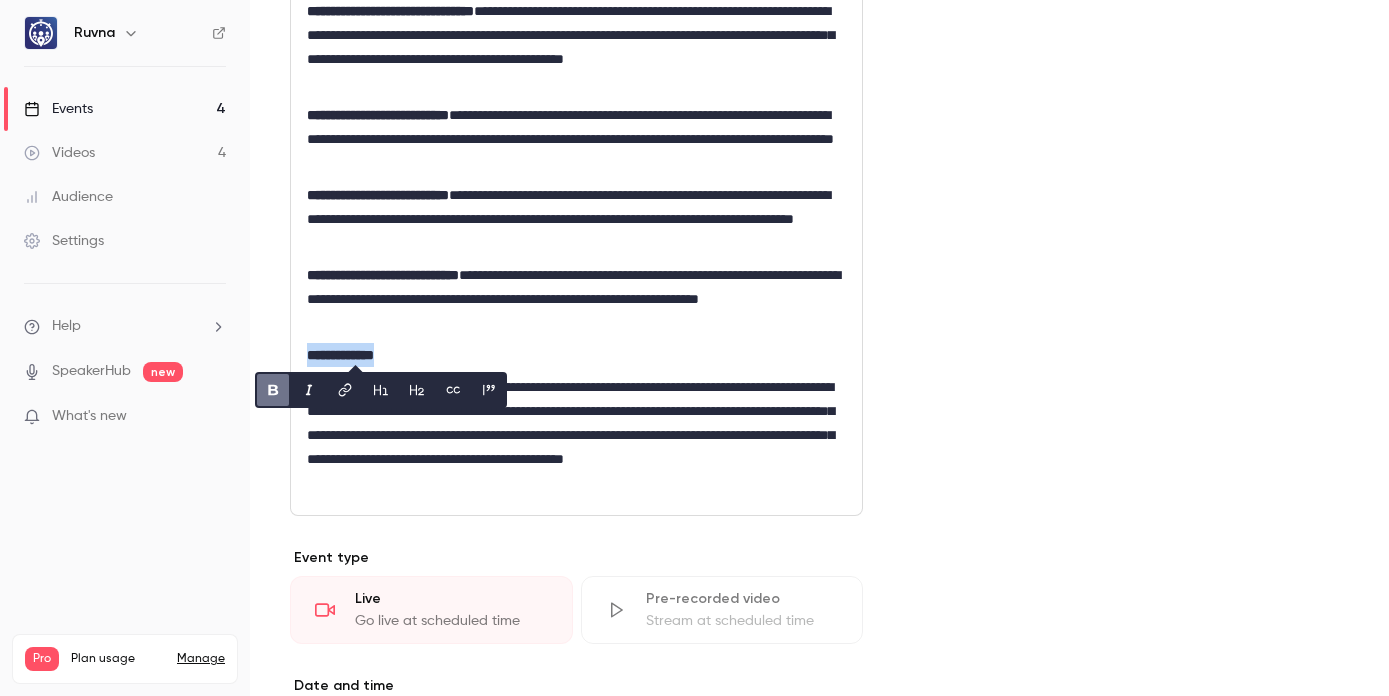 click 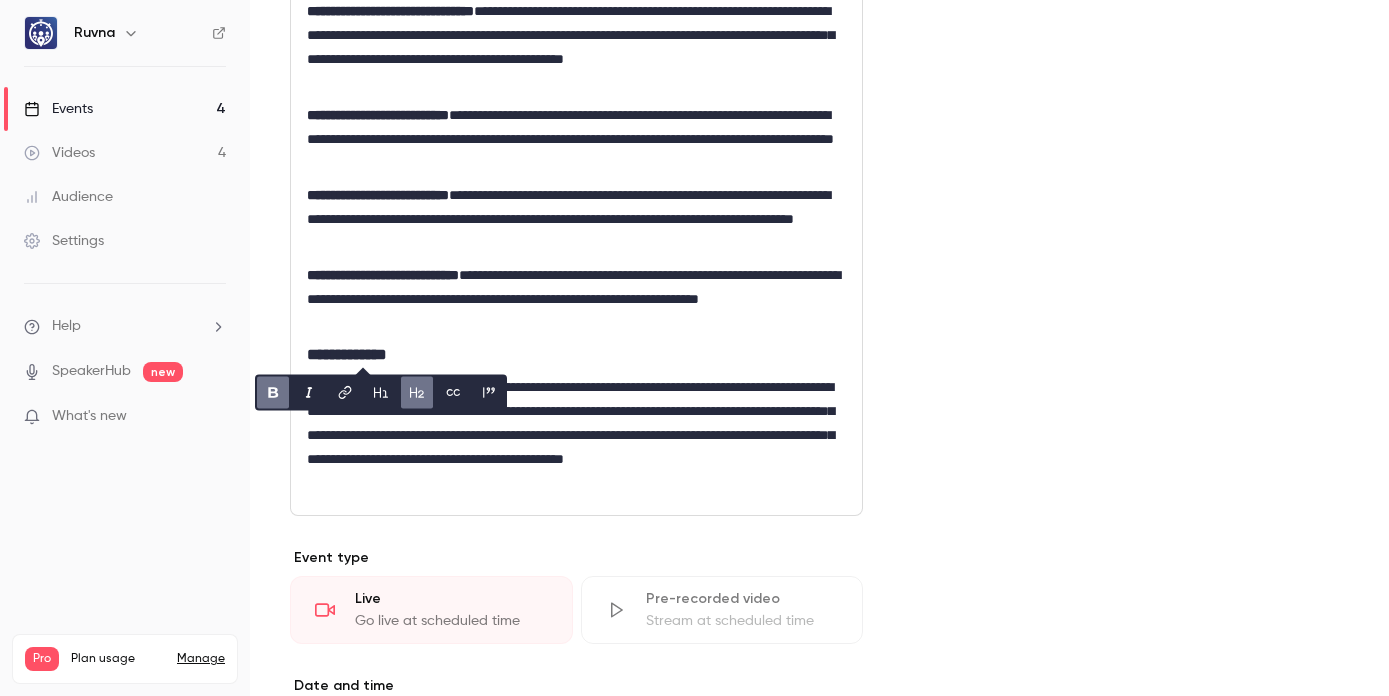click on "**********" at bounding box center (572, 435) 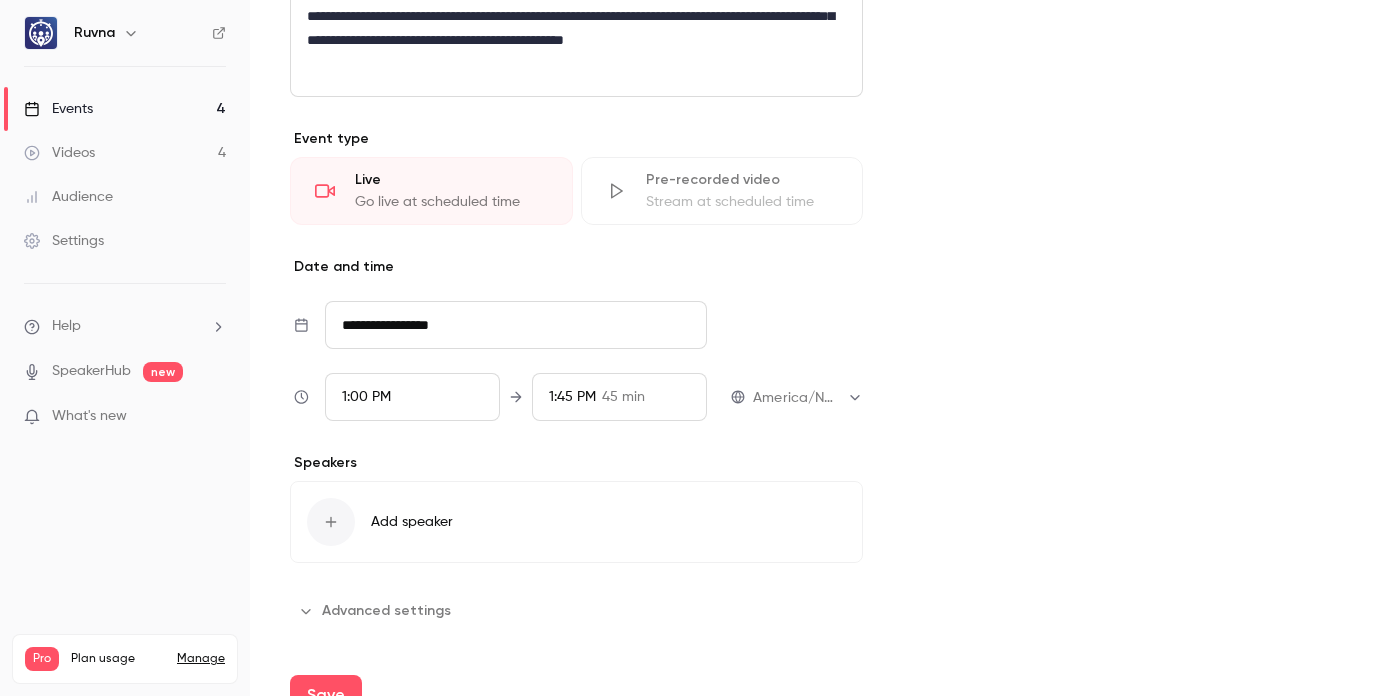 scroll, scrollTop: 1270, scrollLeft: 0, axis: vertical 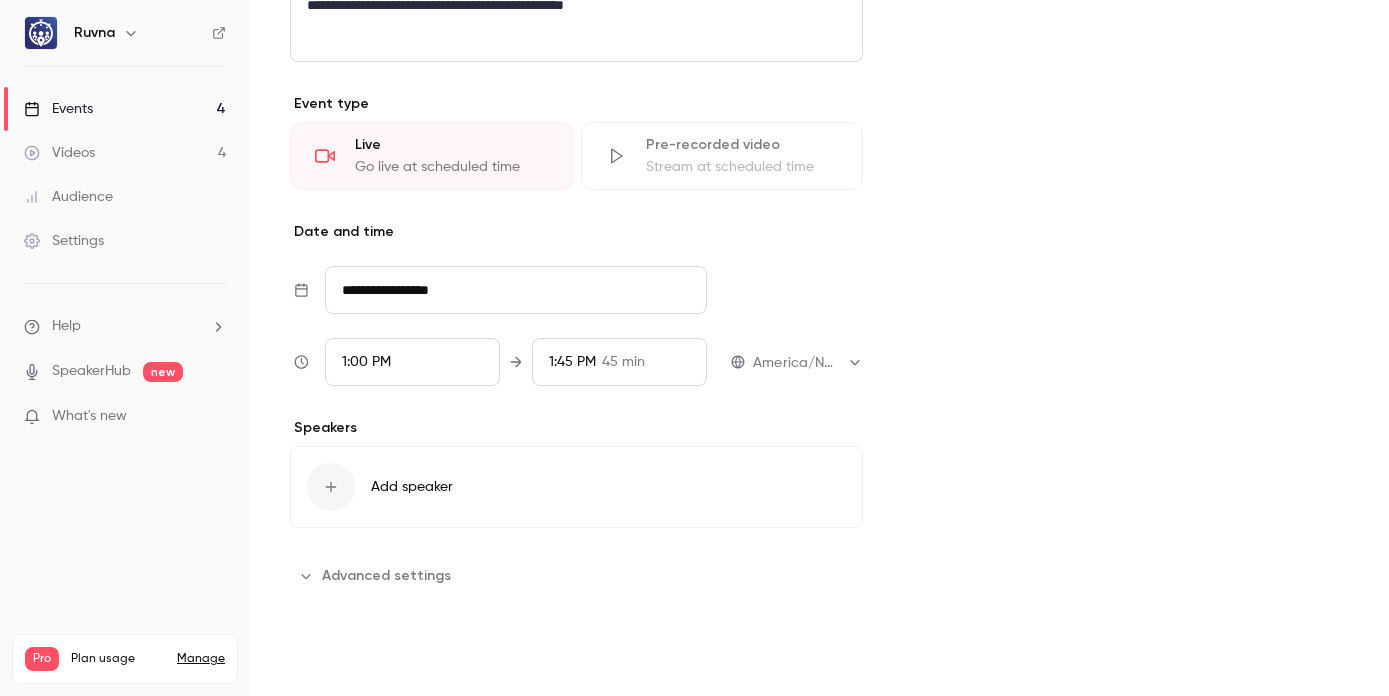 click on "Save" at bounding box center (326, 660) 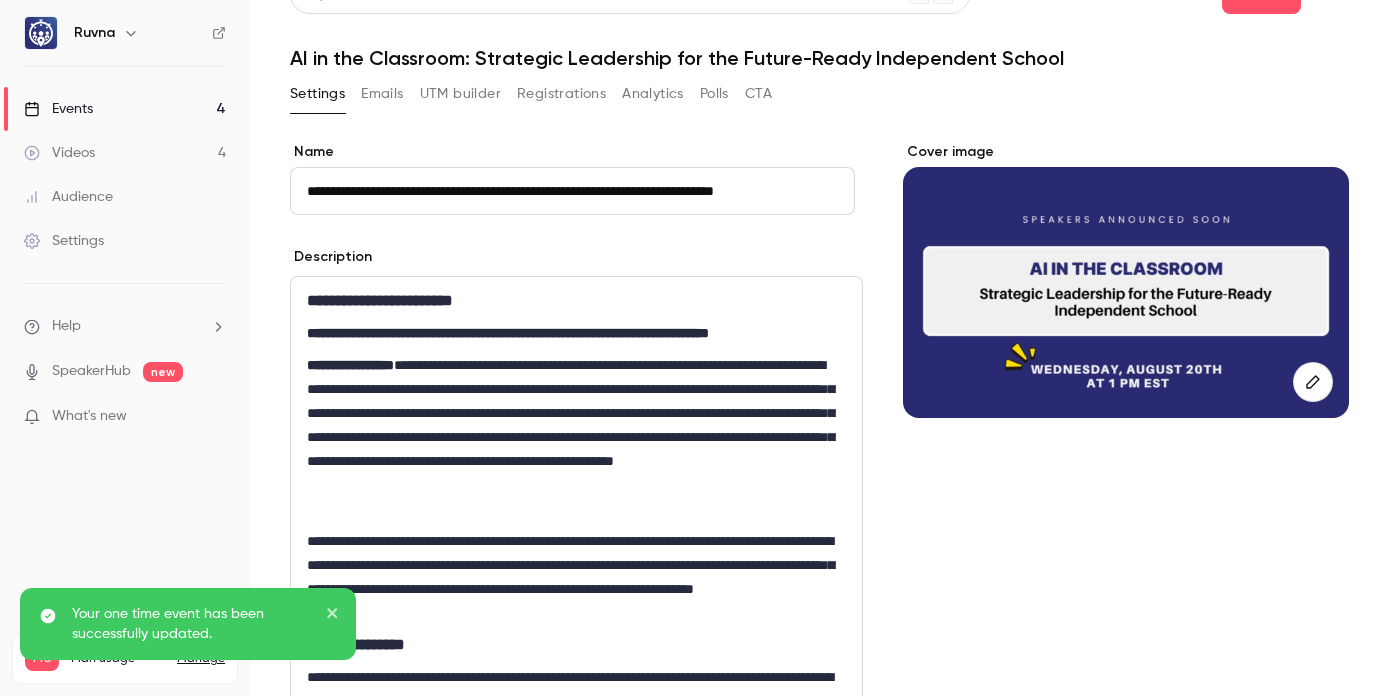 scroll, scrollTop: 0, scrollLeft: 0, axis: both 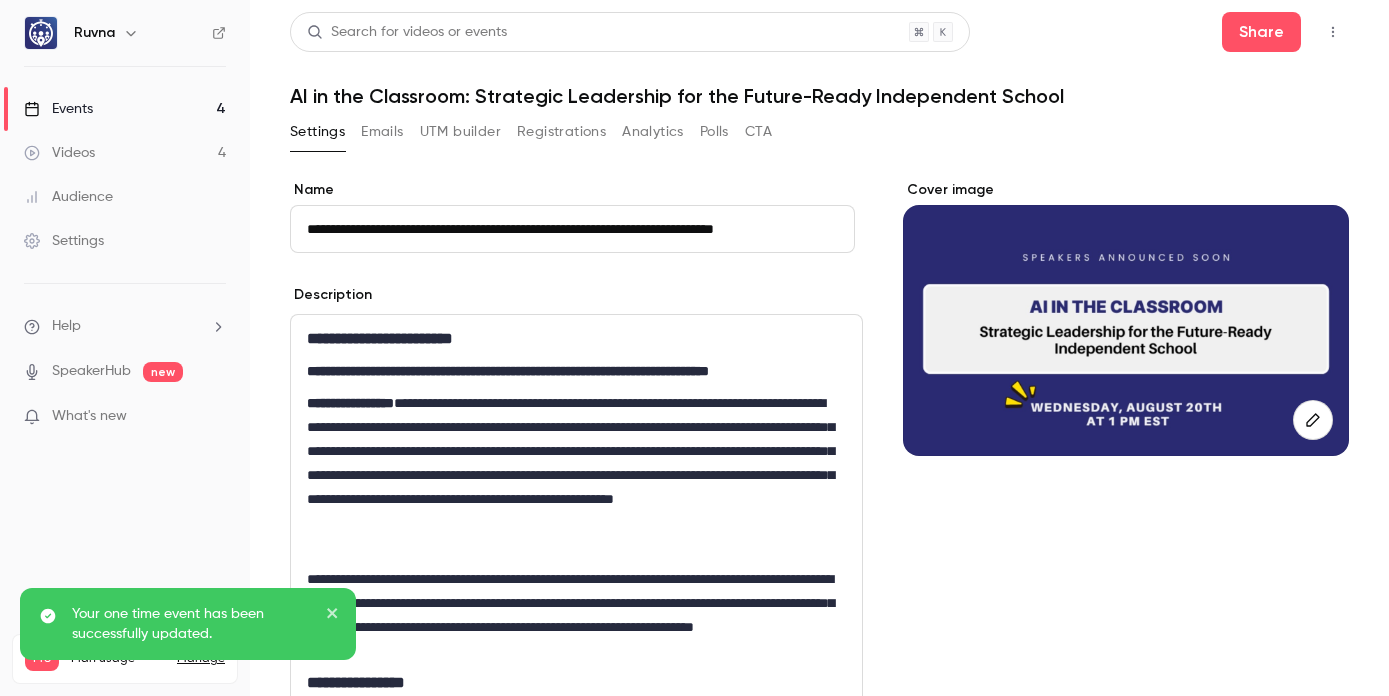 click on "Events 4" at bounding box center [125, 109] 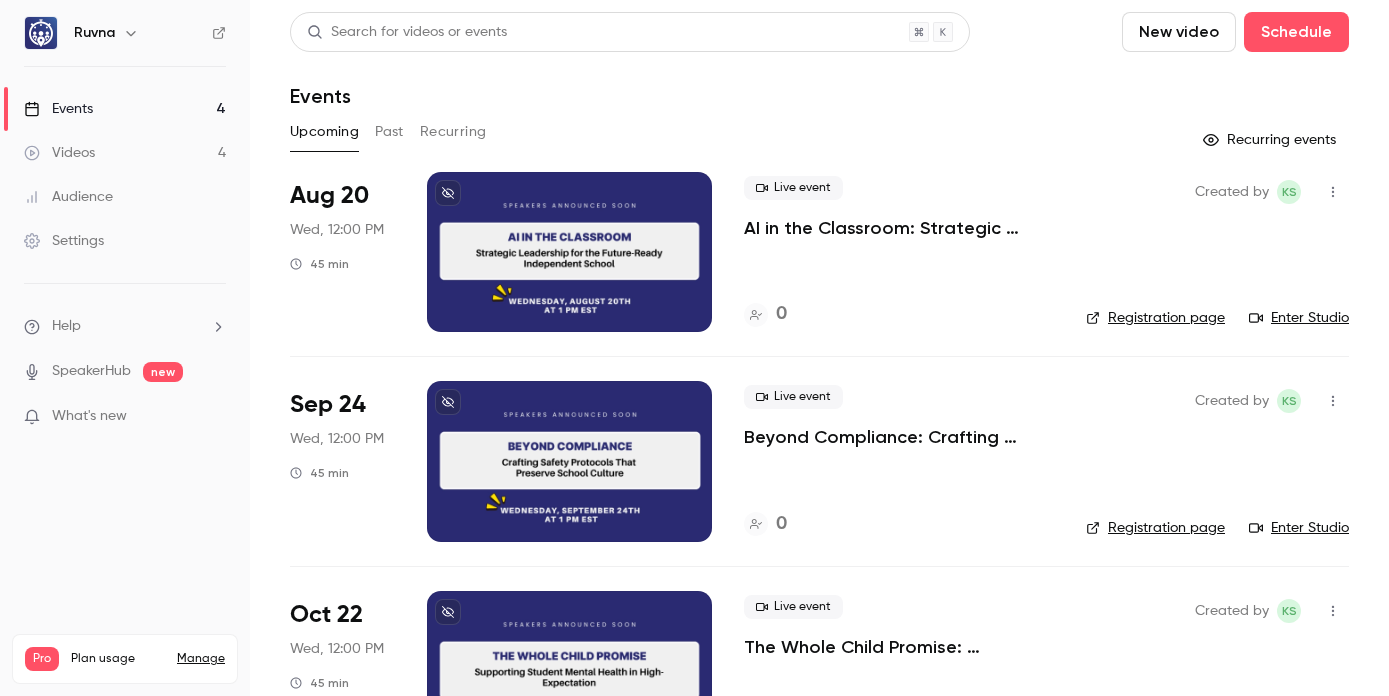 click on "Videos" at bounding box center [59, 153] 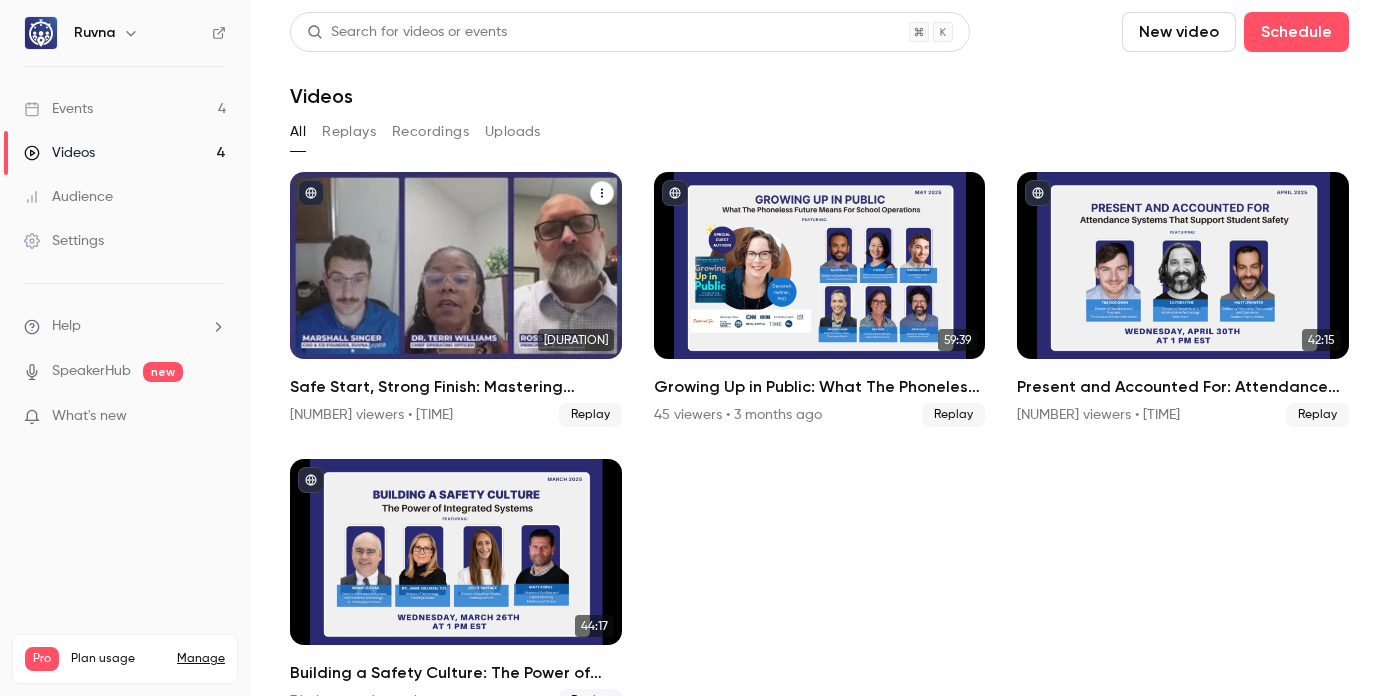 click on "Safe Start, Strong Finish: Mastering Campus Safety for the New School Year" at bounding box center (456, 387) 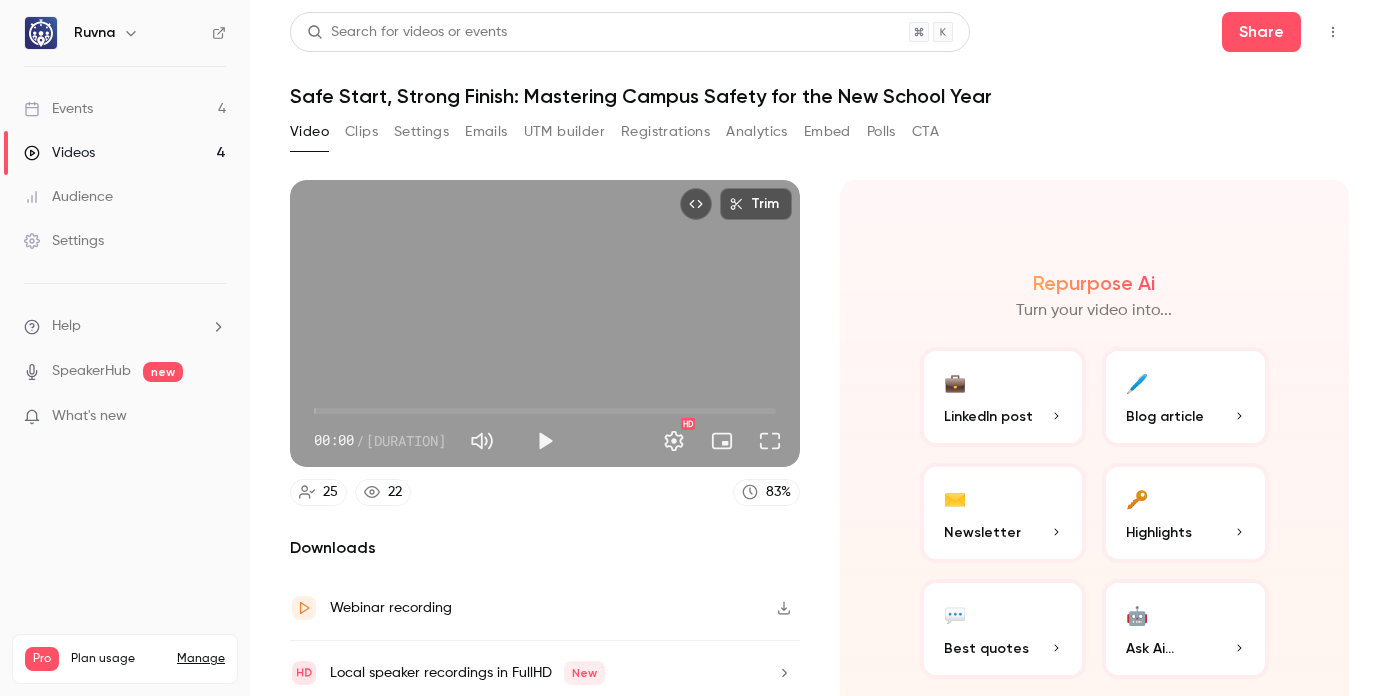 click on "Settings" at bounding box center [421, 132] 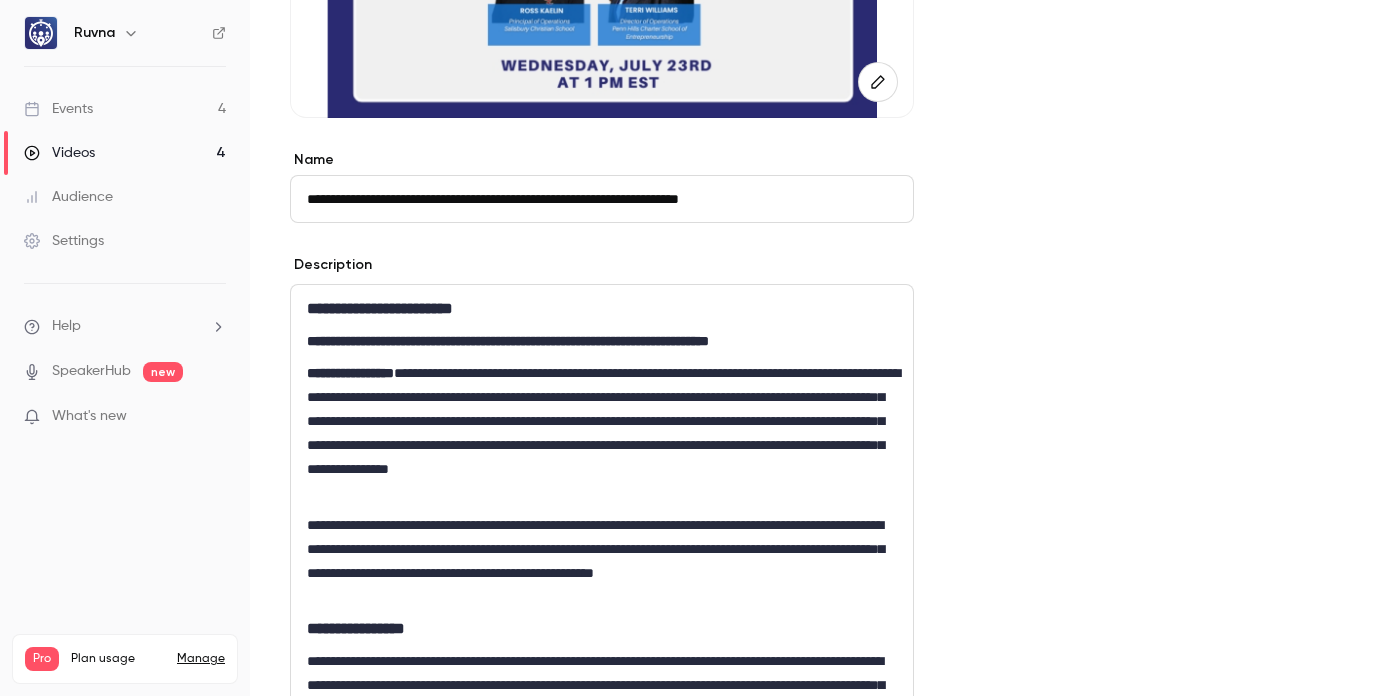 scroll, scrollTop: 738, scrollLeft: 0, axis: vertical 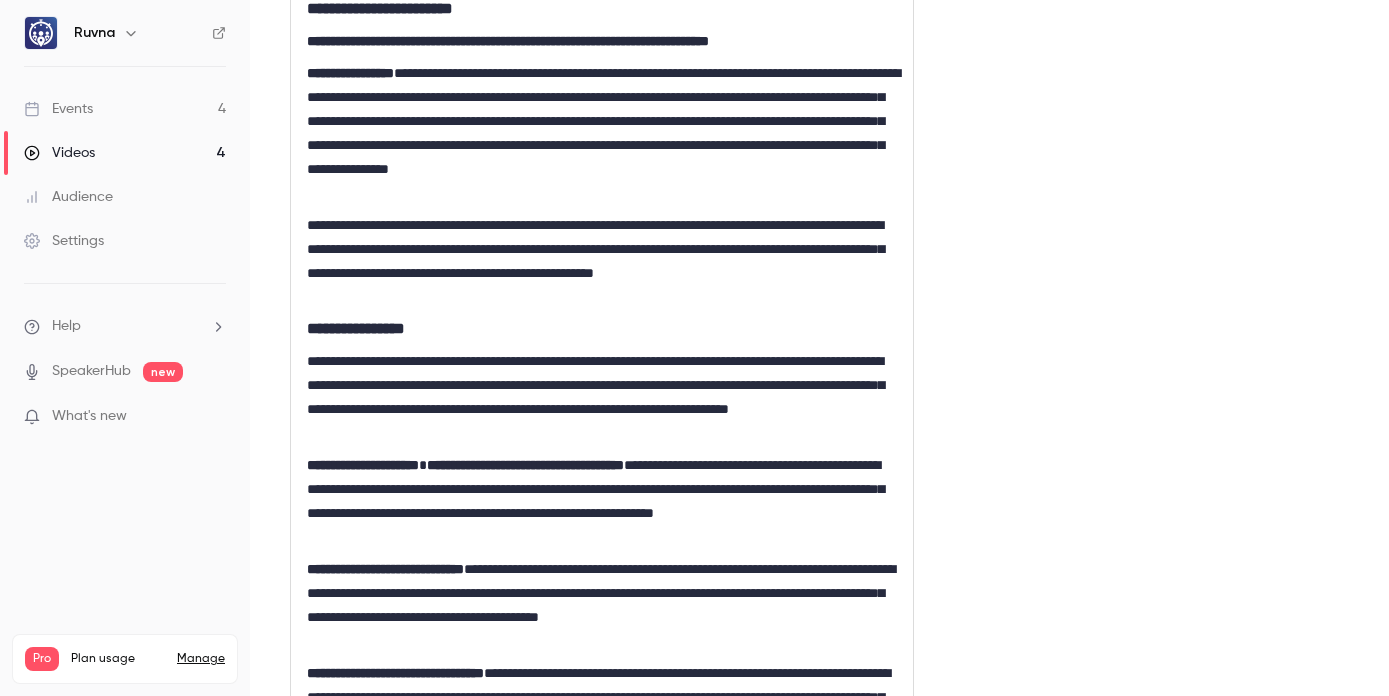 click on "**********" at bounding box center [602, 329] 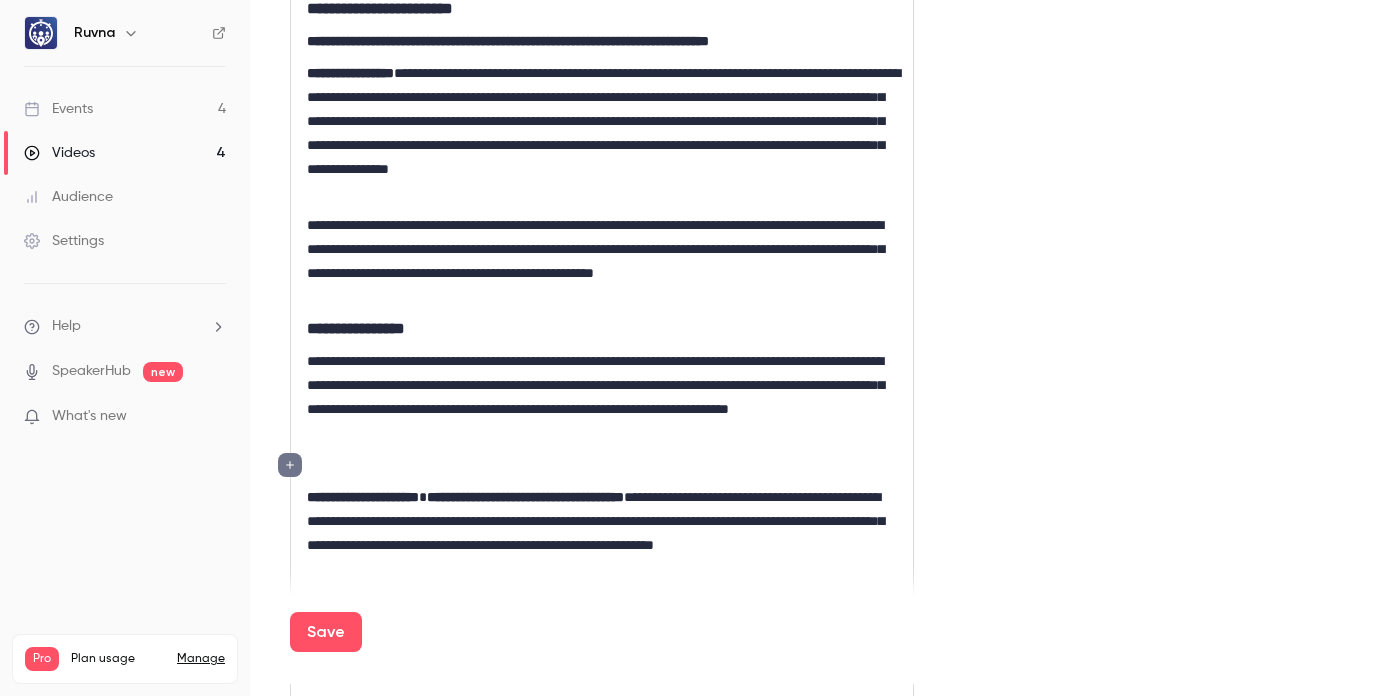type 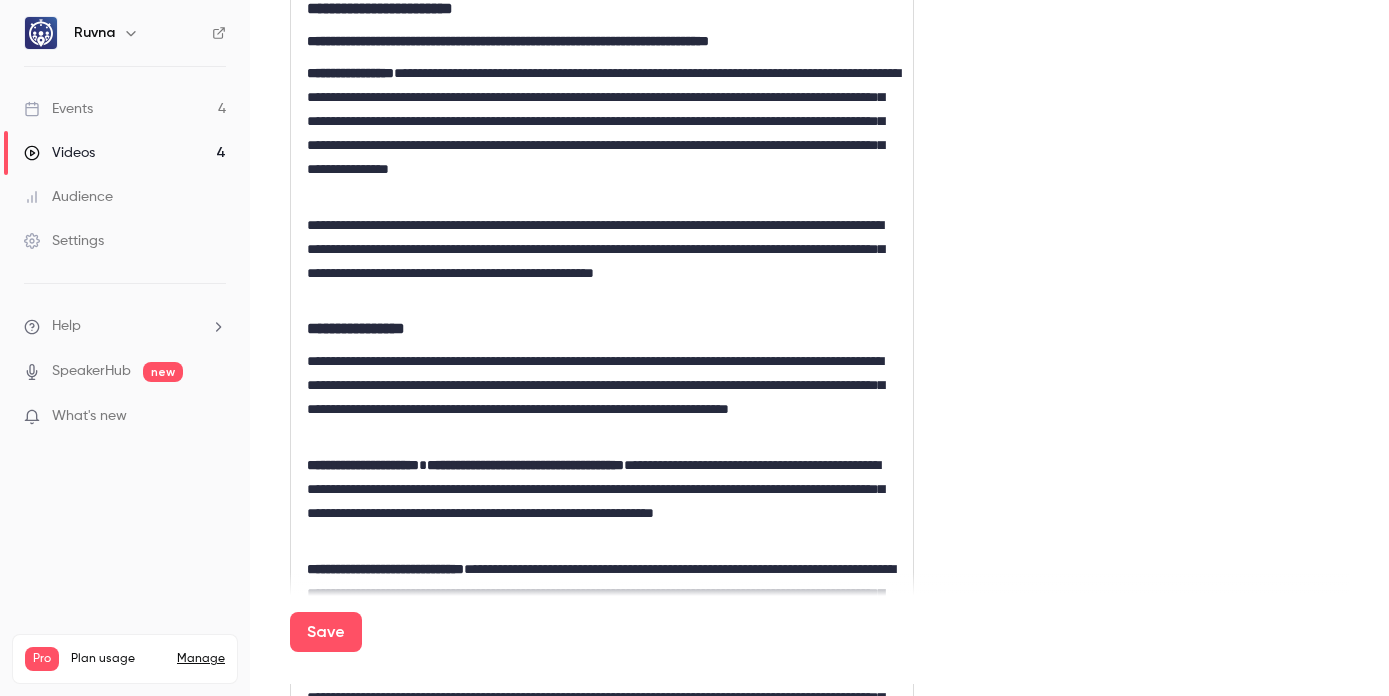 click on "**********" at bounding box center [525, 465] 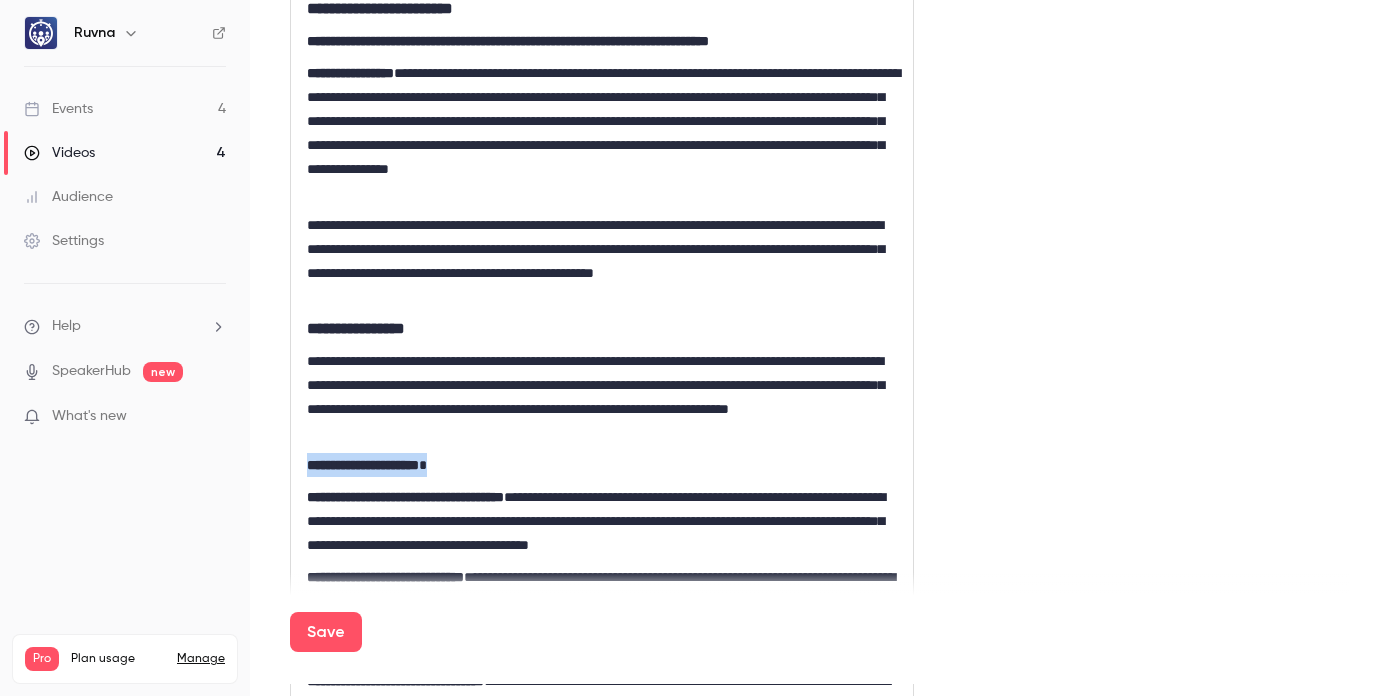 drag, startPoint x: 466, startPoint y: 462, endPoint x: 305, endPoint y: 456, distance: 161.11176 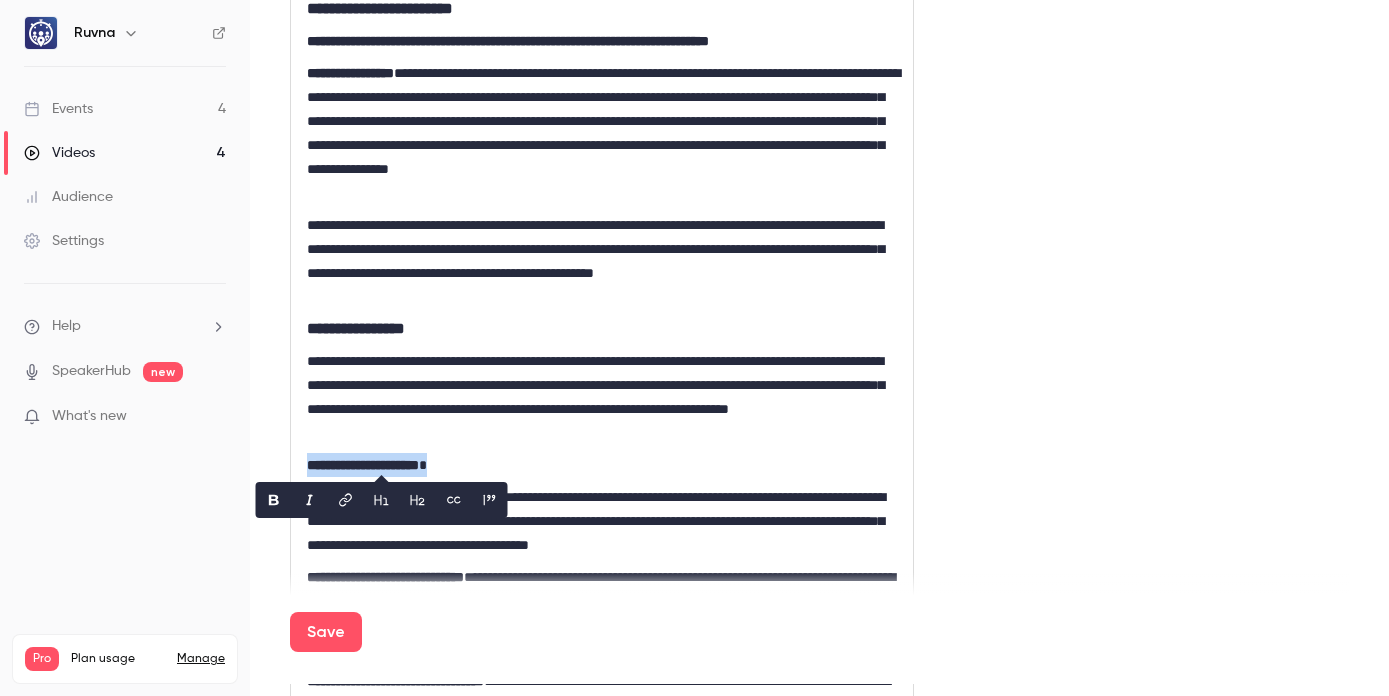 click 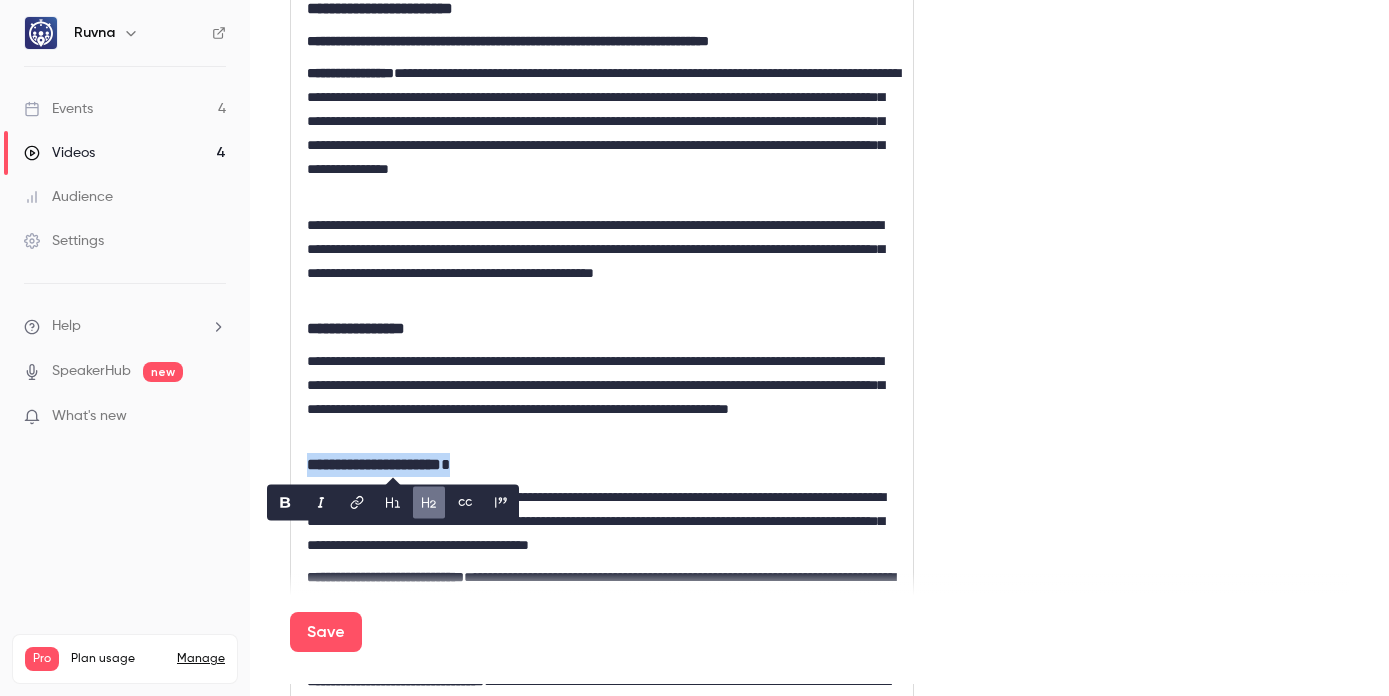 click 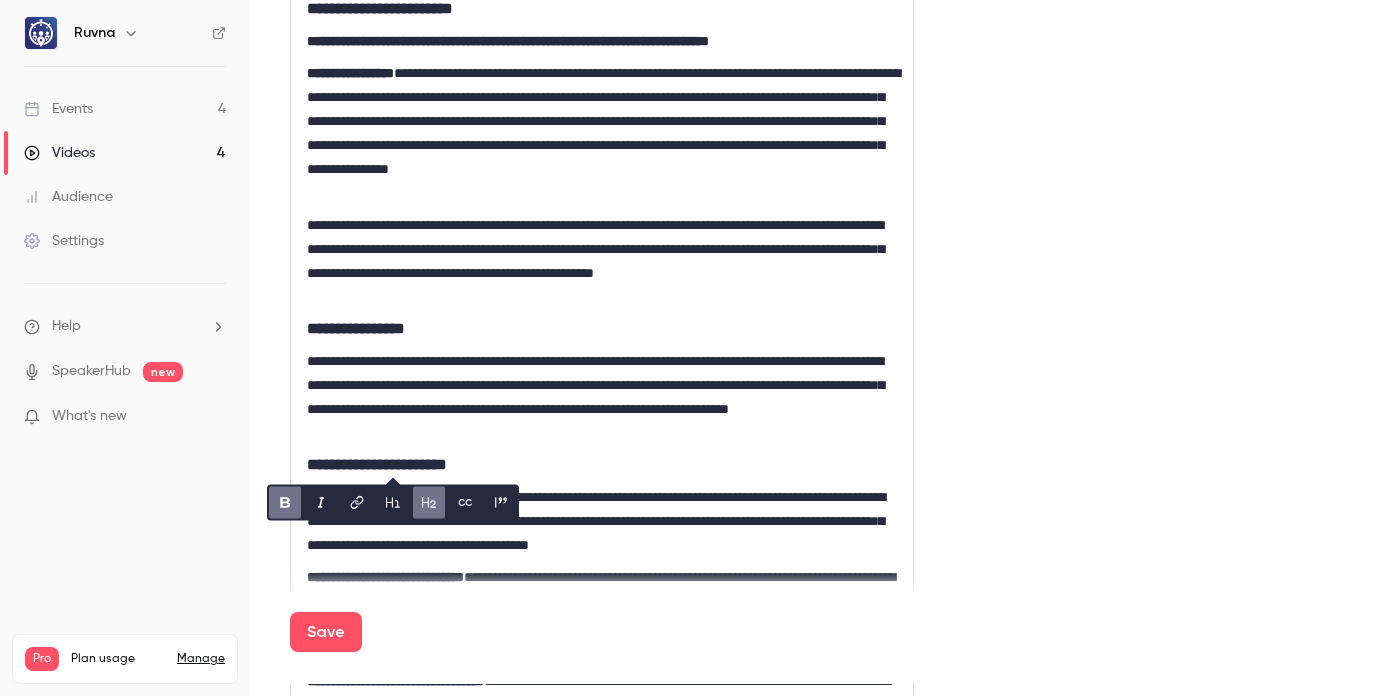 drag, startPoint x: 608, startPoint y: 498, endPoint x: 592, endPoint y: 496, distance: 16.124516 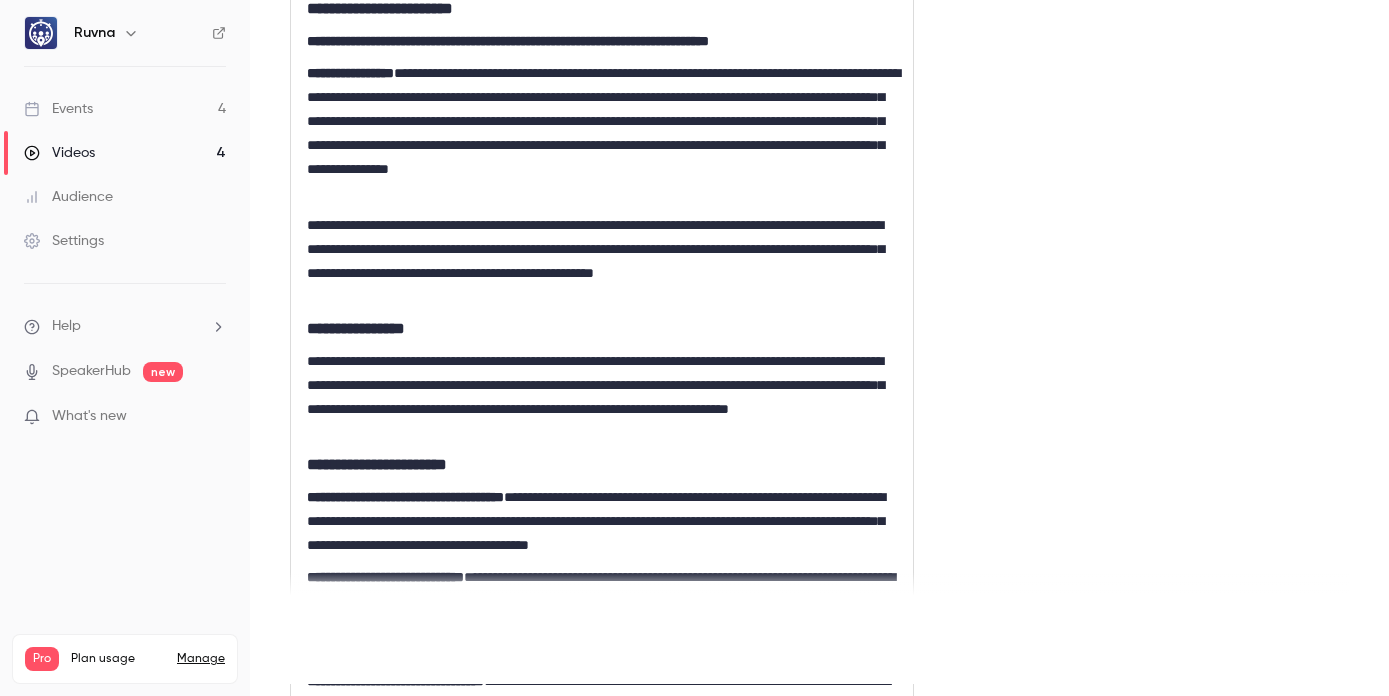 click on "Save" at bounding box center (326, 632) 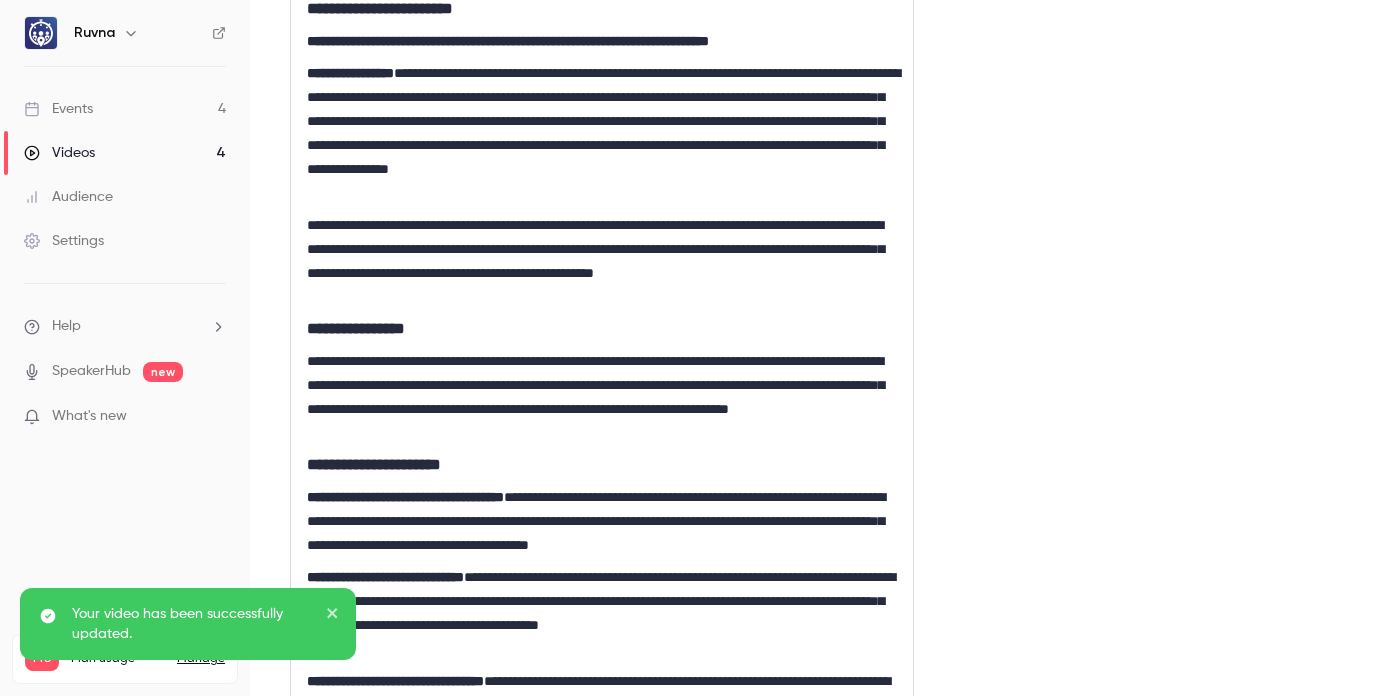 click on "Events 4" at bounding box center (125, 109) 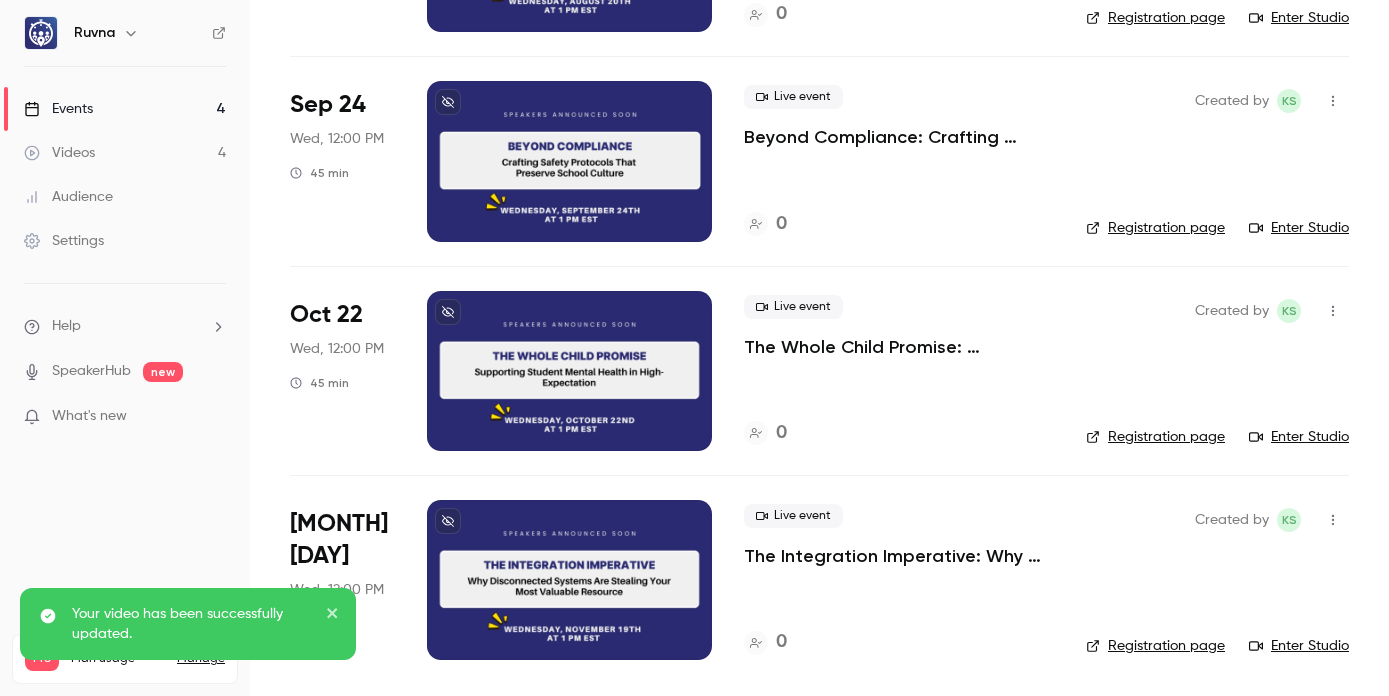 scroll, scrollTop: 0, scrollLeft: 0, axis: both 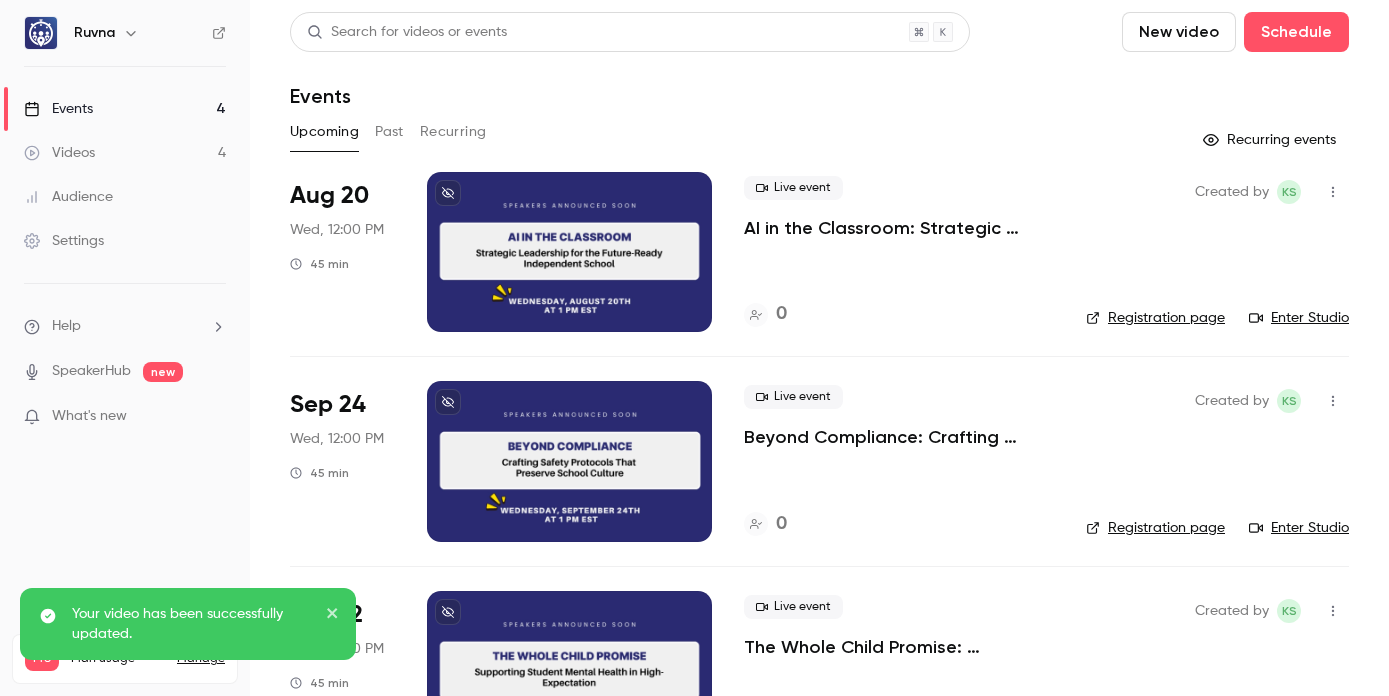 click on "Beyond Compliance: Crafting Safety Protocols That Preserve School Culture" at bounding box center (899, 437) 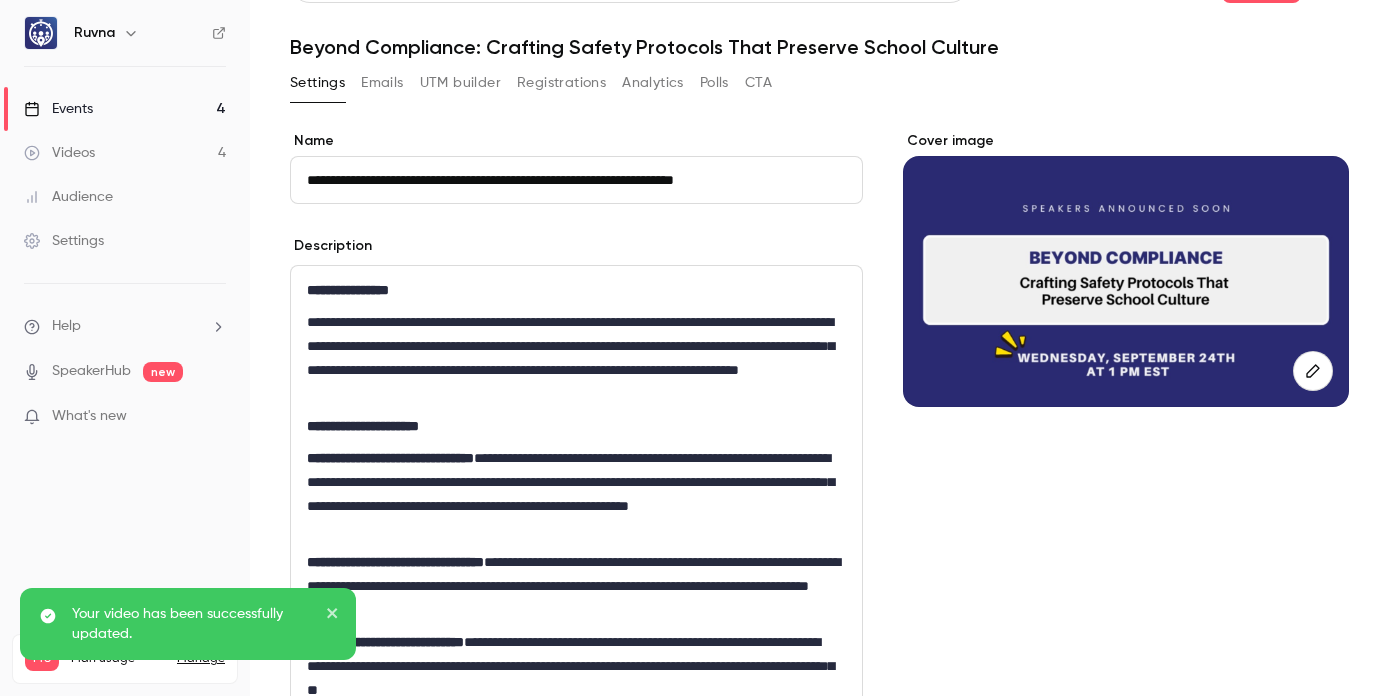 scroll, scrollTop: 79, scrollLeft: 0, axis: vertical 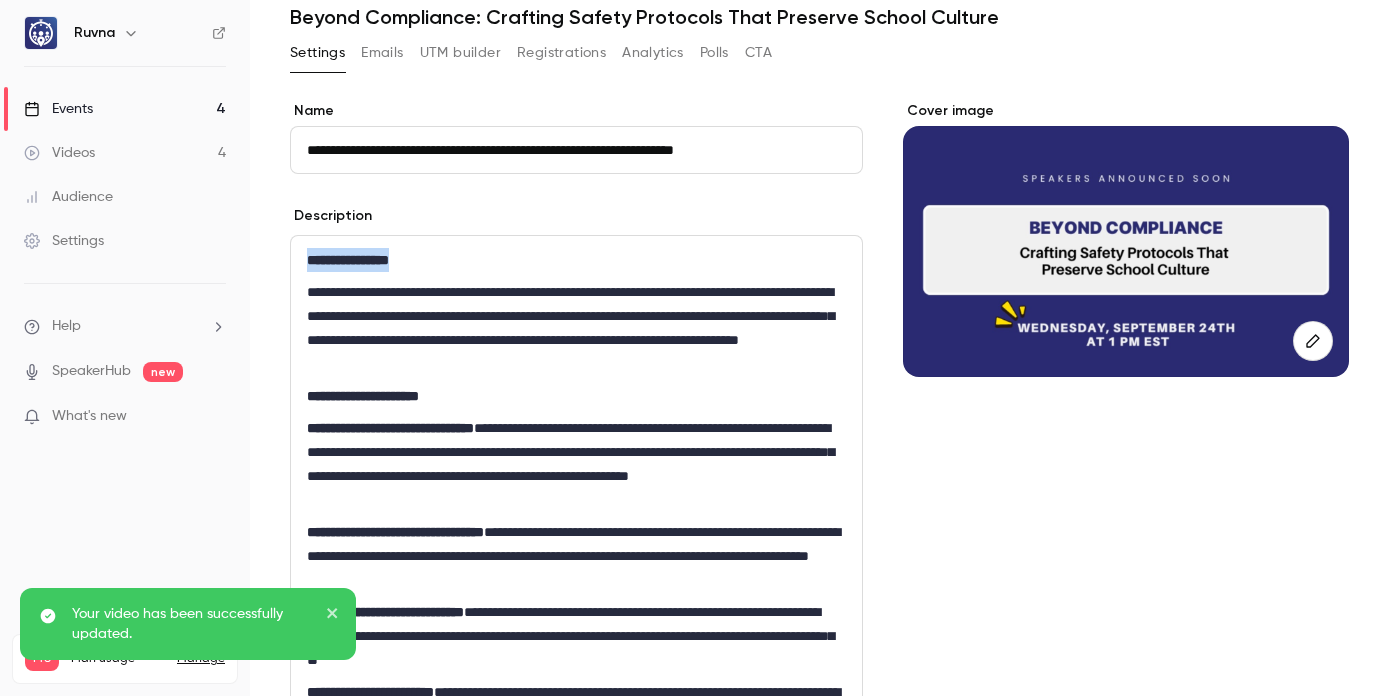 drag, startPoint x: 420, startPoint y: 259, endPoint x: 315, endPoint y: 263, distance: 105.076164 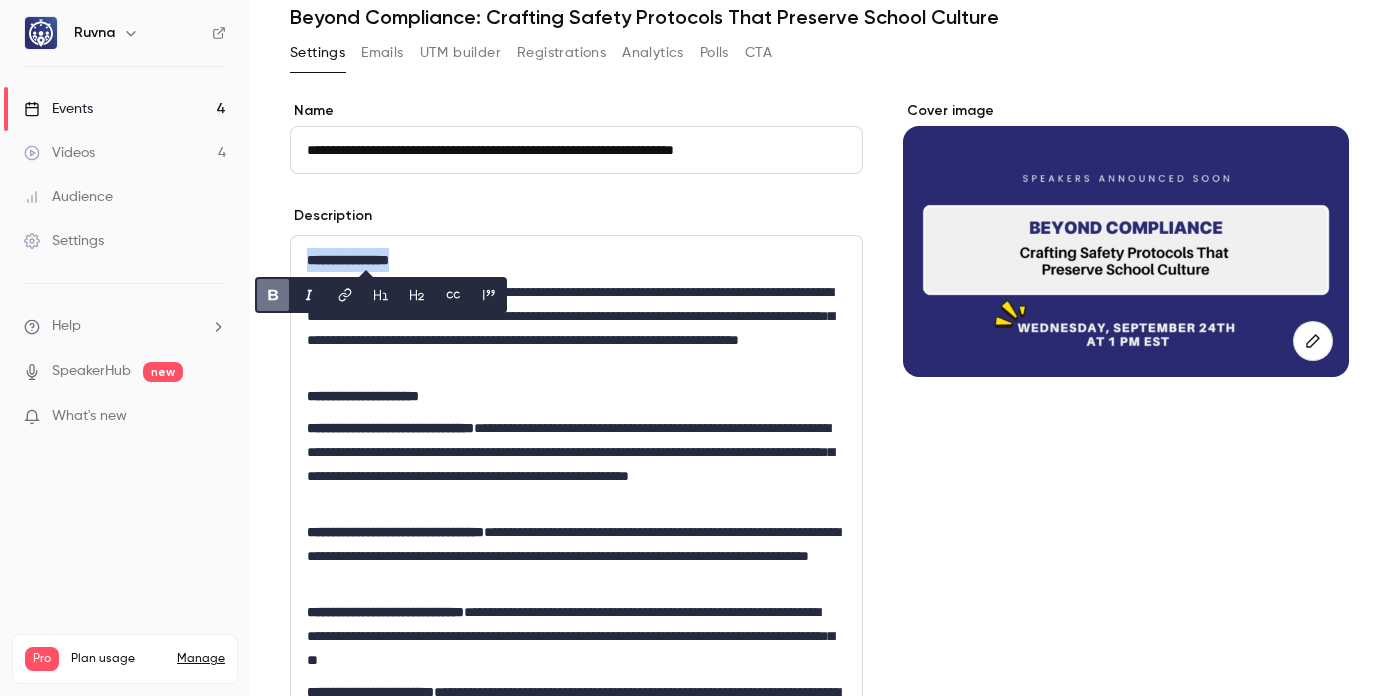 click 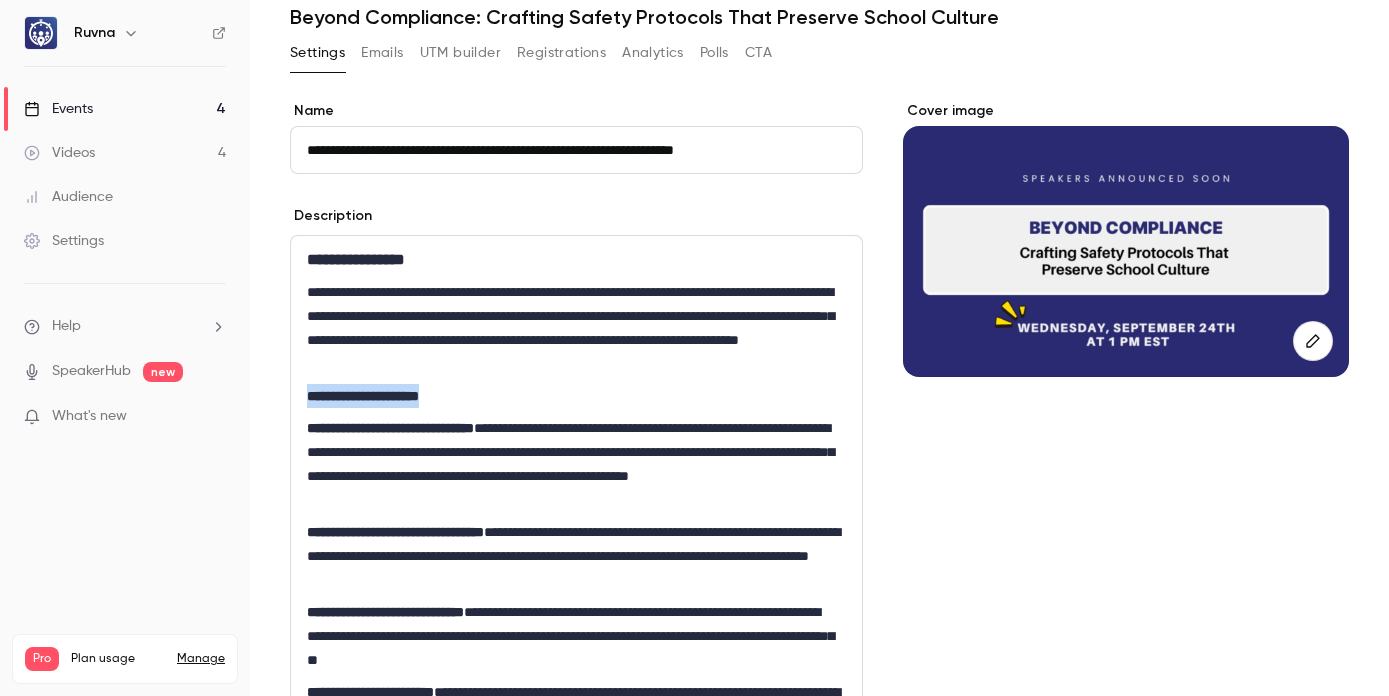 drag, startPoint x: 467, startPoint y: 399, endPoint x: 307, endPoint y: 389, distance: 160.3122 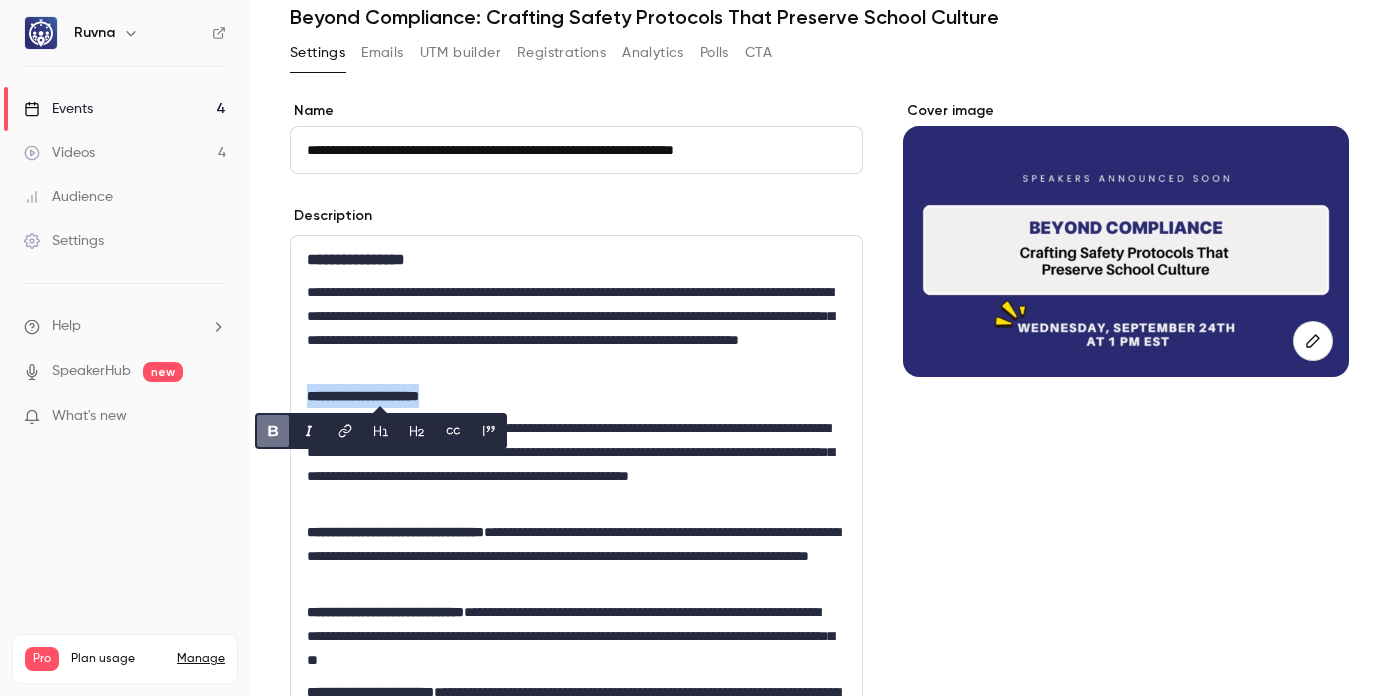 click 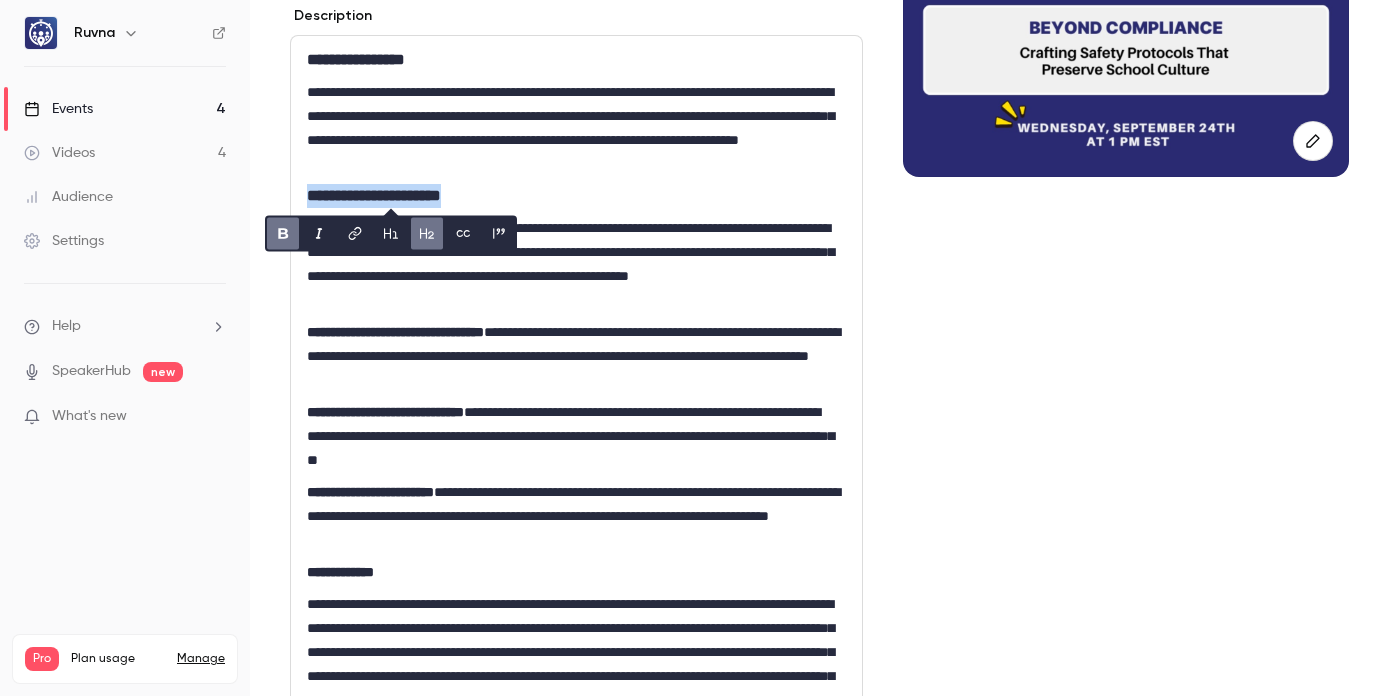 scroll, scrollTop: 293, scrollLeft: 0, axis: vertical 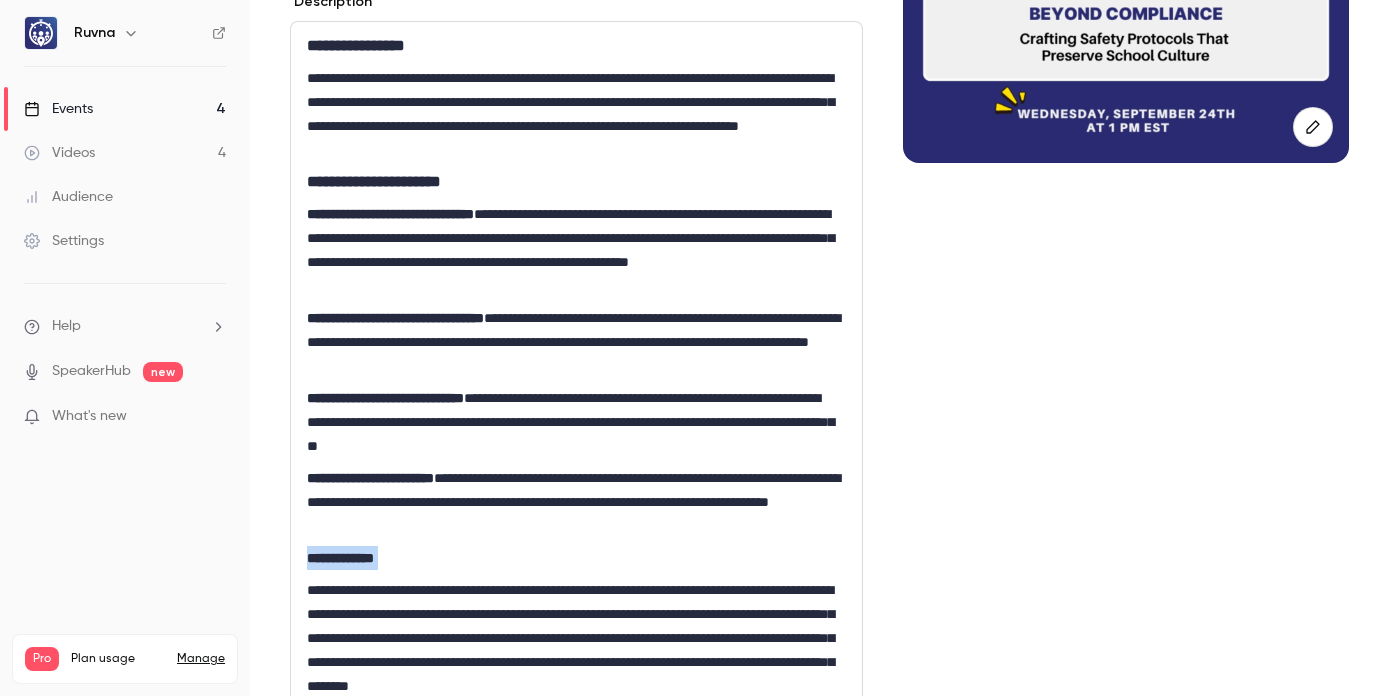 drag, startPoint x: 414, startPoint y: 556, endPoint x: 291, endPoint y: 555, distance: 123.00407 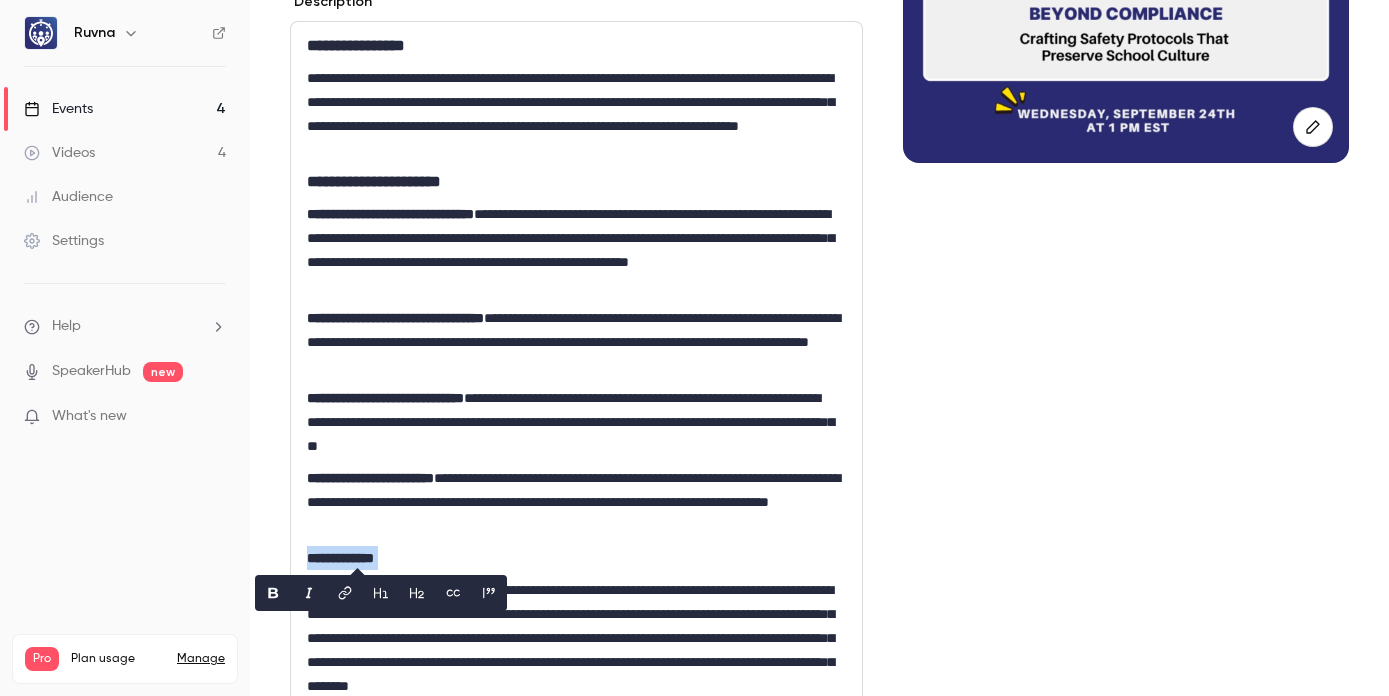 click 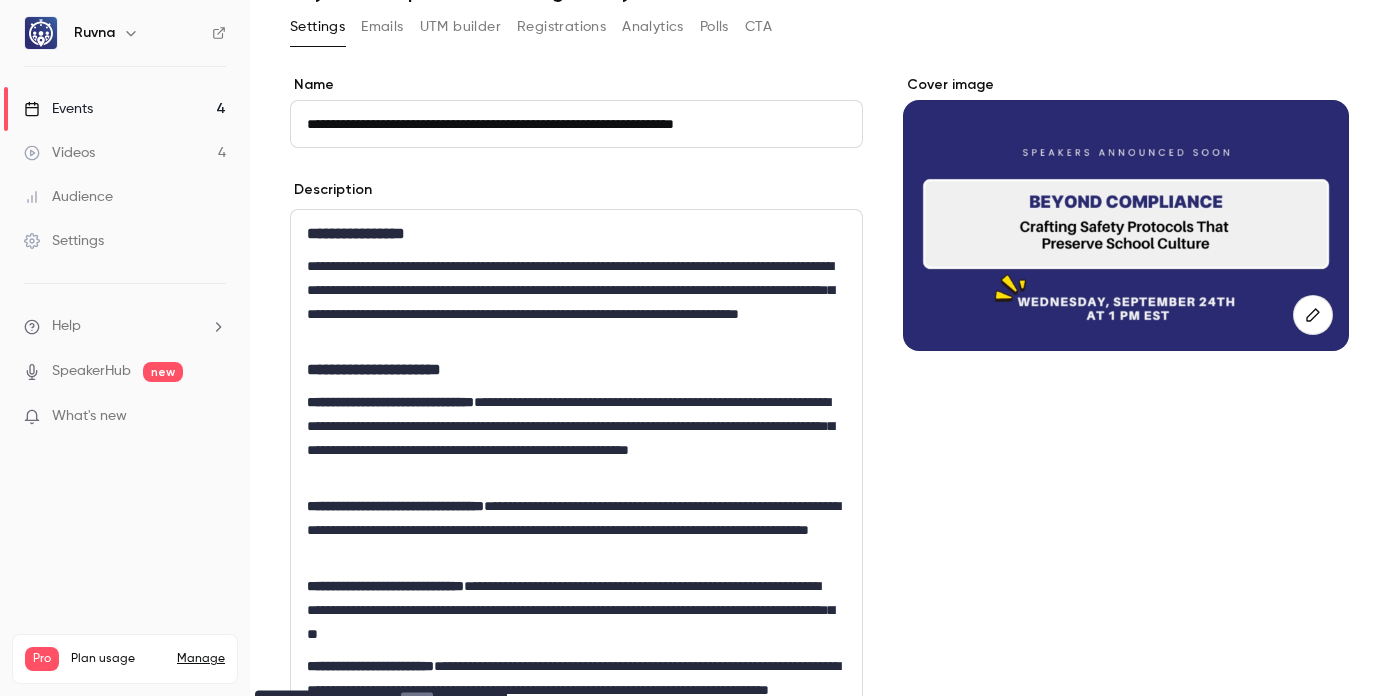 scroll, scrollTop: 0, scrollLeft: 0, axis: both 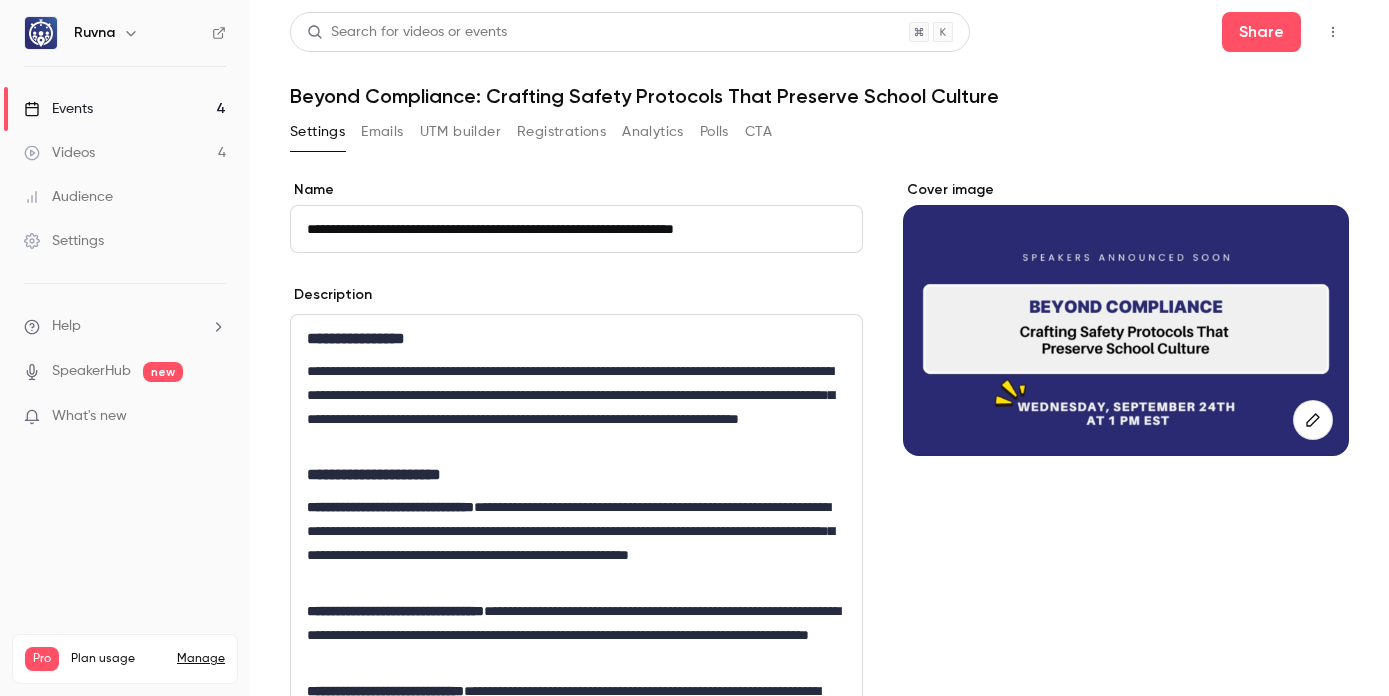 click on "**********" at bounding box center [356, 338] 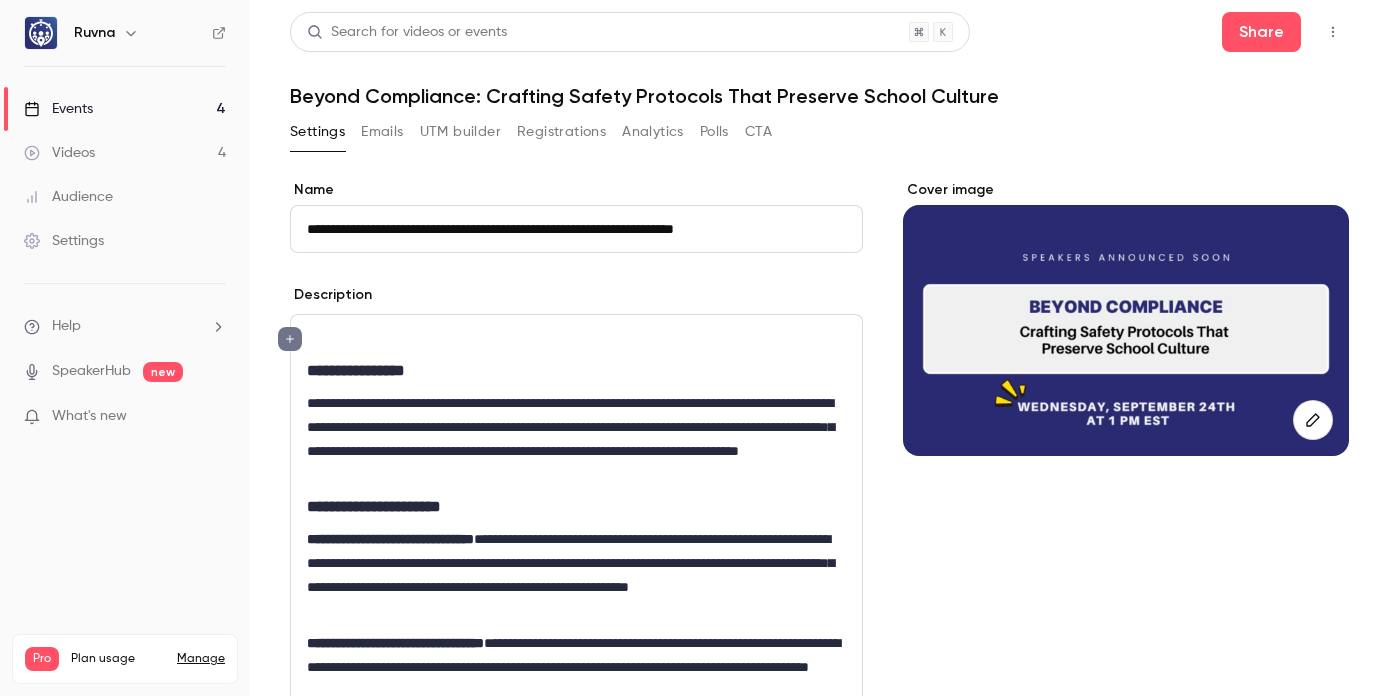 scroll, scrollTop: 0, scrollLeft: 0, axis: both 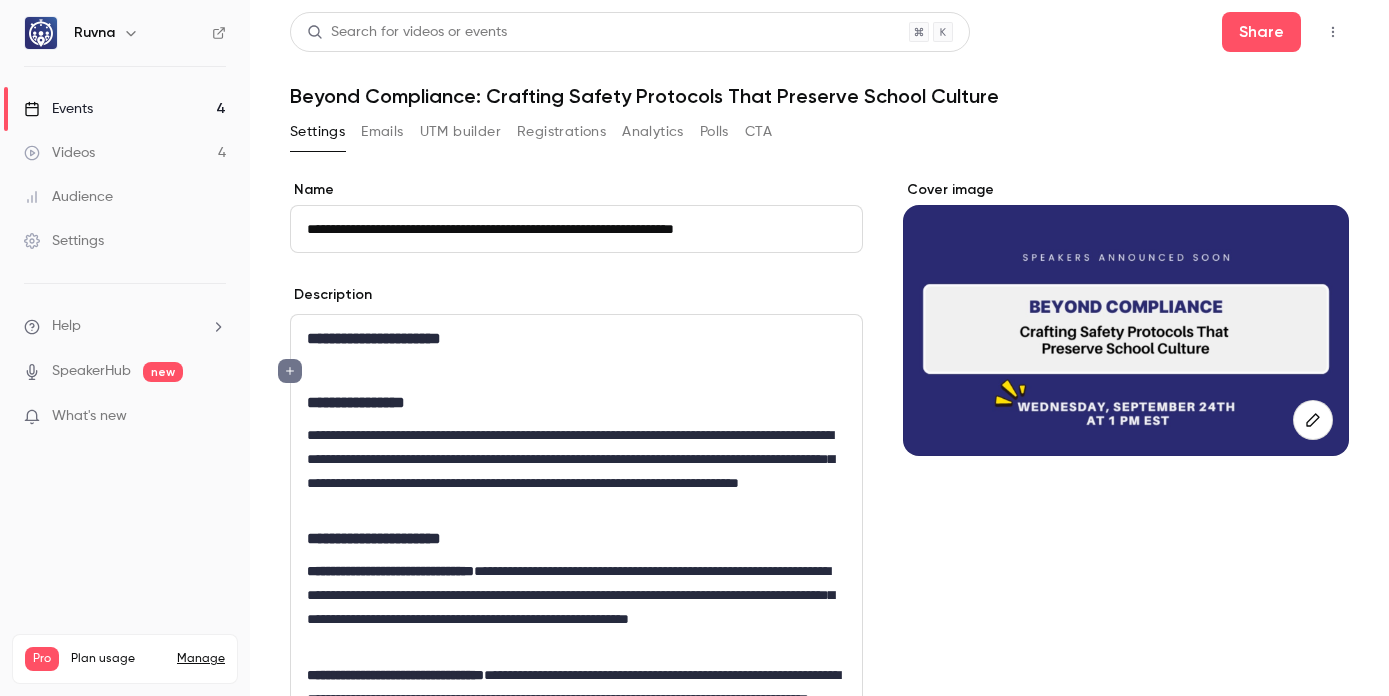 click on "**********" at bounding box center (374, 338) 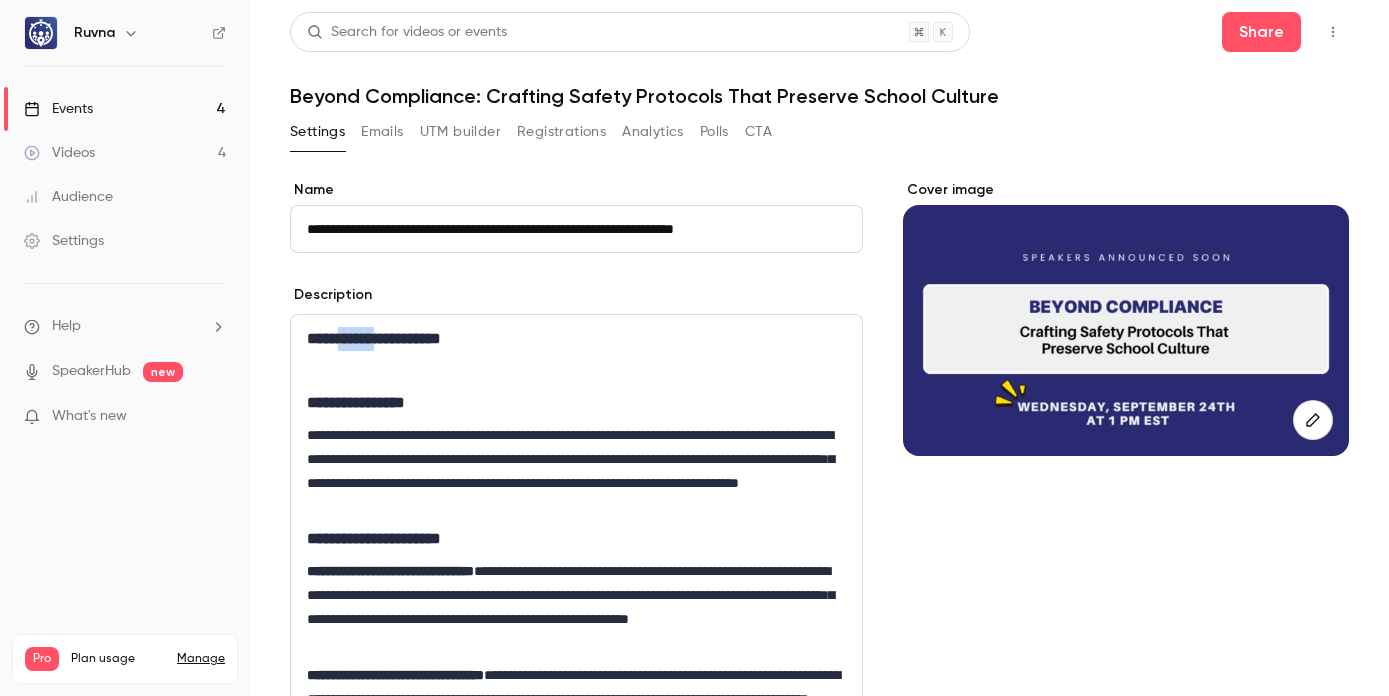 click on "**********" at bounding box center (374, 338) 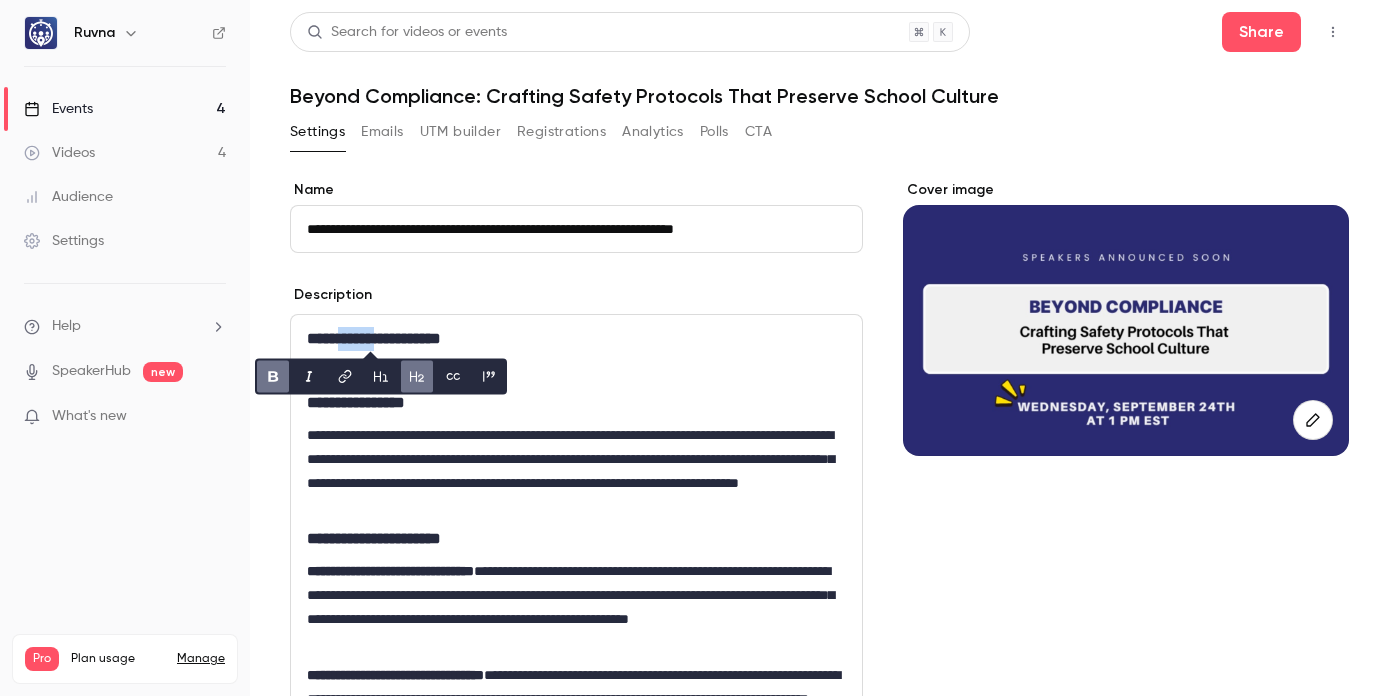 click on "**********" at bounding box center [374, 338] 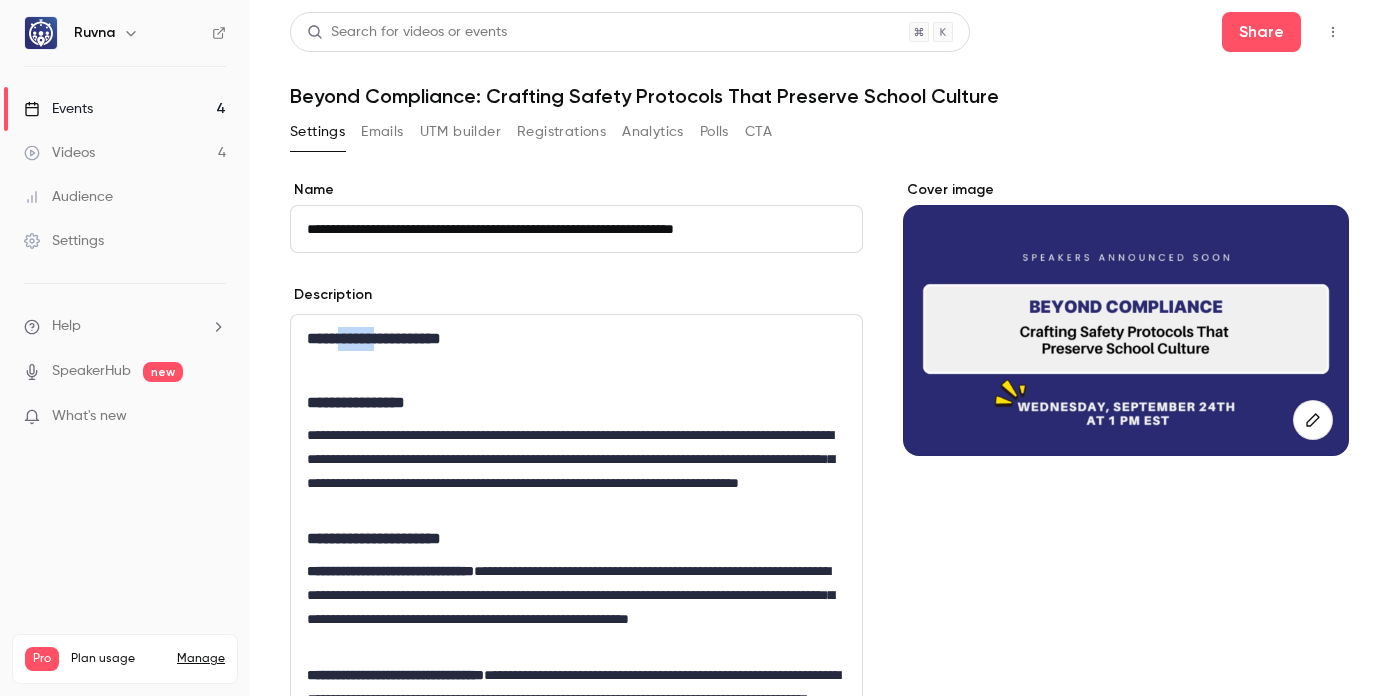 click on "**********" at bounding box center (374, 338) 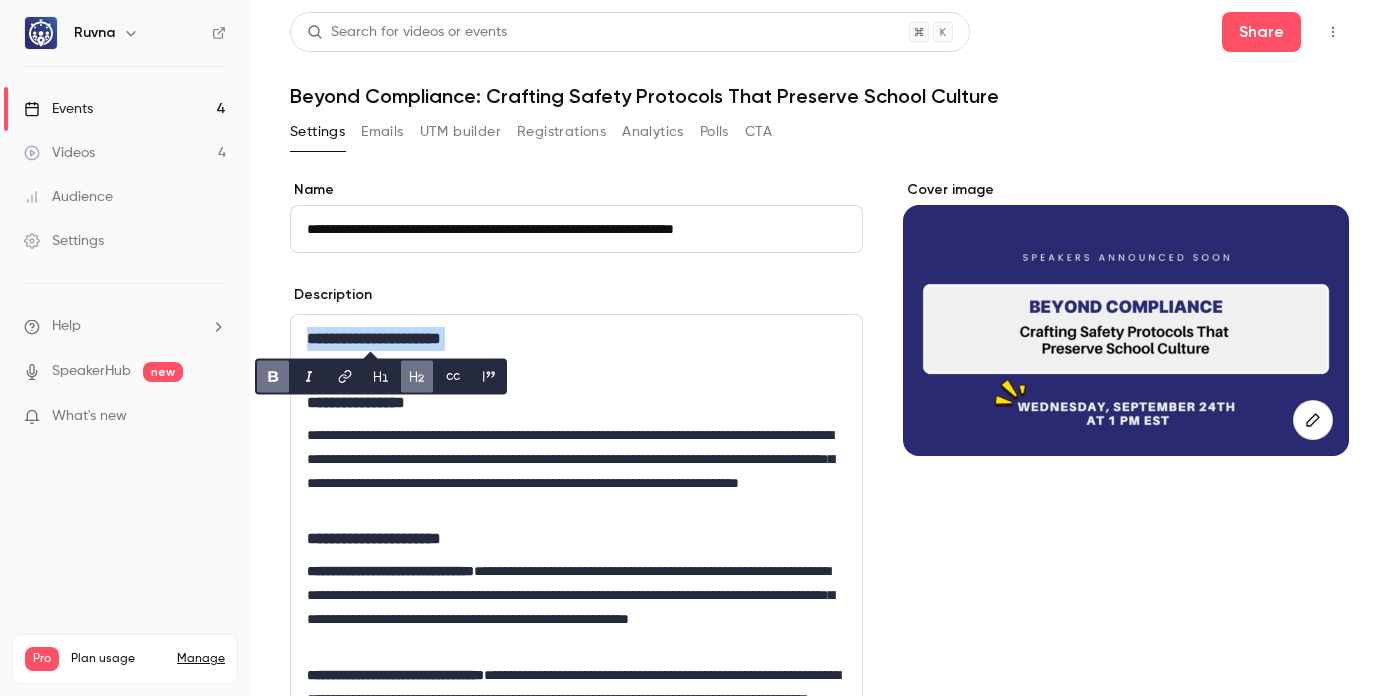 click on "**********" at bounding box center (374, 338) 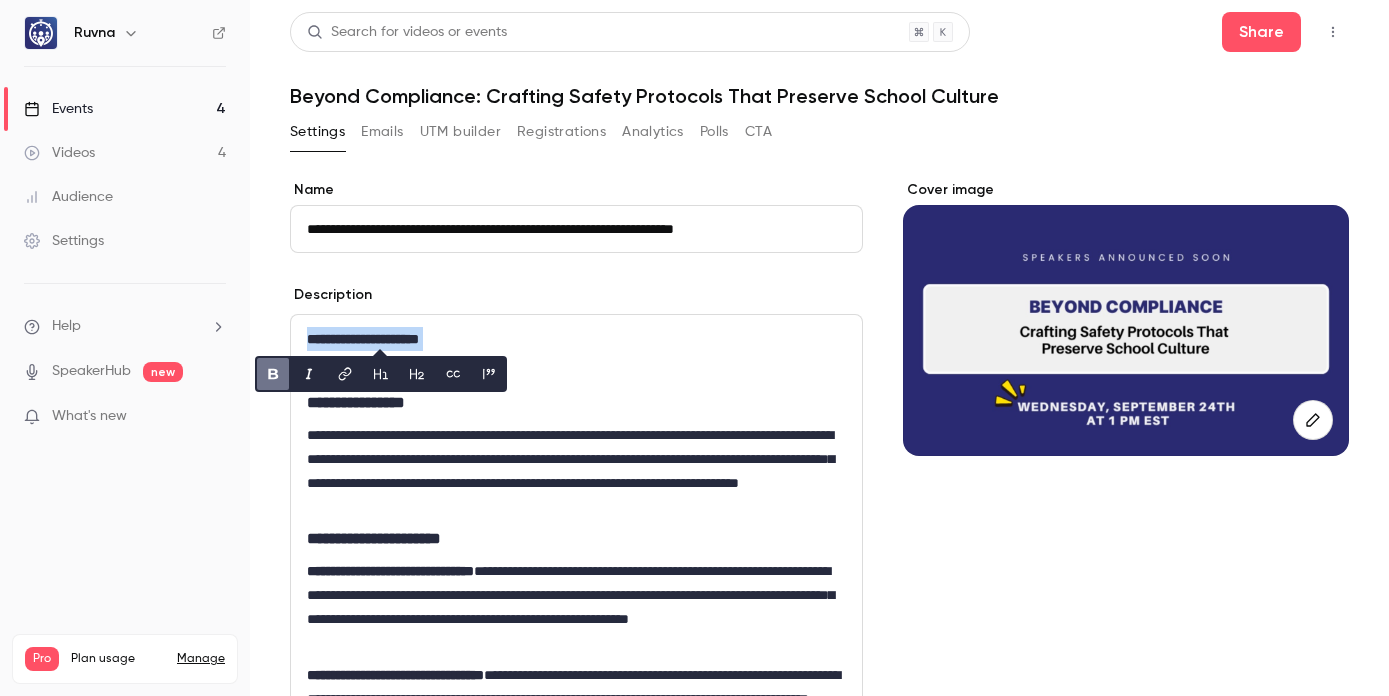 click on "**********" at bounding box center (576, 339) 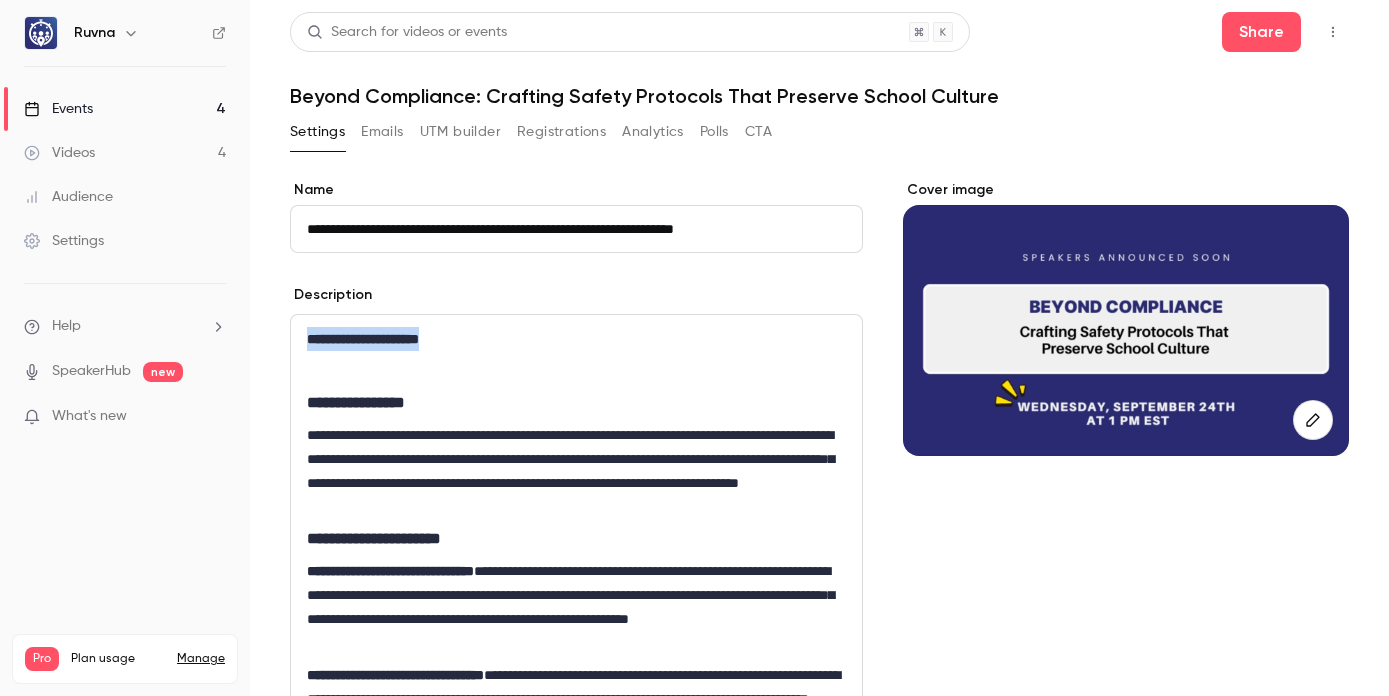 drag, startPoint x: 385, startPoint y: 332, endPoint x: 266, endPoint y: 327, distance: 119.104996 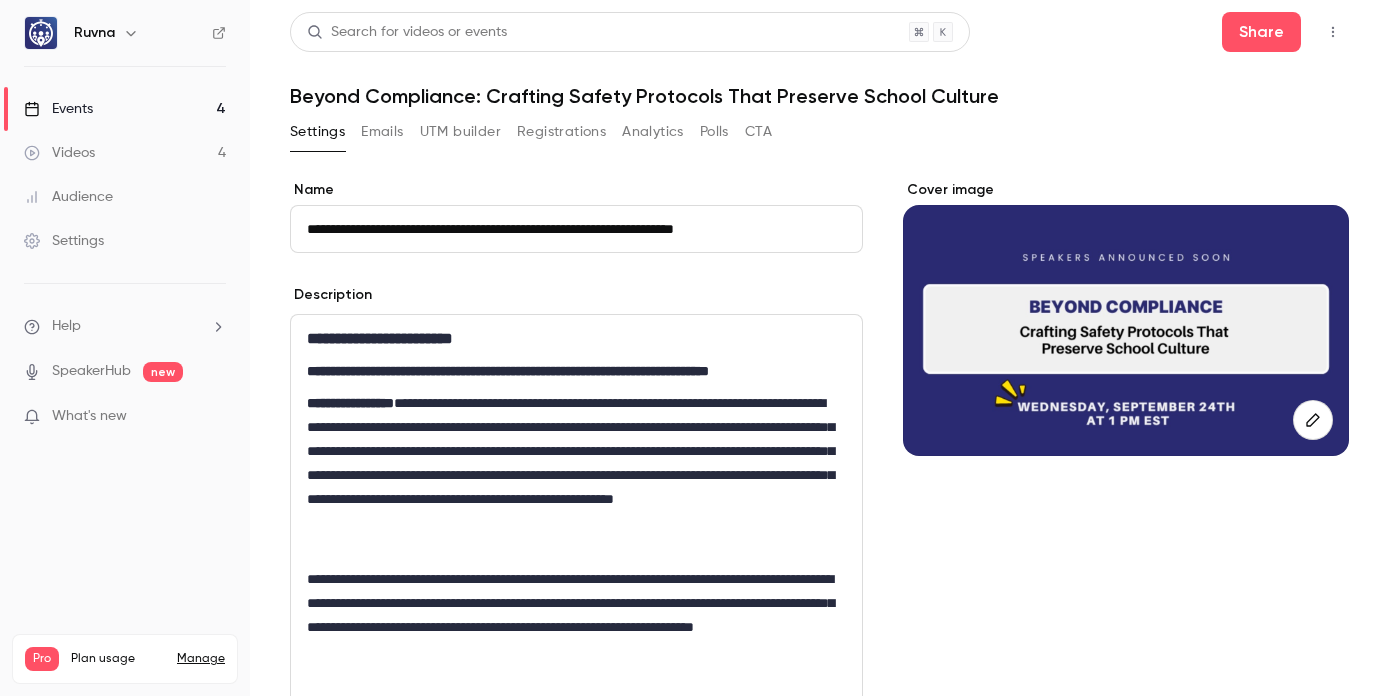 scroll, scrollTop: 0, scrollLeft: 0, axis: both 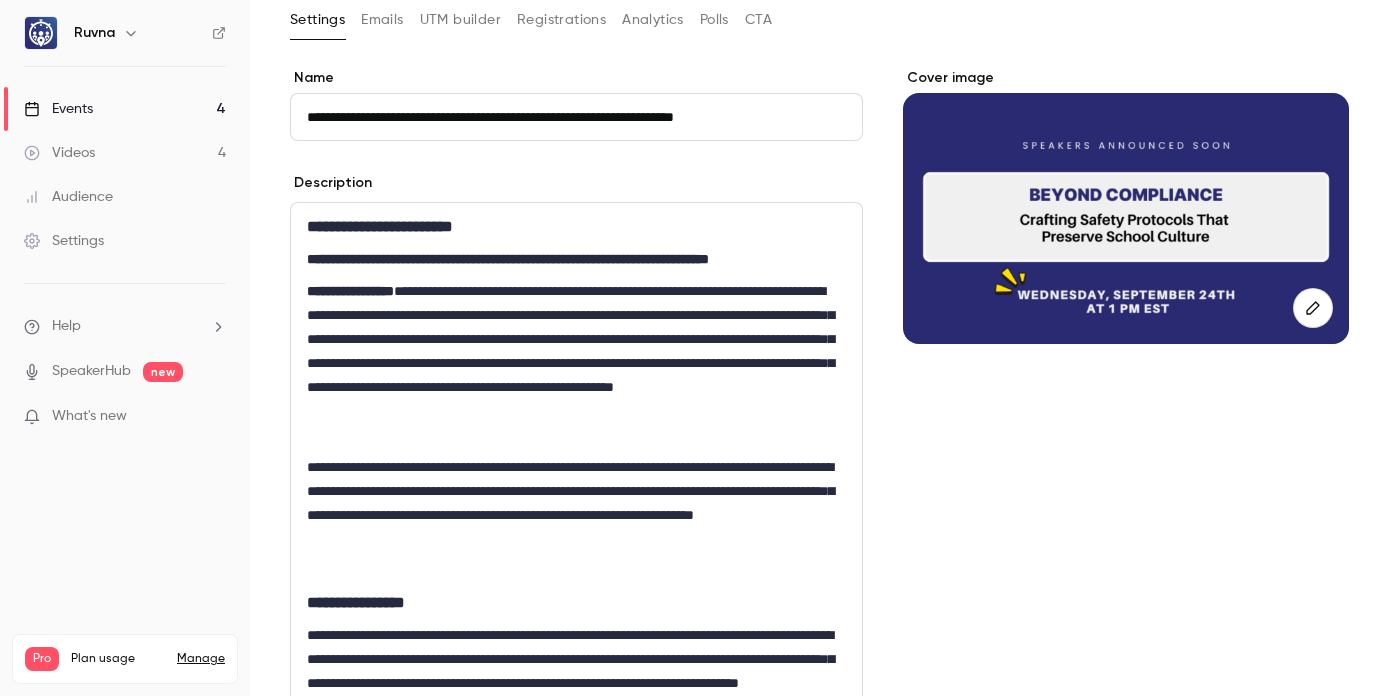 click at bounding box center (576, 571) 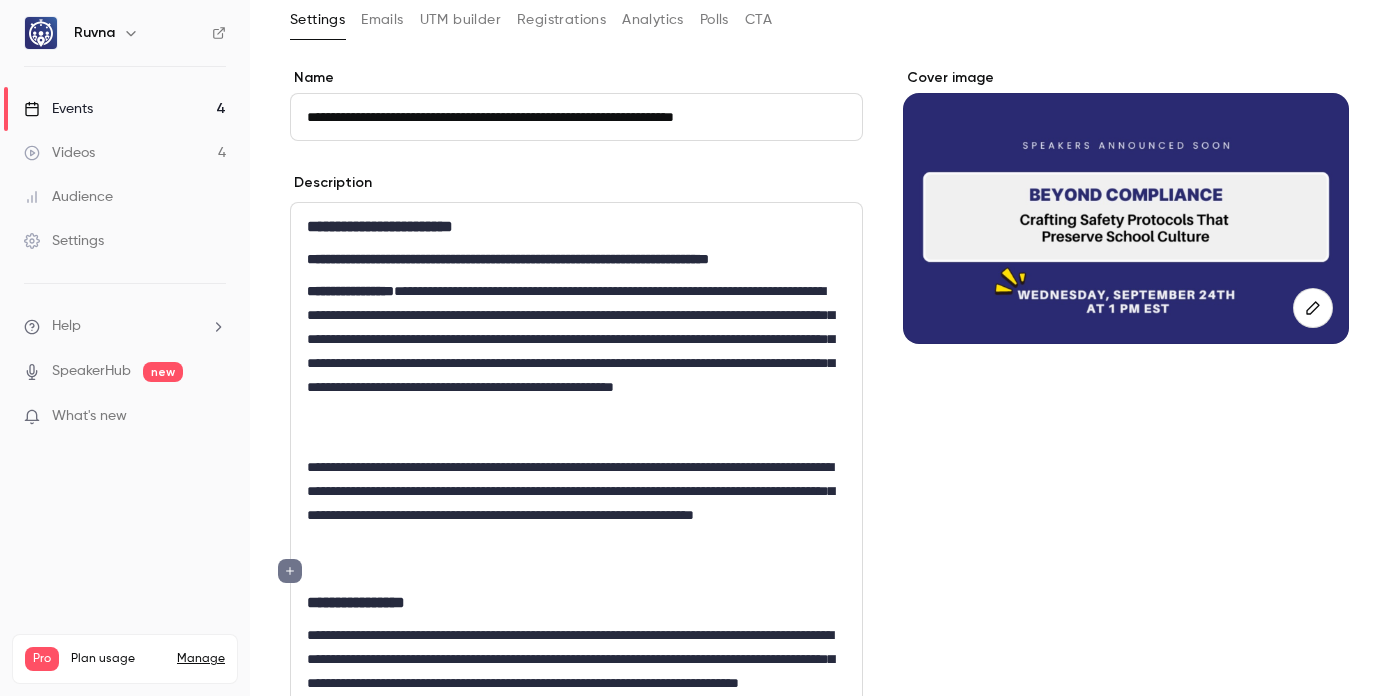 click at bounding box center (576, 571) 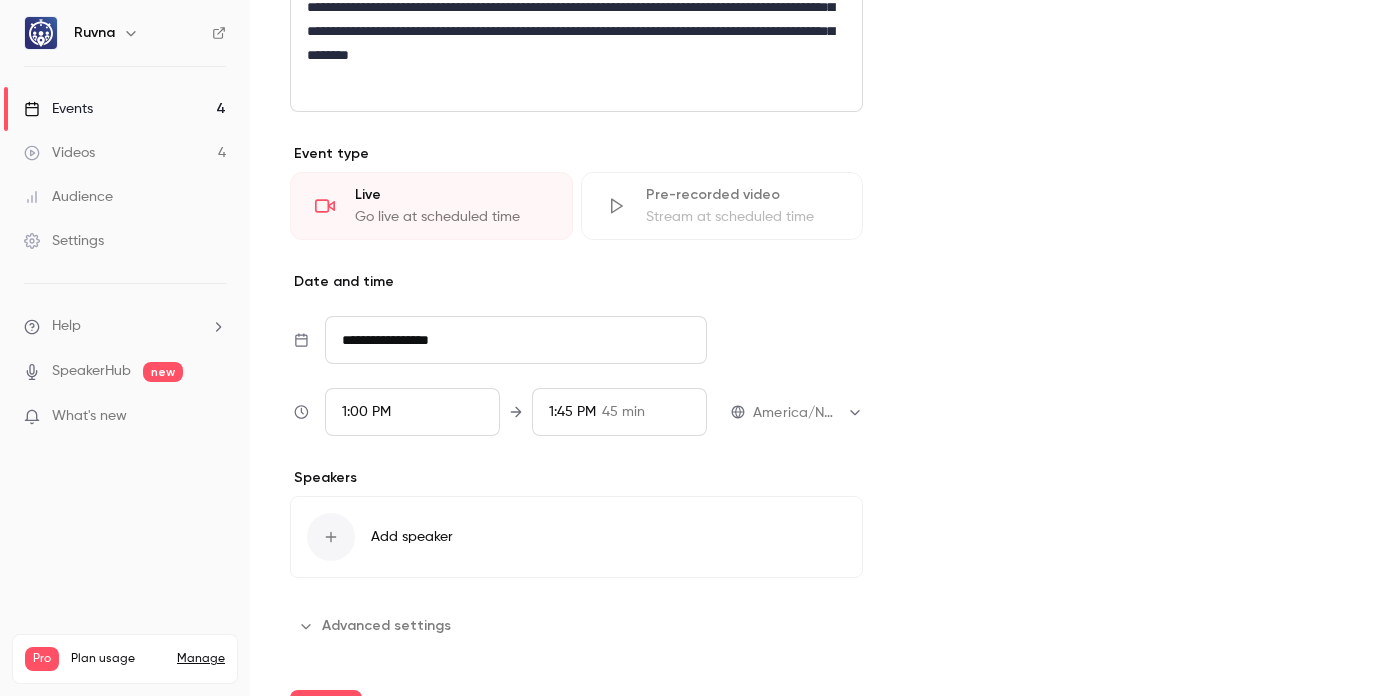 scroll, scrollTop: 1318, scrollLeft: 0, axis: vertical 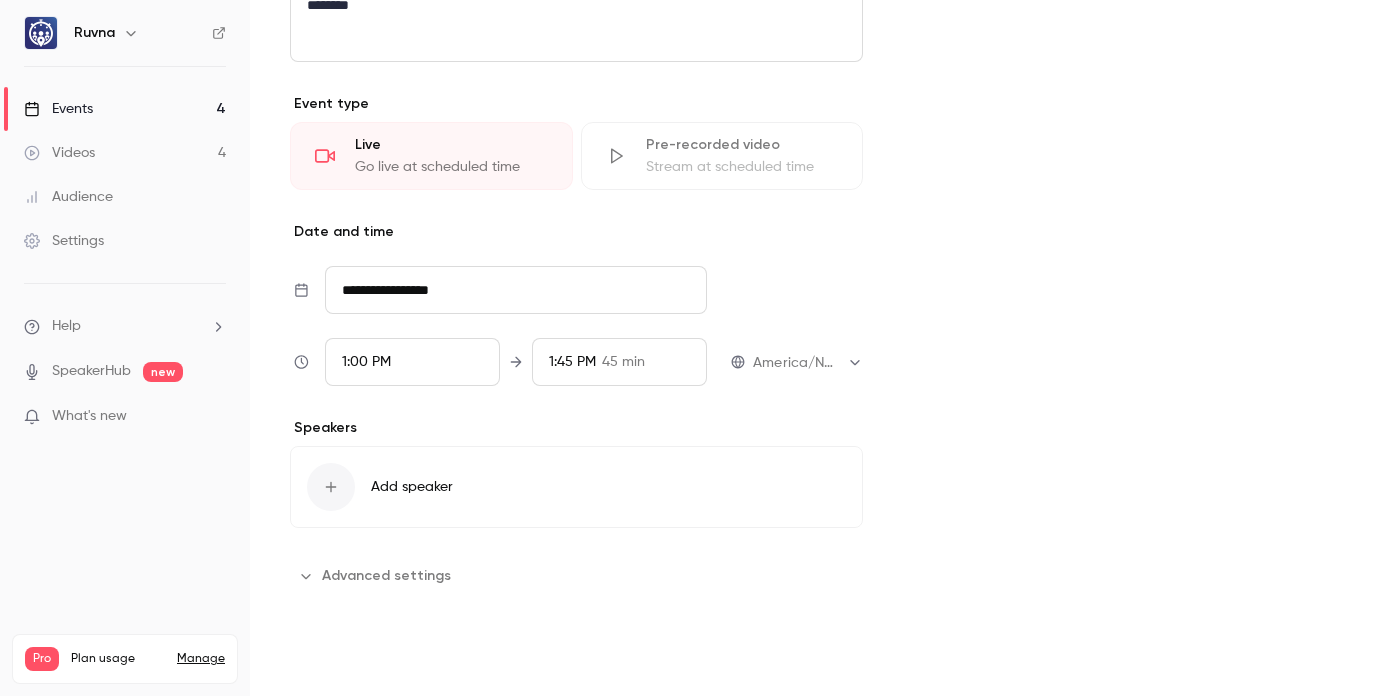 click on "Save" at bounding box center (326, 660) 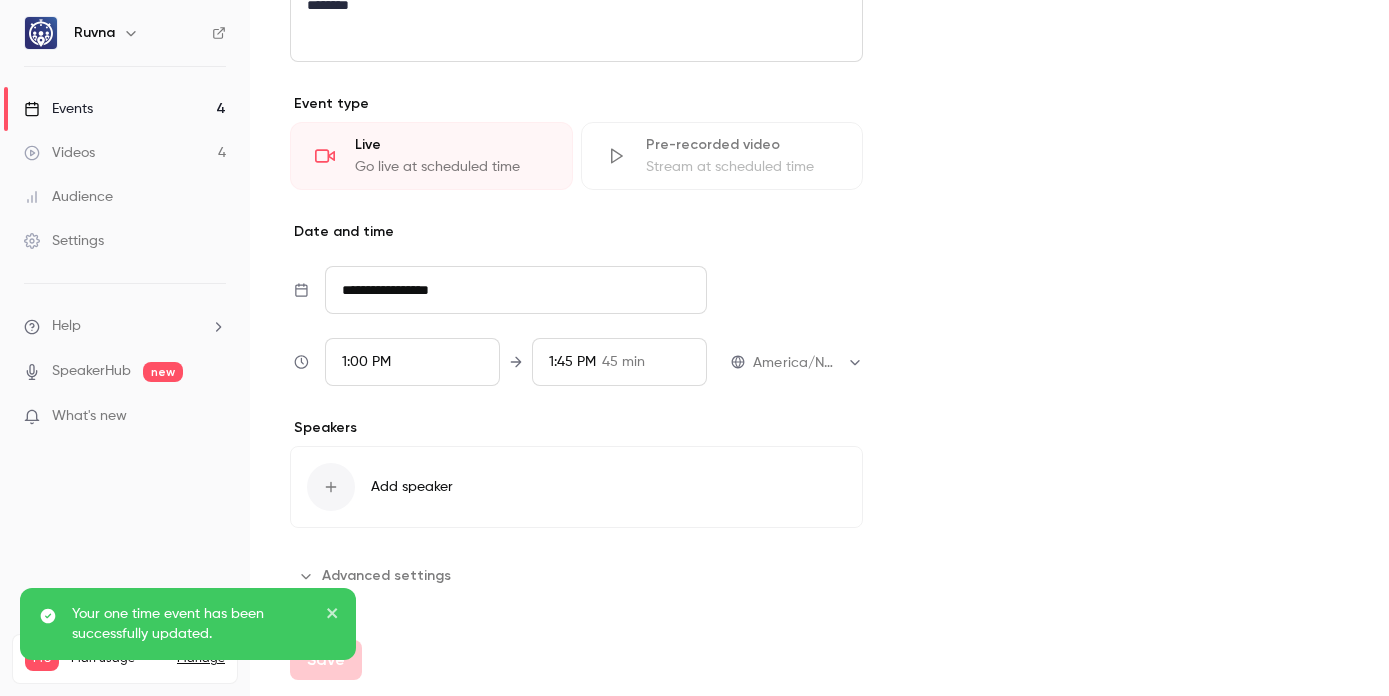 scroll, scrollTop: 1318, scrollLeft: 0, axis: vertical 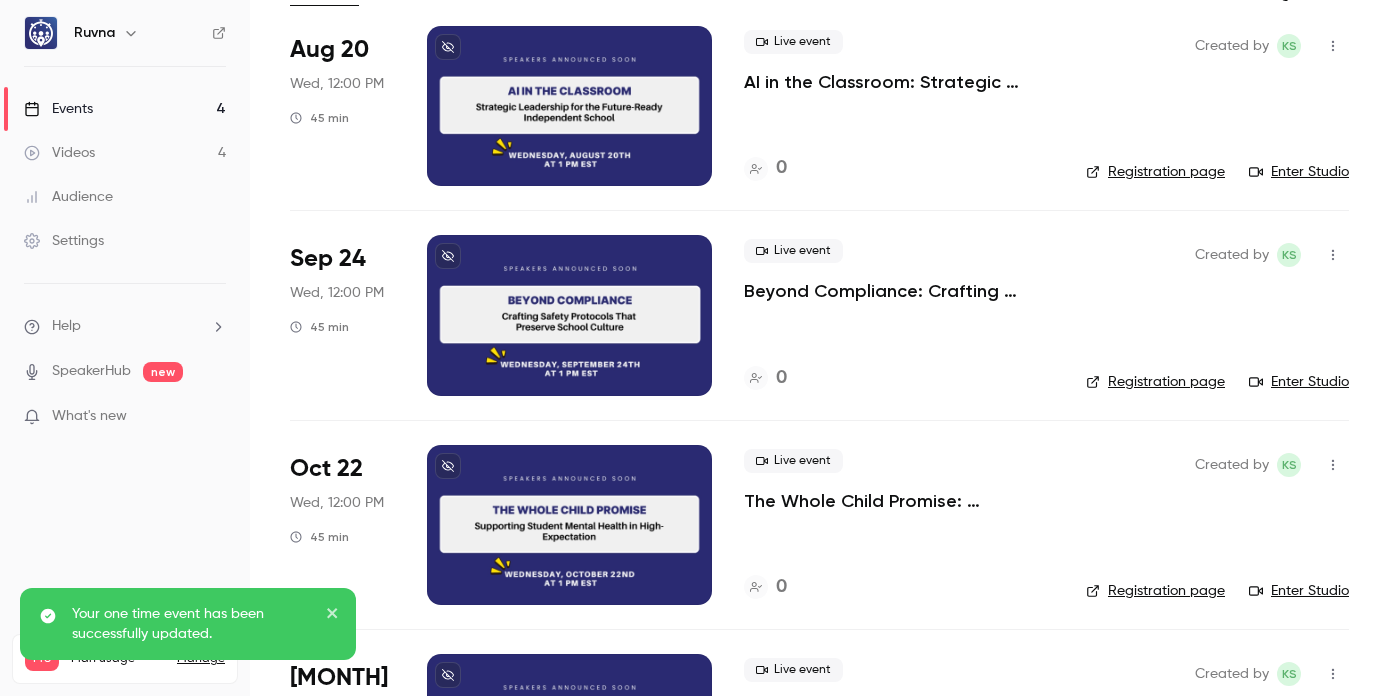 click on "The Whole Child Promise: Supporting Student Mental Health in High-Expectation Environments" at bounding box center [899, 501] 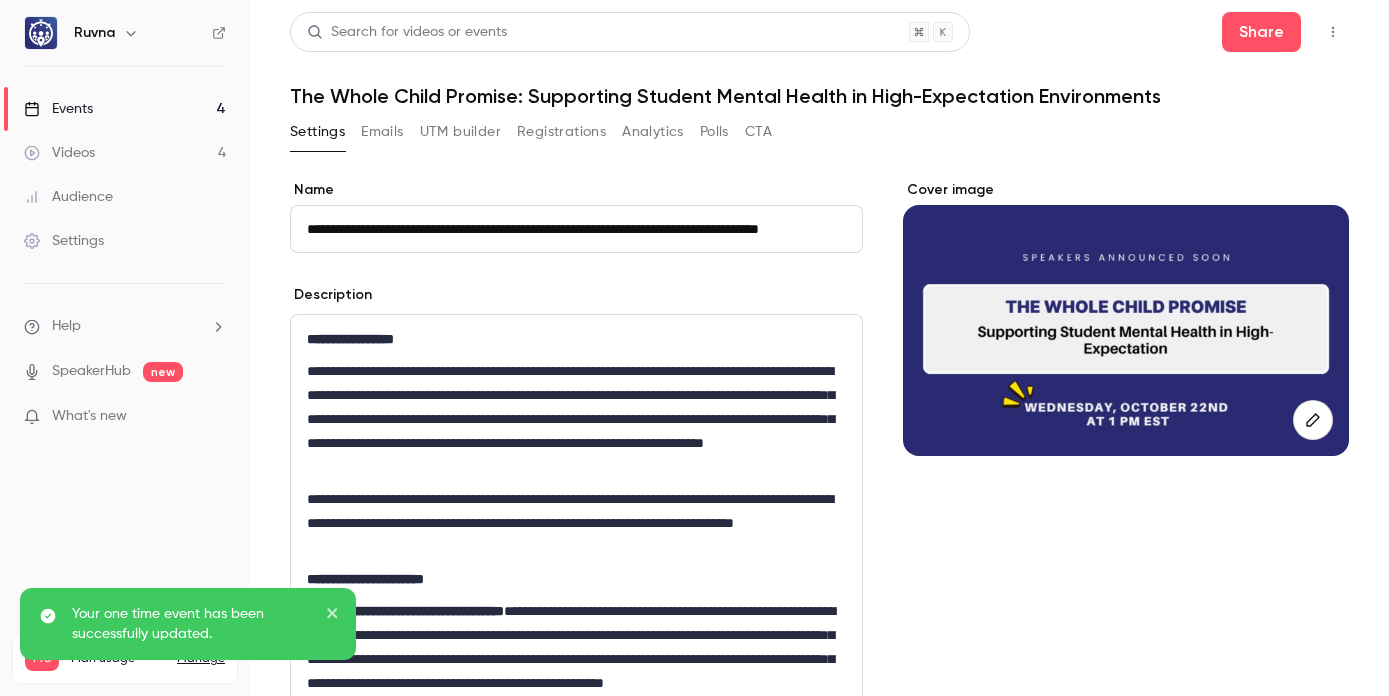 scroll, scrollTop: 0, scrollLeft: 76, axis: horizontal 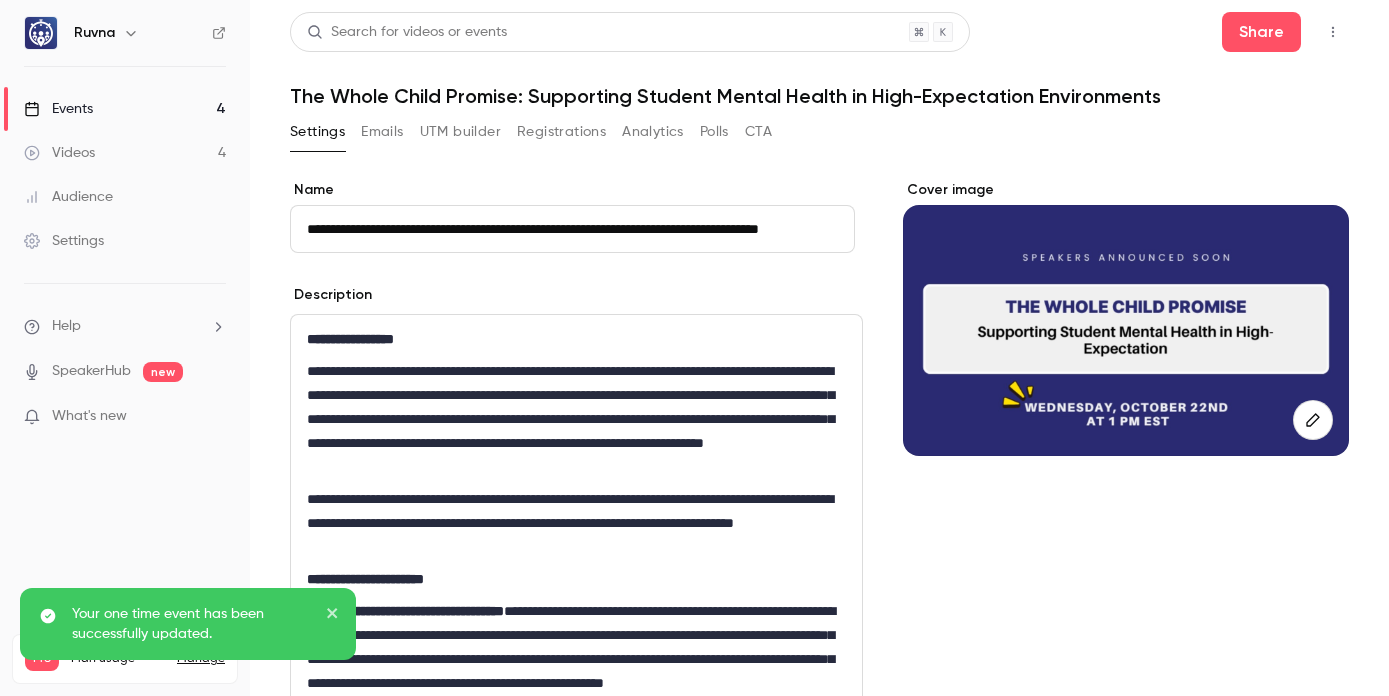 click on "**********" at bounding box center [576, 827] 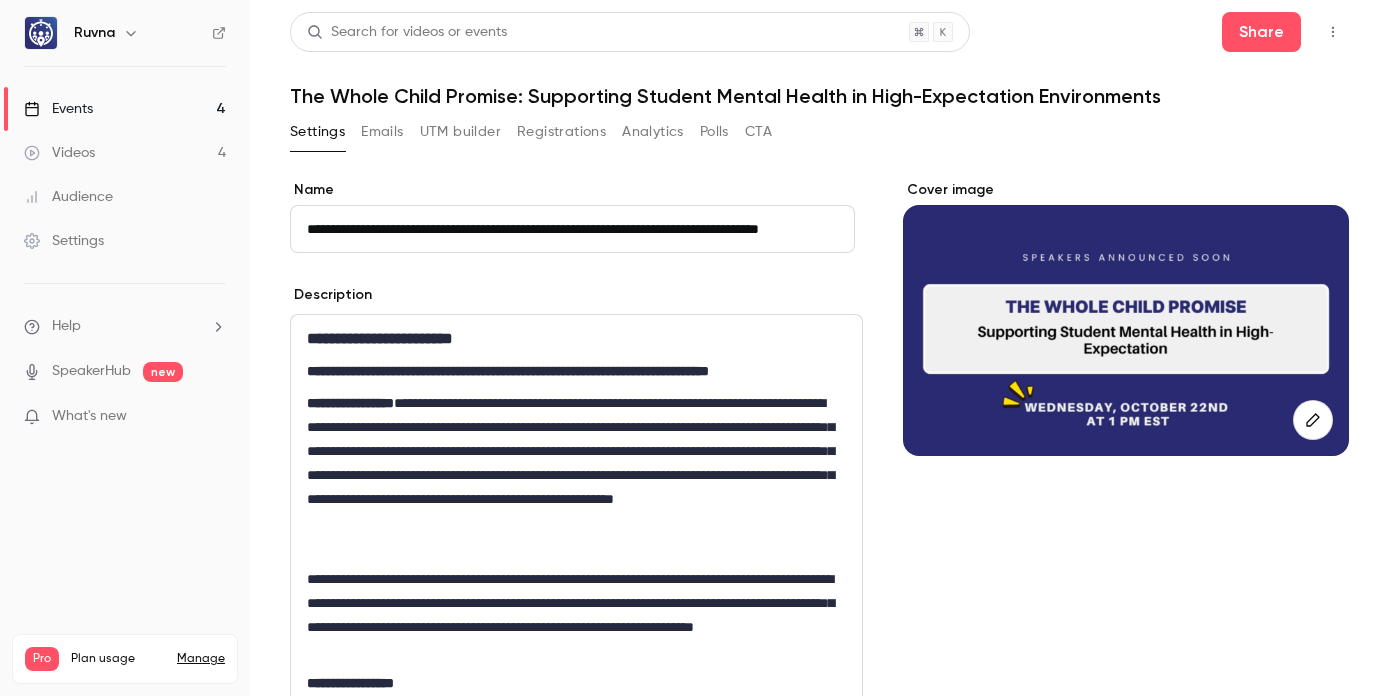 scroll, scrollTop: 0, scrollLeft: 0, axis: both 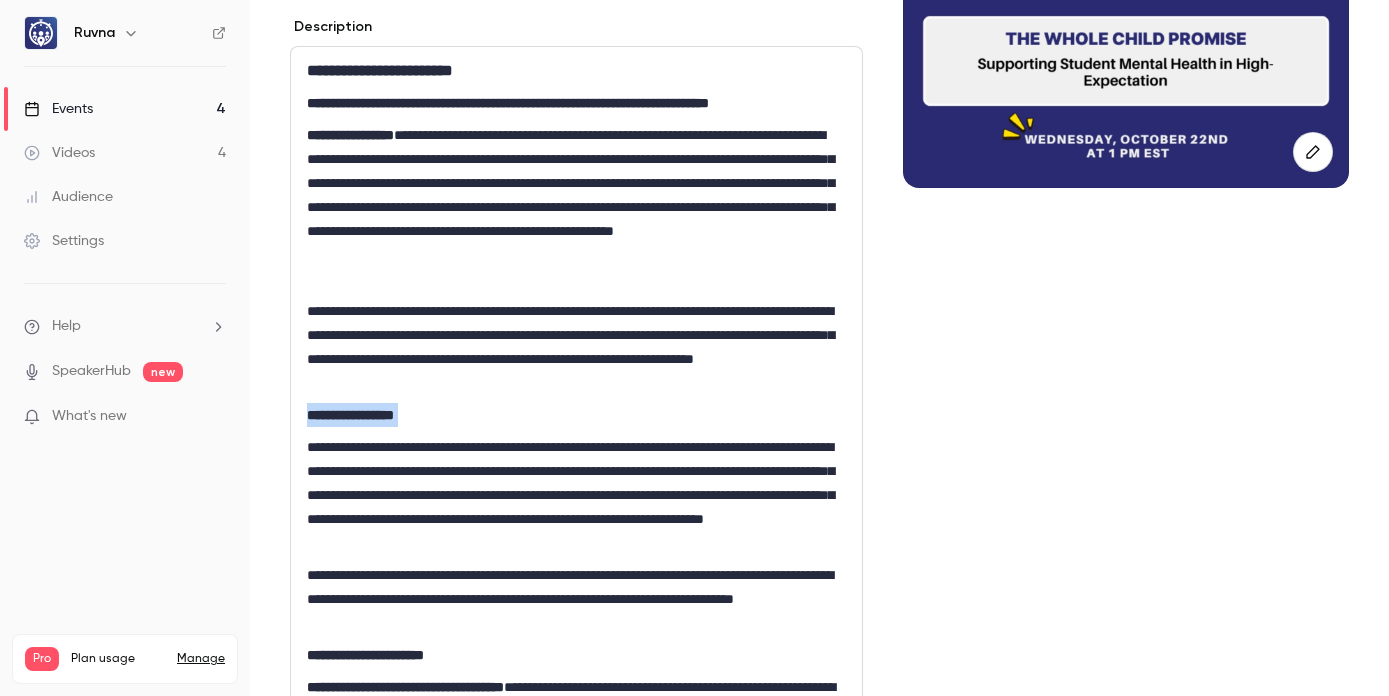 drag, startPoint x: 453, startPoint y: 427, endPoint x: 306, endPoint y: 418, distance: 147.27525 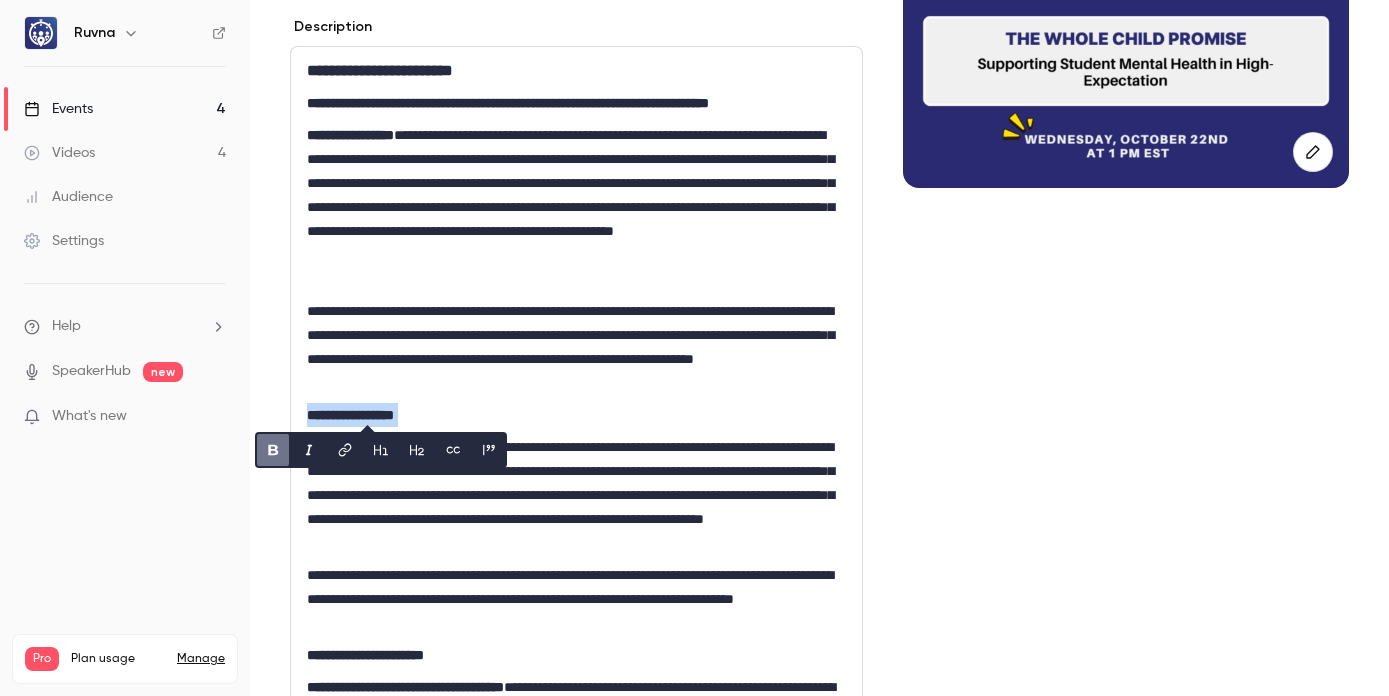 click at bounding box center [417, 450] 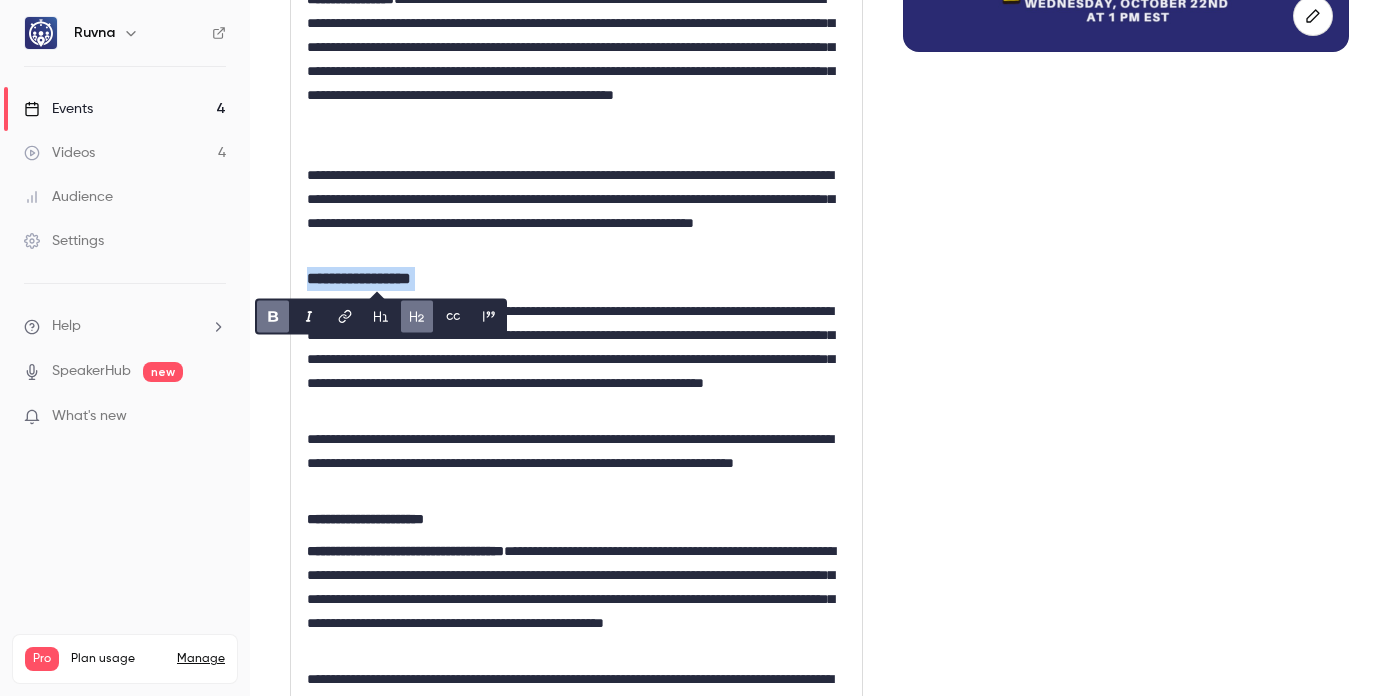 scroll, scrollTop: 425, scrollLeft: 0, axis: vertical 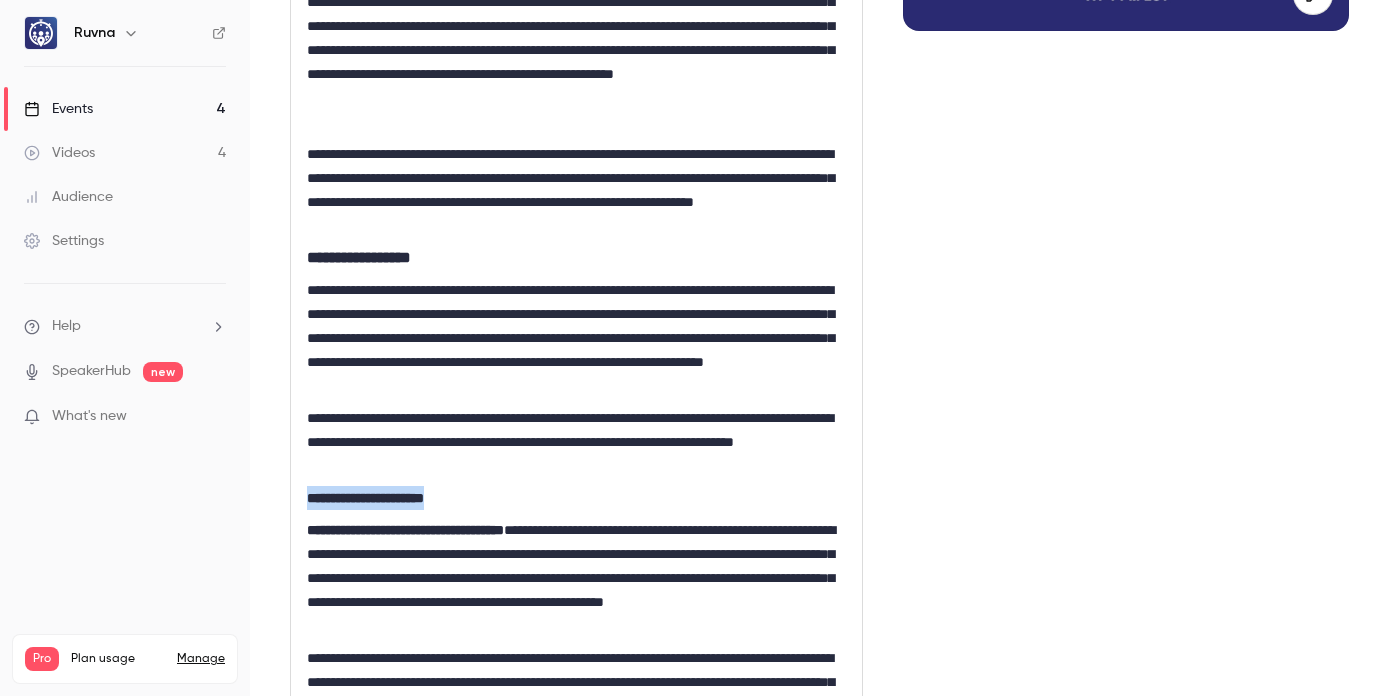 drag, startPoint x: 367, startPoint y: 487, endPoint x: 308, endPoint y: 491, distance: 59.135437 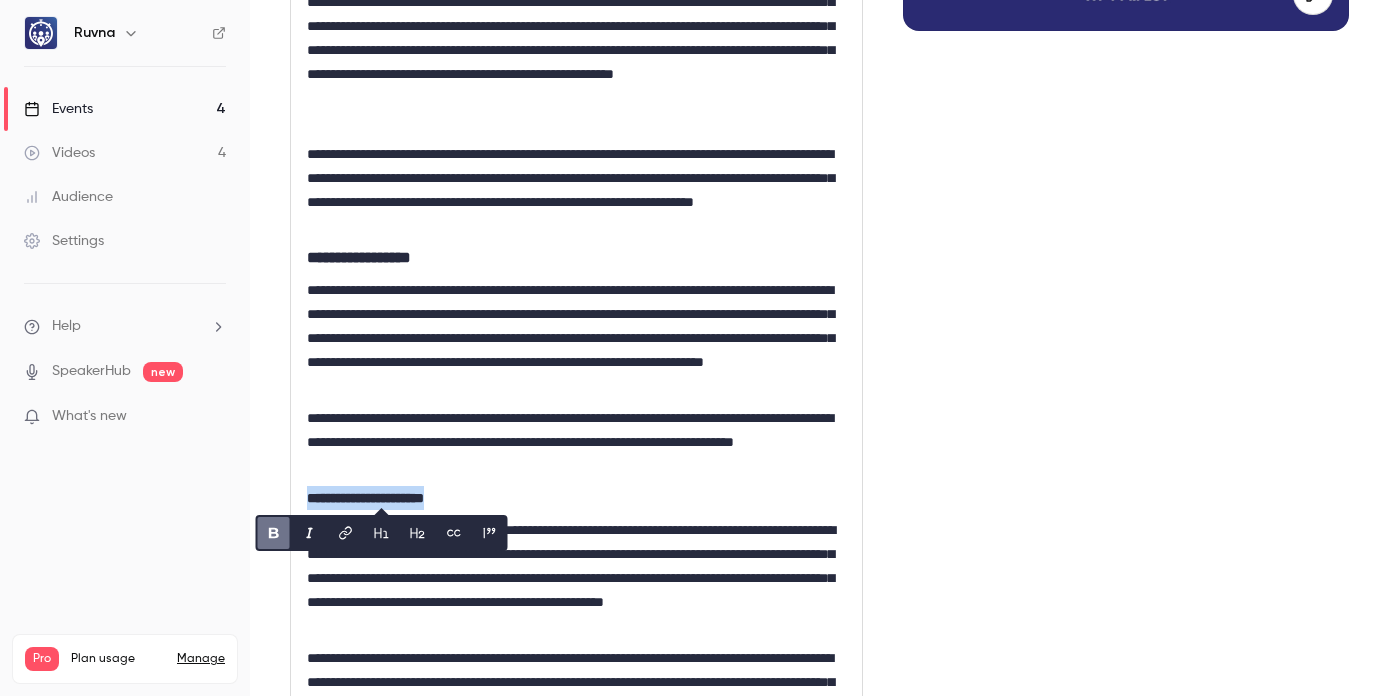 click 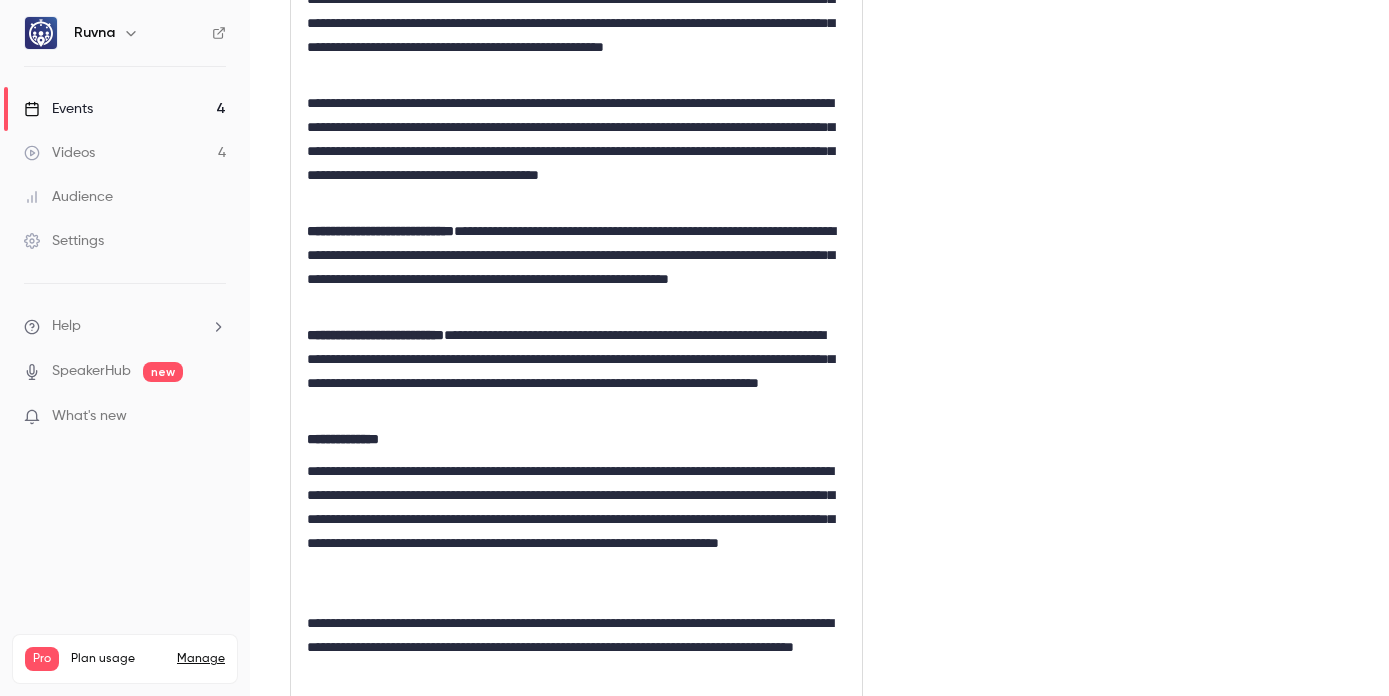 scroll, scrollTop: 1006, scrollLeft: 0, axis: vertical 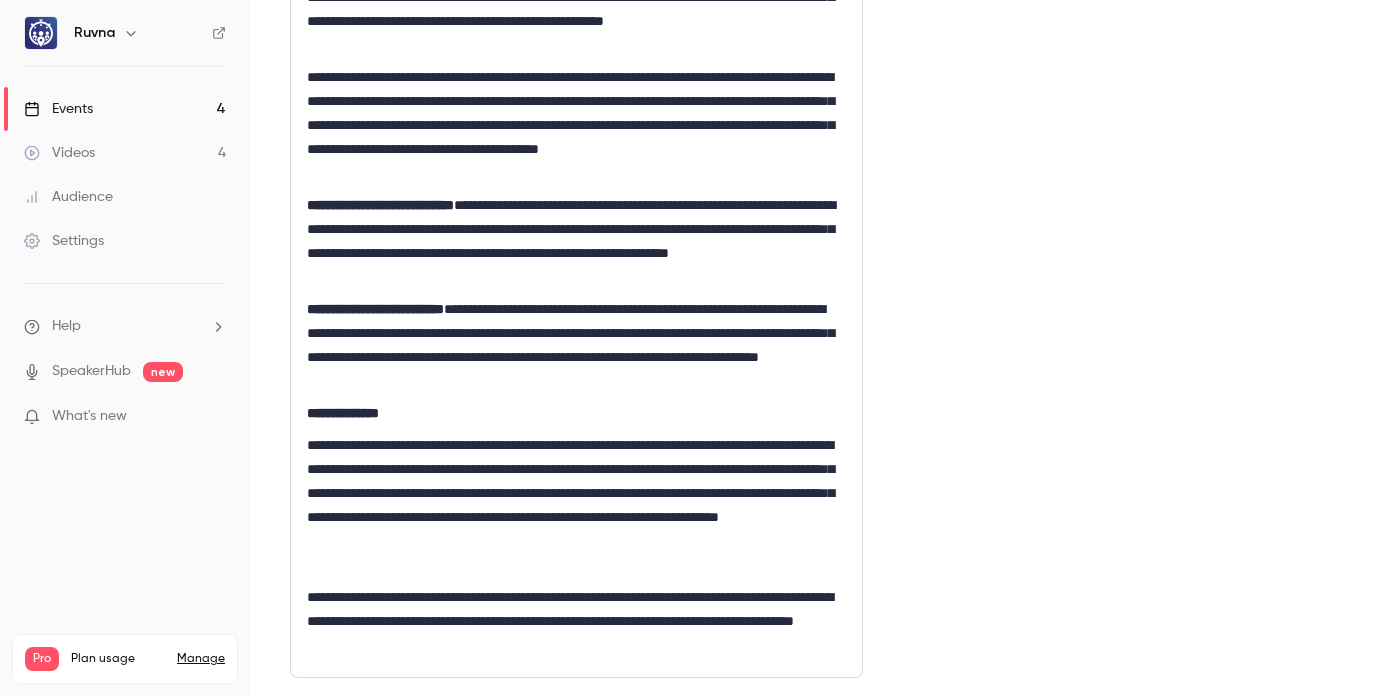 click on "**********" at bounding box center (572, 413) 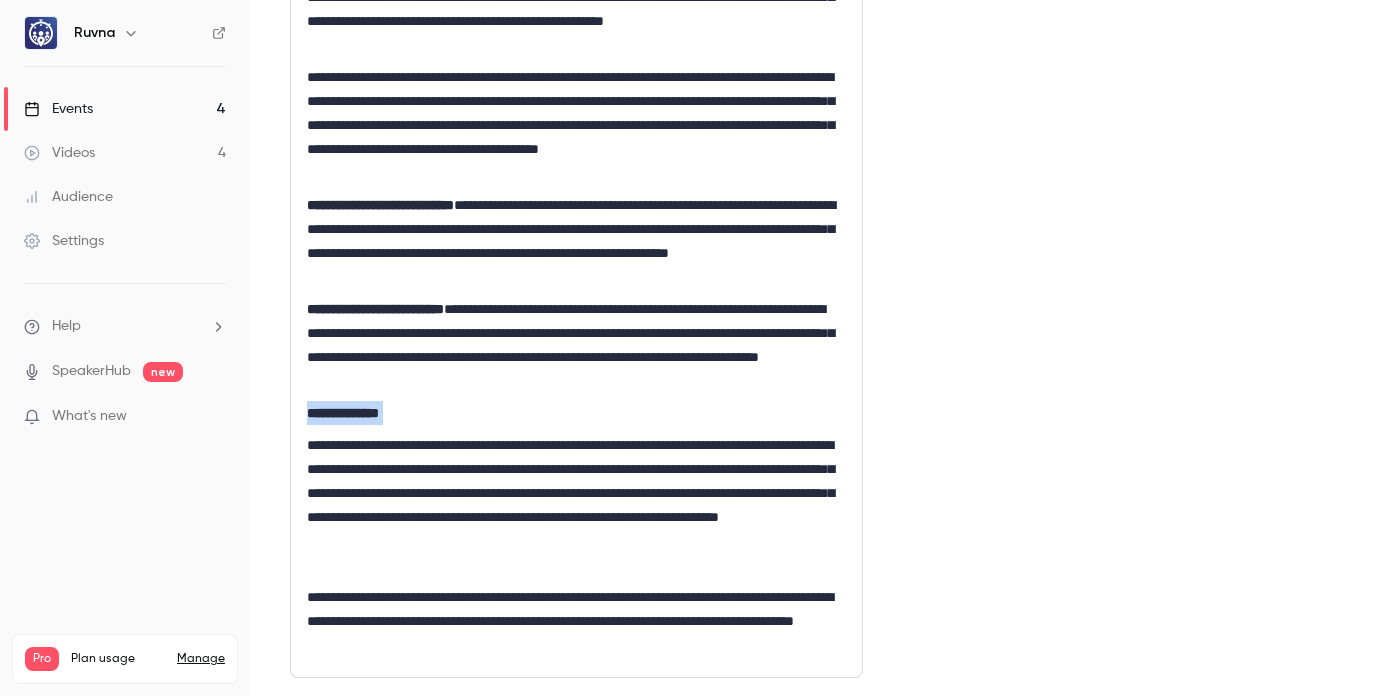 drag, startPoint x: 424, startPoint y: 411, endPoint x: 297, endPoint y: 409, distance: 127.01575 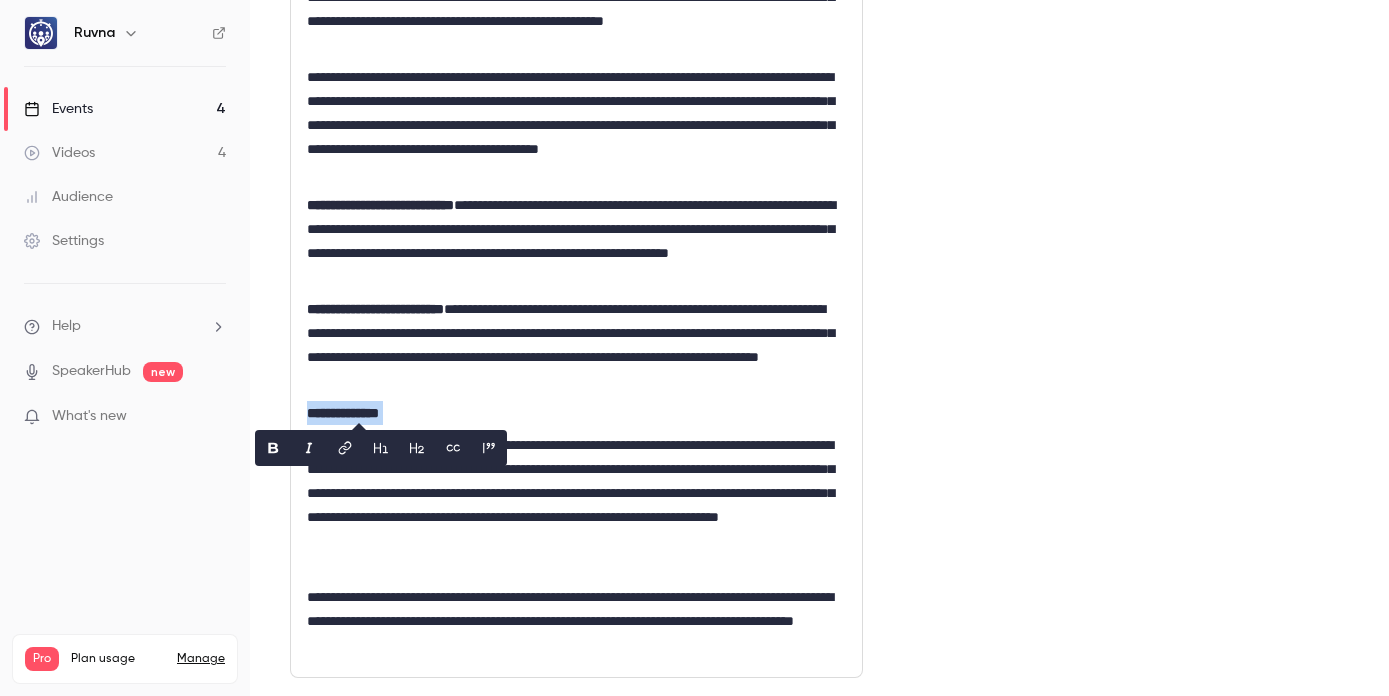 click at bounding box center (417, 448) 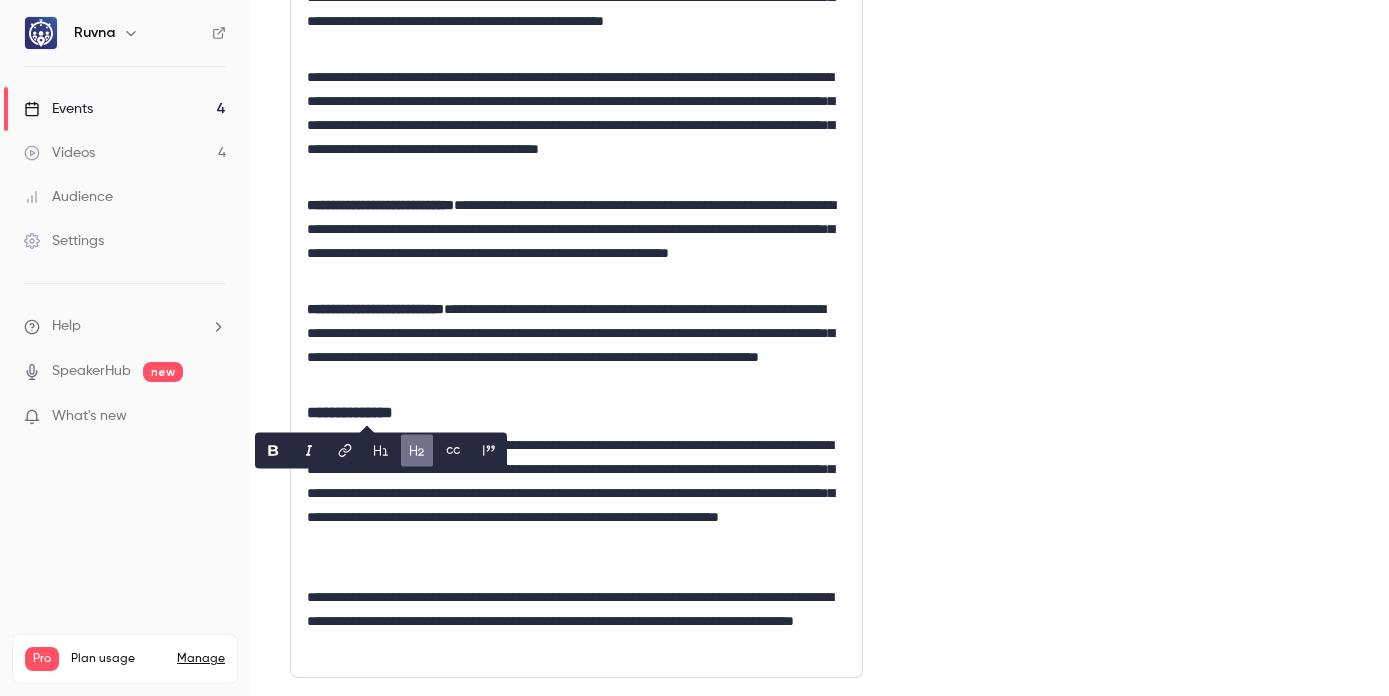 click on "**********" at bounding box center (572, 505) 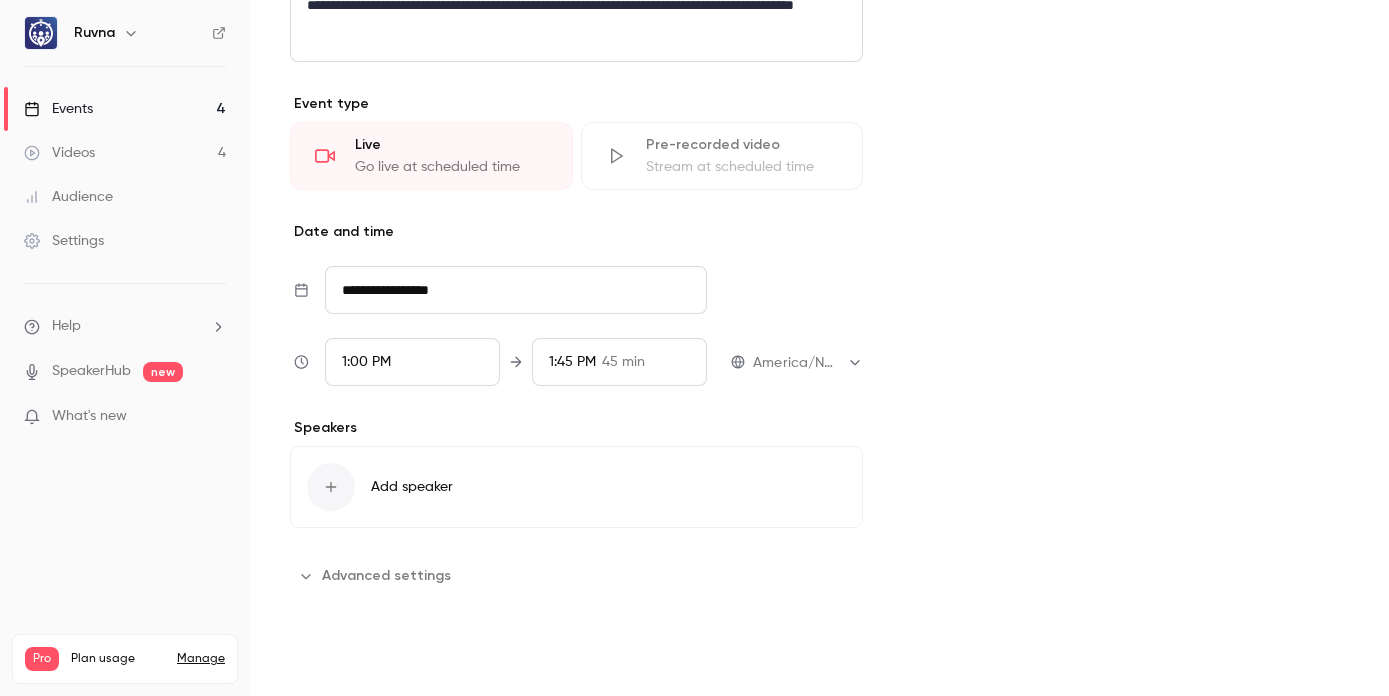 click on "Save" at bounding box center (326, 660) 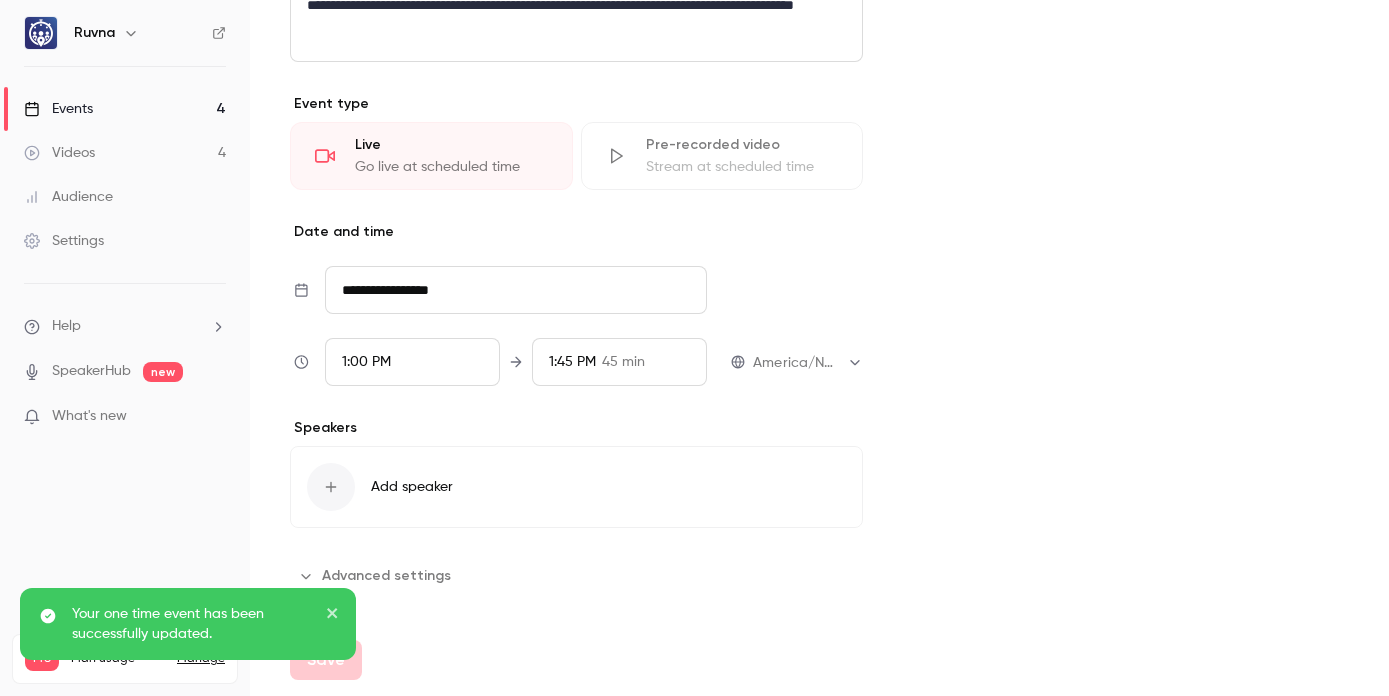 scroll, scrollTop: 1622, scrollLeft: 0, axis: vertical 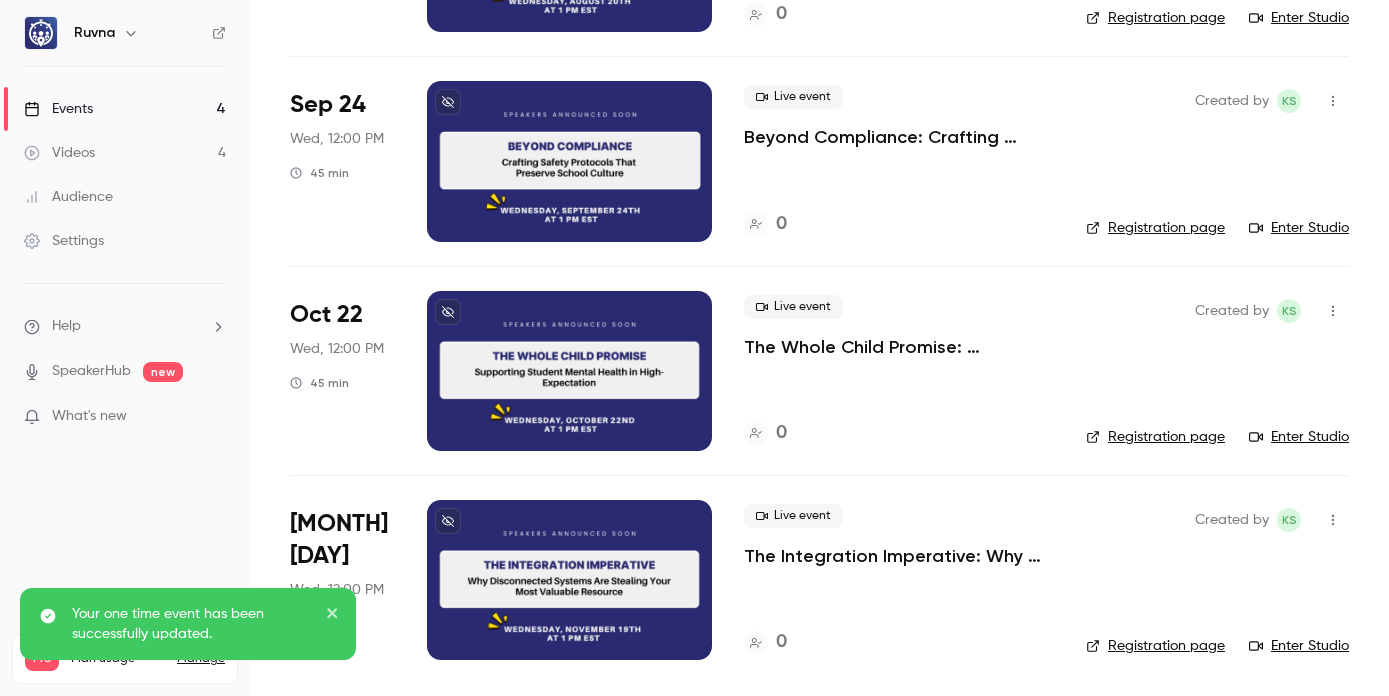 click on "The Integration Imperative: Why Disconnected Systems Are Stealing Your Most Valuable Resource" at bounding box center [899, 556] 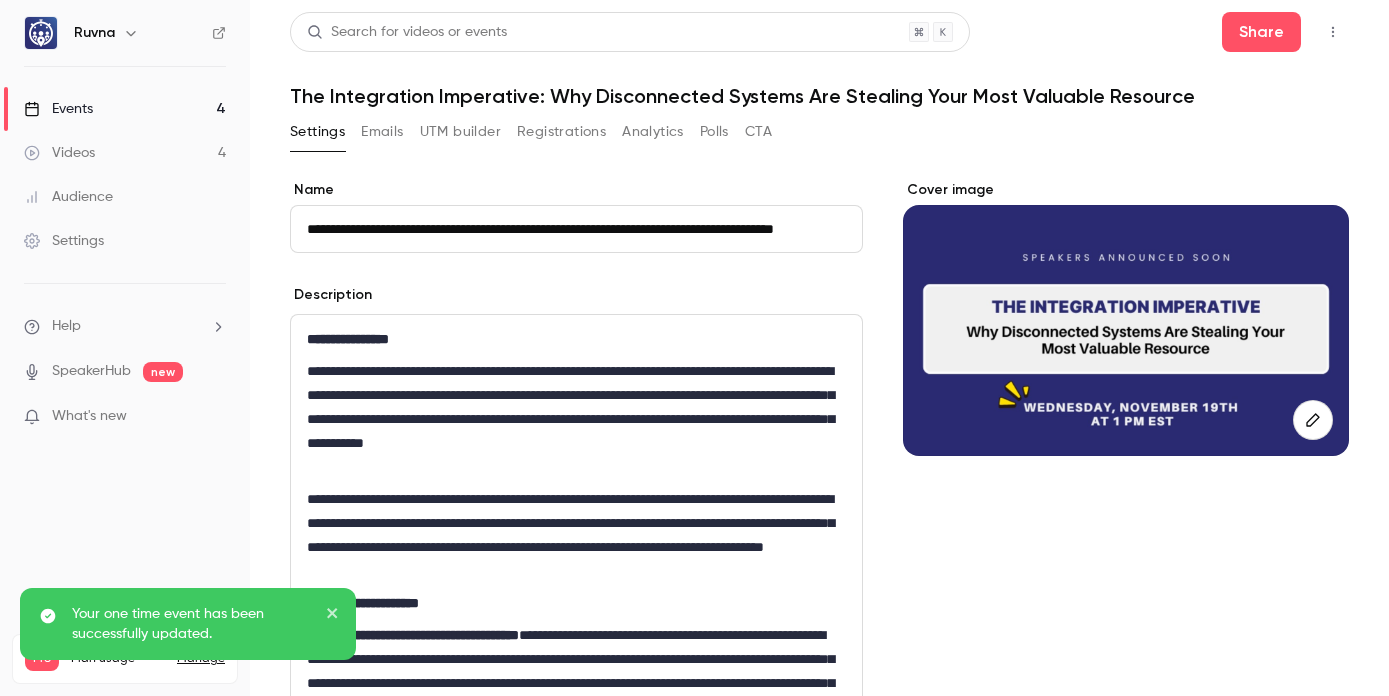 scroll, scrollTop: 0, scrollLeft: 92, axis: horizontal 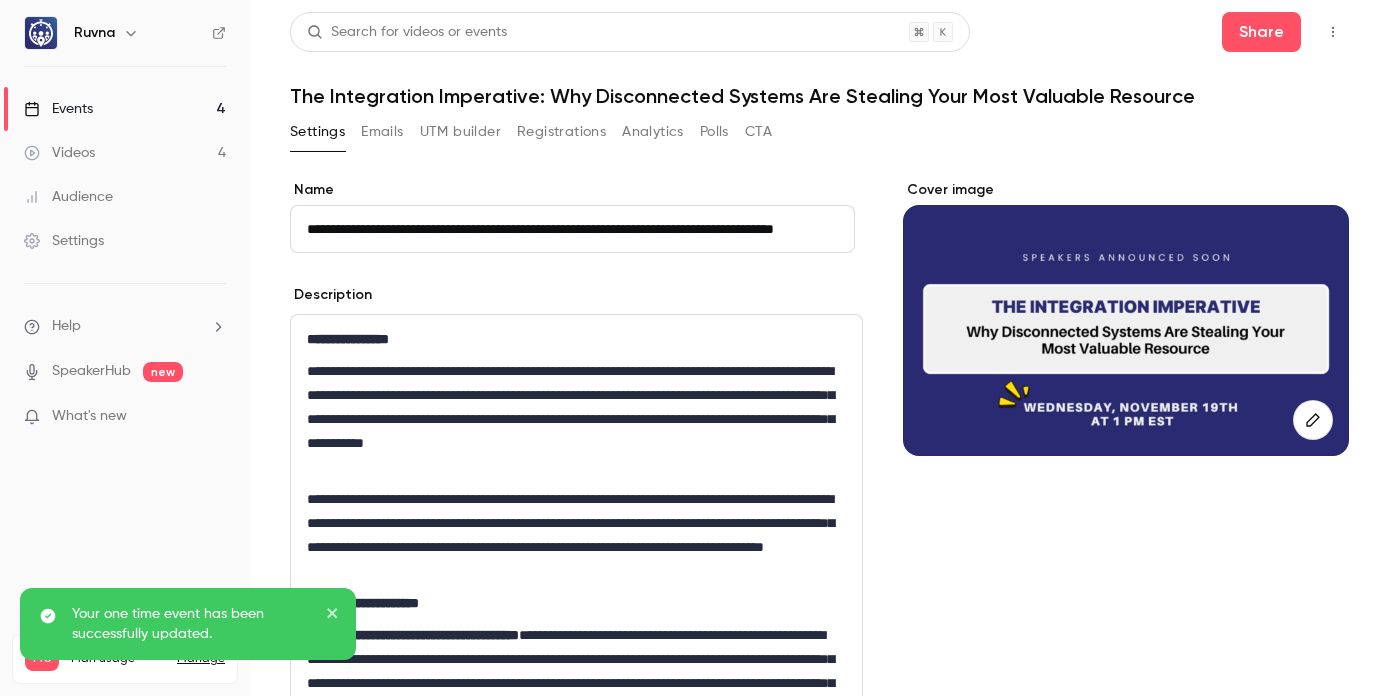 click on "**********" at bounding box center [576, 803] 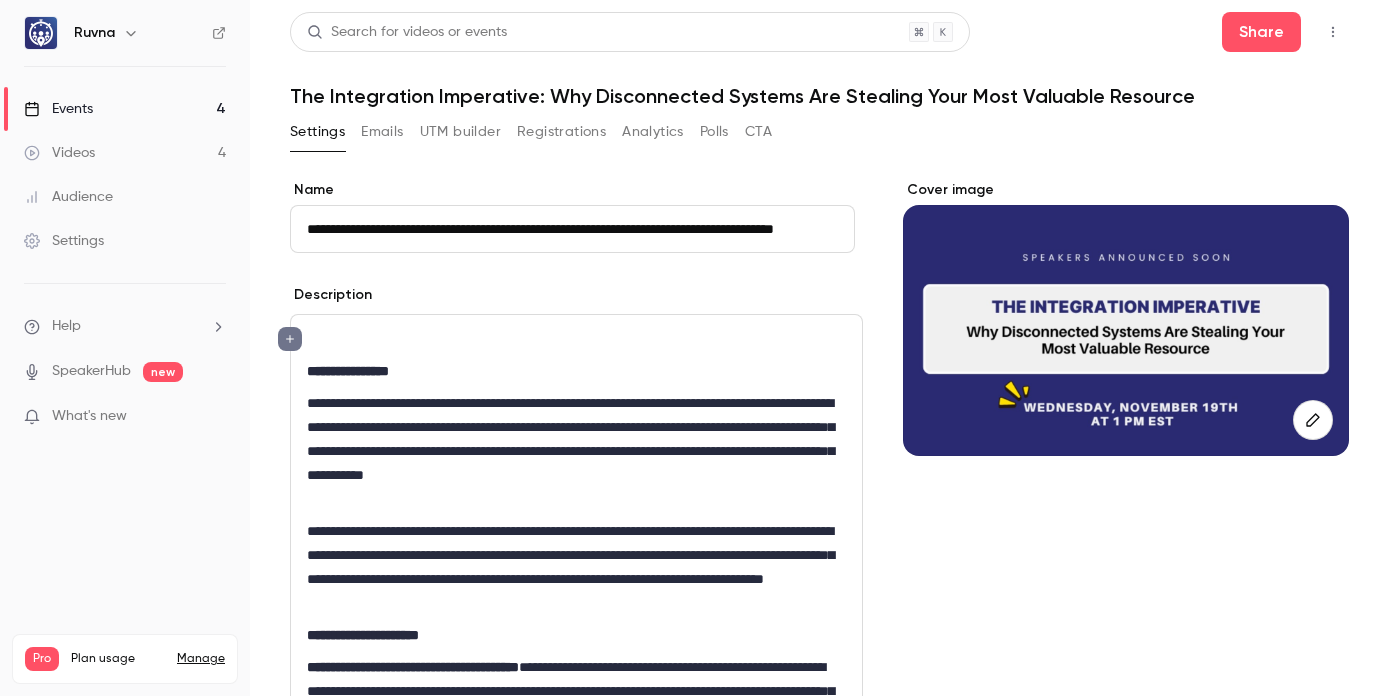 click on "**********" at bounding box center (576, 371) 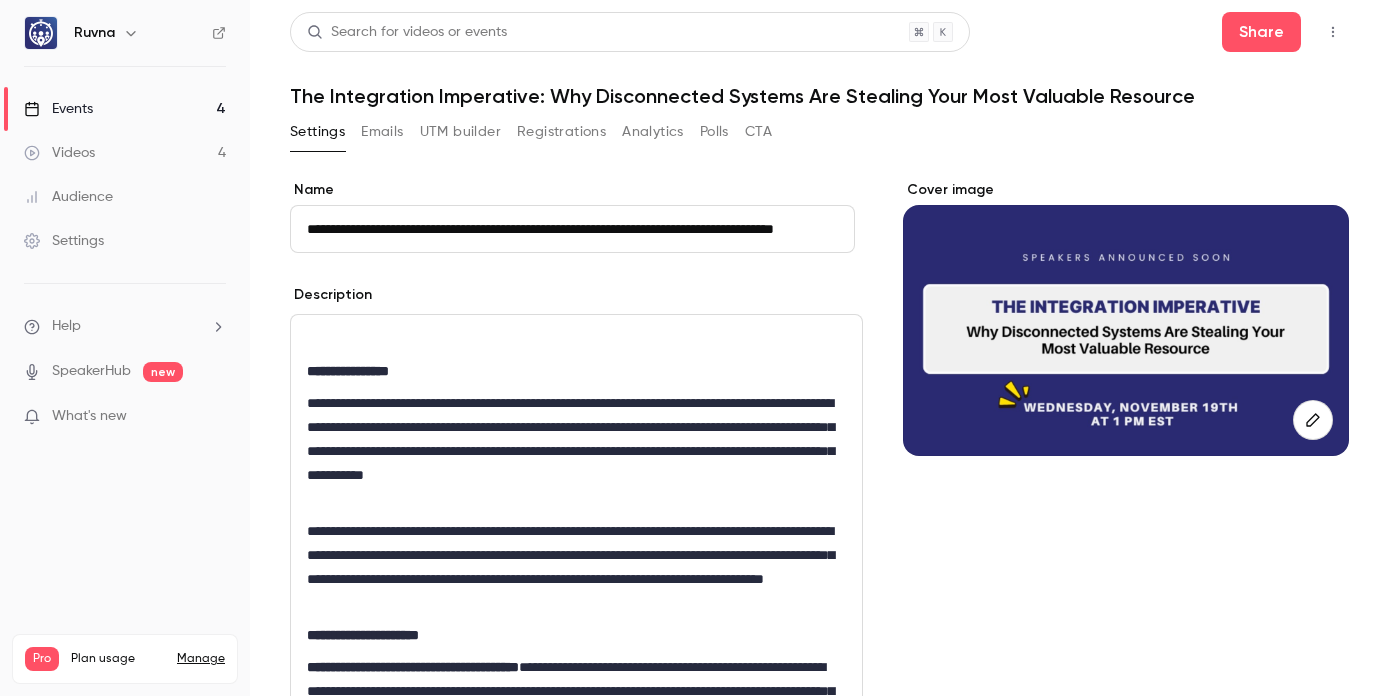 click at bounding box center [576, 339] 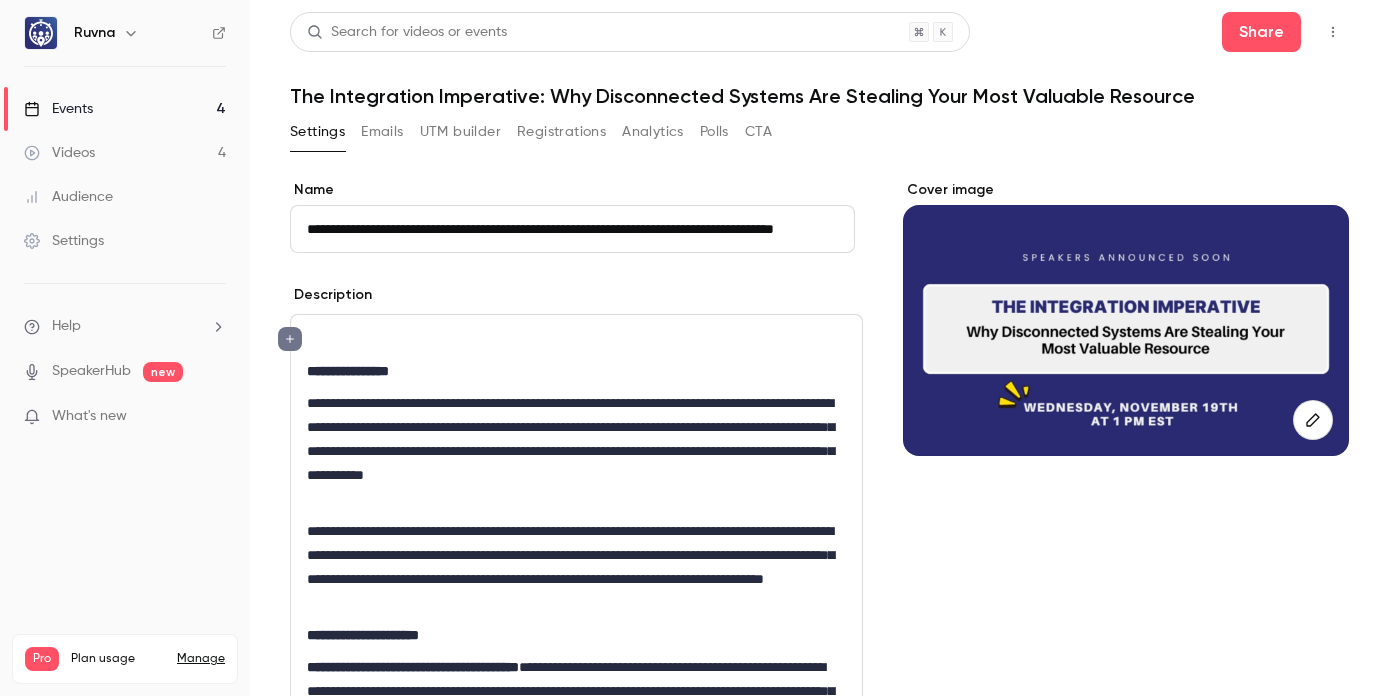 scroll, scrollTop: 0, scrollLeft: 0, axis: both 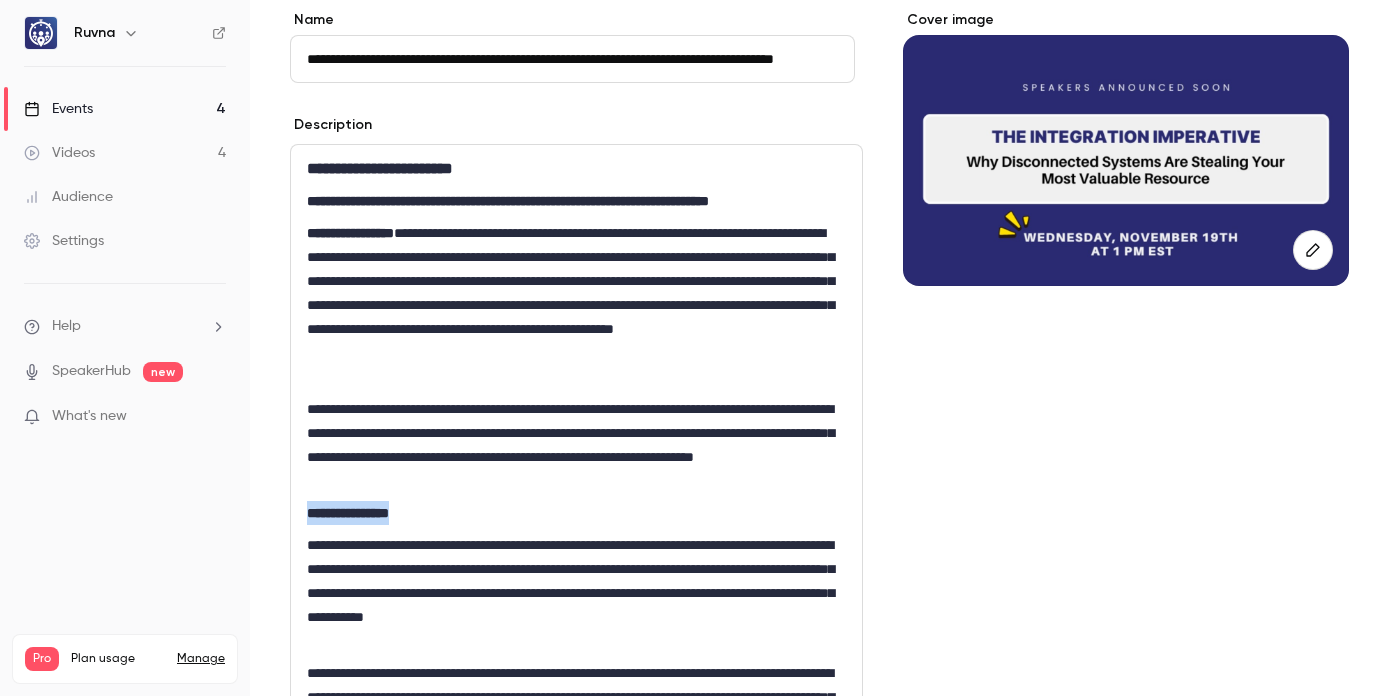 drag, startPoint x: 438, startPoint y: 518, endPoint x: 310, endPoint y: 509, distance: 128.31601 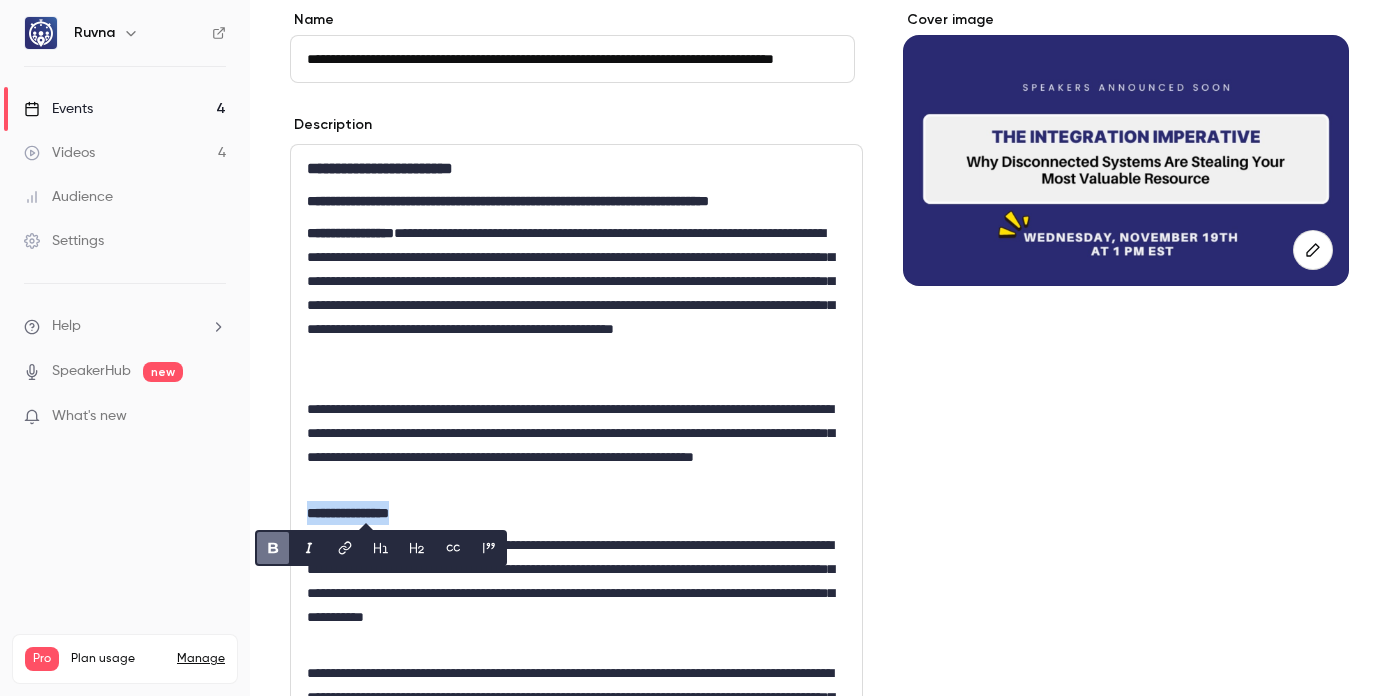 click 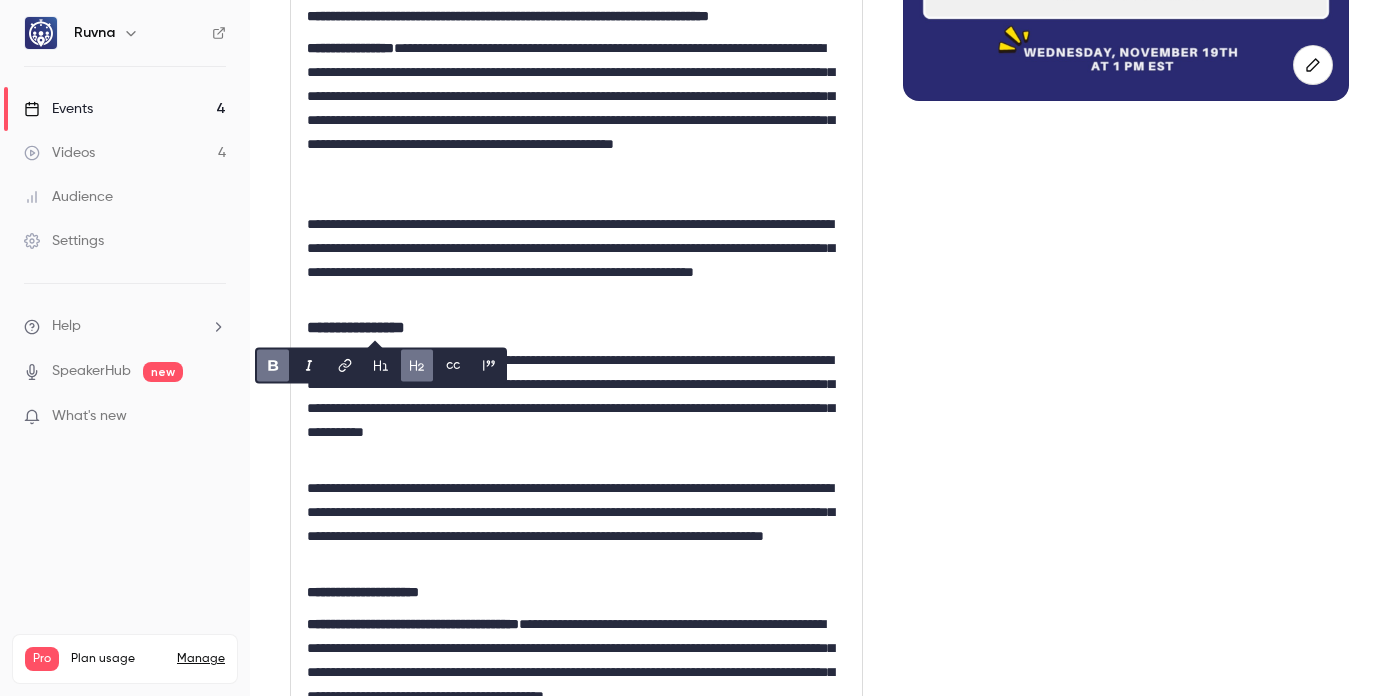 scroll, scrollTop: 543, scrollLeft: 0, axis: vertical 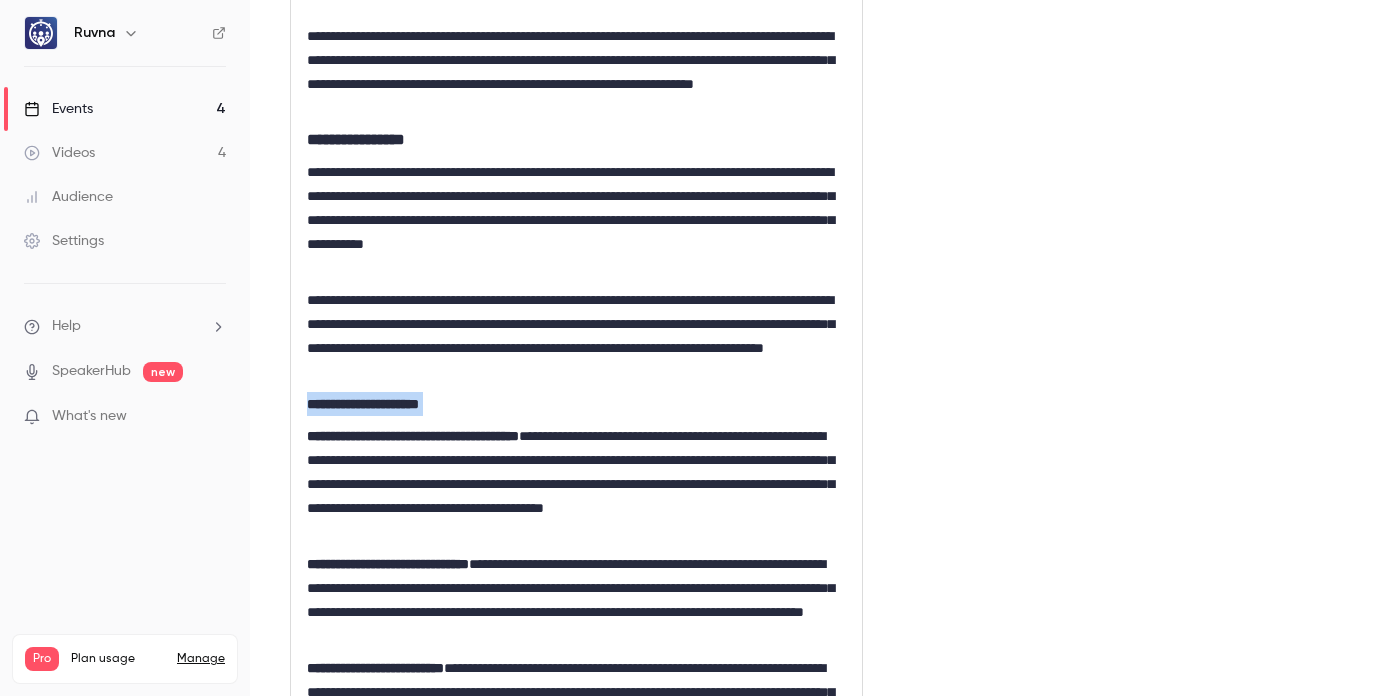 drag, startPoint x: 463, startPoint y: 402, endPoint x: 307, endPoint y: 397, distance: 156.08011 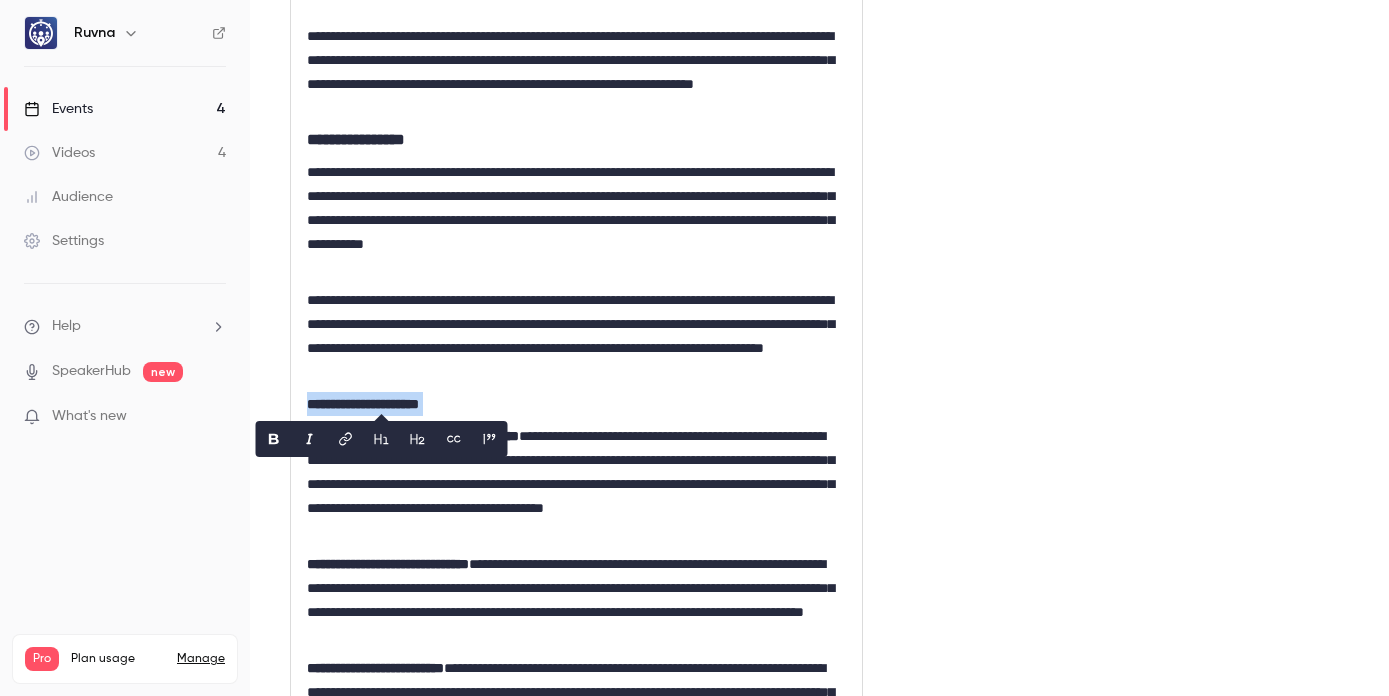 click 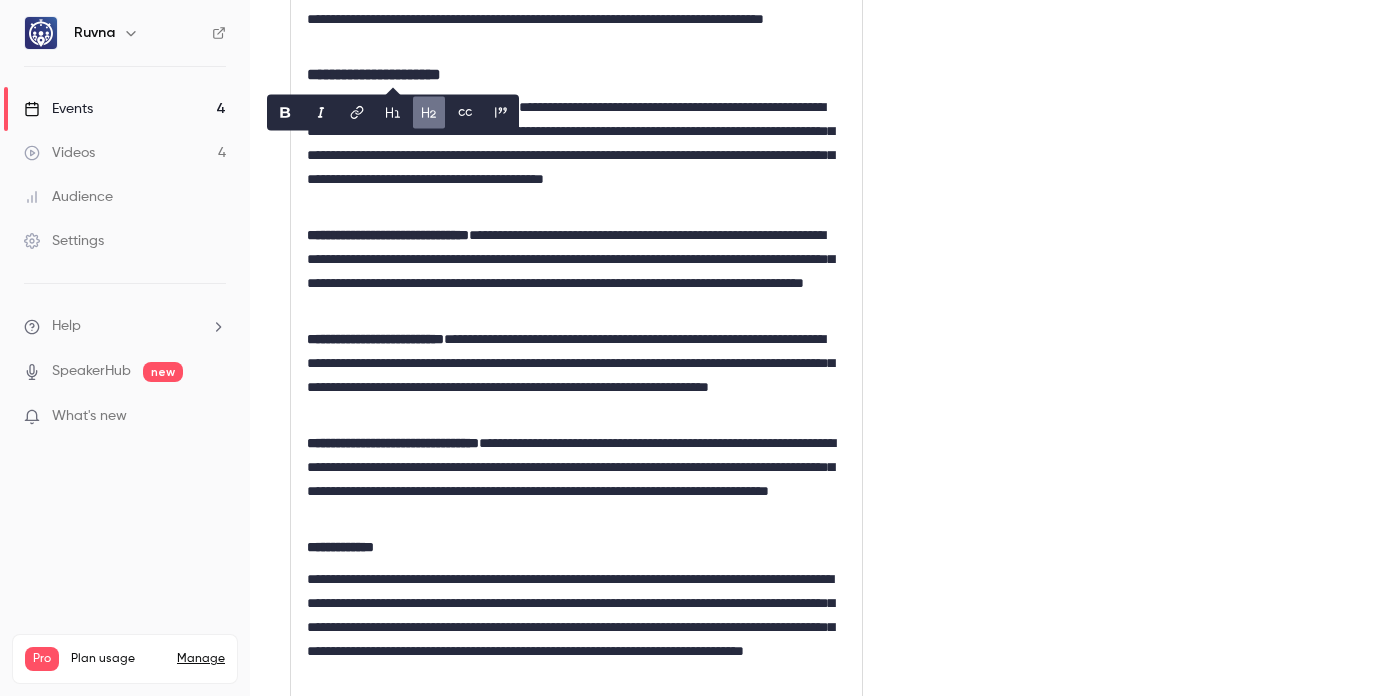 scroll, scrollTop: 950, scrollLeft: 0, axis: vertical 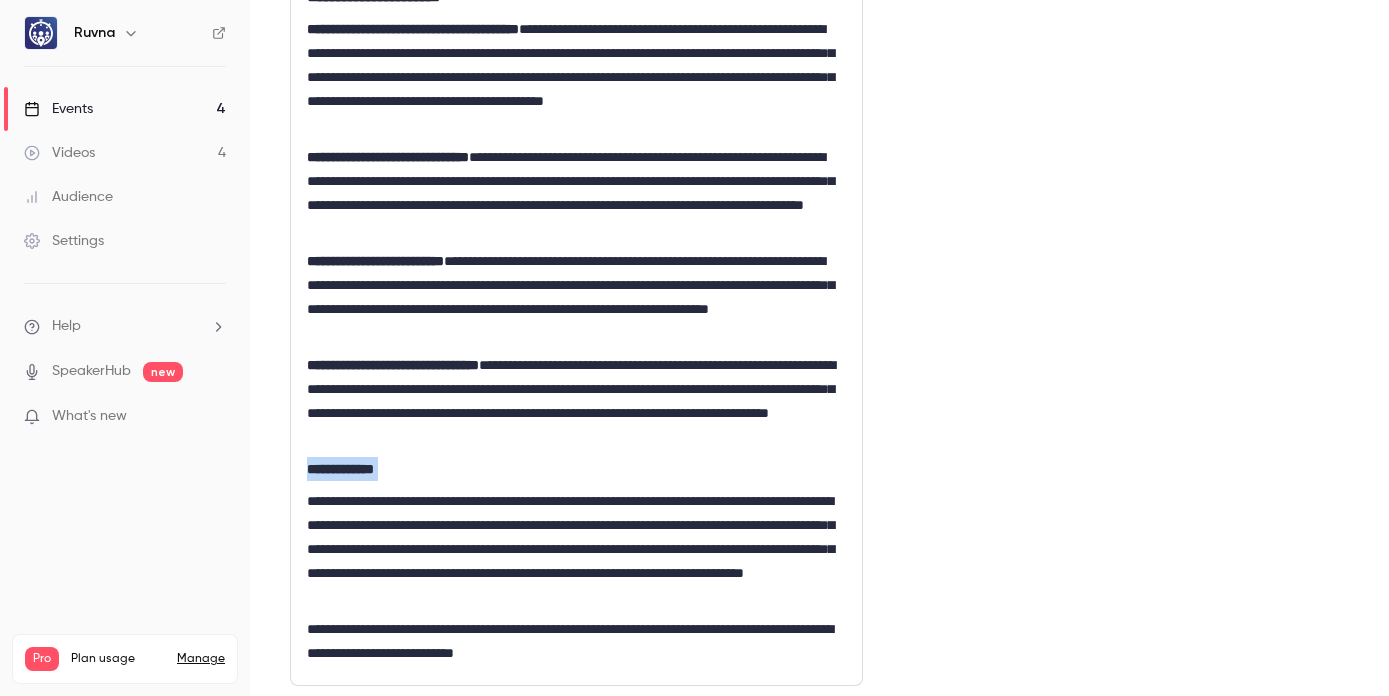 drag, startPoint x: 330, startPoint y: 466, endPoint x: 301, endPoint y: 466, distance: 29 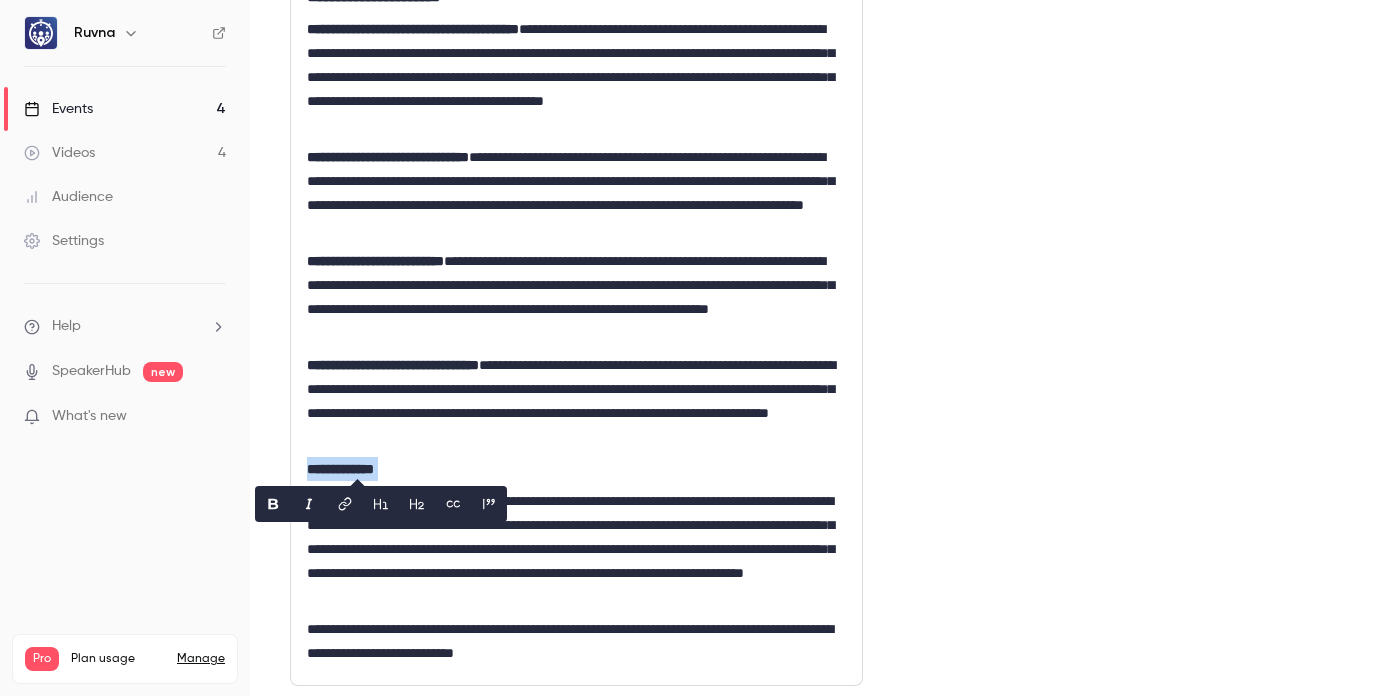 click 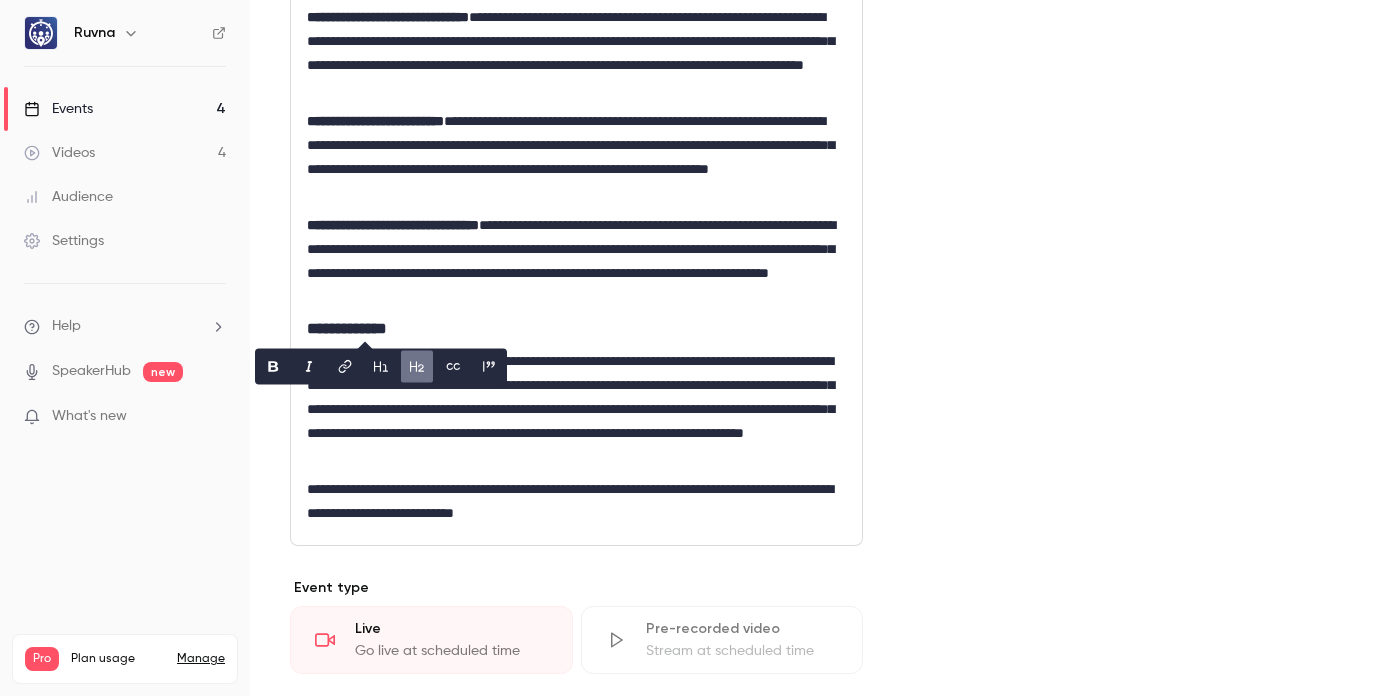 click on "**********" at bounding box center [576, -115] 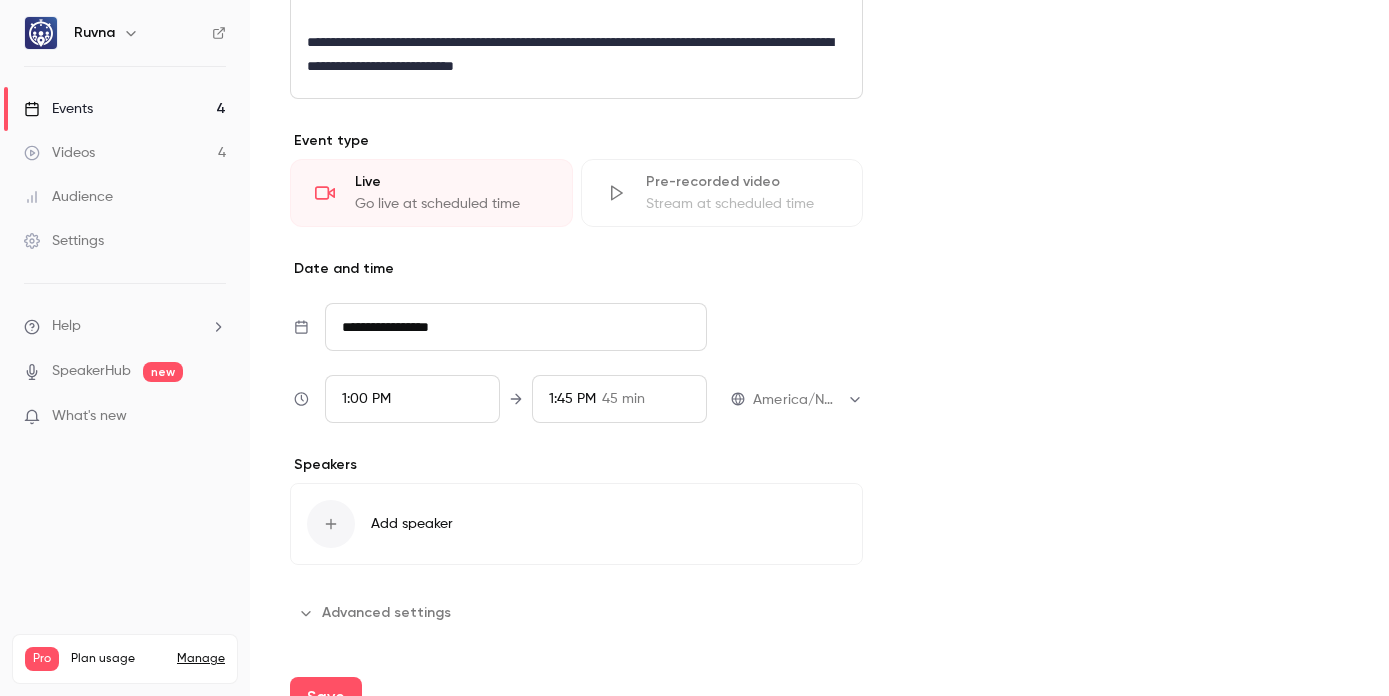 scroll, scrollTop: 1574, scrollLeft: 0, axis: vertical 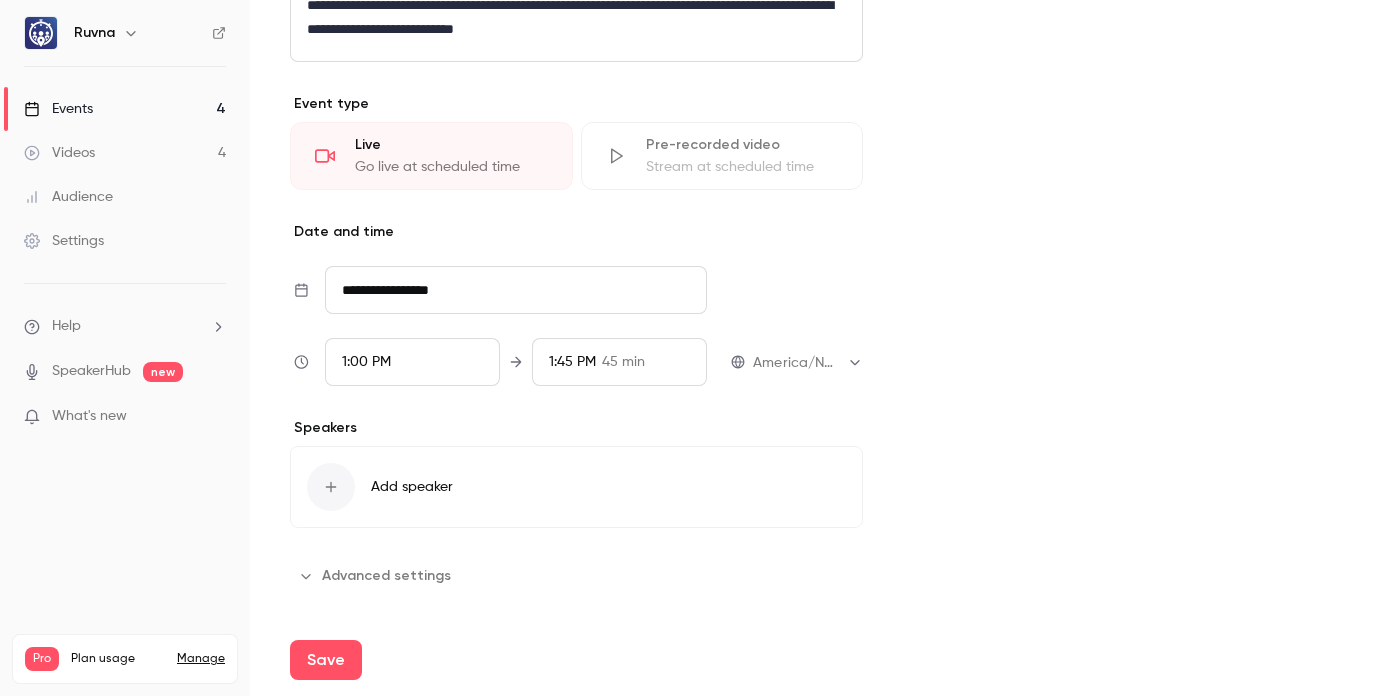 click on "Save" at bounding box center (326, 660) 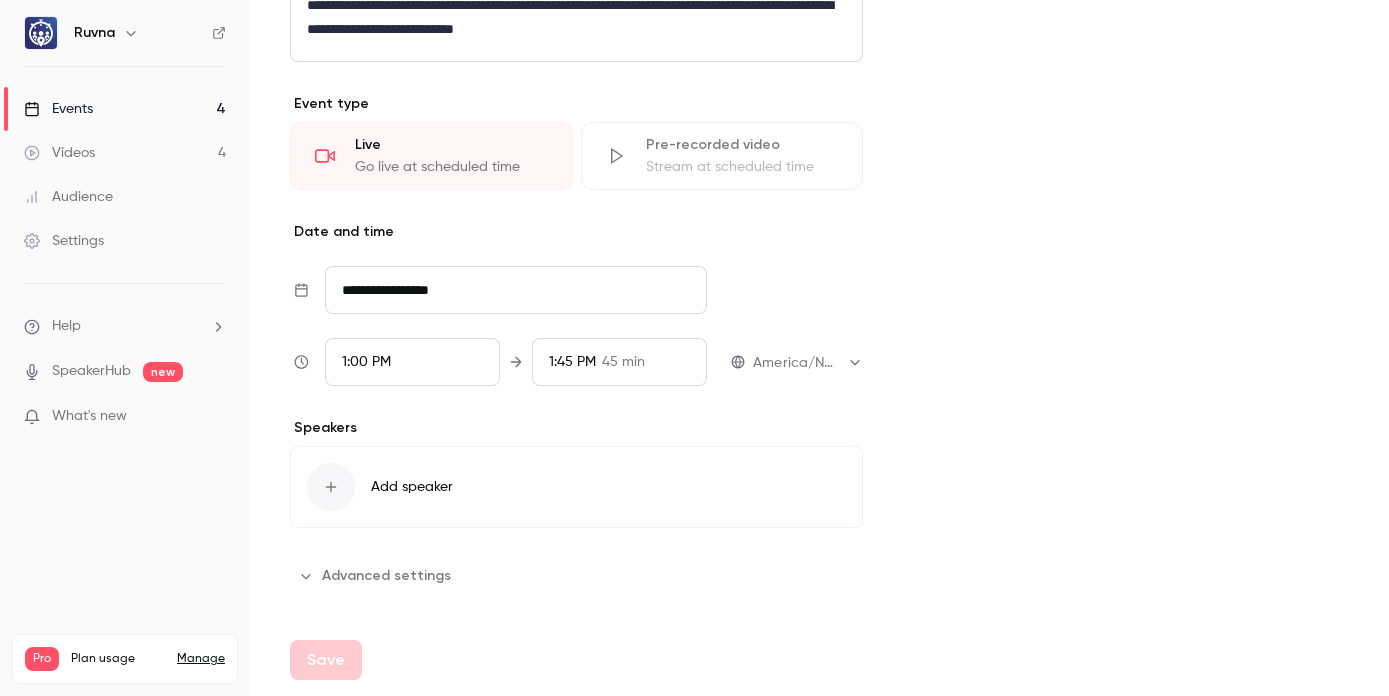 scroll, scrollTop: 1574, scrollLeft: 0, axis: vertical 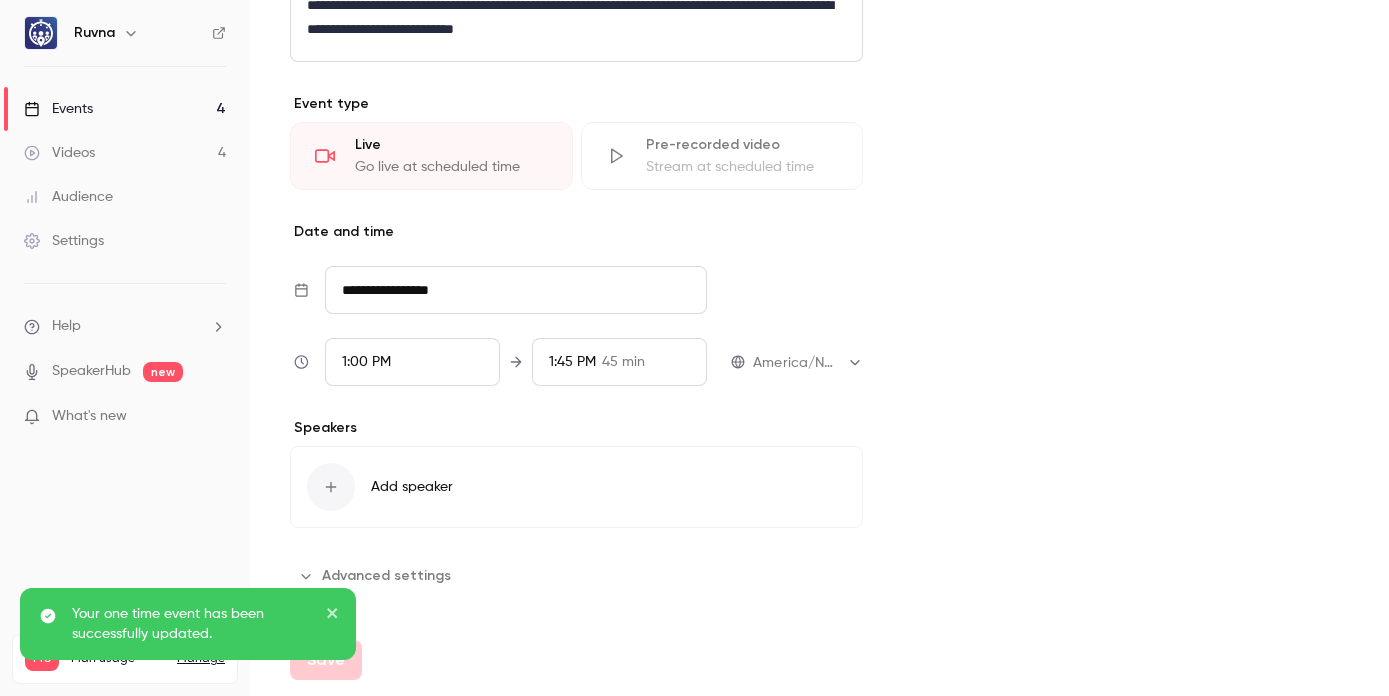 click on "Events" at bounding box center (58, 109) 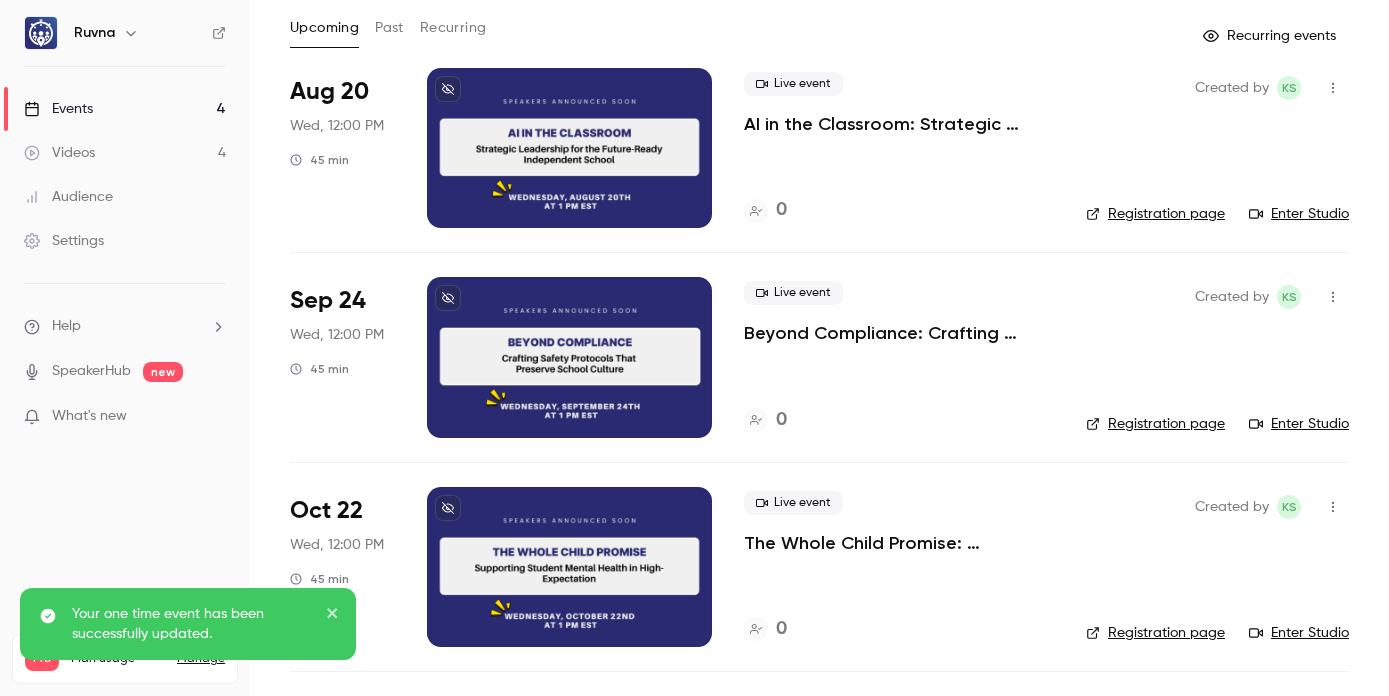scroll, scrollTop: 300, scrollLeft: 0, axis: vertical 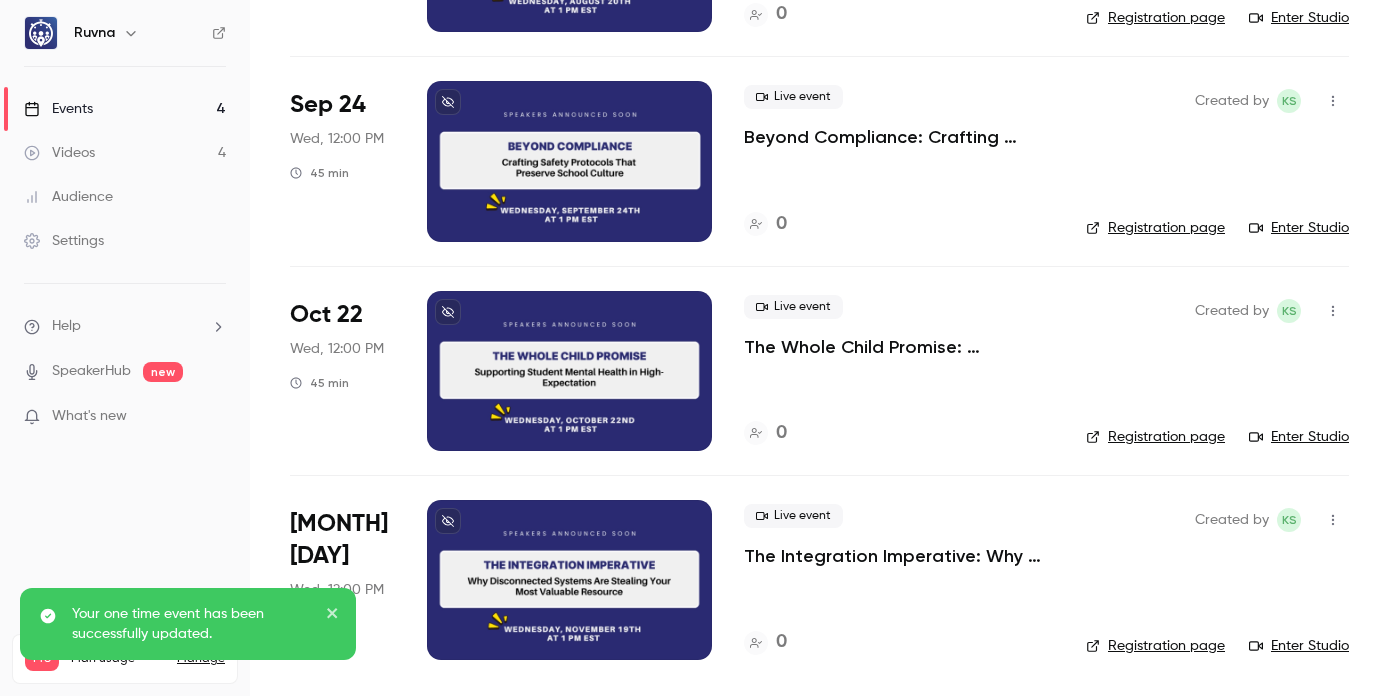 click on "The Whole Child Promise: Supporting Student Mental Health in High-Expectation Environments" at bounding box center [899, 347] 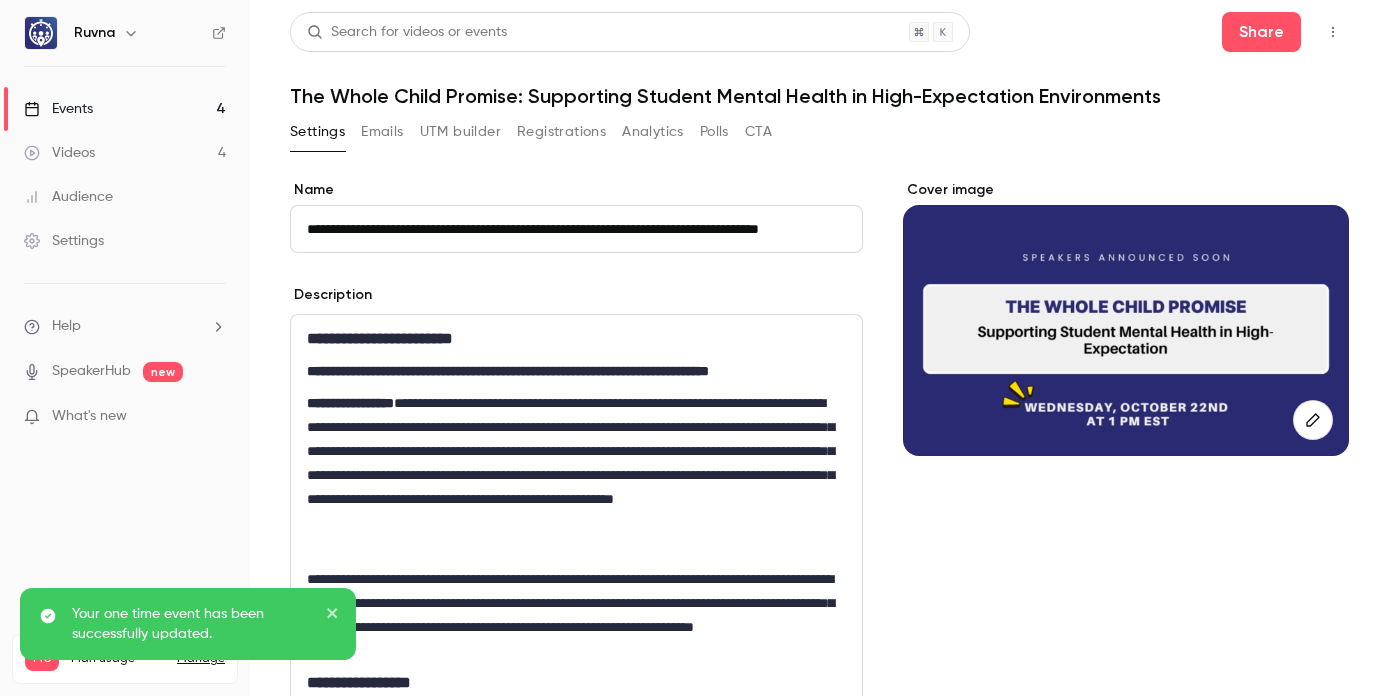 scroll, scrollTop: 0, scrollLeft: 76, axis: horizontal 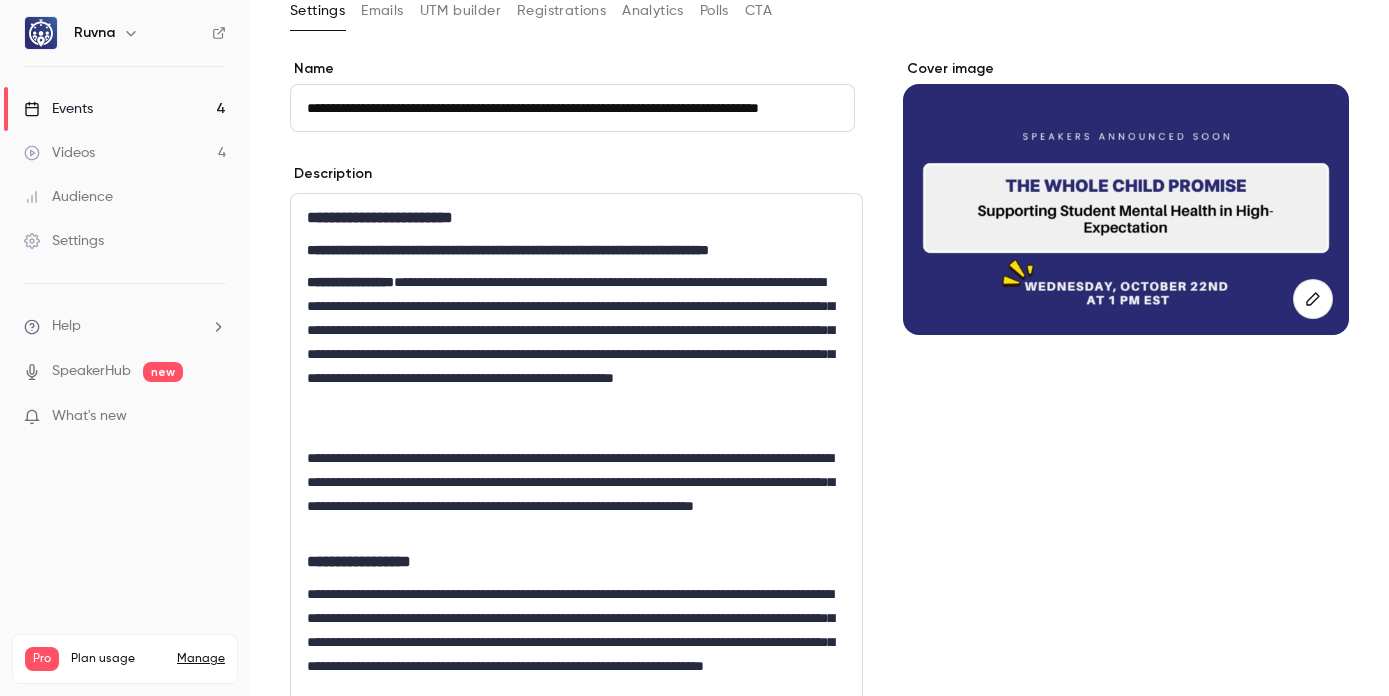 click on "**********" at bounding box center (576, 562) 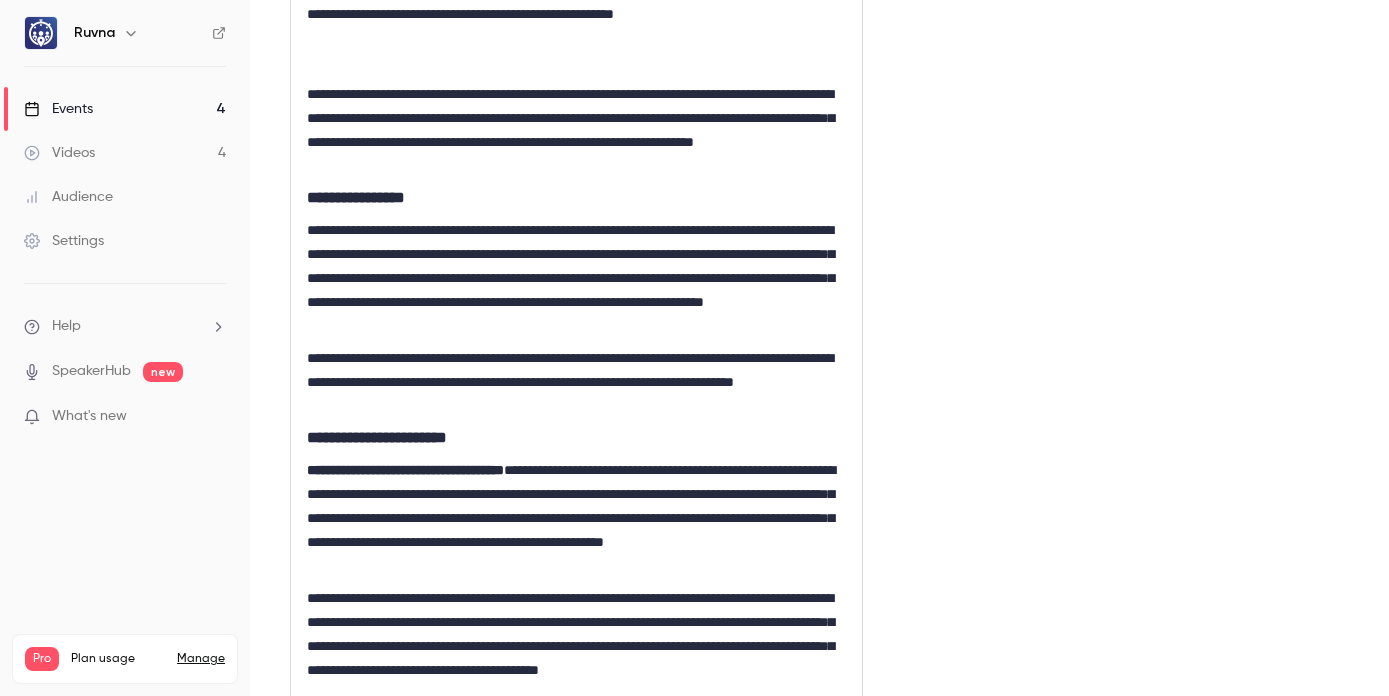 click on "**********" at bounding box center (576, 438) 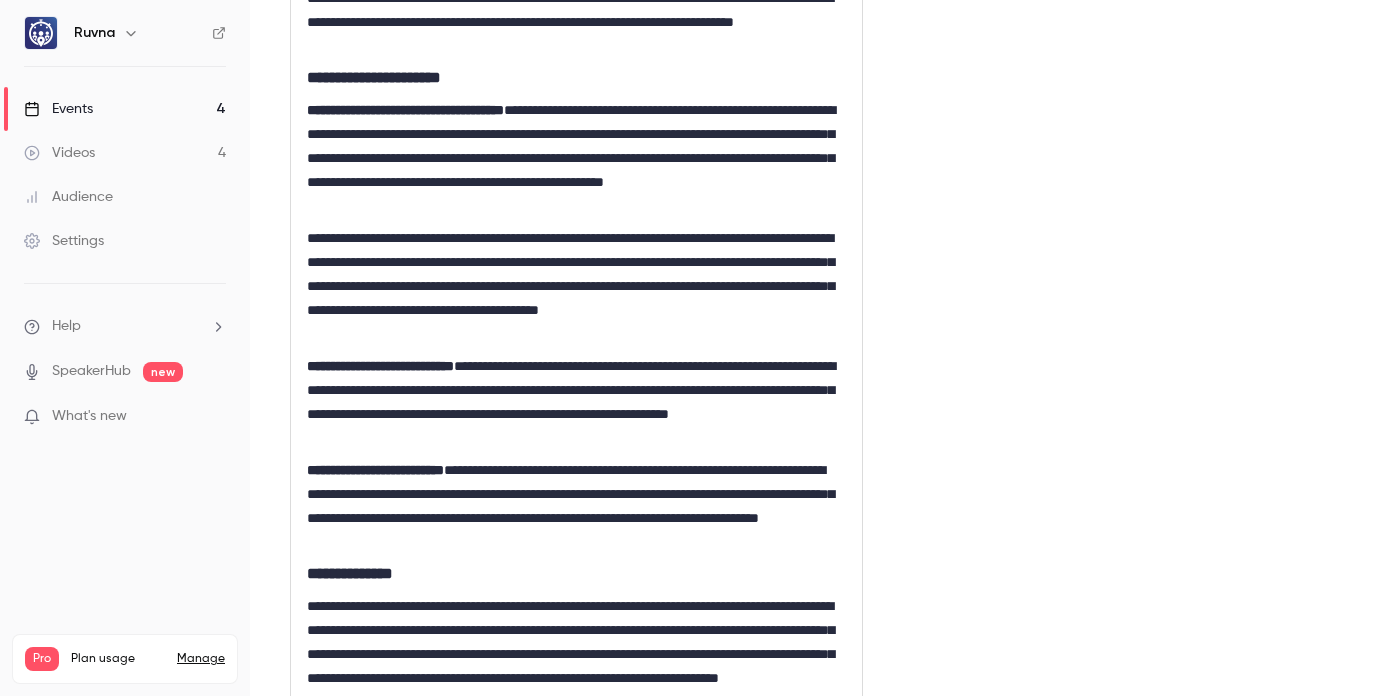 click on "**********" at bounding box center [572, 574] 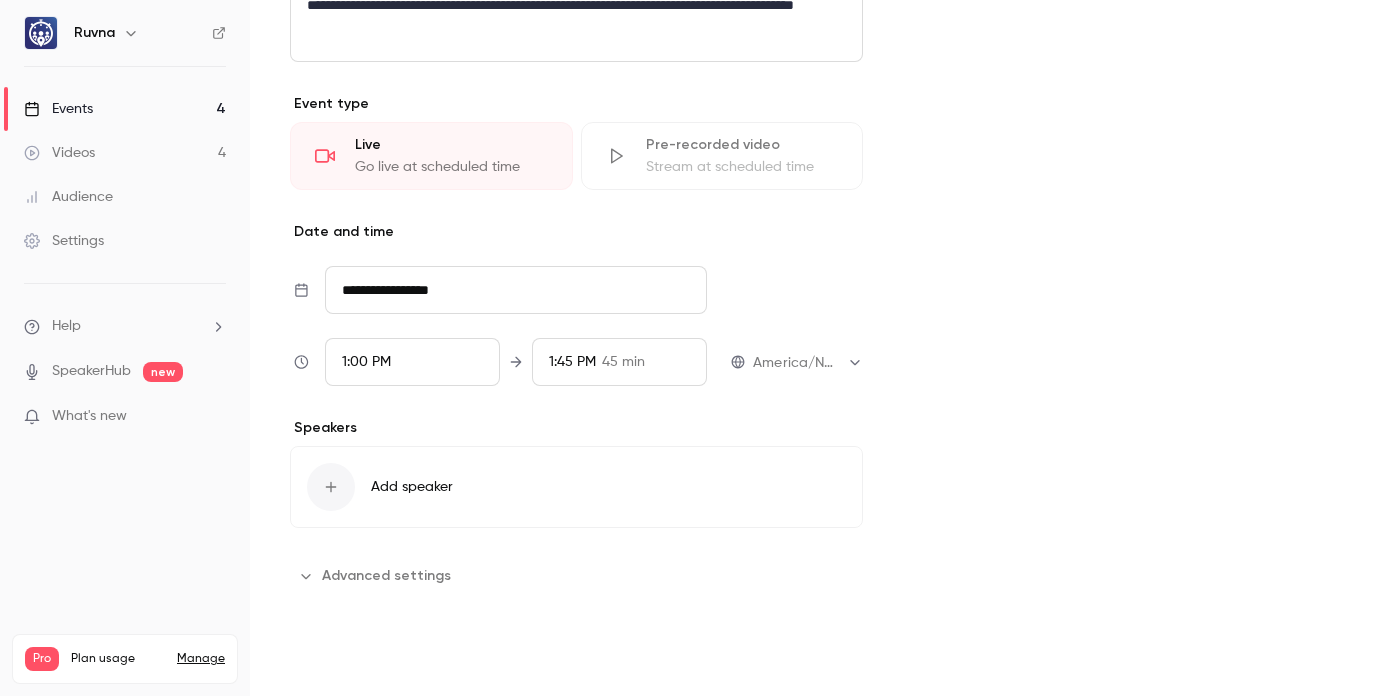 click on "Save" at bounding box center [326, 660] 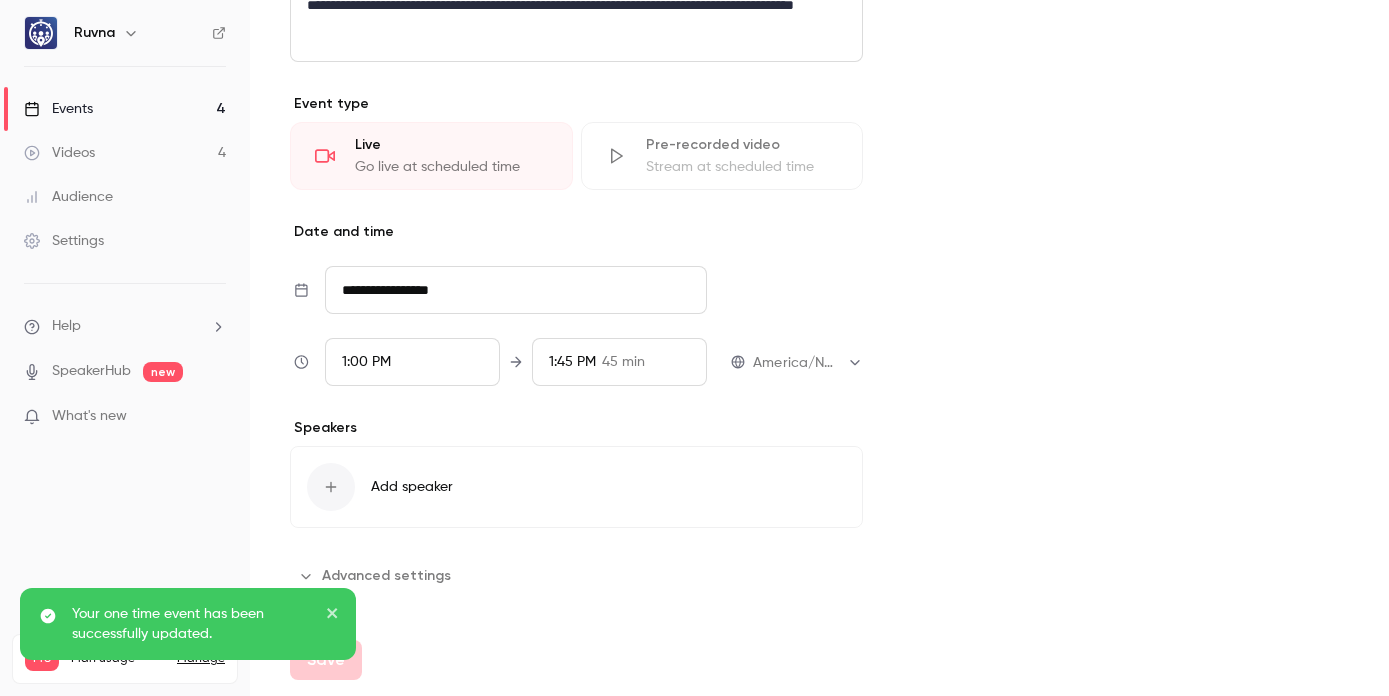 click on "Events 4" at bounding box center (125, 109) 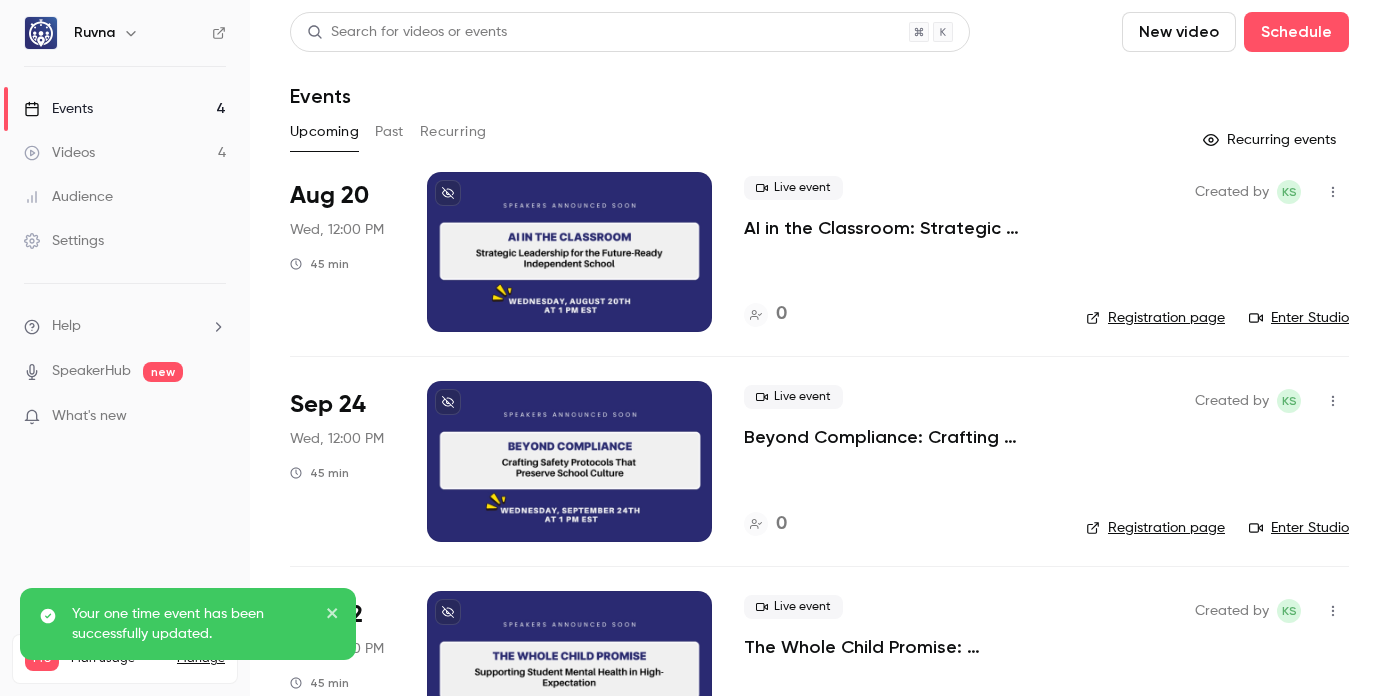 click on "Beyond Compliance: Crafting Safety Protocols That Preserve School Culture" at bounding box center (899, 437) 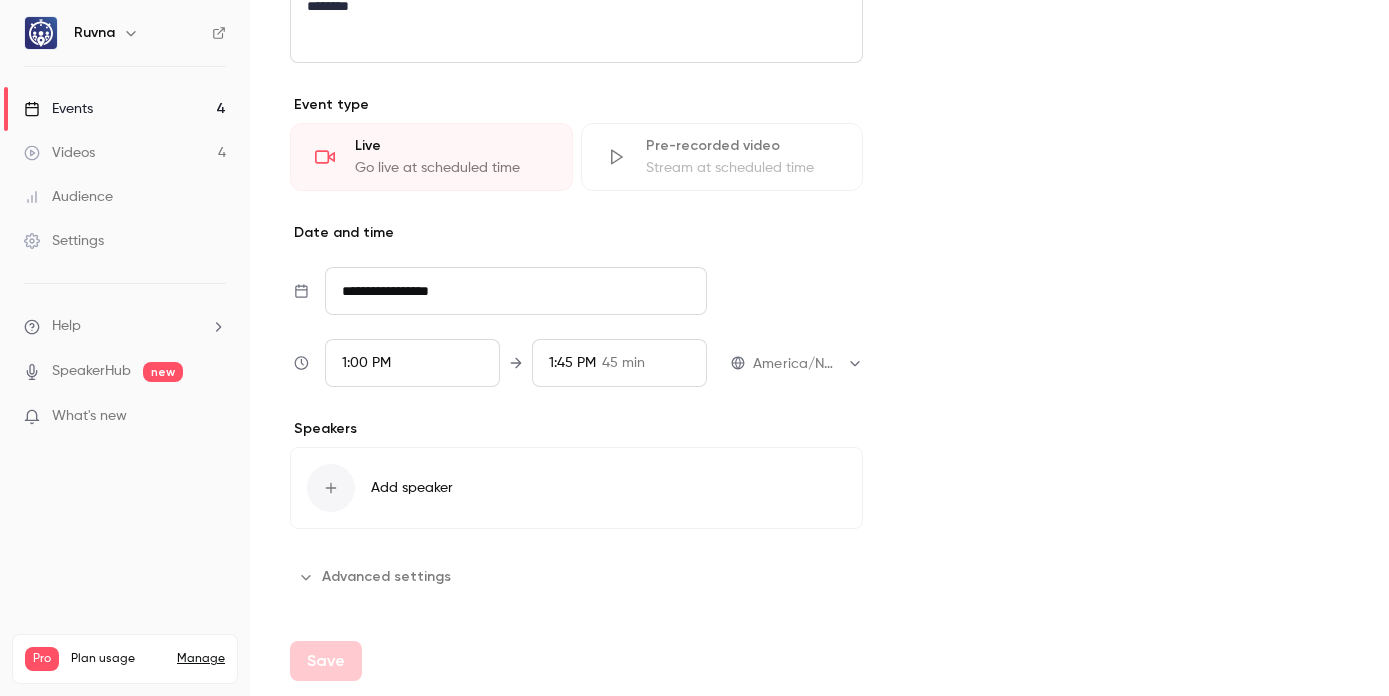 scroll, scrollTop: 1318, scrollLeft: 0, axis: vertical 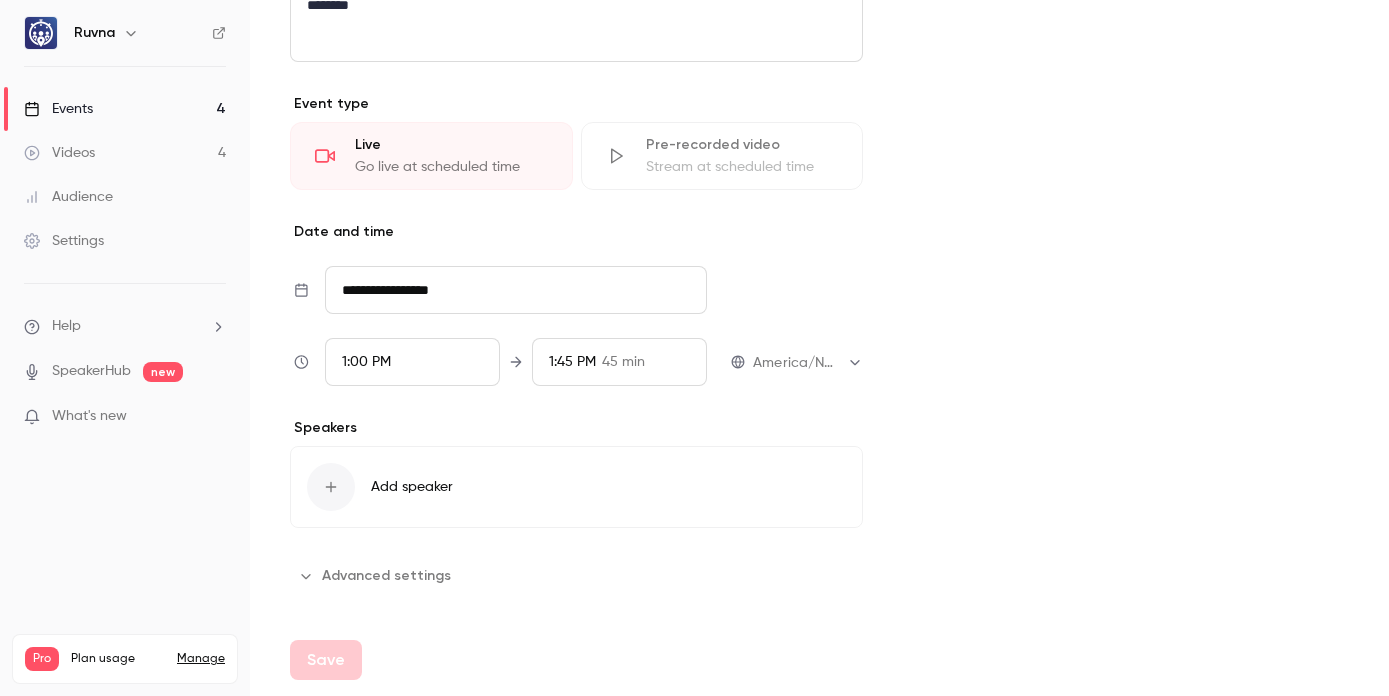 click on "Events 4" at bounding box center (125, 109) 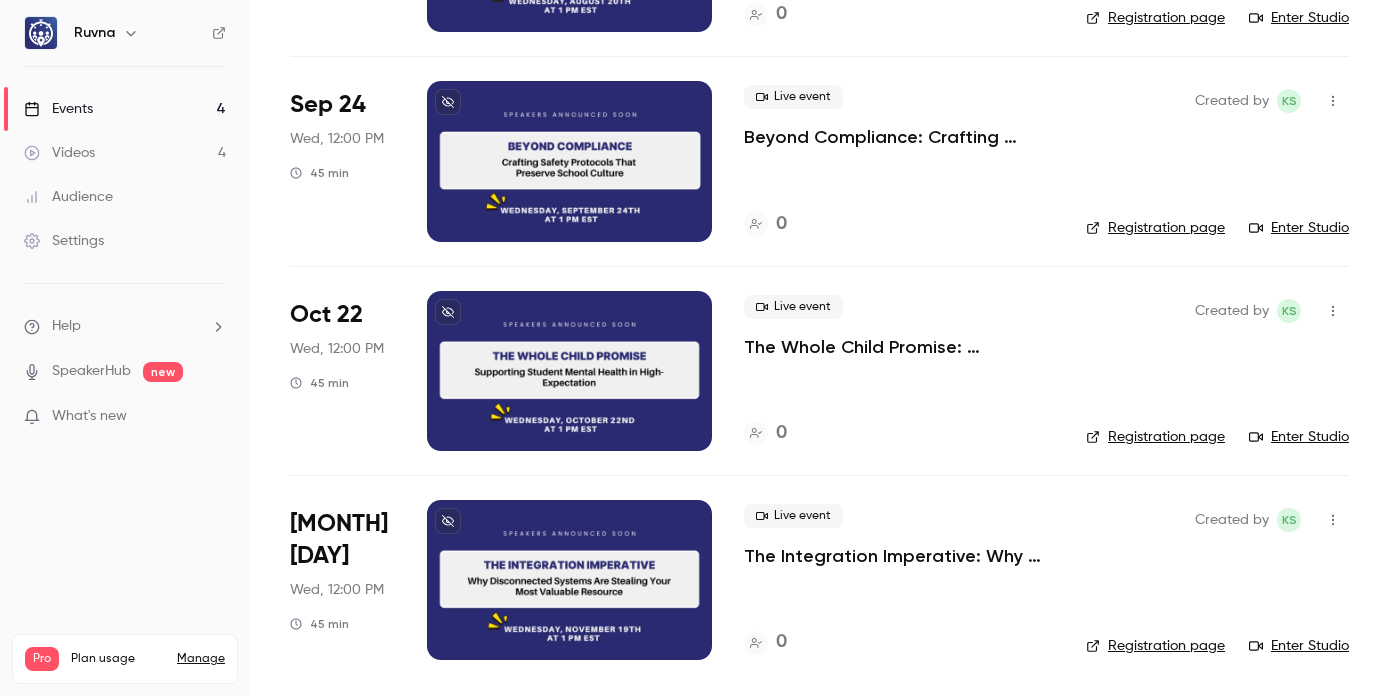 scroll, scrollTop: 0, scrollLeft: 0, axis: both 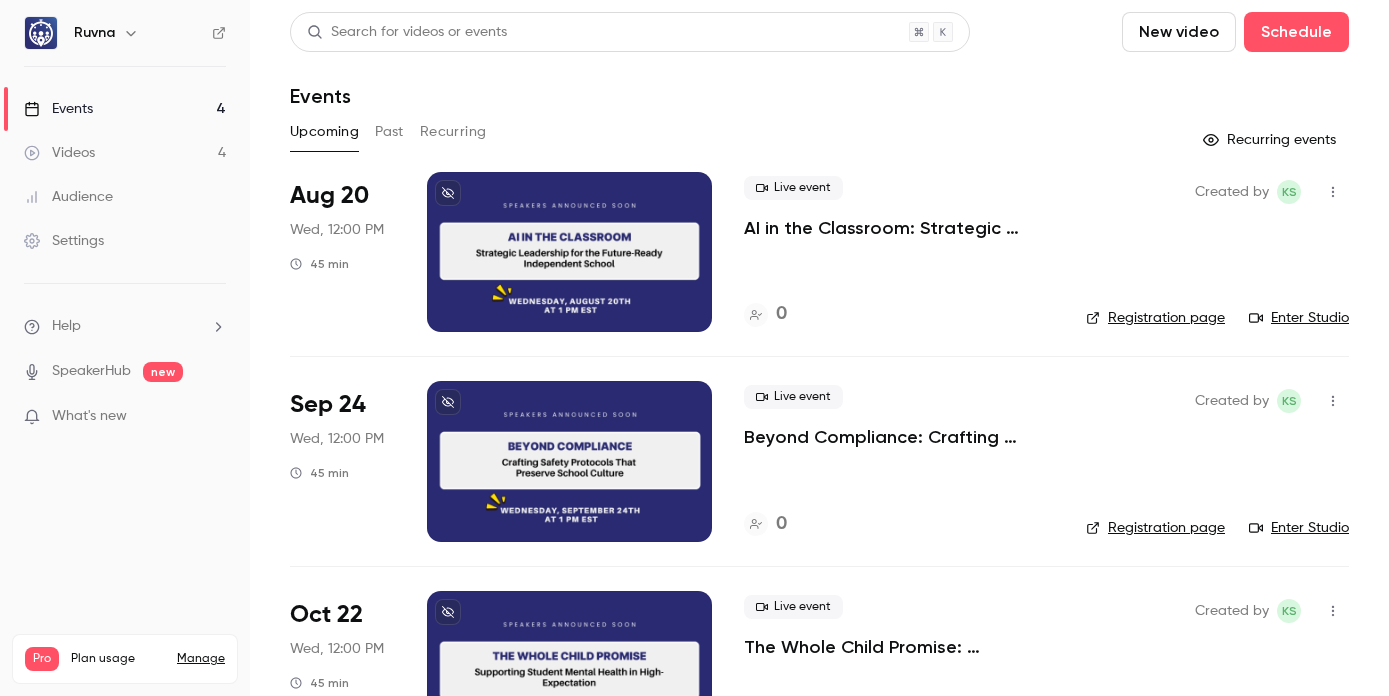 click on "AI in the Classroom: Strategic Leadership for the Future-Ready Independent School" at bounding box center [899, 228] 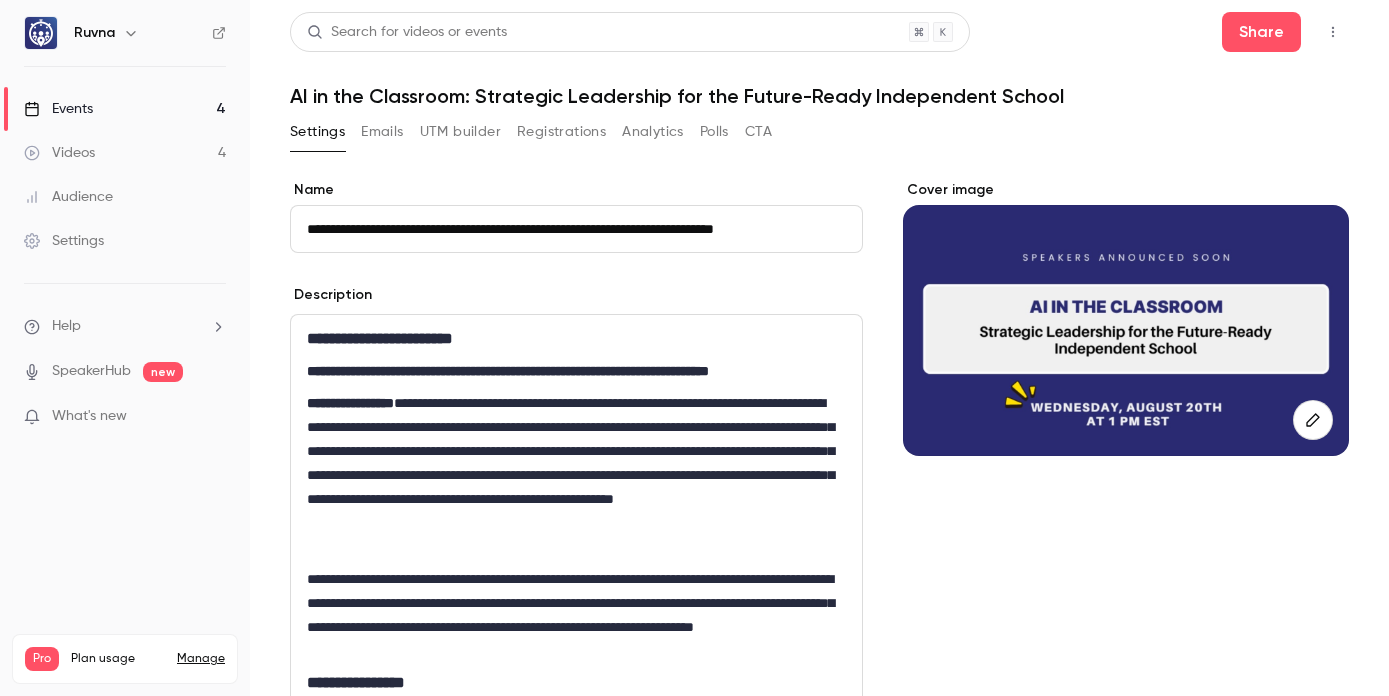 scroll, scrollTop: 0, scrollLeft: 4, axis: horizontal 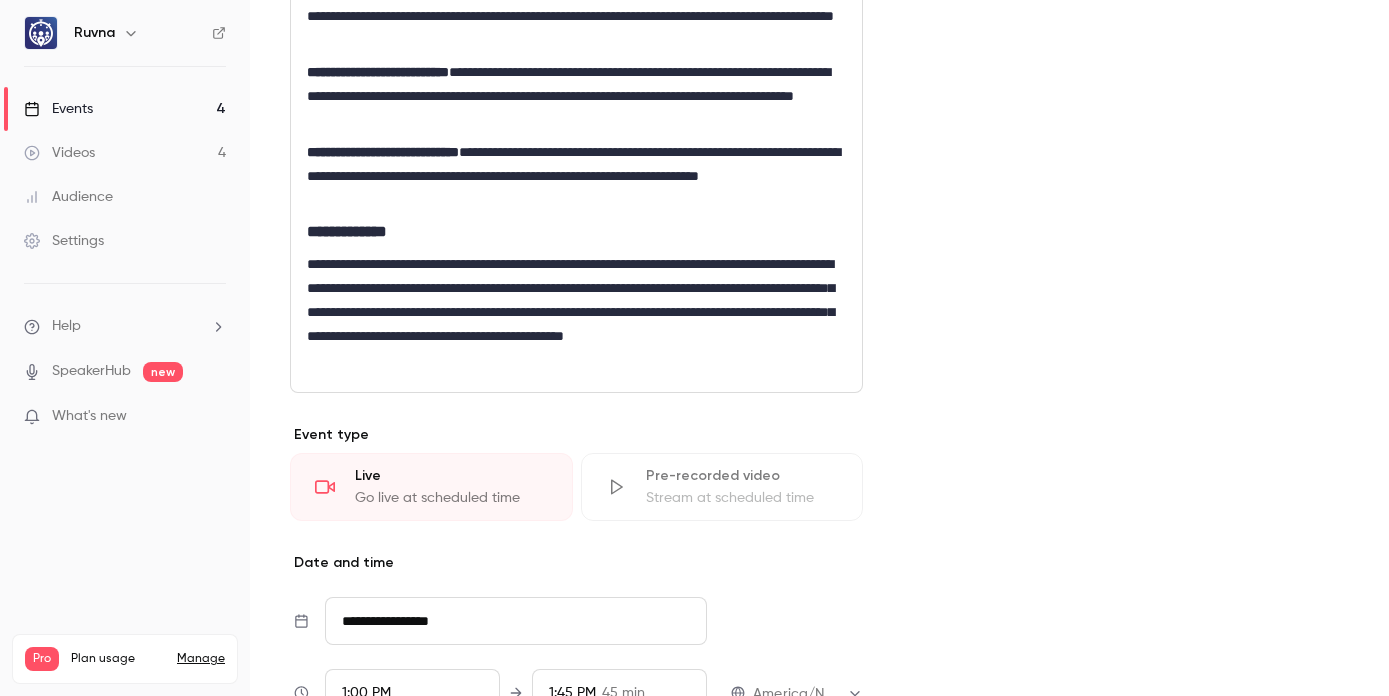 click on "Events 4" at bounding box center (125, 109) 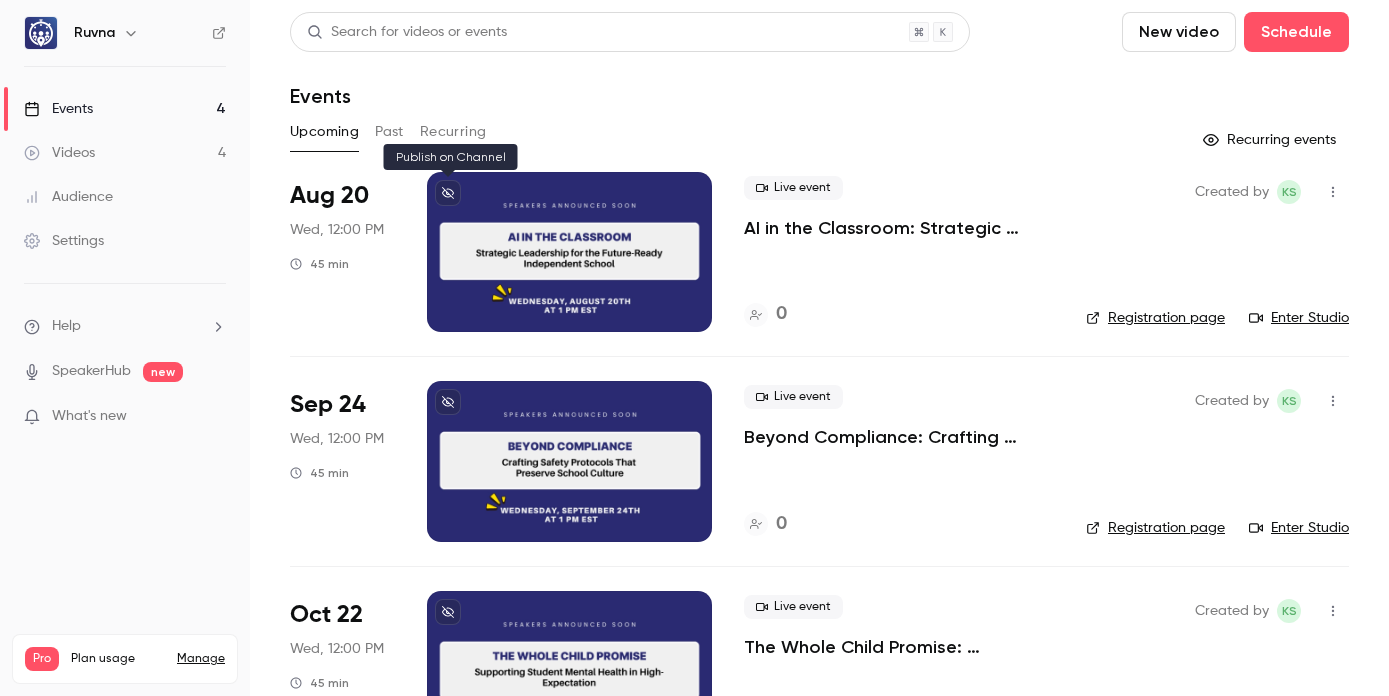click 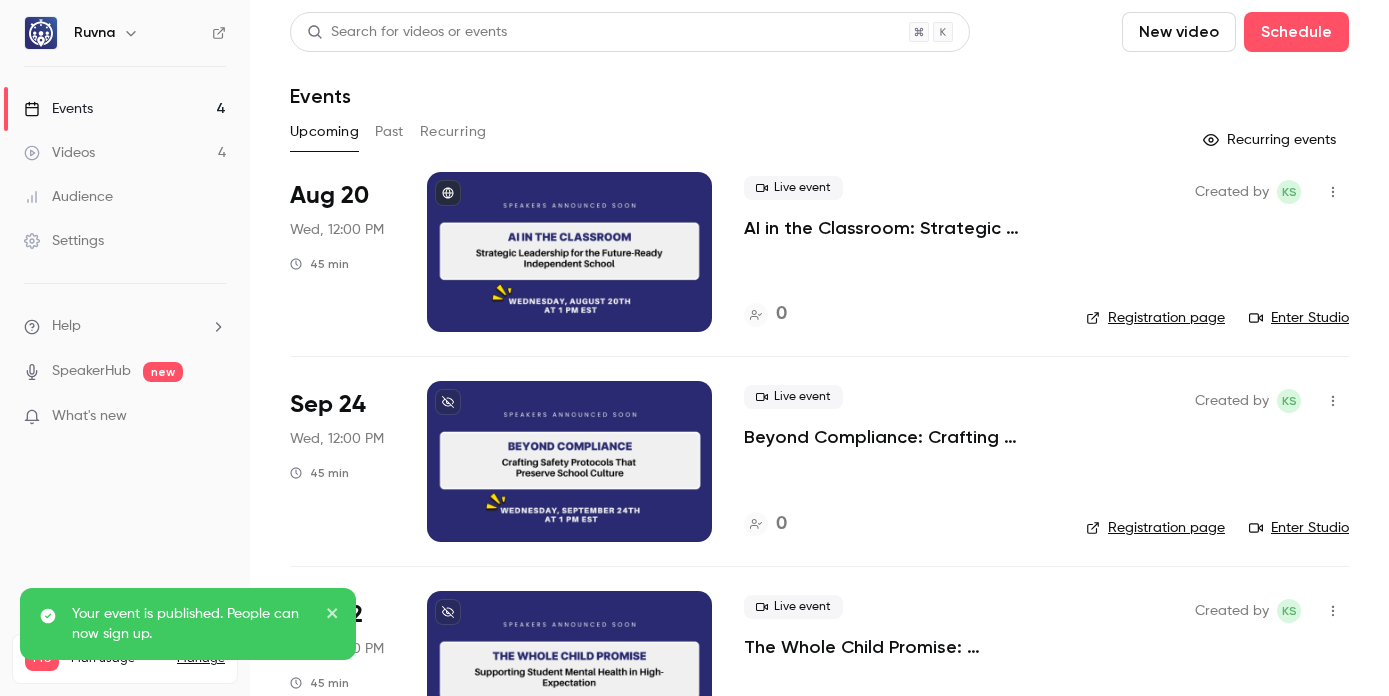 click 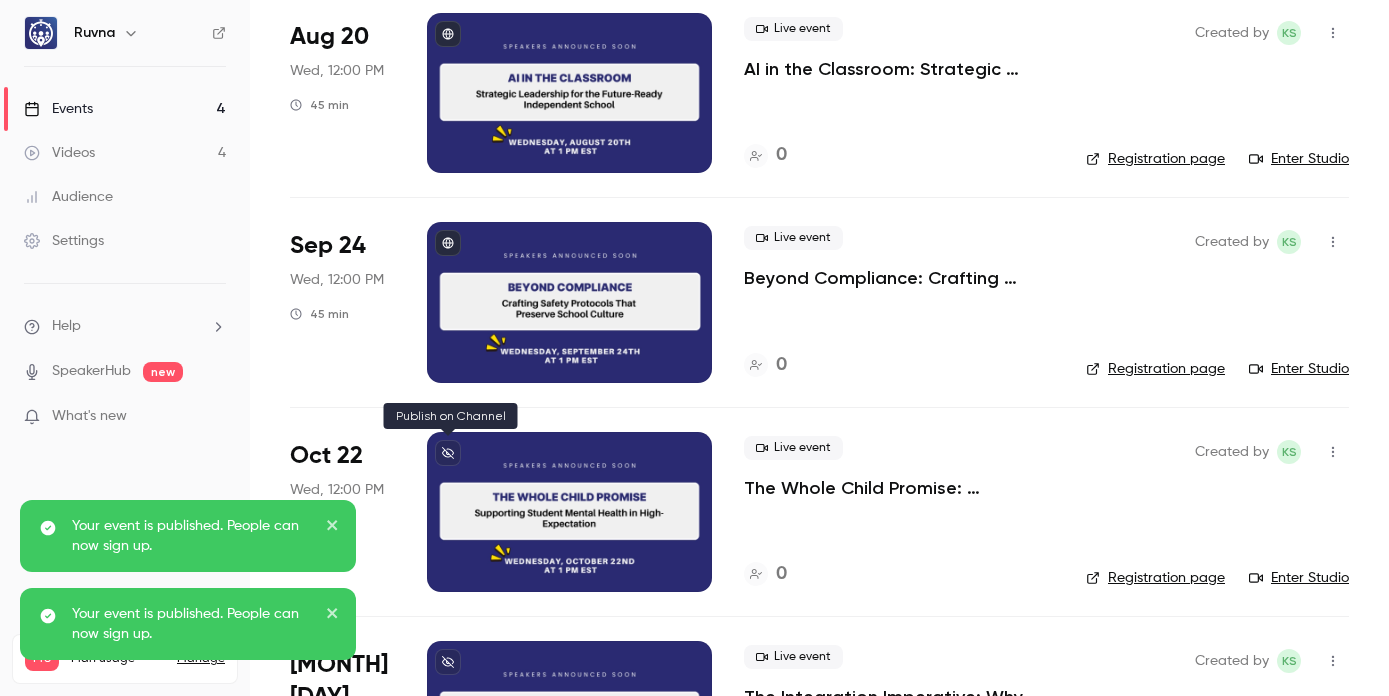 click at bounding box center [448, 453] 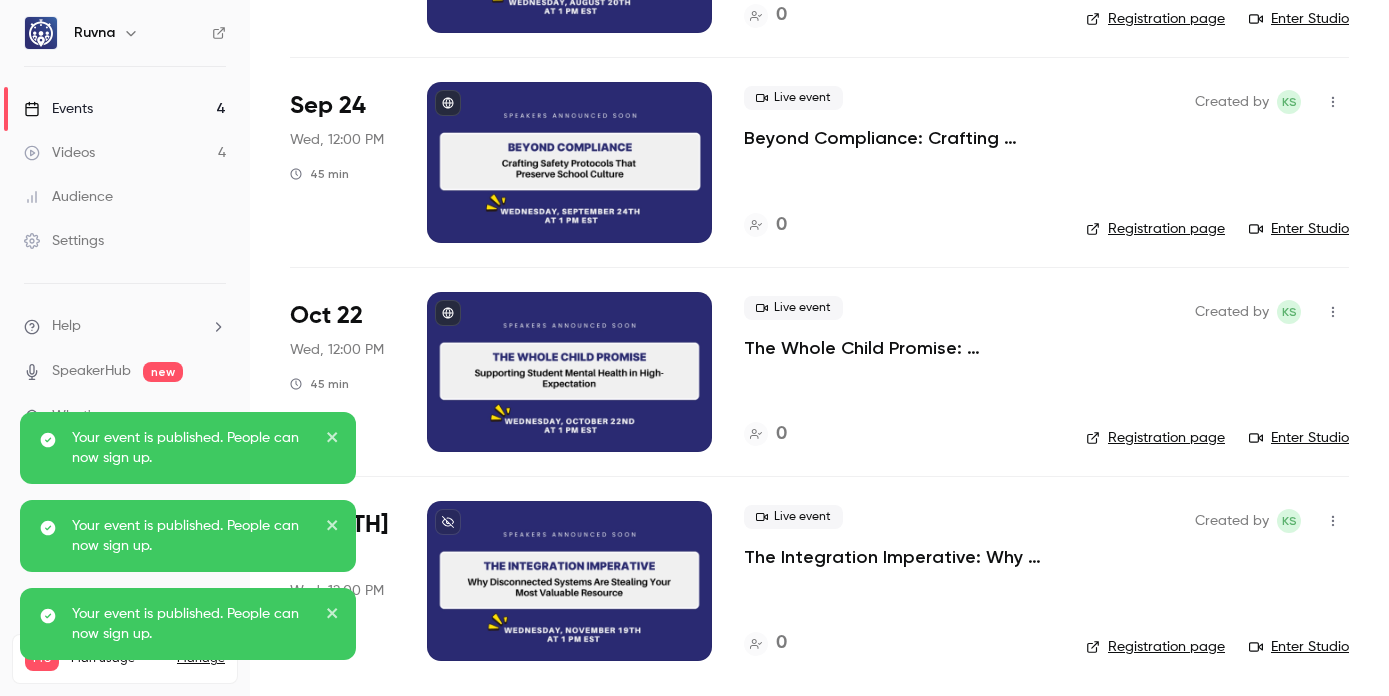 scroll, scrollTop: 300, scrollLeft: 0, axis: vertical 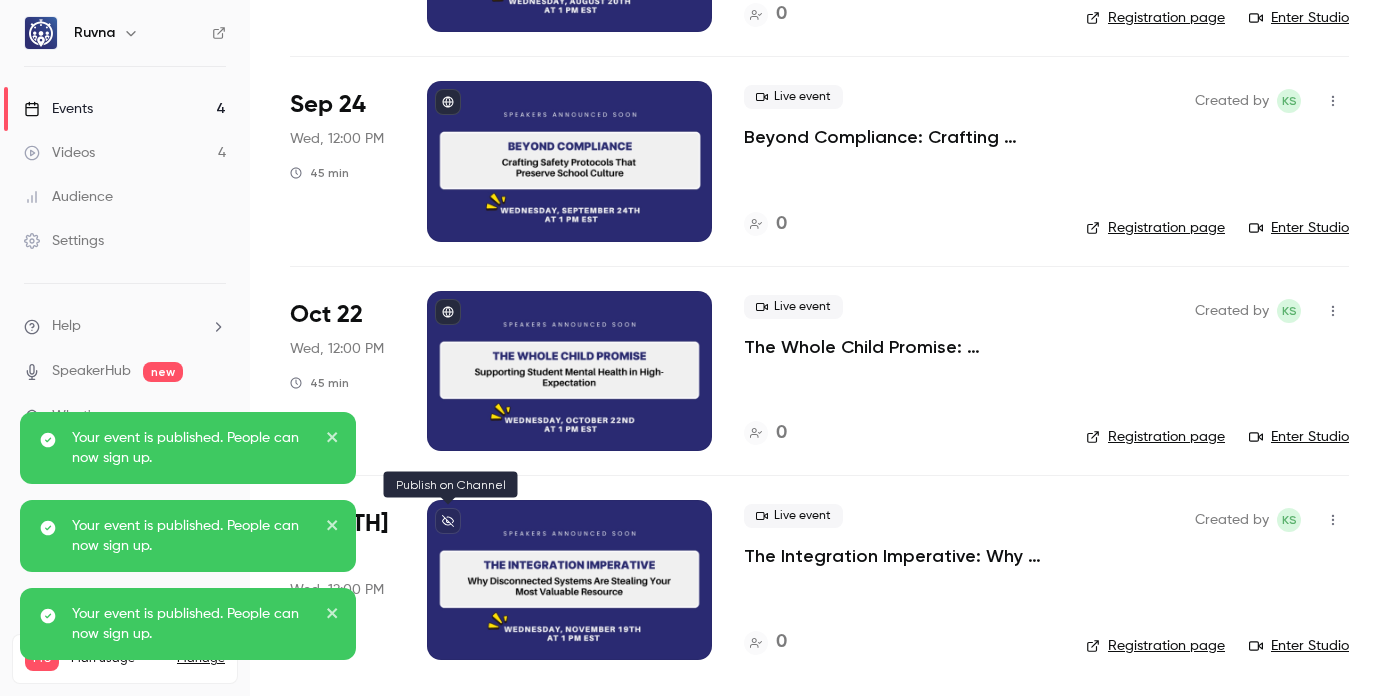 click 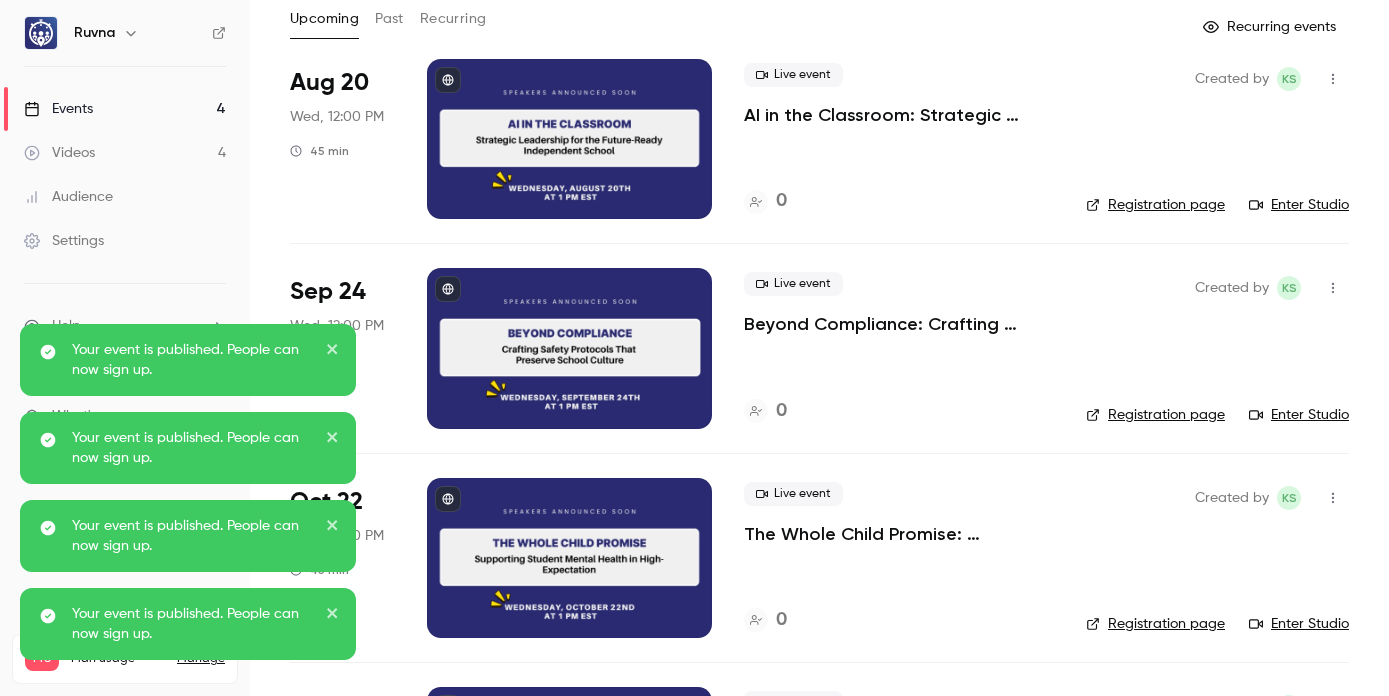 scroll, scrollTop: 0, scrollLeft: 0, axis: both 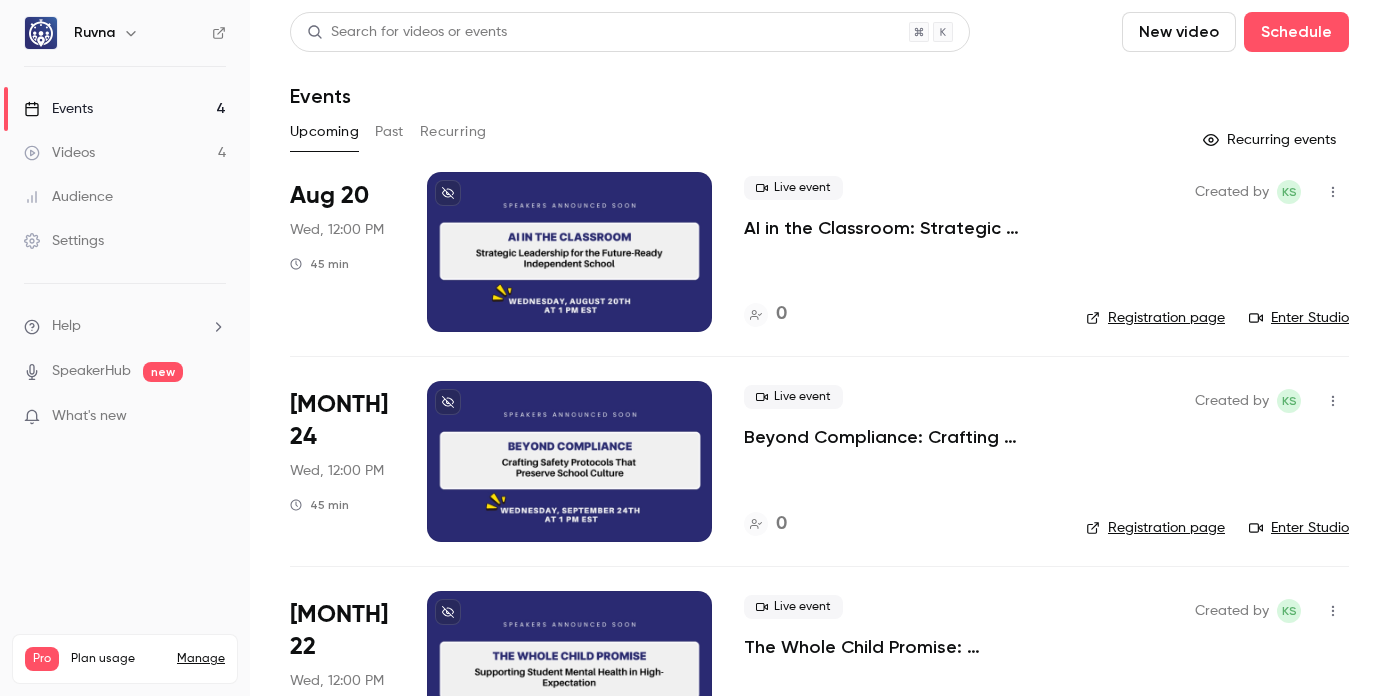 click on "AI in the Classroom: Strategic Leadership for the Future-Ready Independent School" at bounding box center (899, 228) 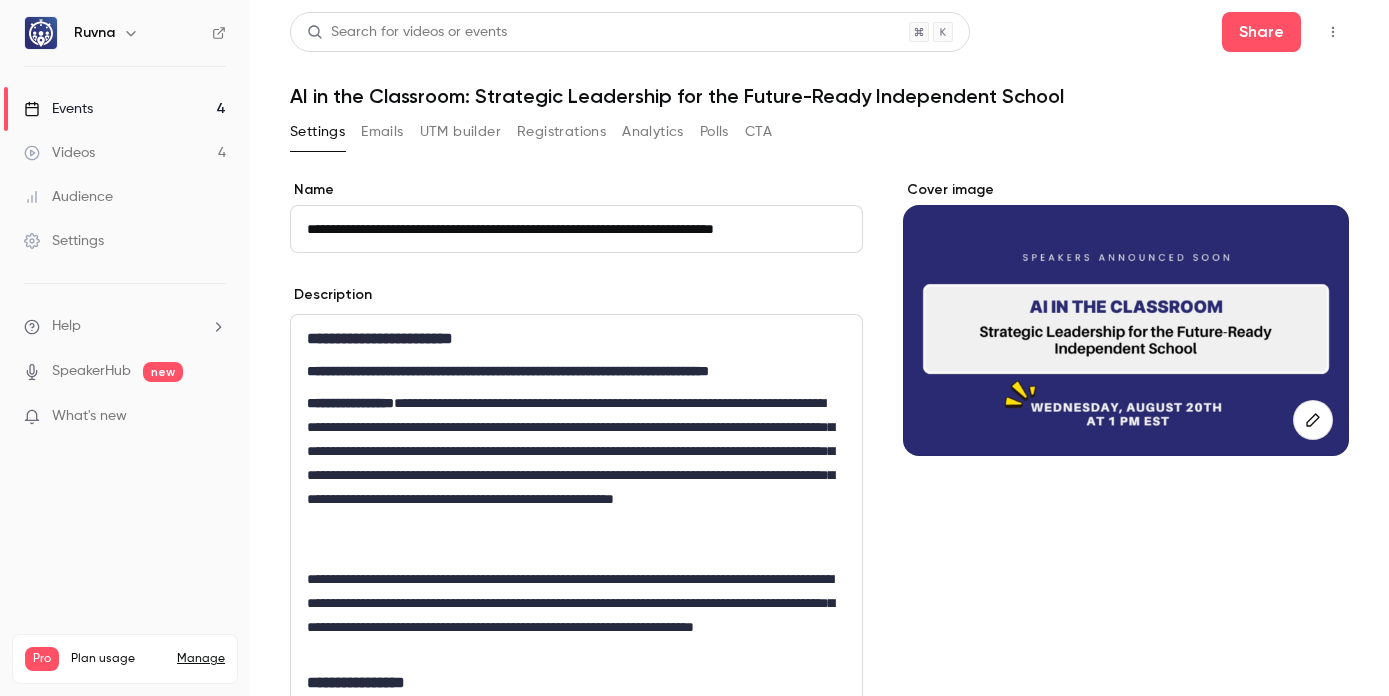 scroll, scrollTop: 0, scrollLeft: 4, axis: horizontal 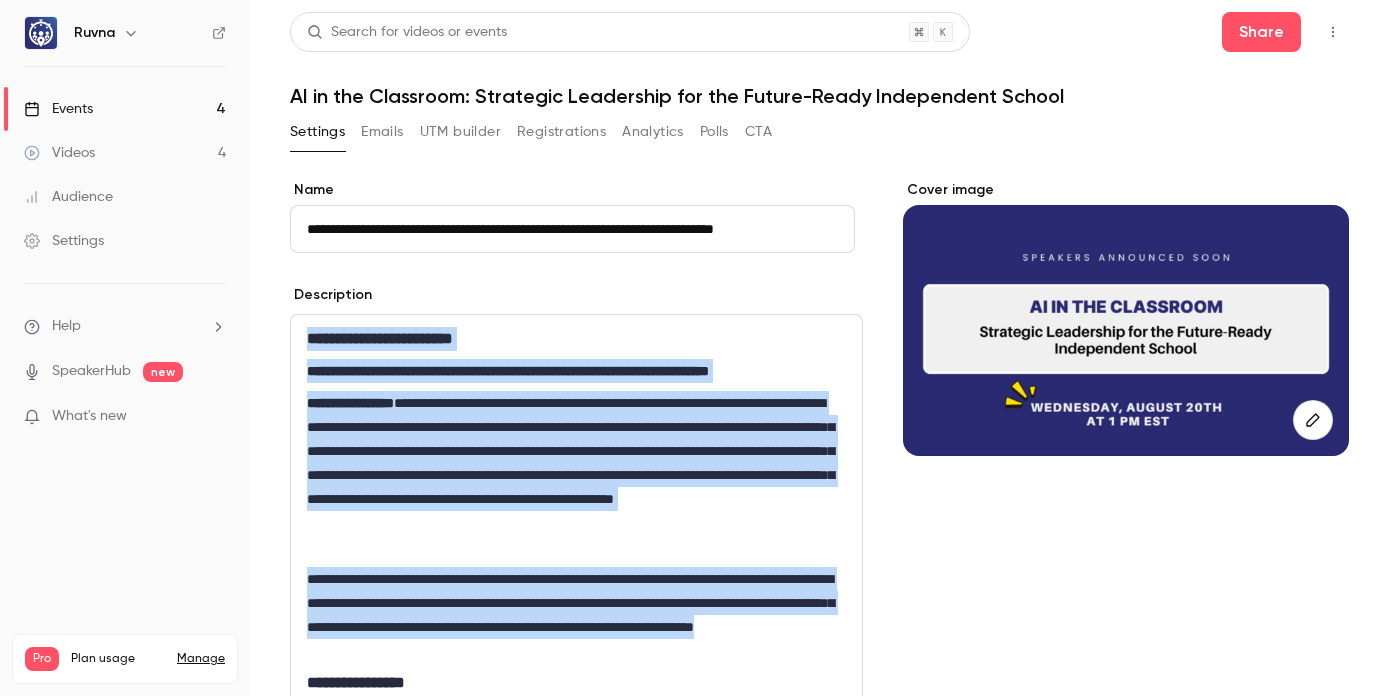 drag, startPoint x: 641, startPoint y: 652, endPoint x: 306, endPoint y: 339, distance: 458.46918 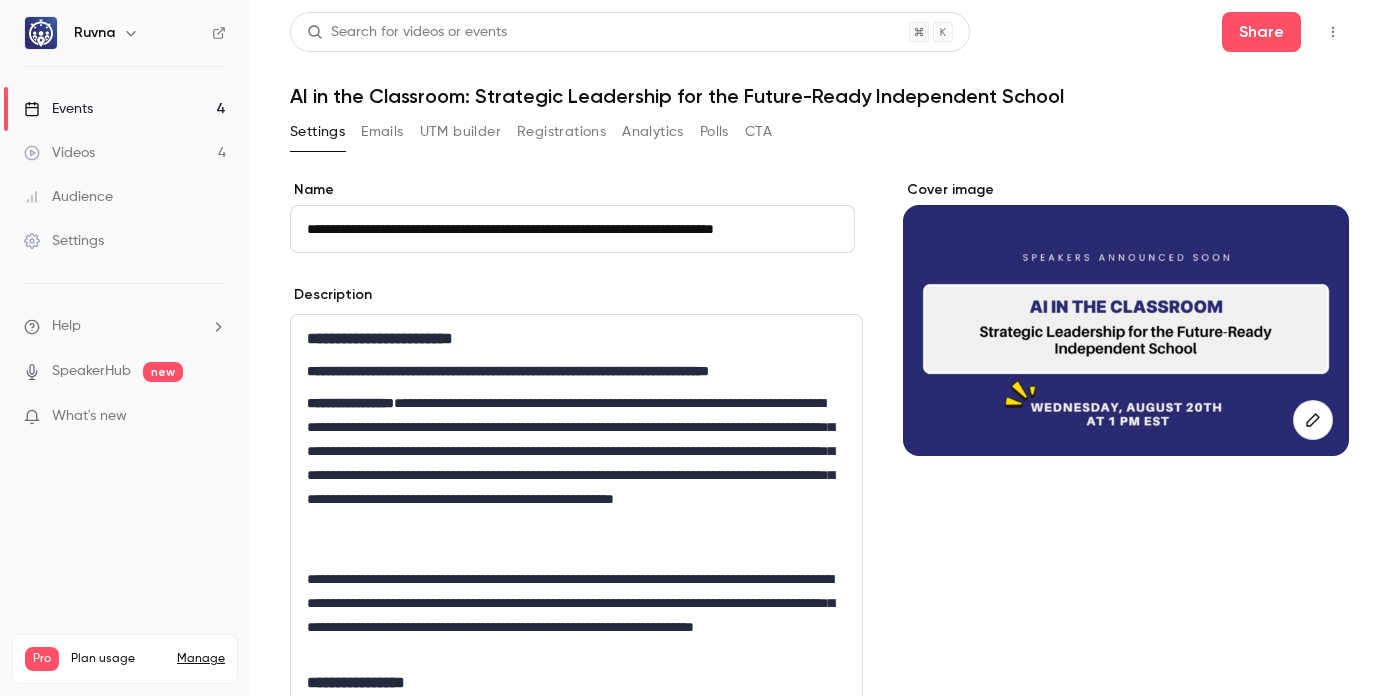 click on "Cover image" at bounding box center [1126, 1021] 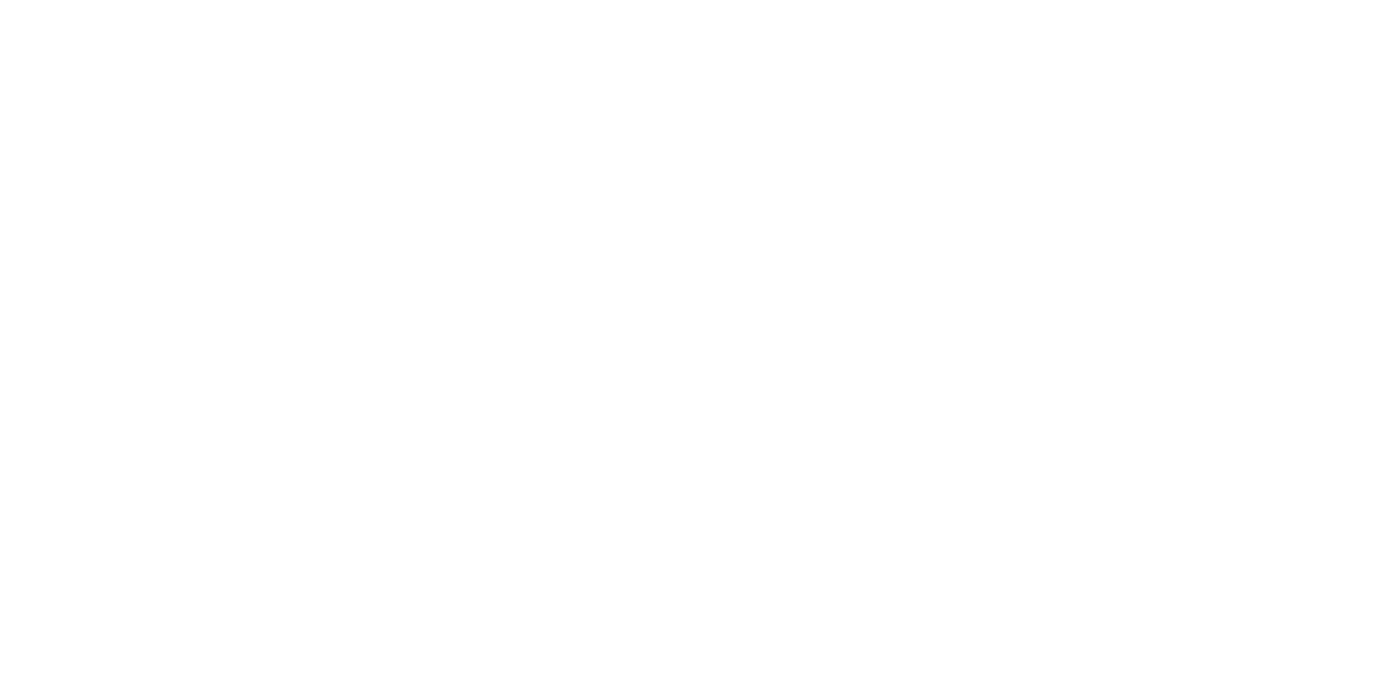 scroll, scrollTop: 0, scrollLeft: 0, axis: both 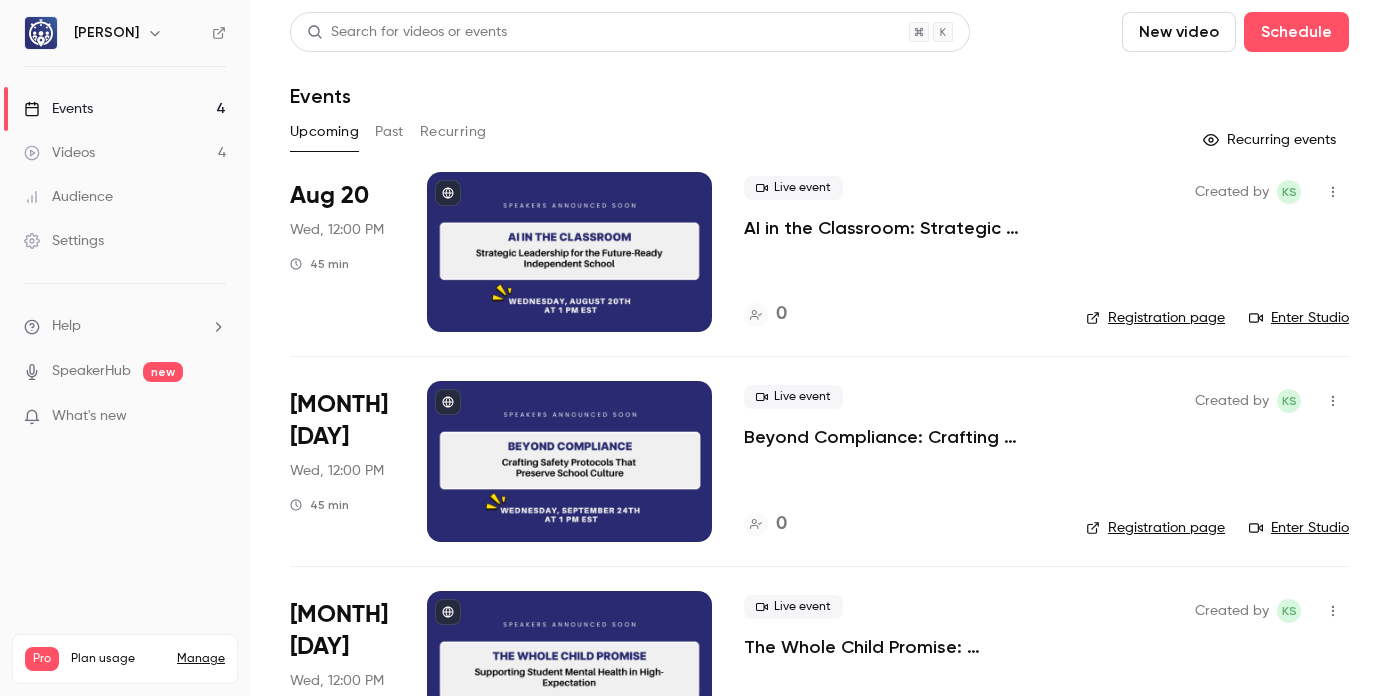 click on "AI in the Classroom: Strategic Leadership for the Future-Ready Independent School" at bounding box center (899, 228) 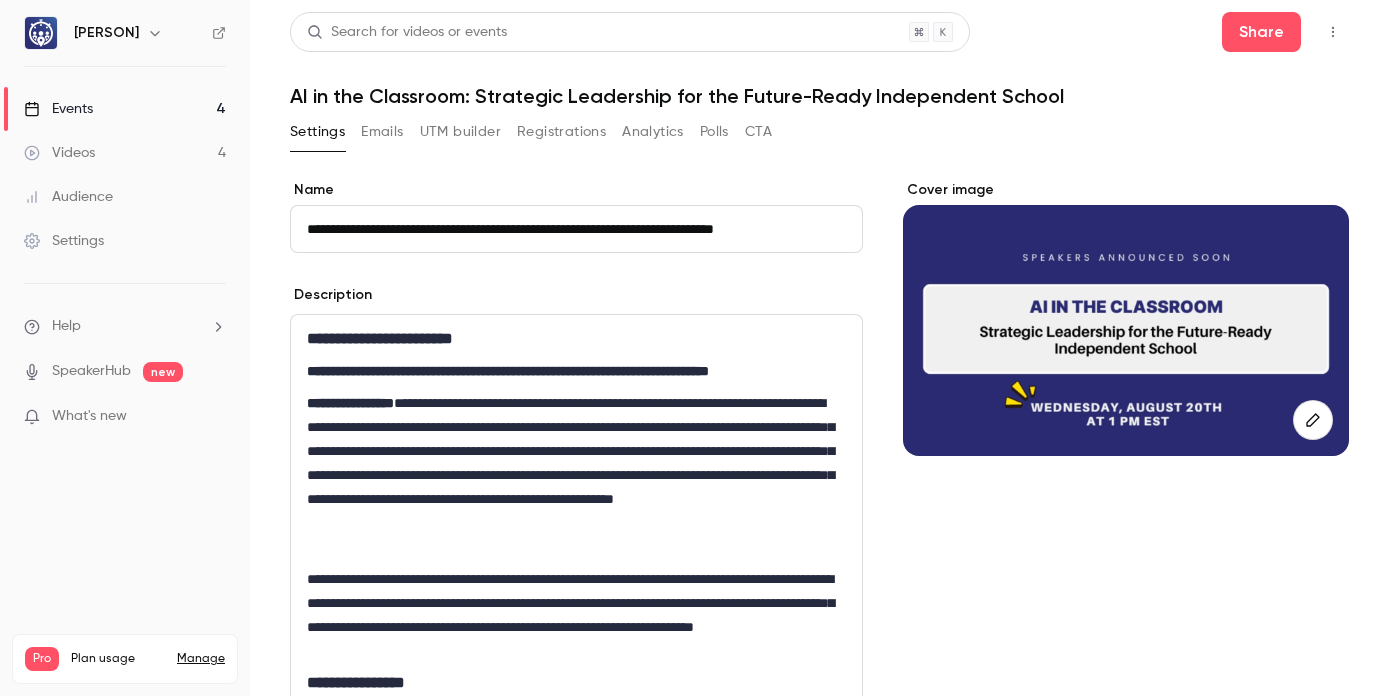 scroll, scrollTop: 0, scrollLeft: 4, axis: horizontal 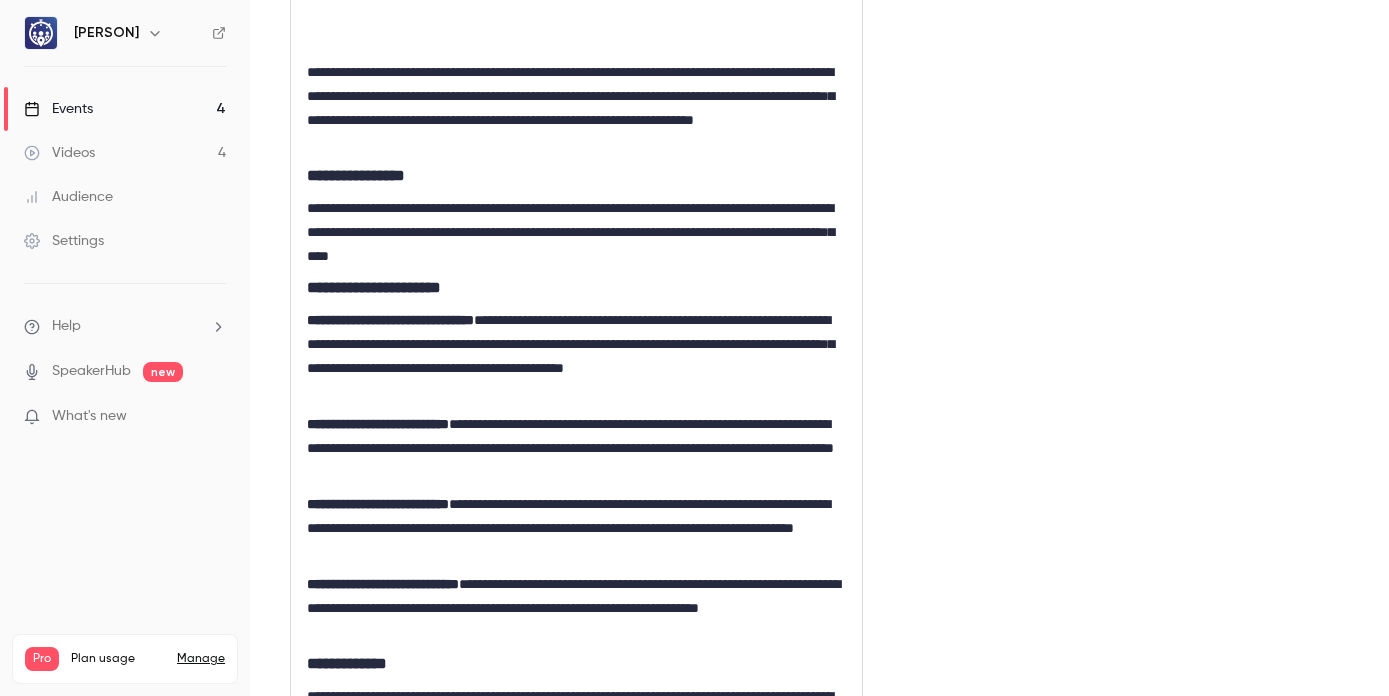 click on "**********" at bounding box center (576, 316) 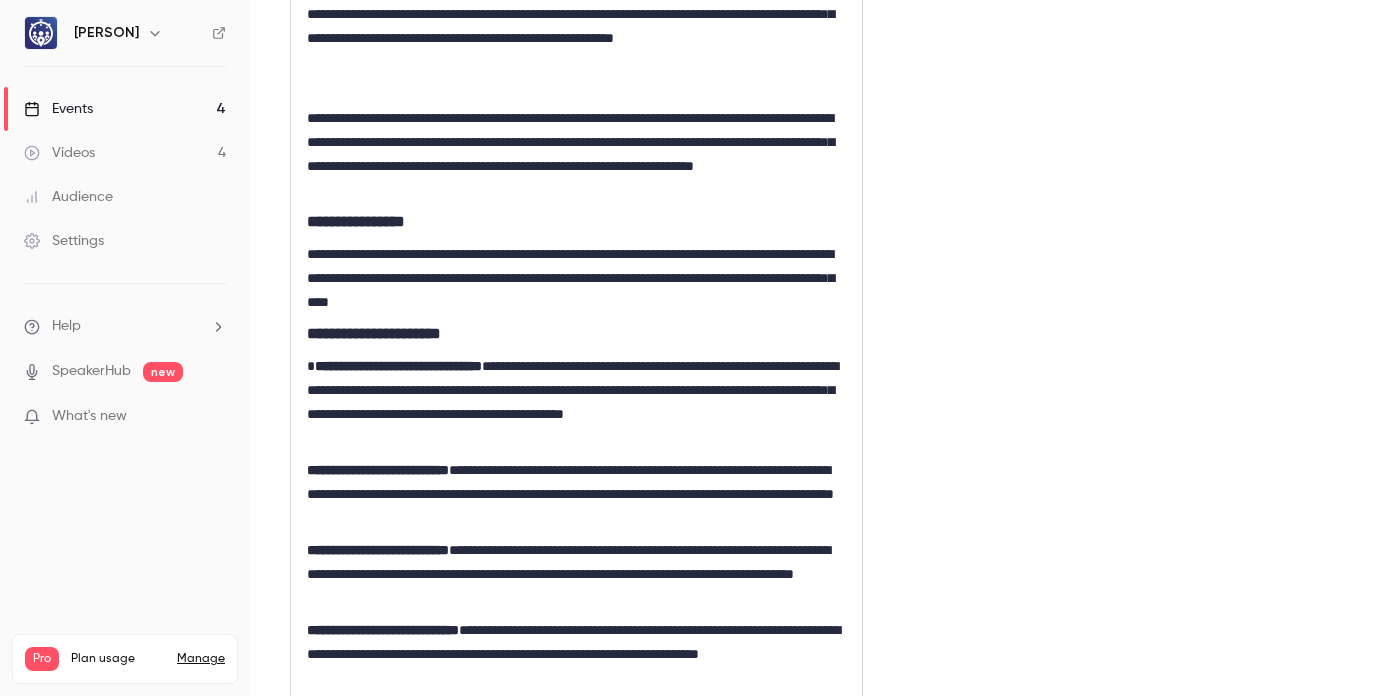 scroll, scrollTop: 506, scrollLeft: 0, axis: vertical 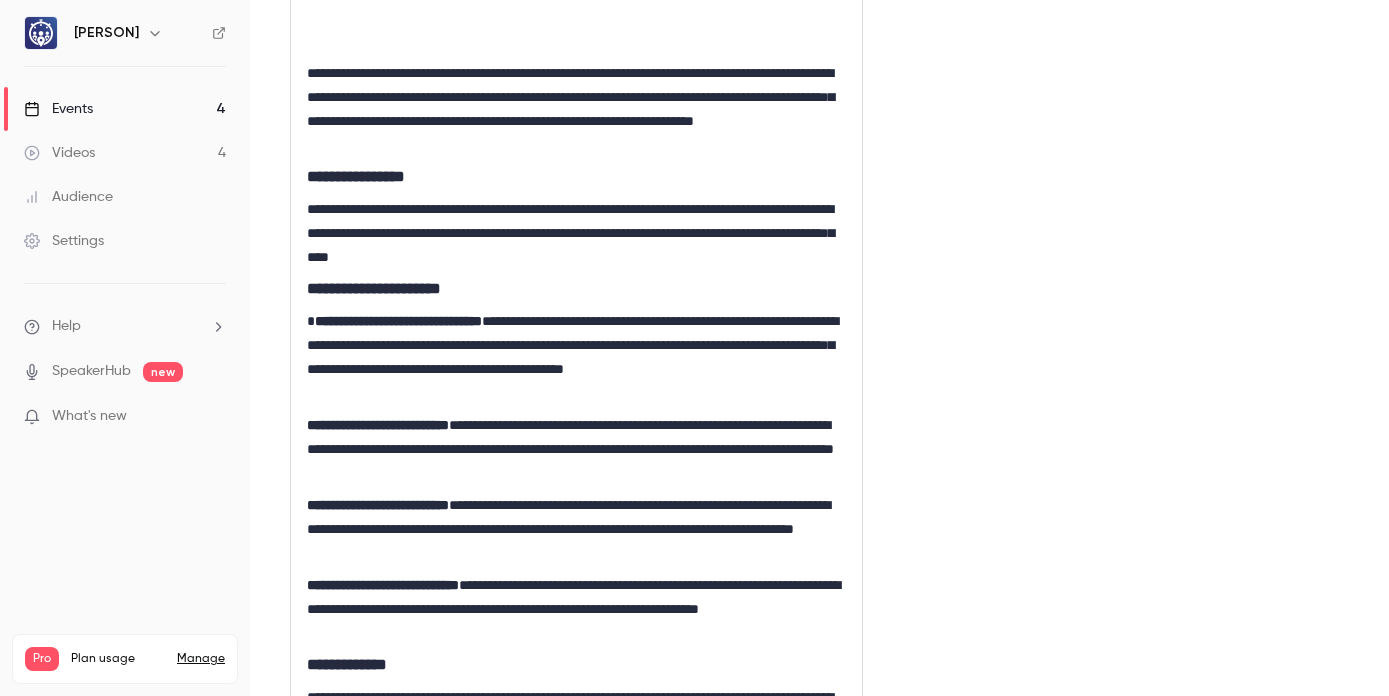type 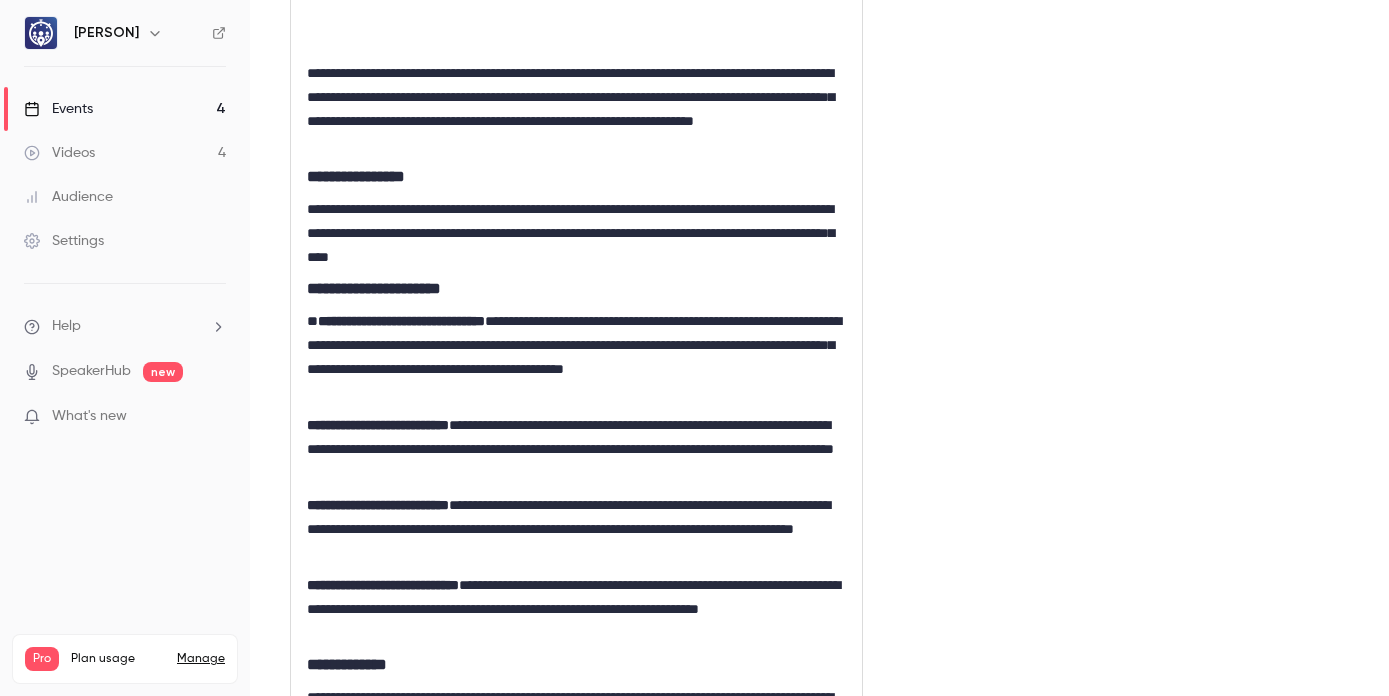 click on "**********" at bounding box center (576, 317) 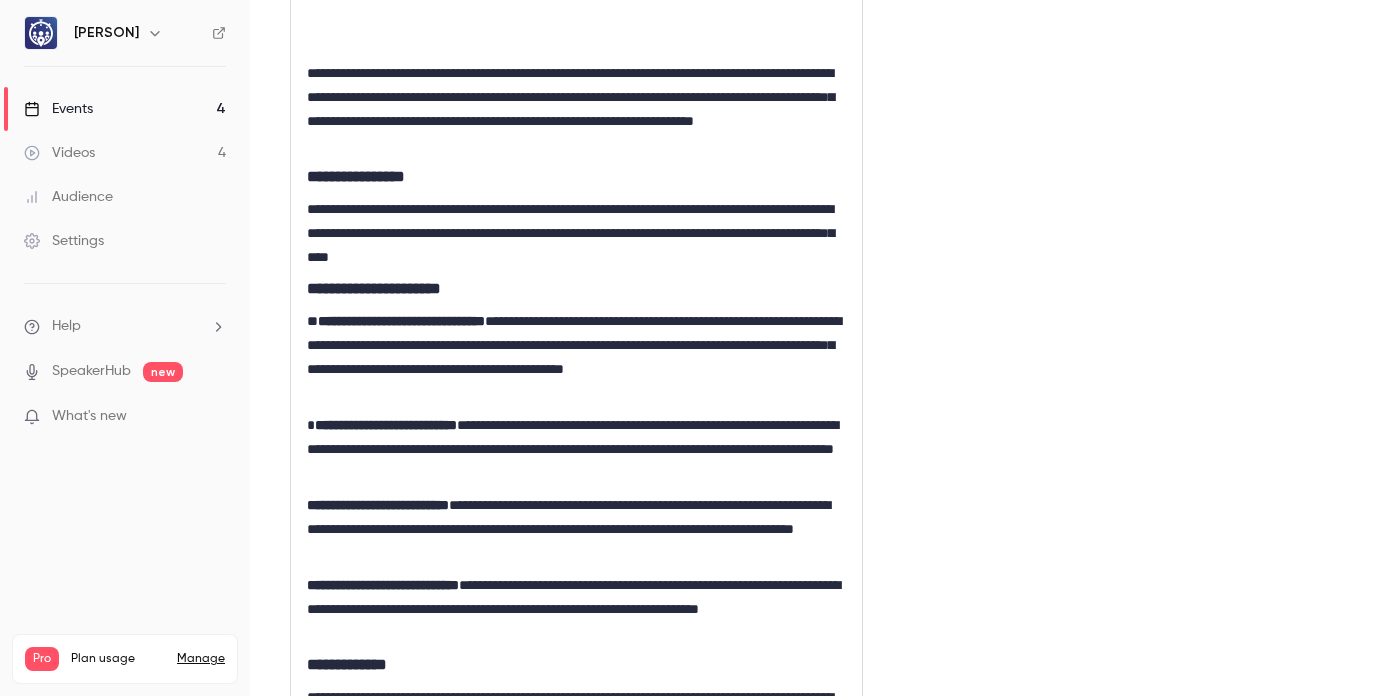 scroll, scrollTop: 0, scrollLeft: 0, axis: both 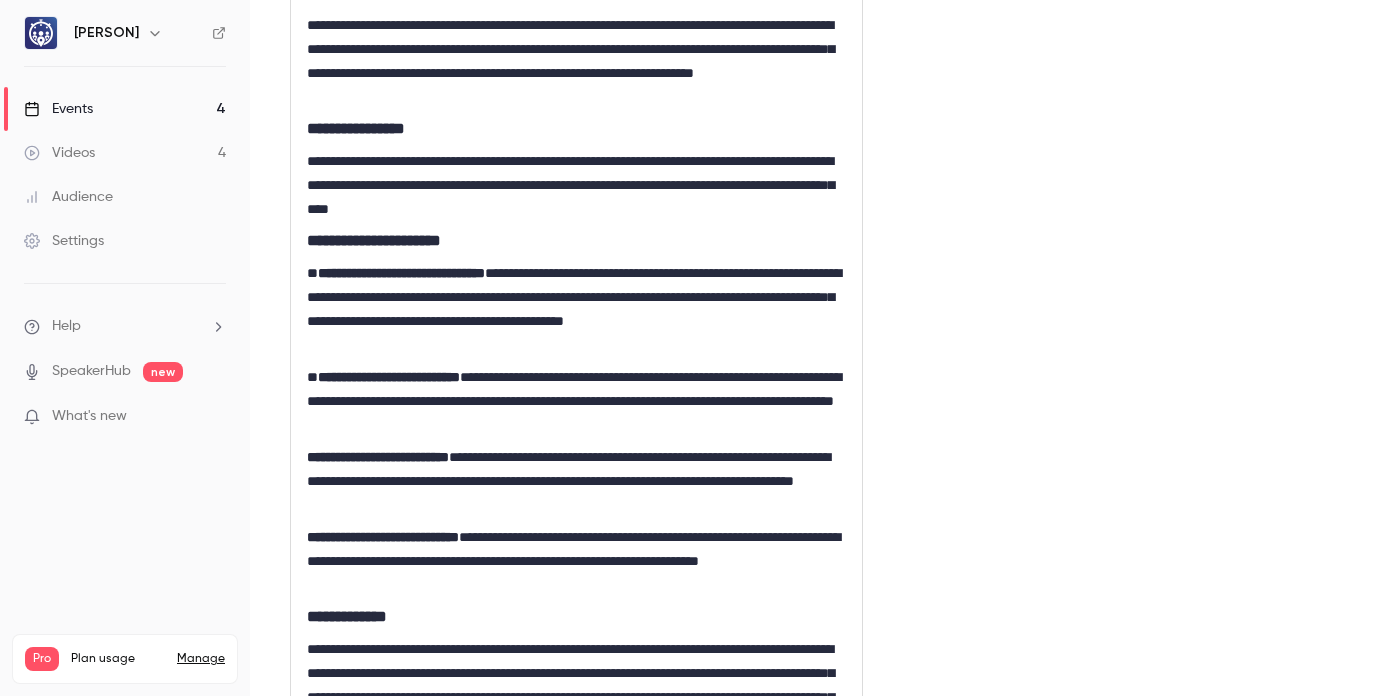 click on "**********" at bounding box center (576, 269) 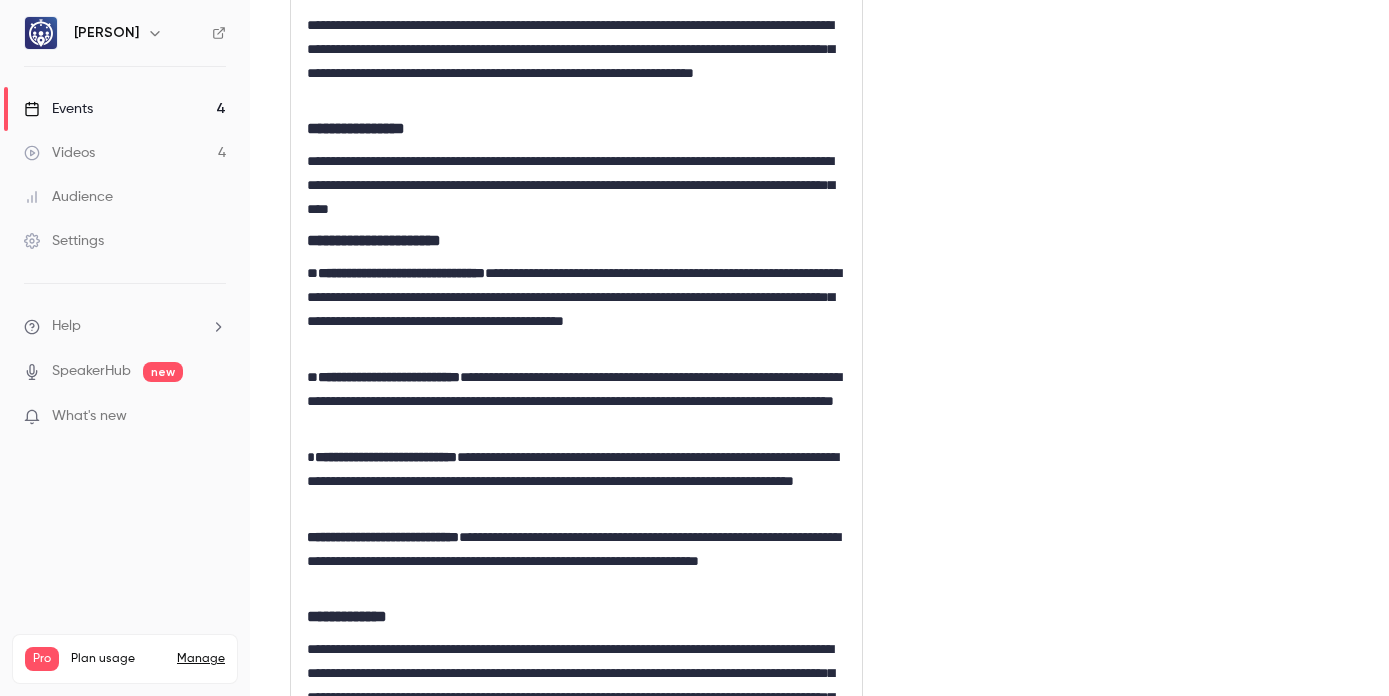 scroll, scrollTop: 0, scrollLeft: 0, axis: both 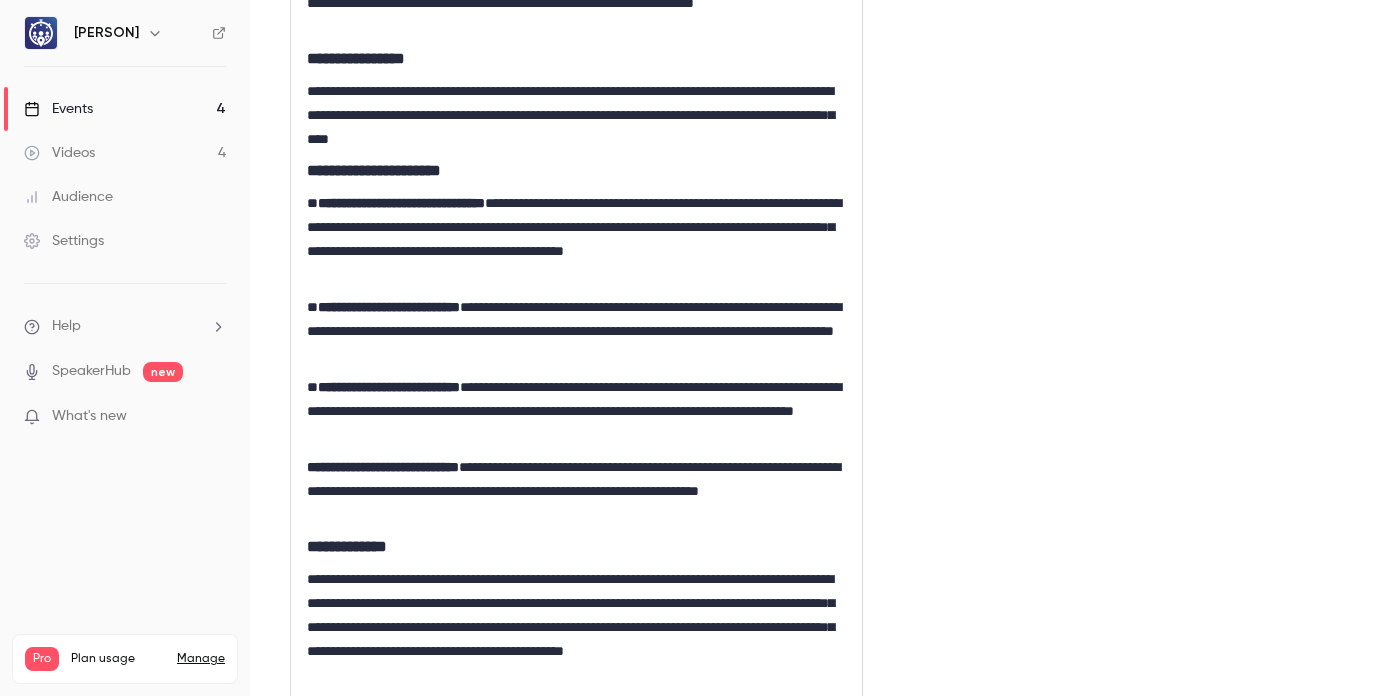 click on "**********" at bounding box center (383, 467) 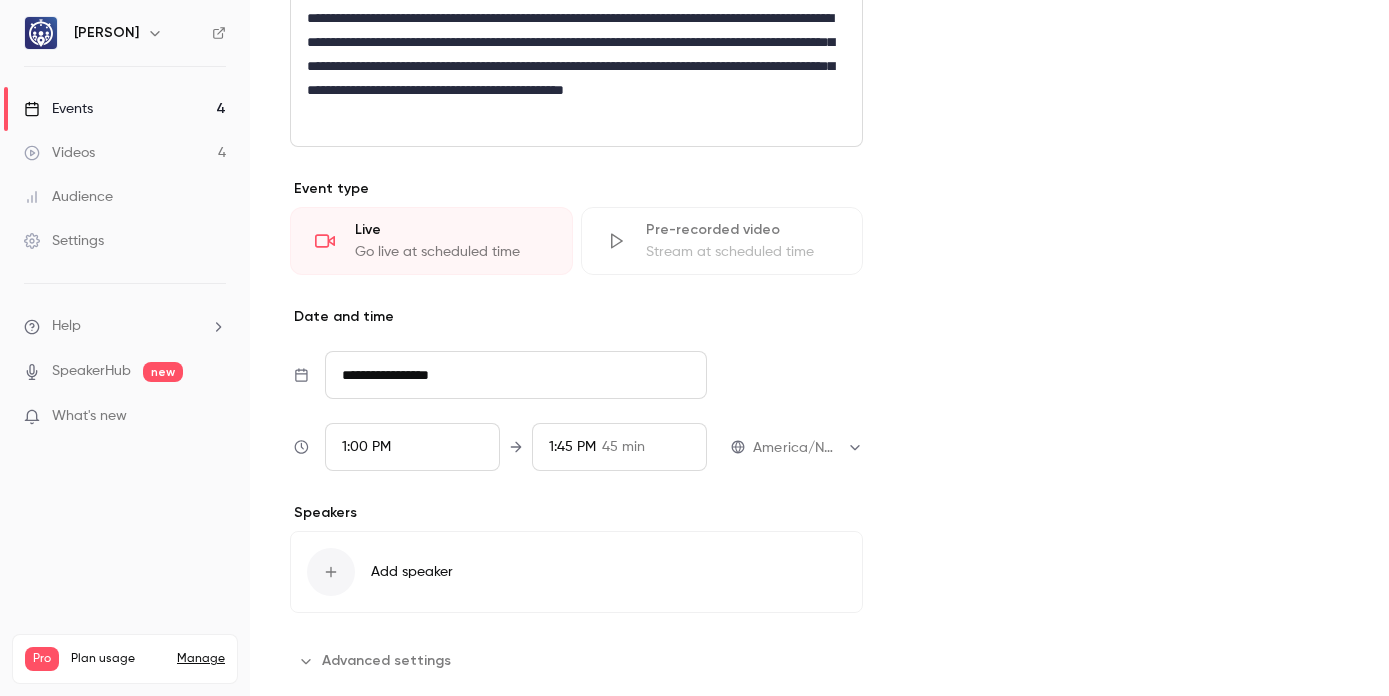scroll, scrollTop: 1270, scrollLeft: 0, axis: vertical 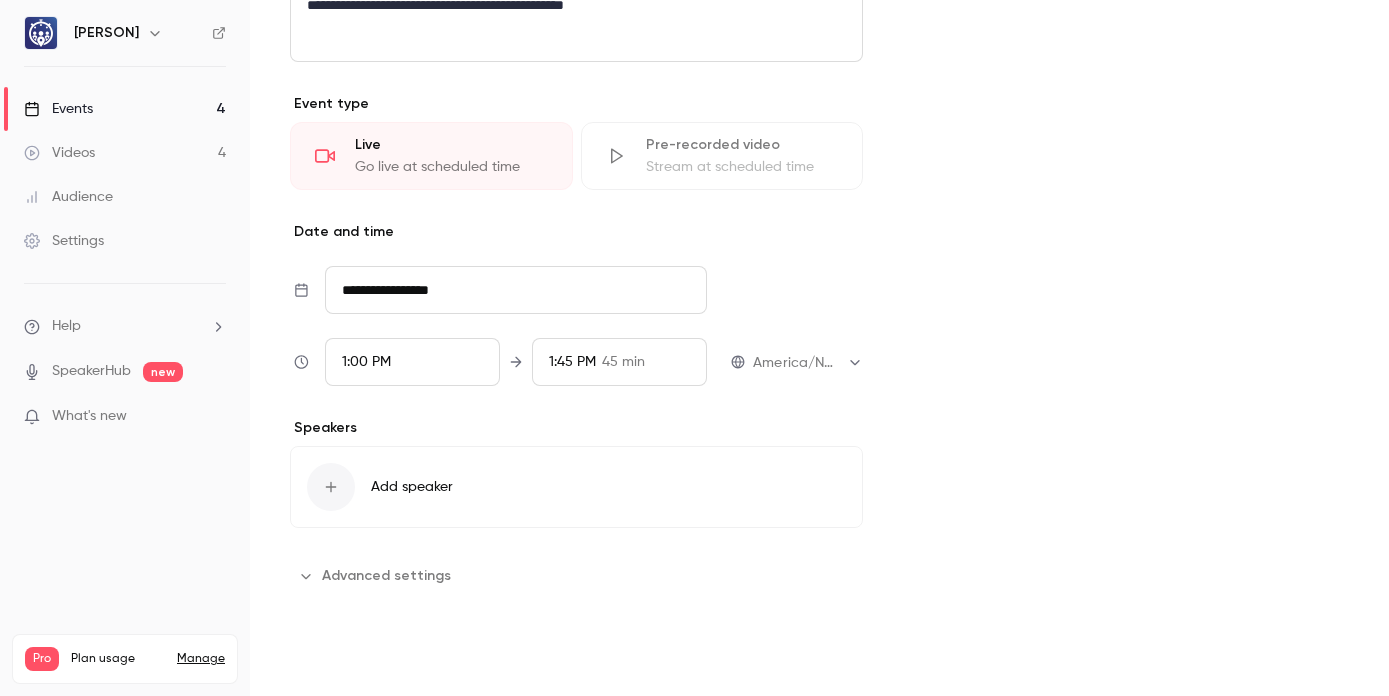 click on "Save" at bounding box center [326, 660] 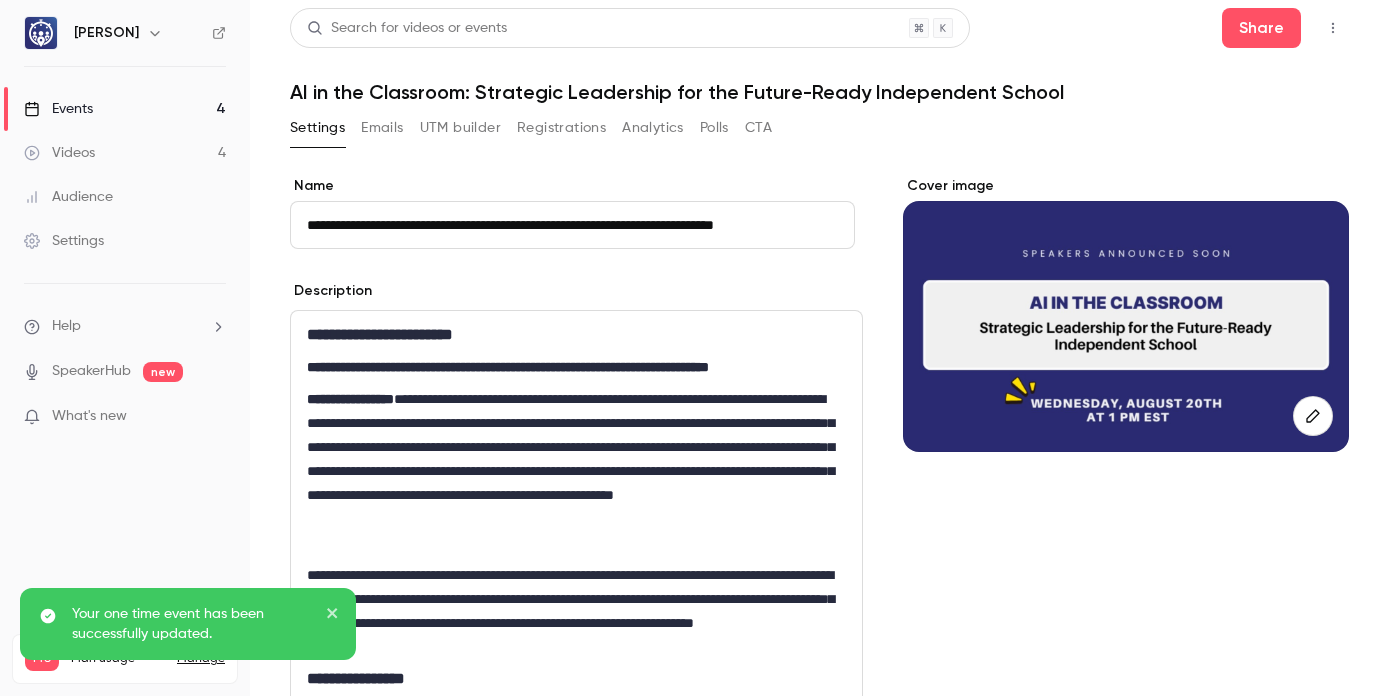 scroll, scrollTop: 0, scrollLeft: 0, axis: both 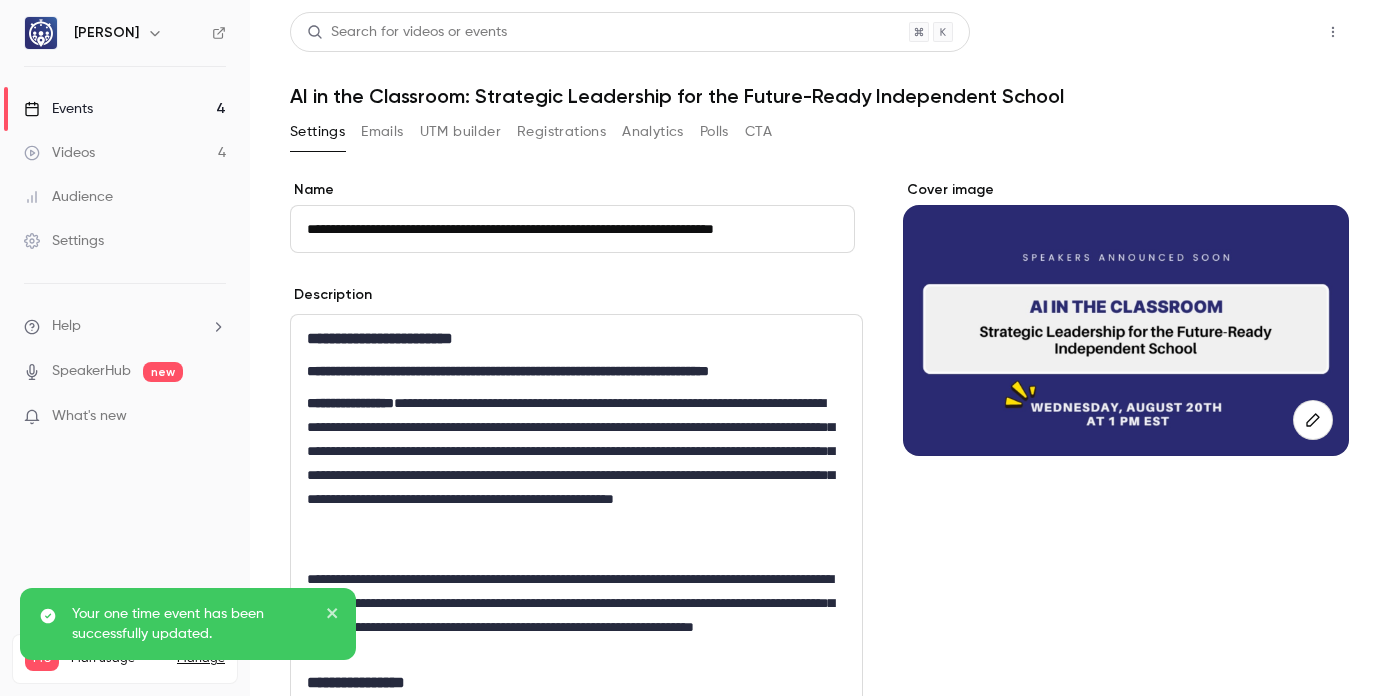 click on "Share" at bounding box center [1261, 32] 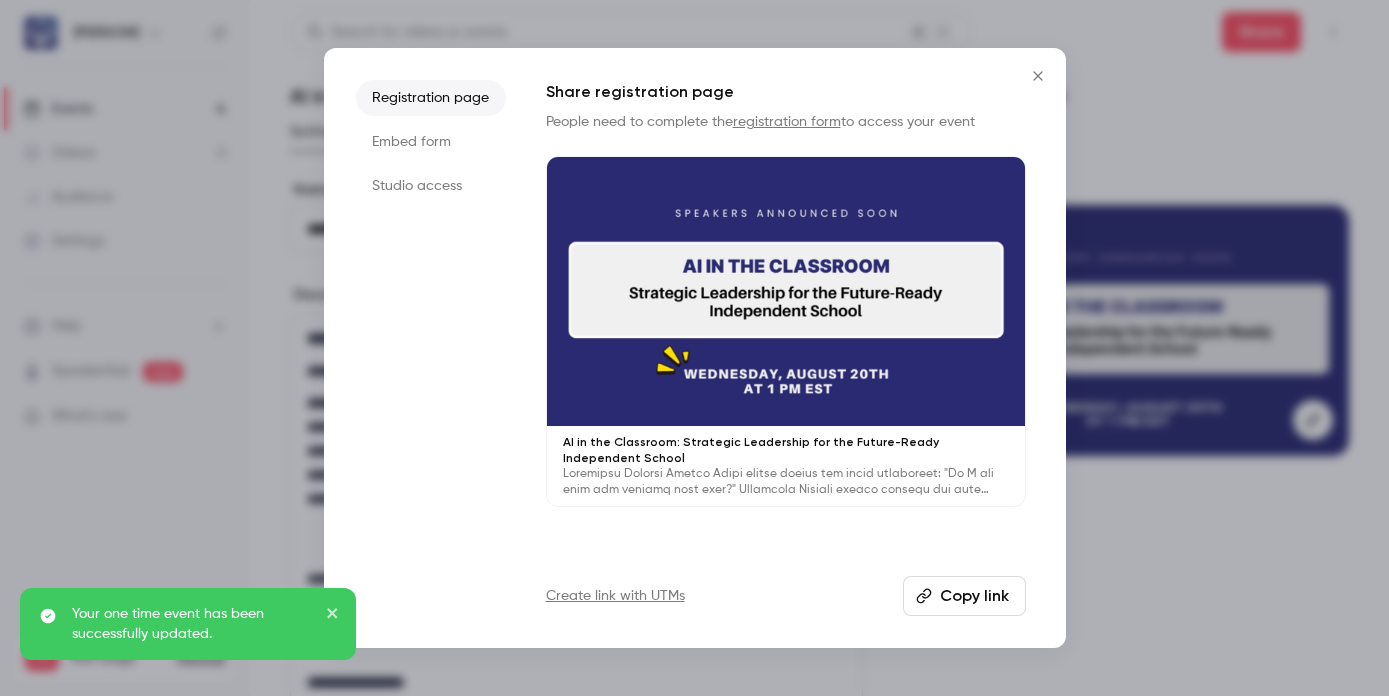 click on "Copy link" at bounding box center [964, 596] 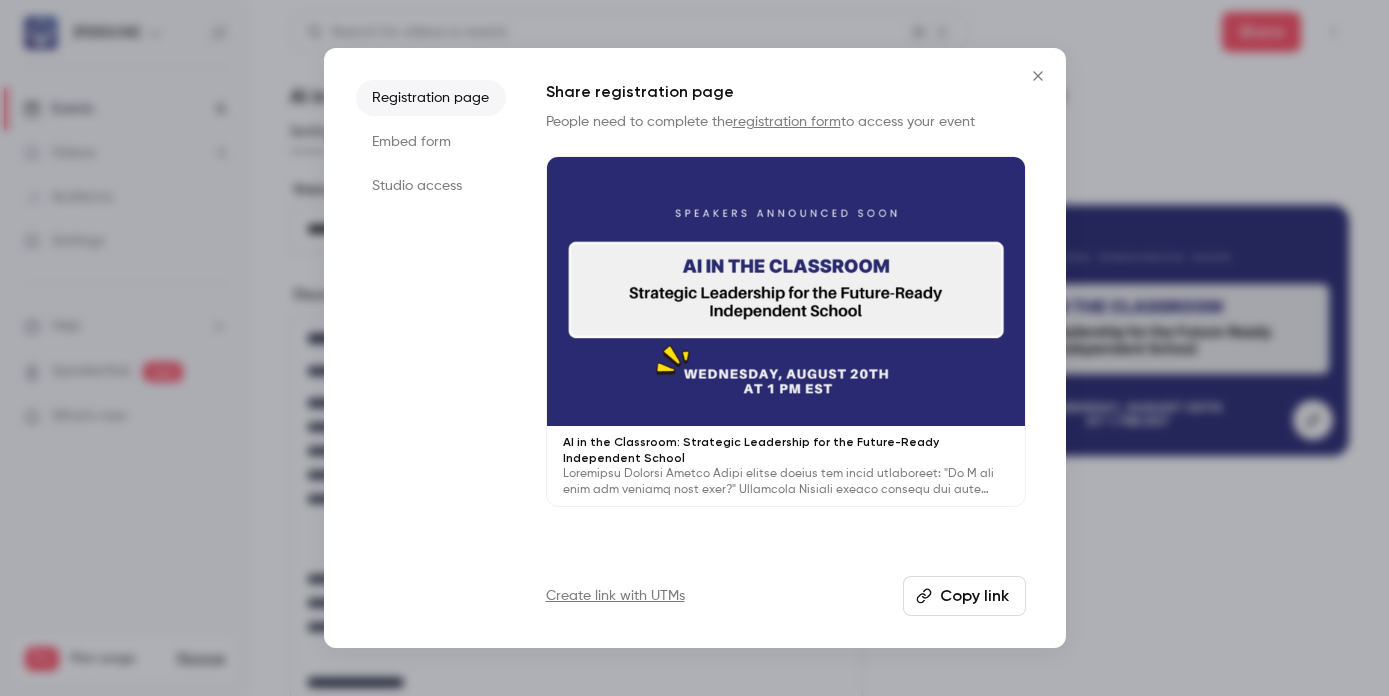 click 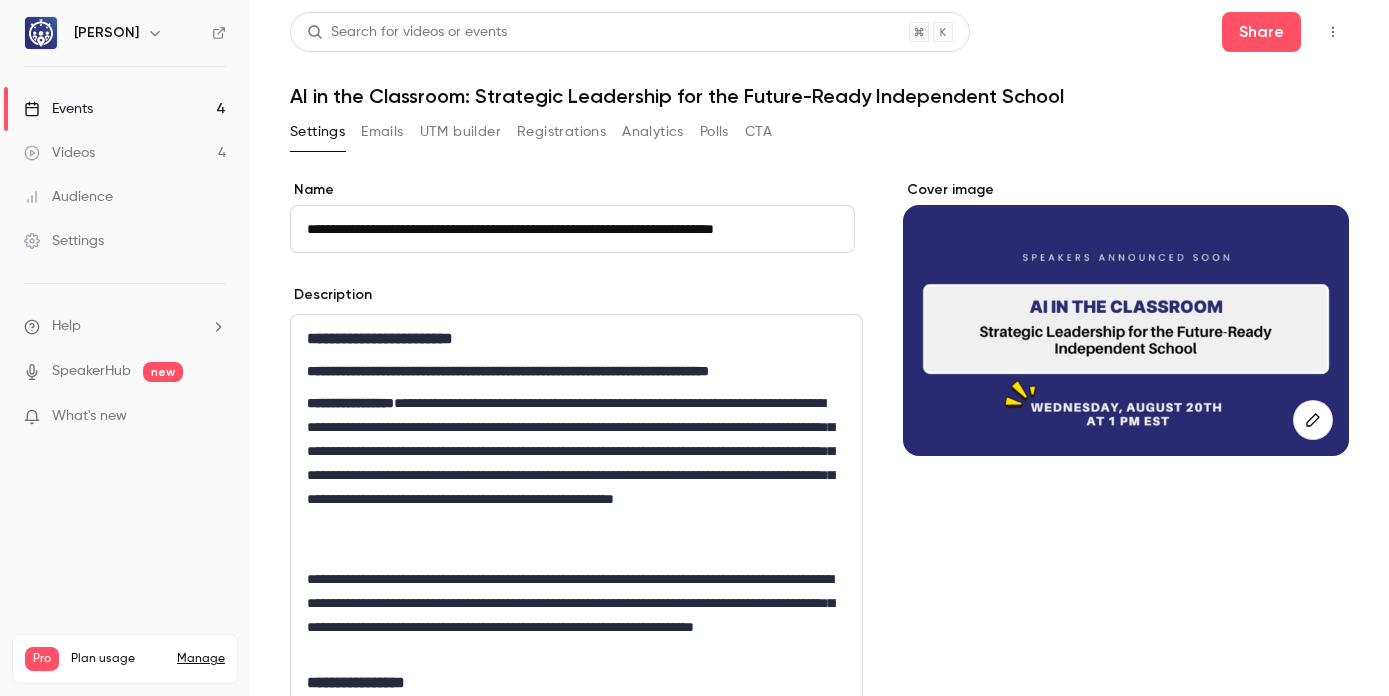 click on "Events 4" at bounding box center (125, 109) 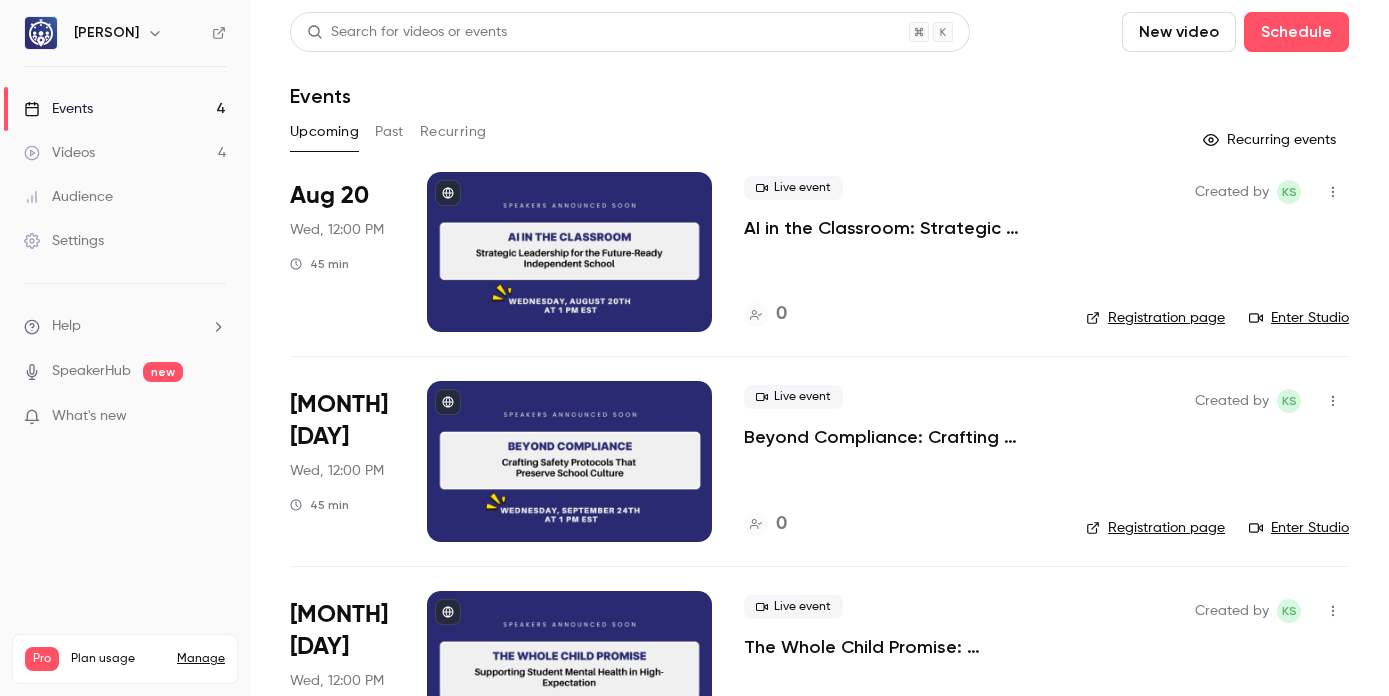 click on "Beyond Compliance: Crafting Safety Protocols That Preserve School Culture" at bounding box center [899, 437] 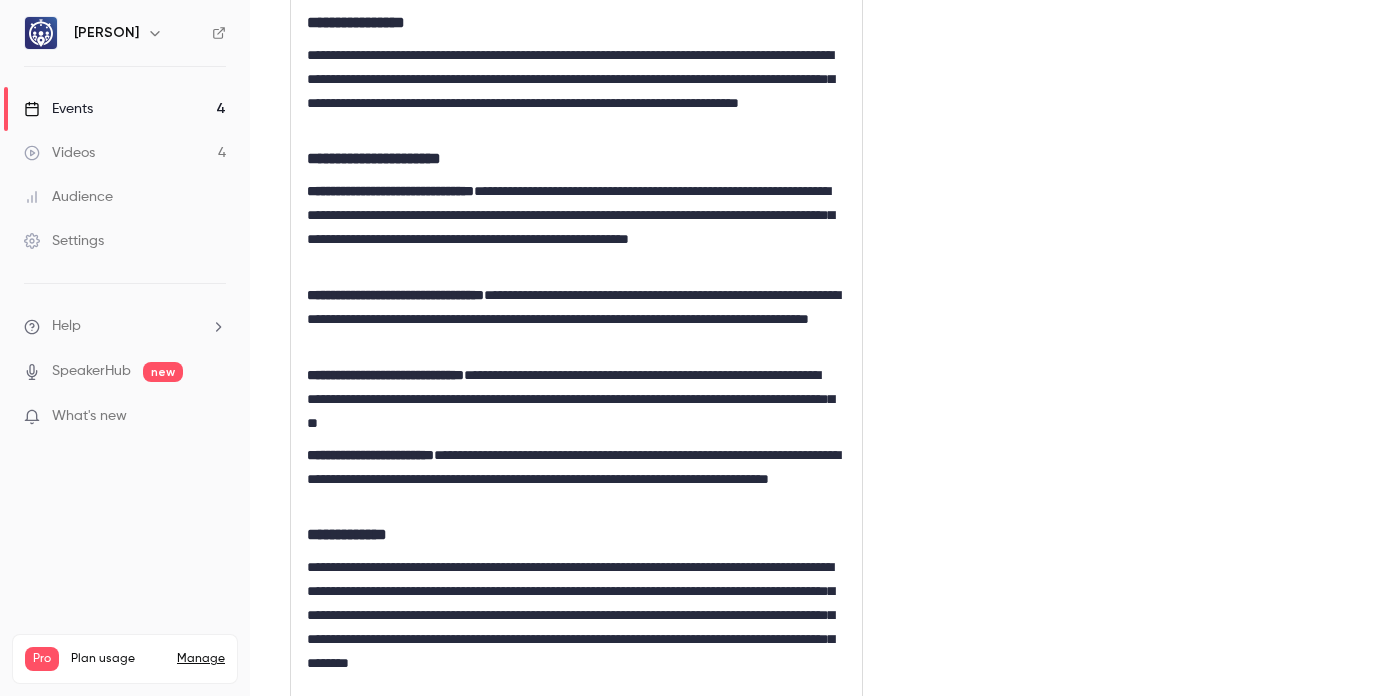 scroll, scrollTop: 660, scrollLeft: 0, axis: vertical 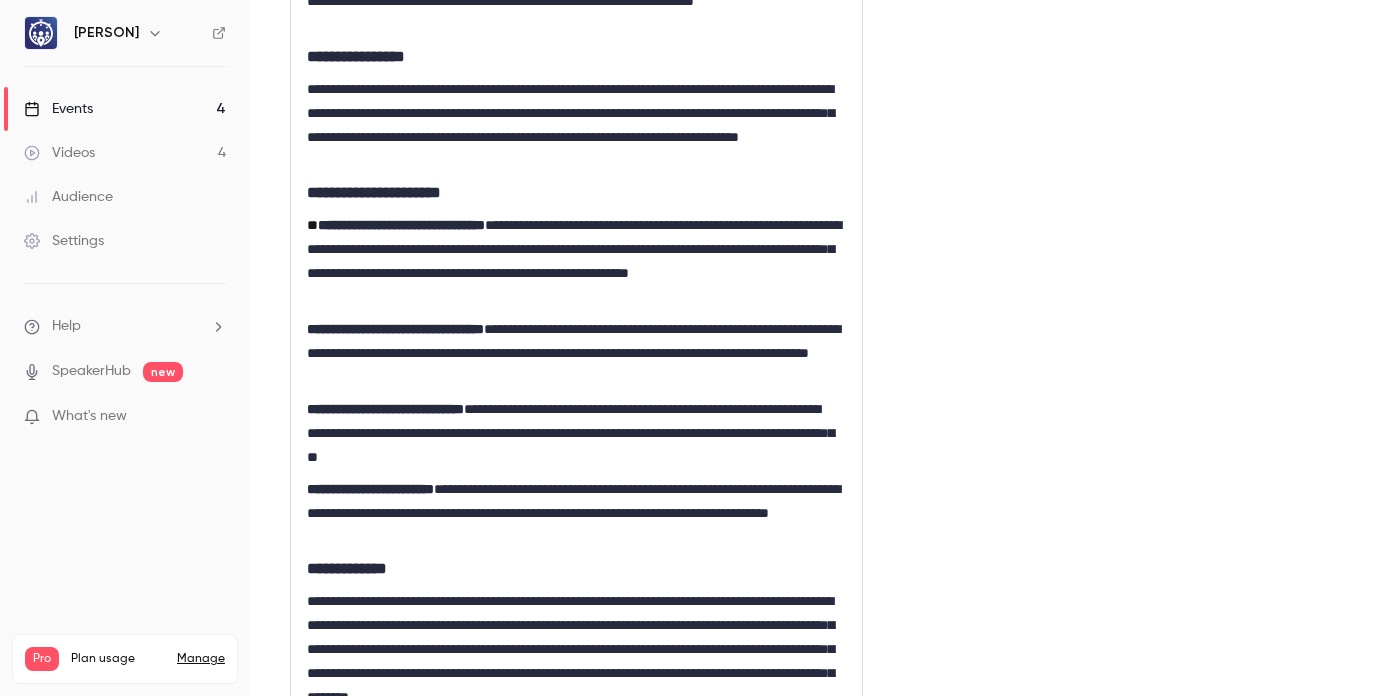 click on "**********" at bounding box center [576, 221] 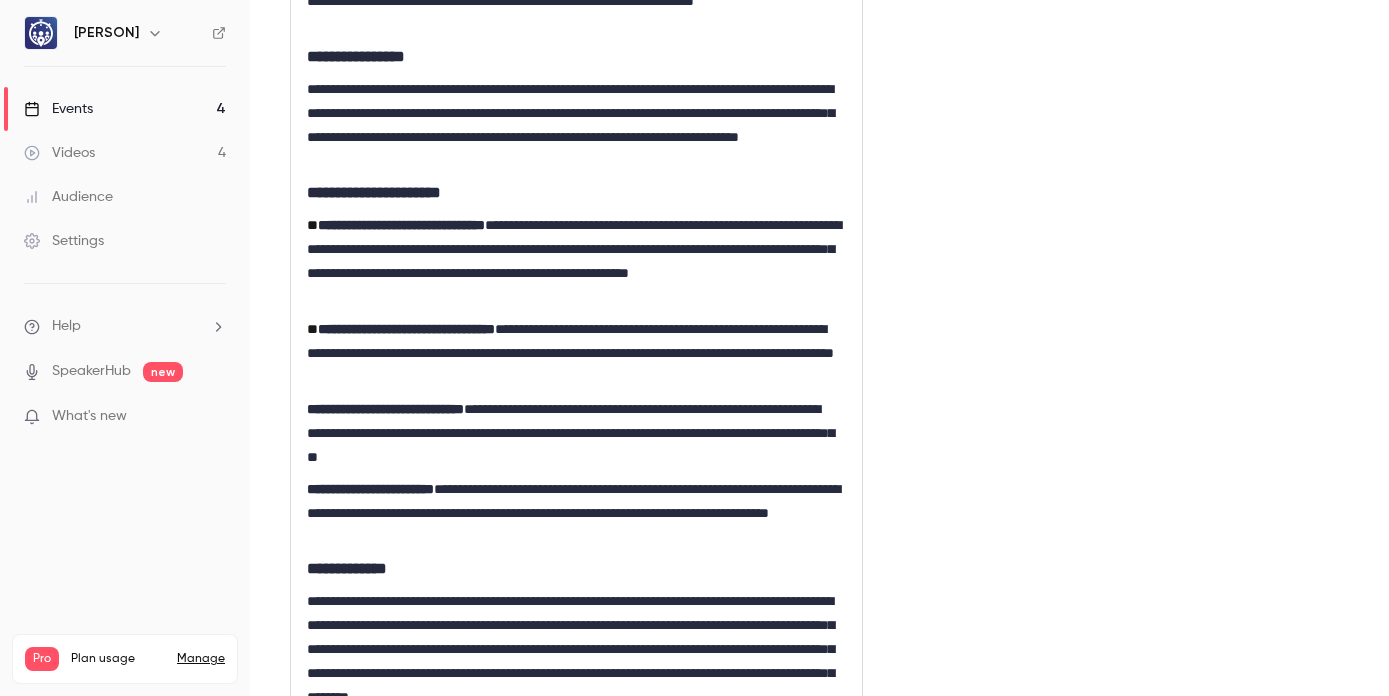 scroll, scrollTop: 0, scrollLeft: 0, axis: both 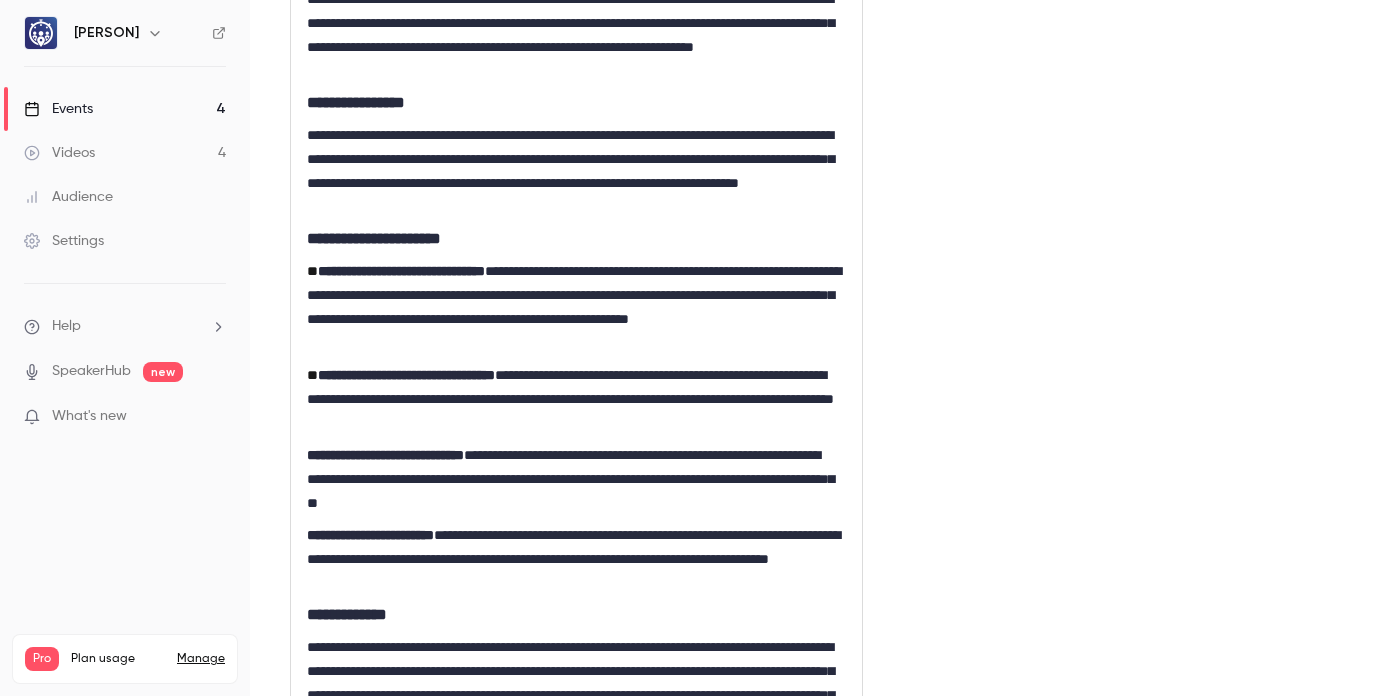 click on "**********" at bounding box center (385, 455) 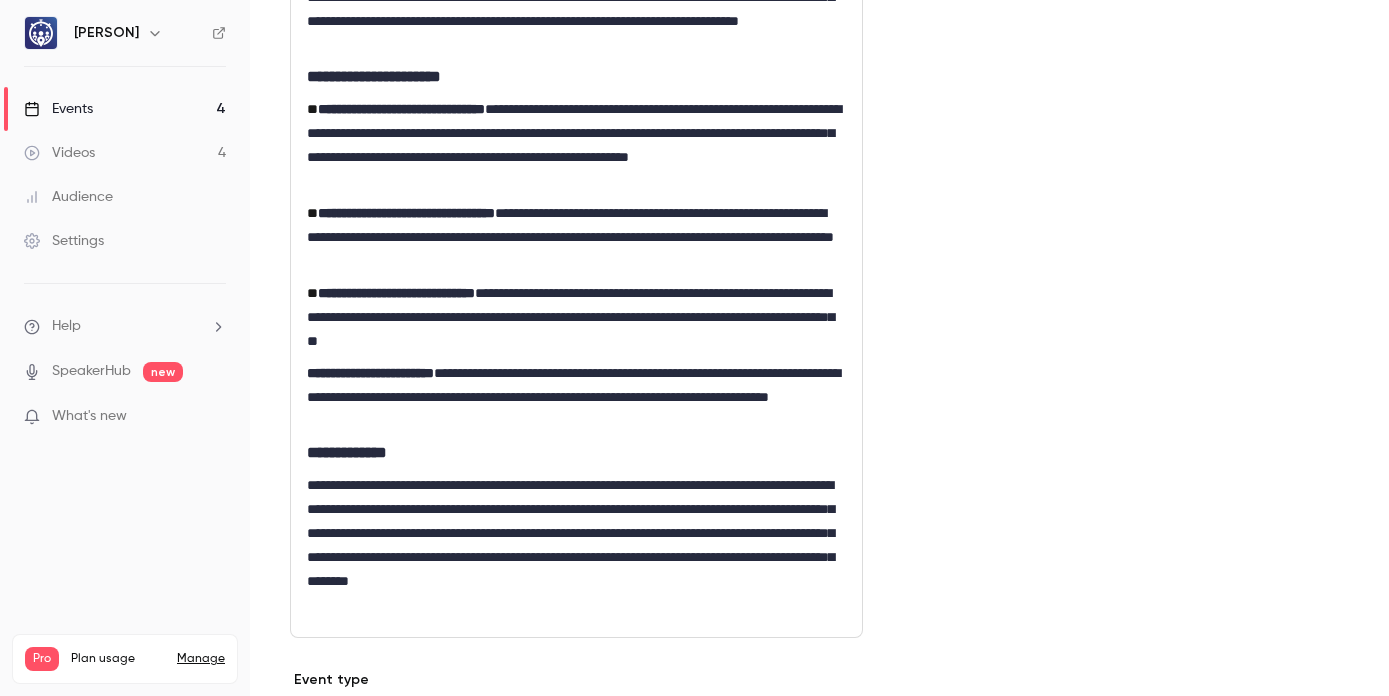 scroll, scrollTop: 743, scrollLeft: 0, axis: vertical 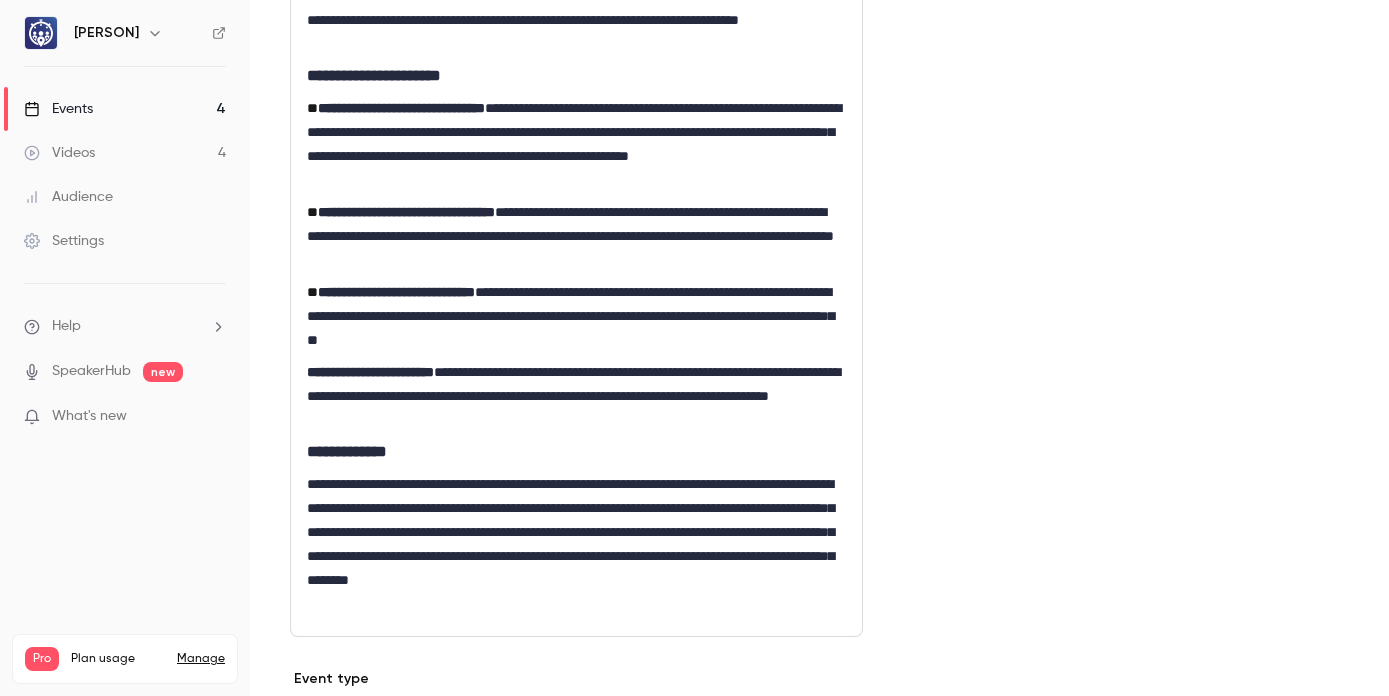click on "**********" at bounding box center (576, 104) 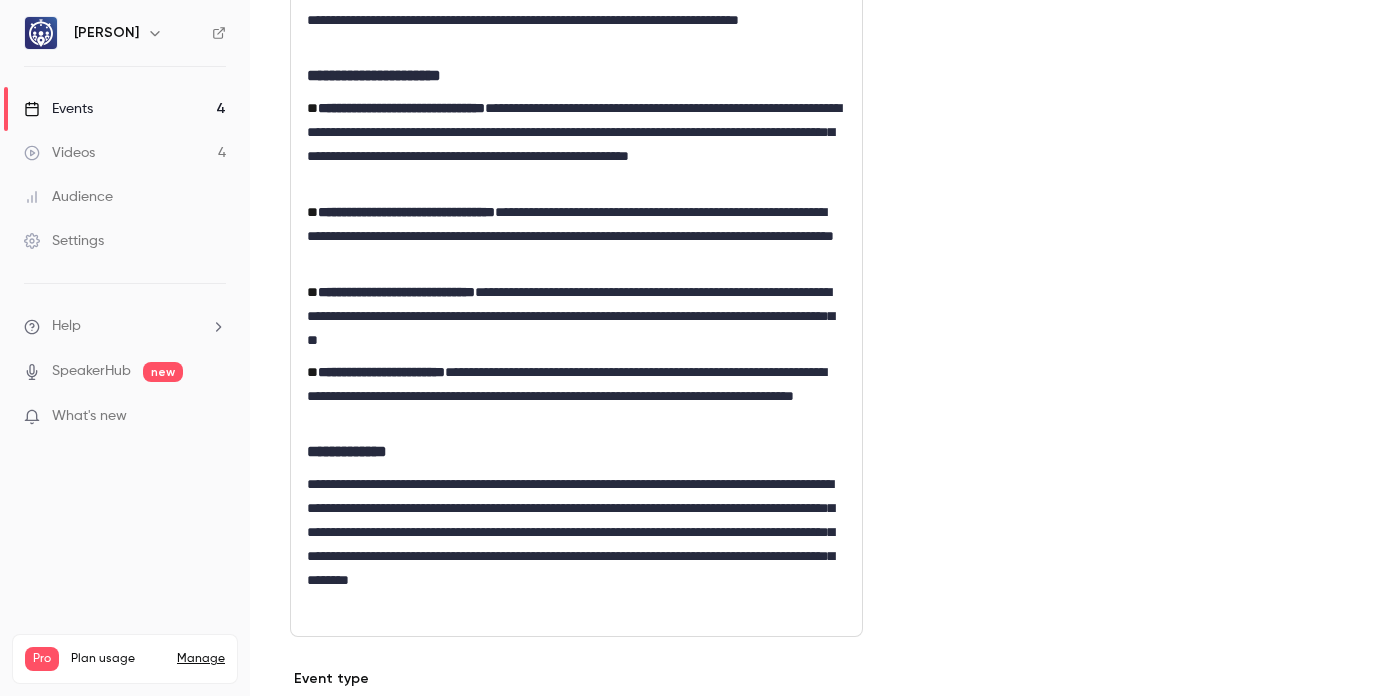scroll, scrollTop: 0, scrollLeft: 0, axis: both 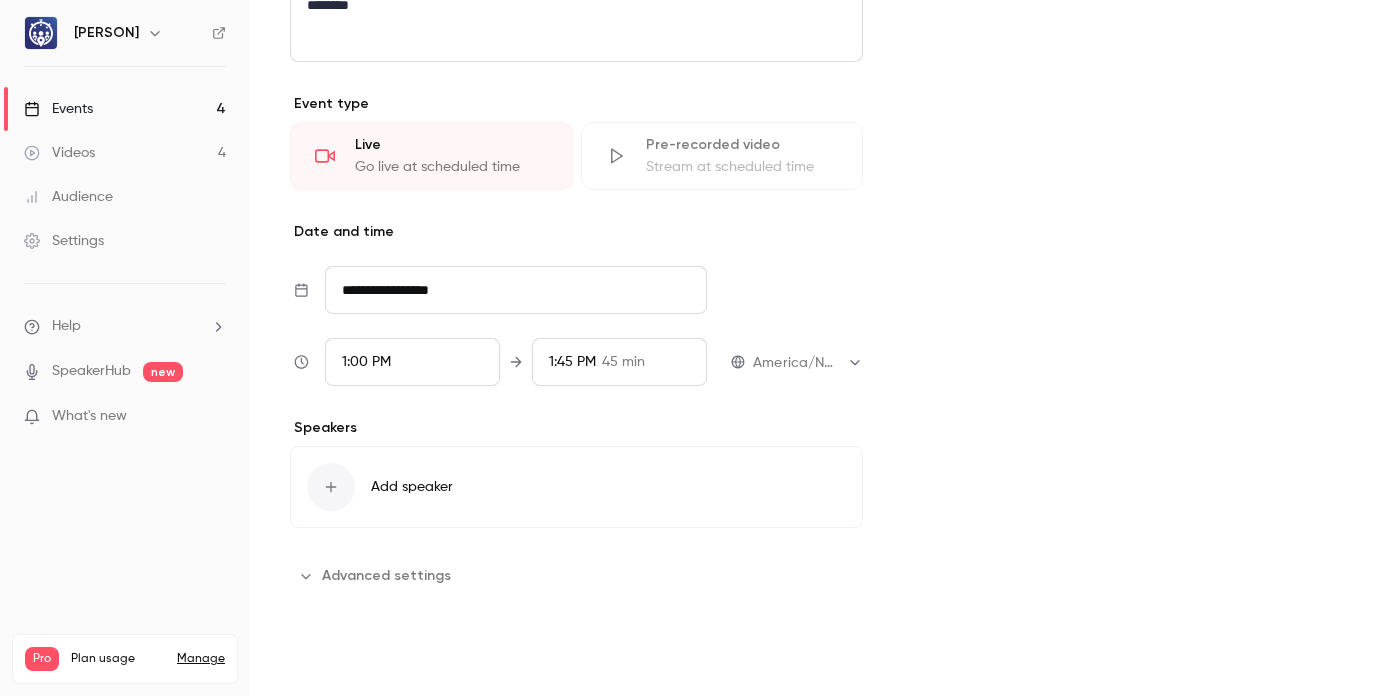click on "Save" at bounding box center [326, 660] 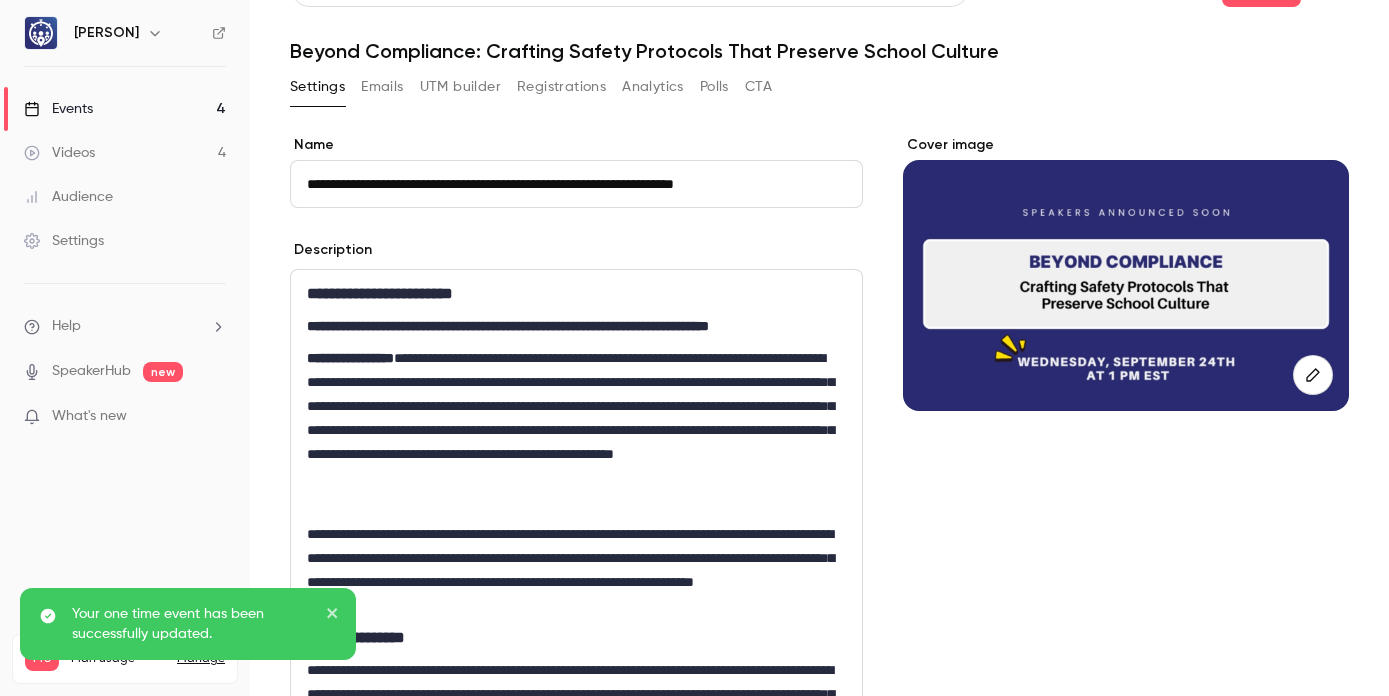 scroll, scrollTop: 0, scrollLeft: 0, axis: both 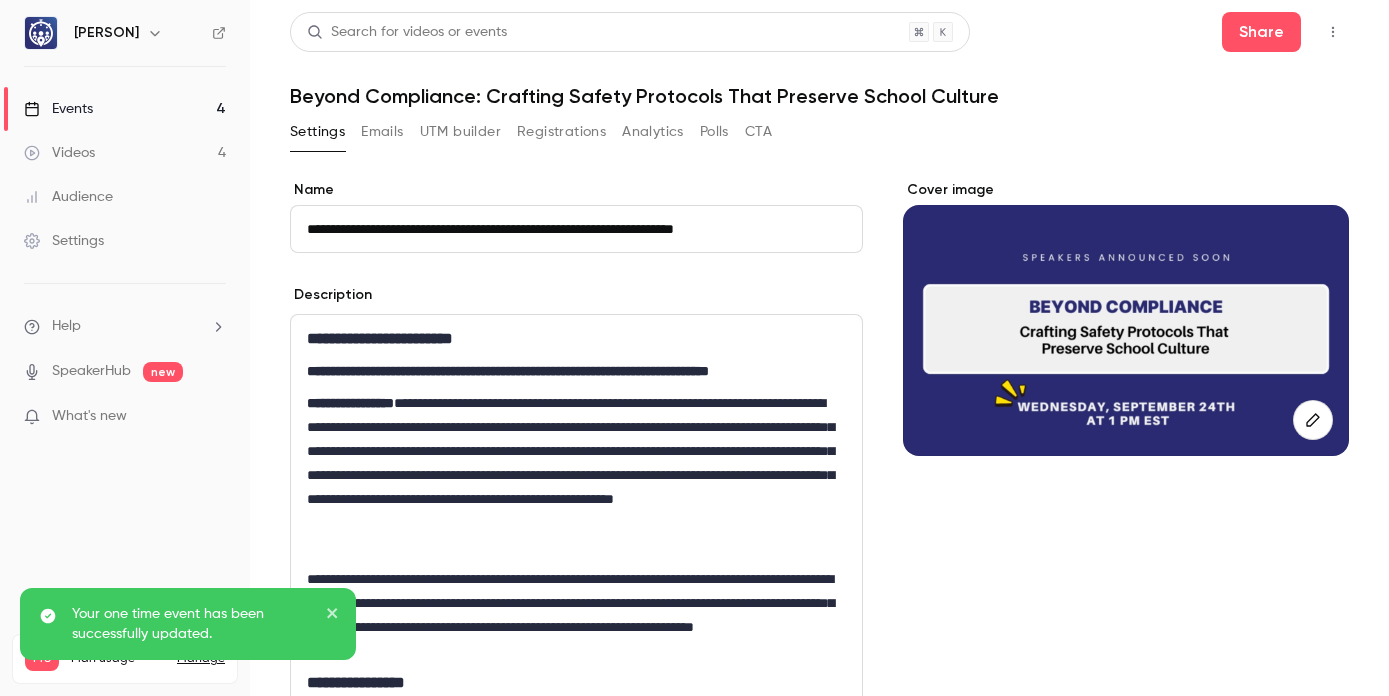 click on "Events 4" at bounding box center [125, 109] 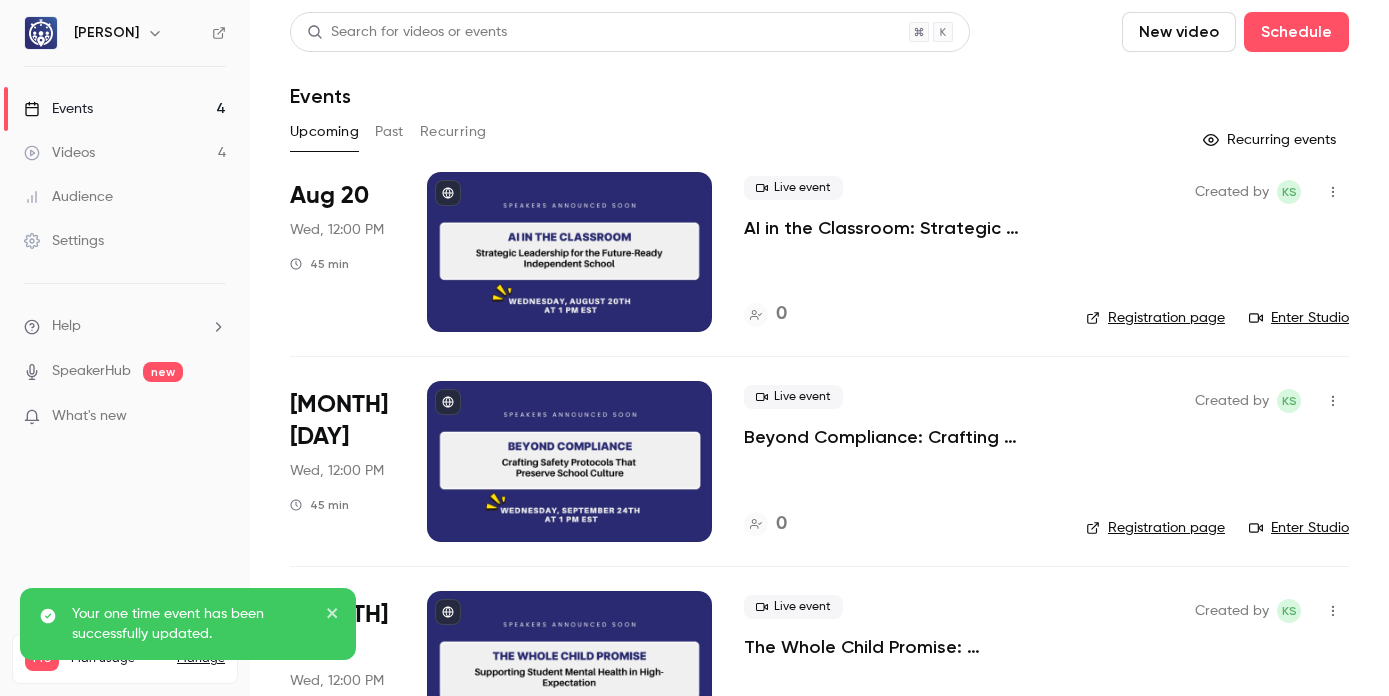 scroll, scrollTop: 300, scrollLeft: 0, axis: vertical 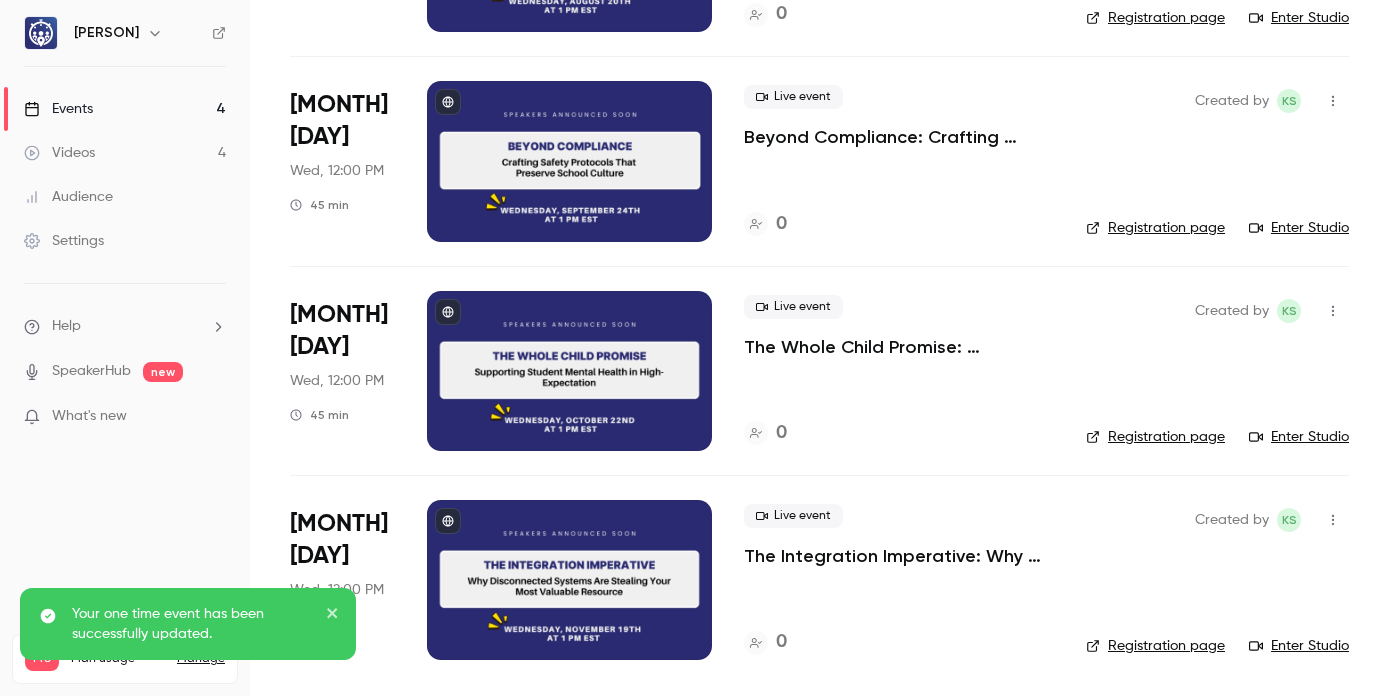 click on "The Whole Child Promise: Supporting Student Mental Health in High-Expectation Environments" at bounding box center (899, 347) 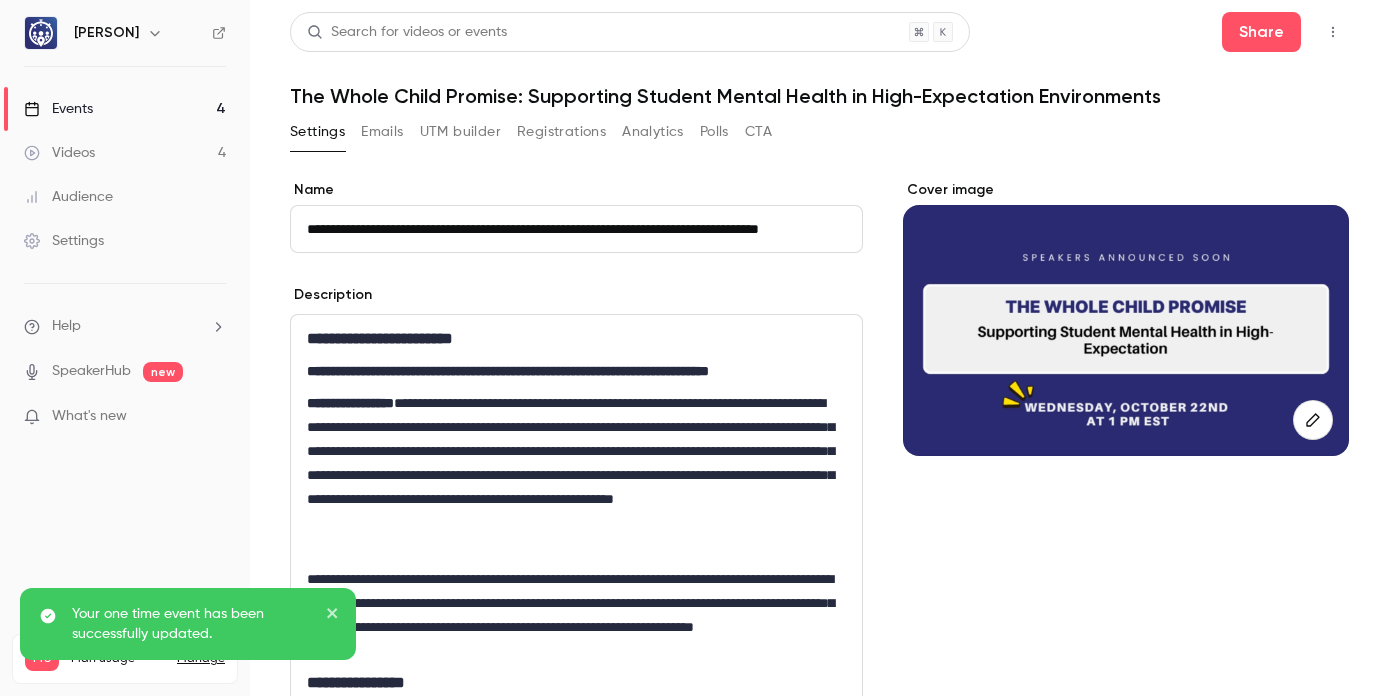 scroll, scrollTop: 0, scrollLeft: 76, axis: horizontal 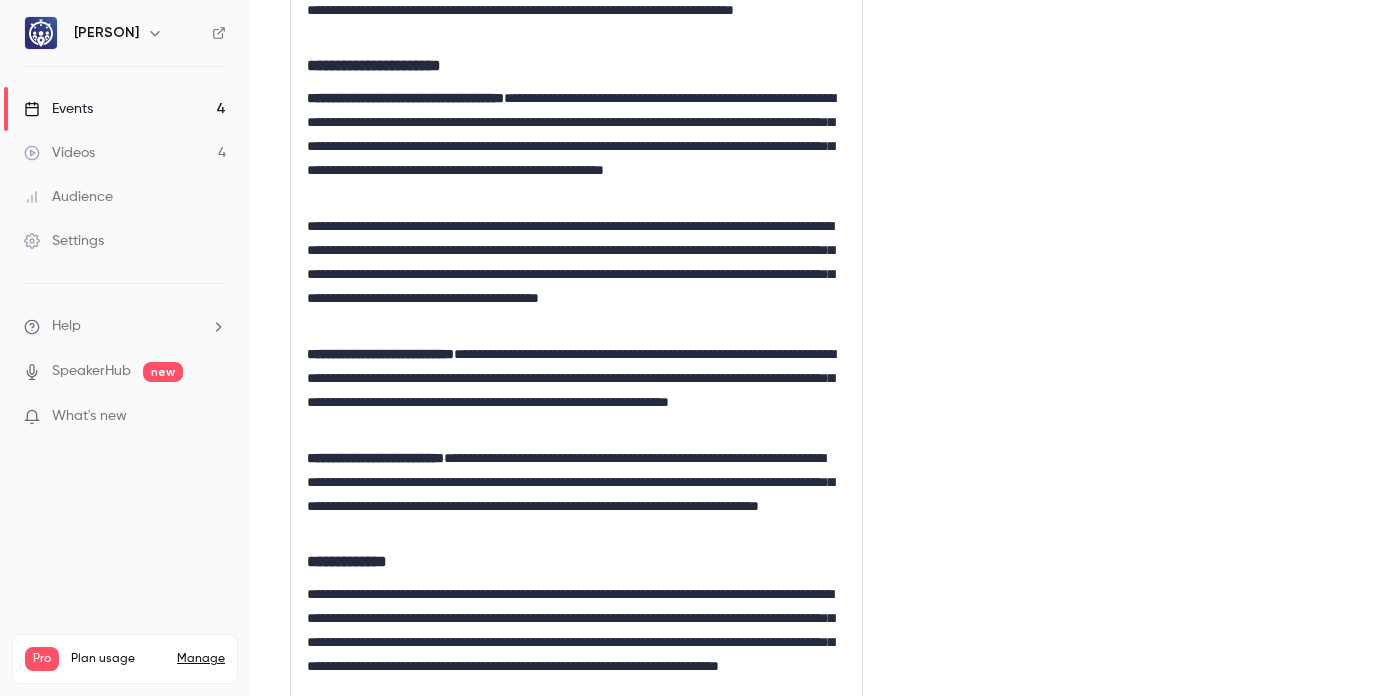 click on "**********" at bounding box center (572, 274) 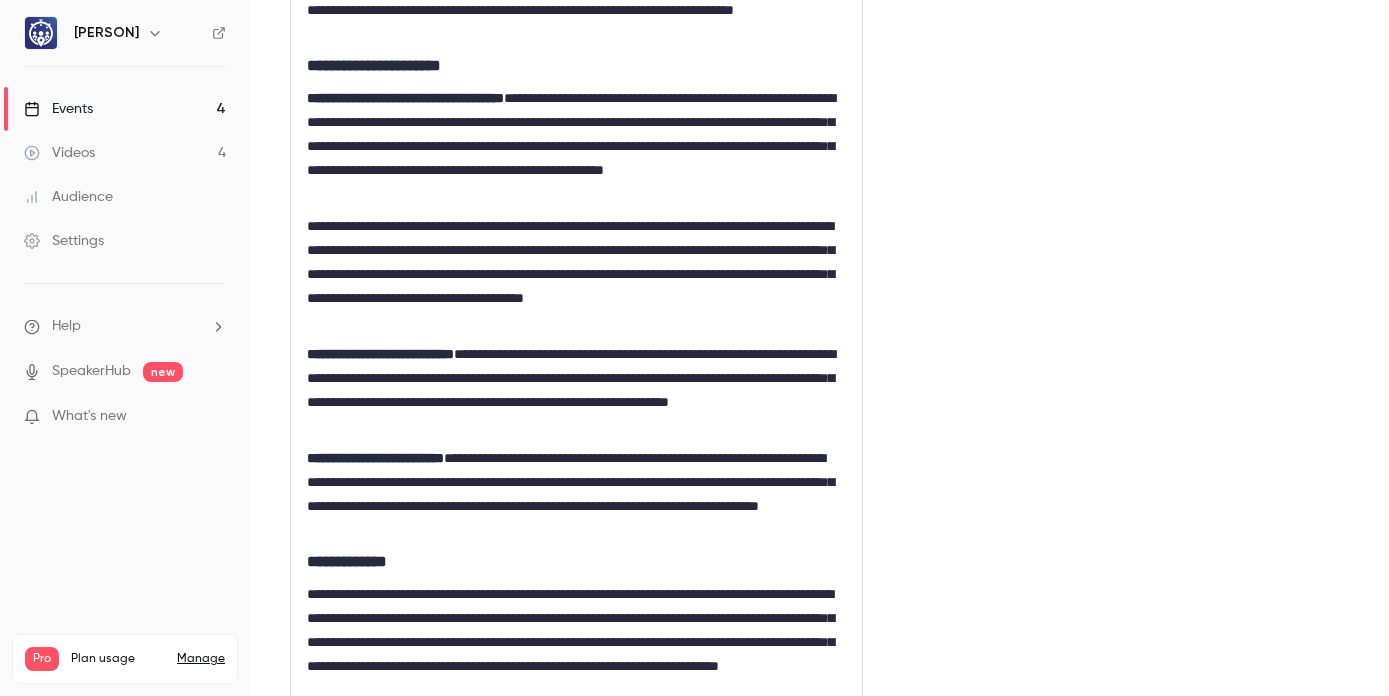click on "**********" at bounding box center (572, 274) 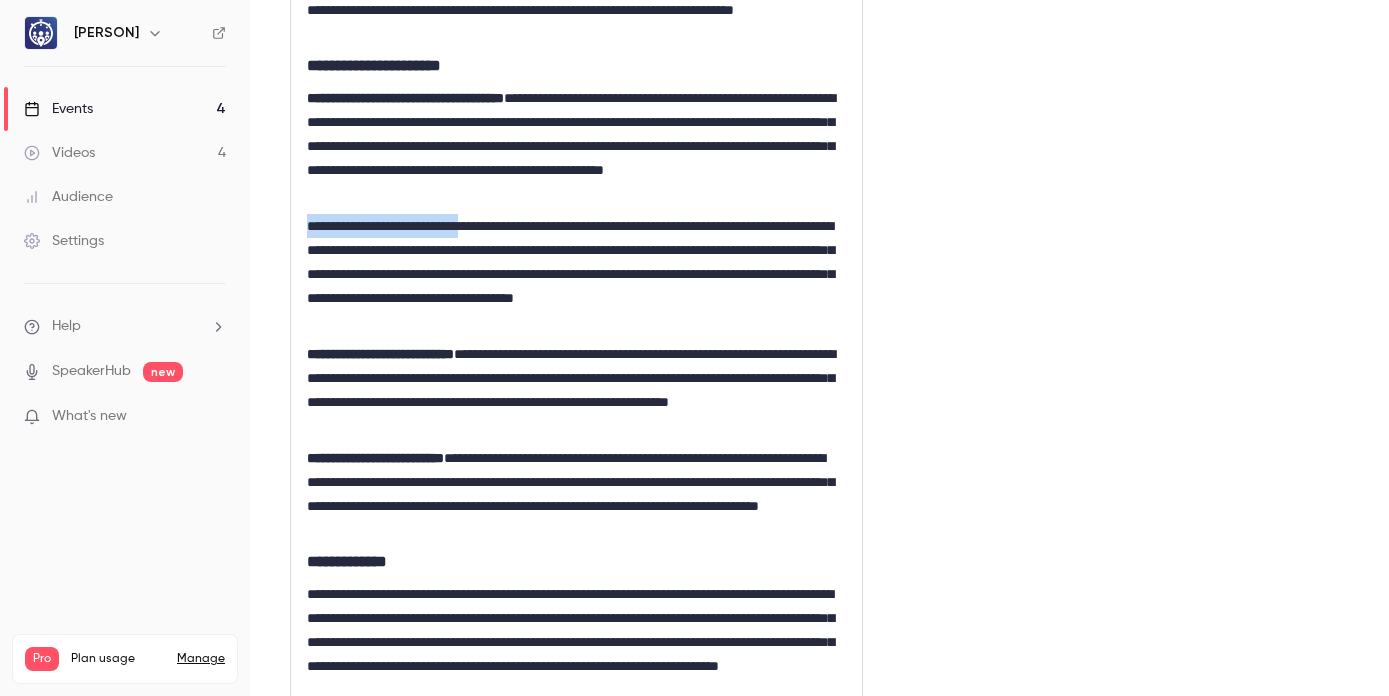 drag, startPoint x: 305, startPoint y: 228, endPoint x: 504, endPoint y: 233, distance: 199.0628 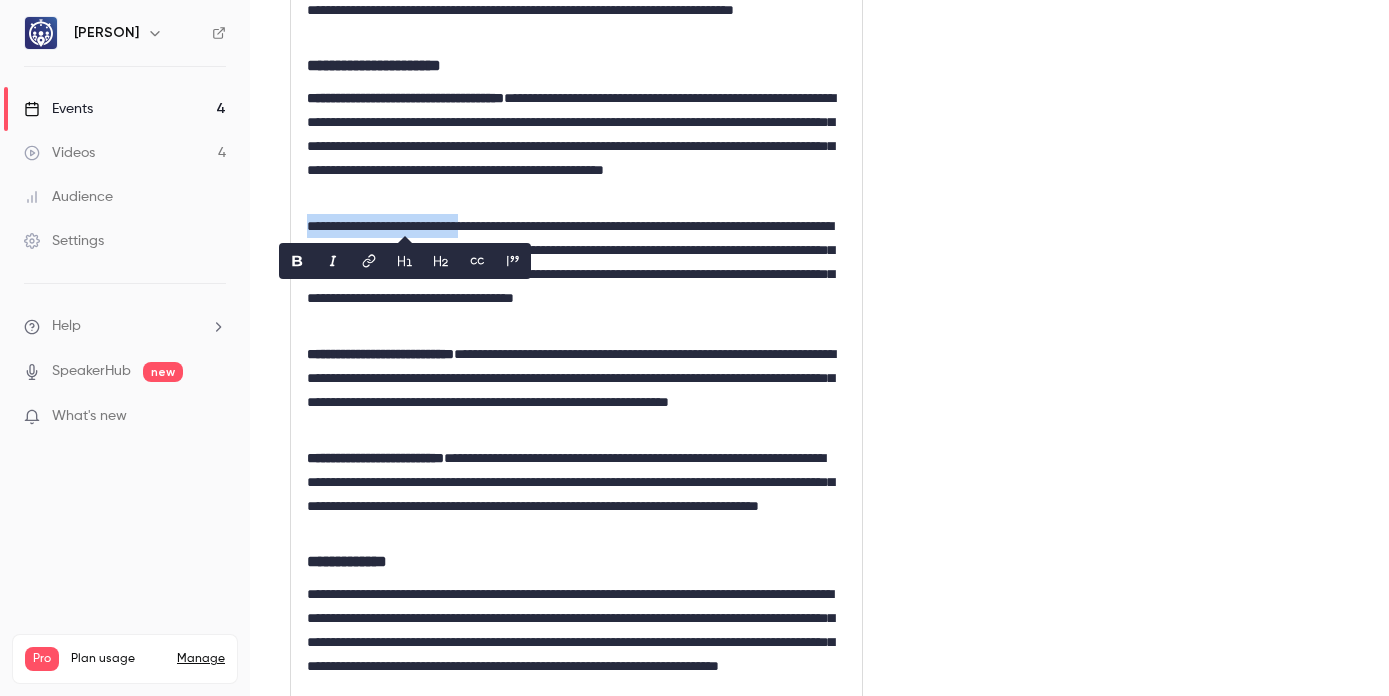 drag, startPoint x: 290, startPoint y: 260, endPoint x: 372, endPoint y: 277, distance: 83.74366 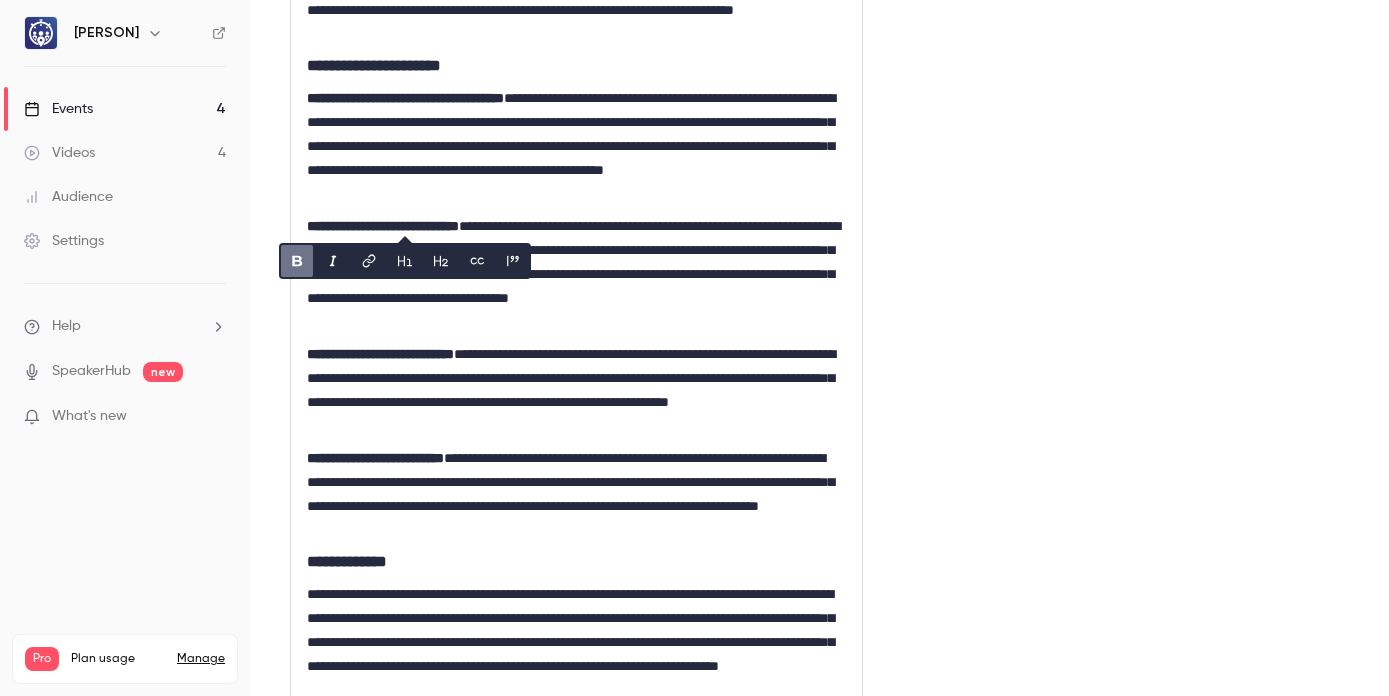 click on "**********" at bounding box center [405, 98] 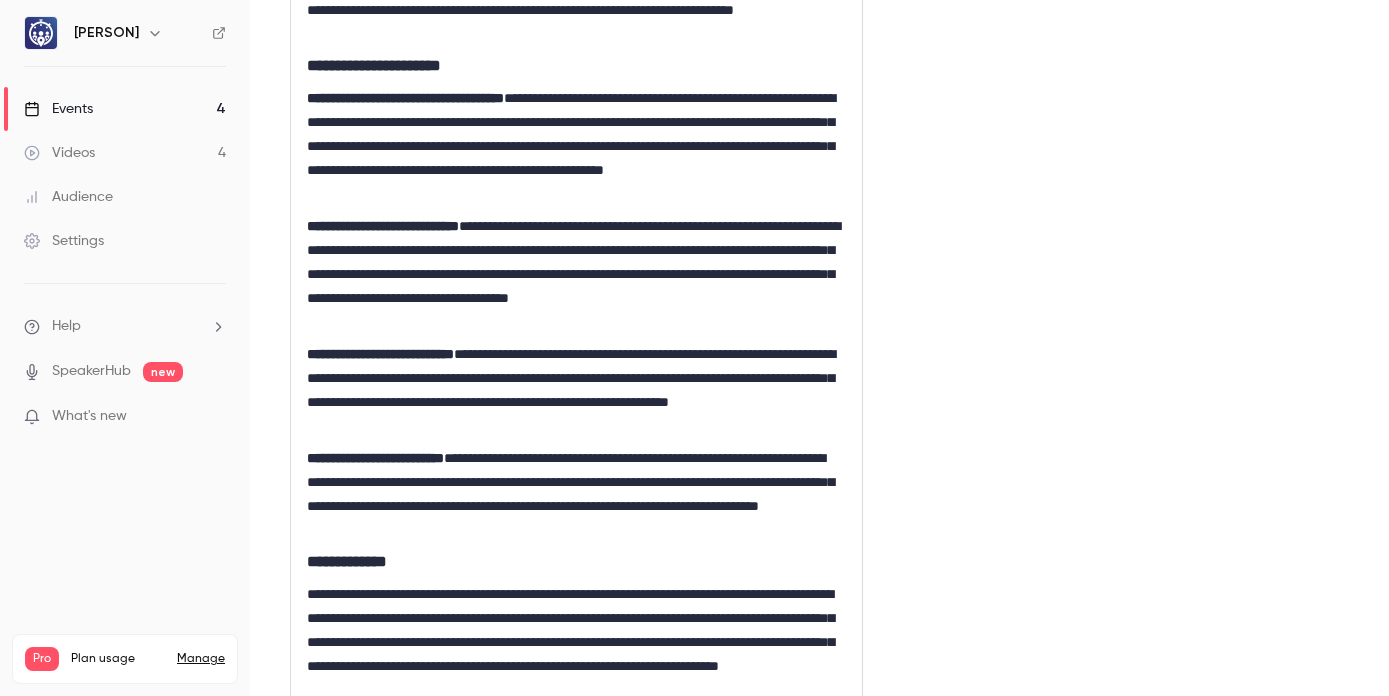 scroll, scrollTop: 0, scrollLeft: 0, axis: both 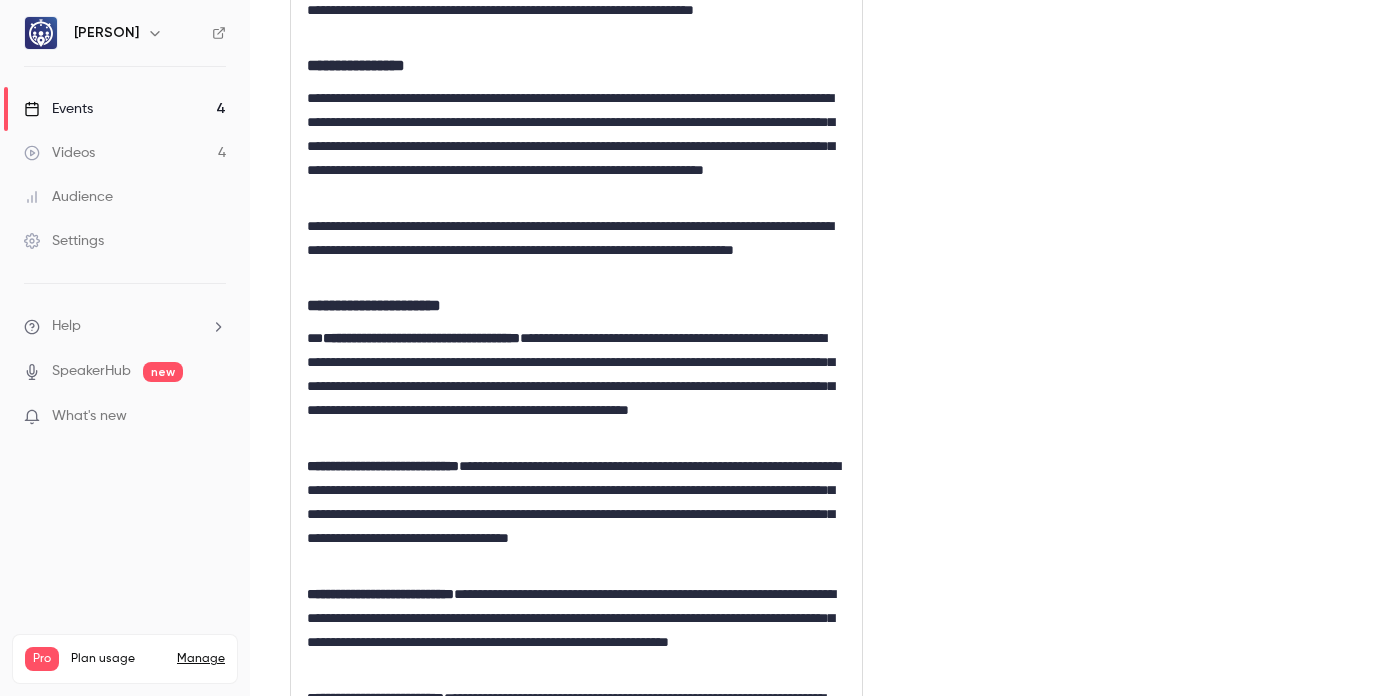 click on "**********" at bounding box center (383, 466) 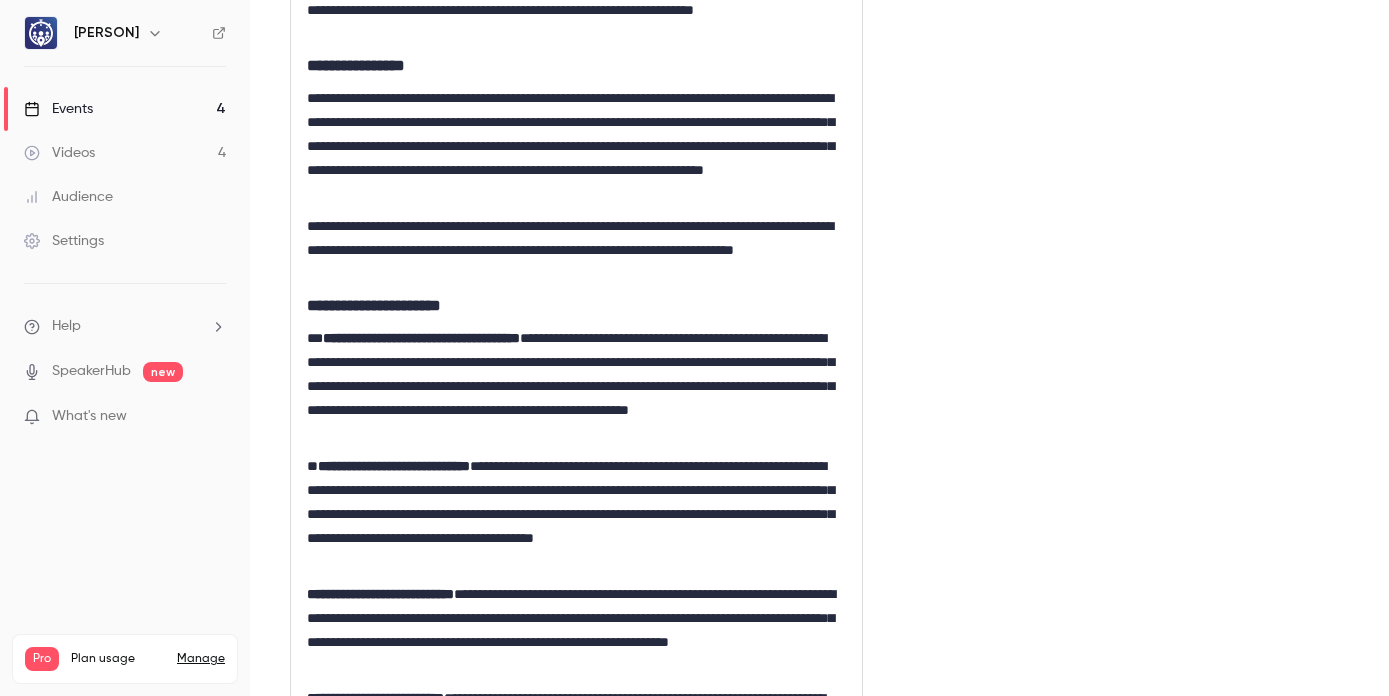scroll, scrollTop: 0, scrollLeft: 0, axis: both 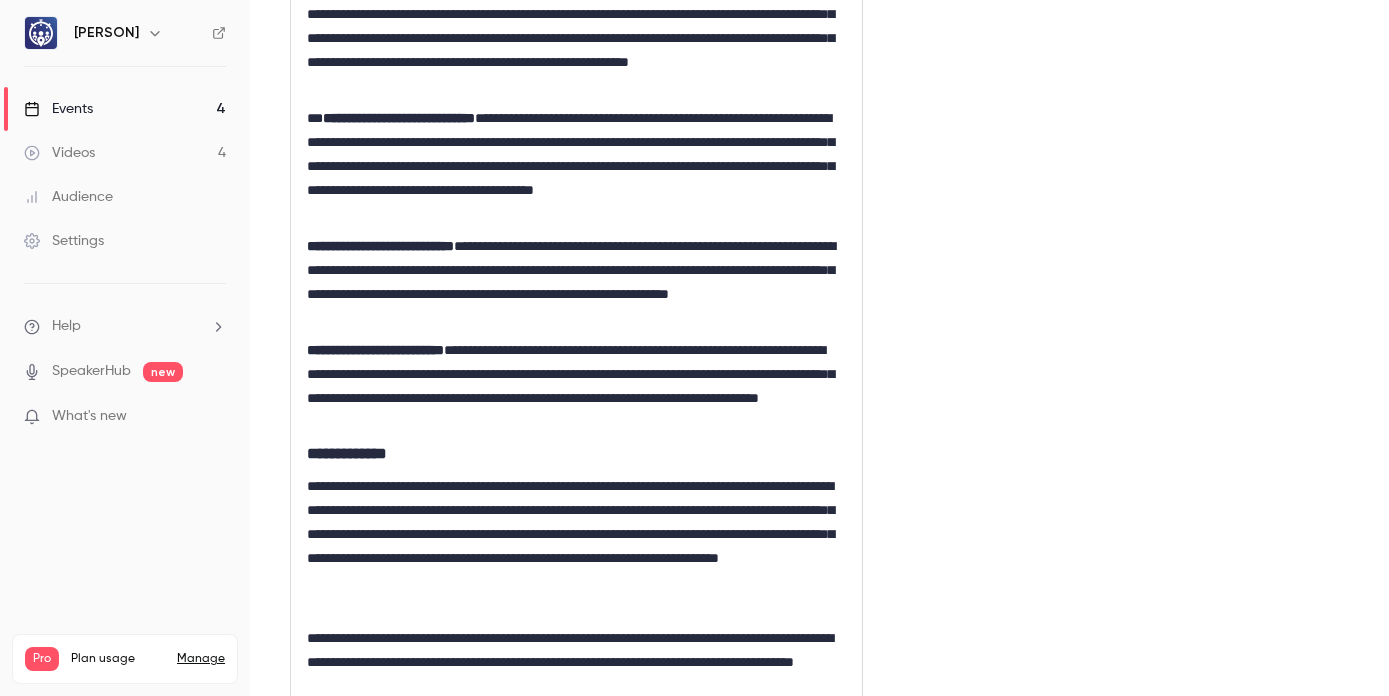 click on "**********" at bounding box center (576, 34) 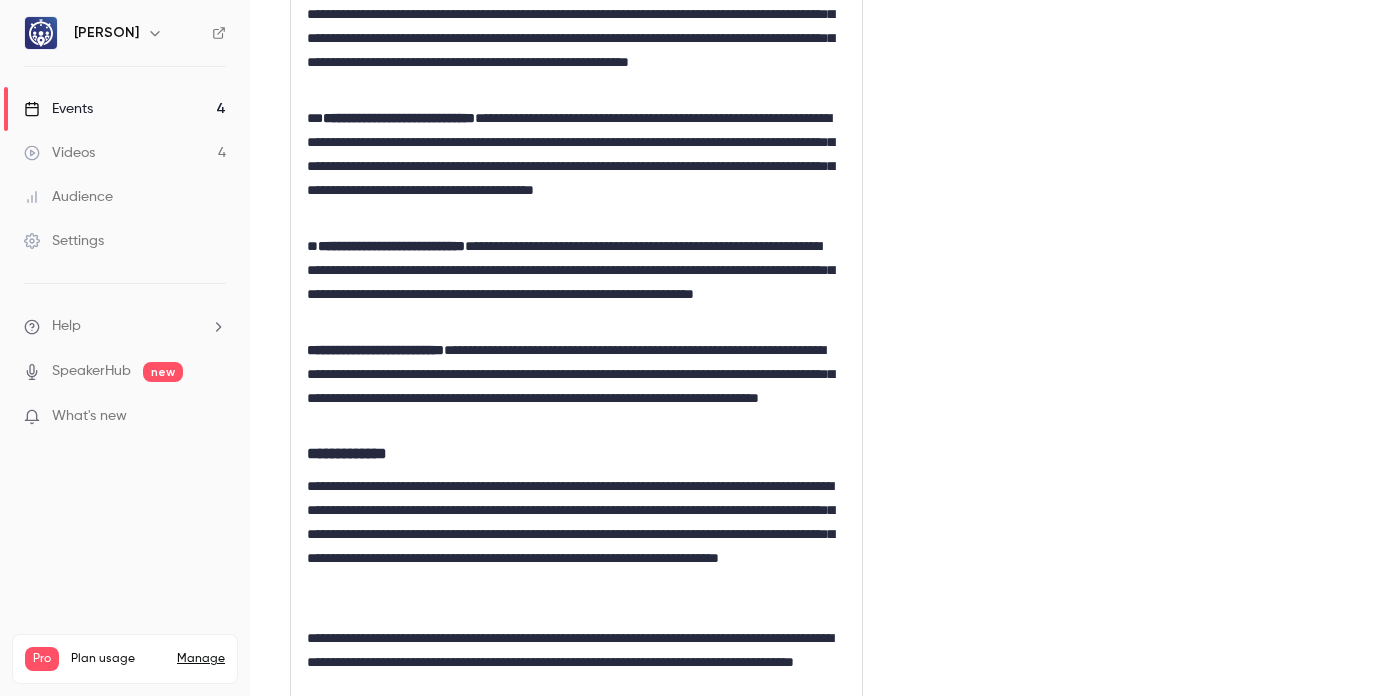 scroll, scrollTop: 0, scrollLeft: 0, axis: both 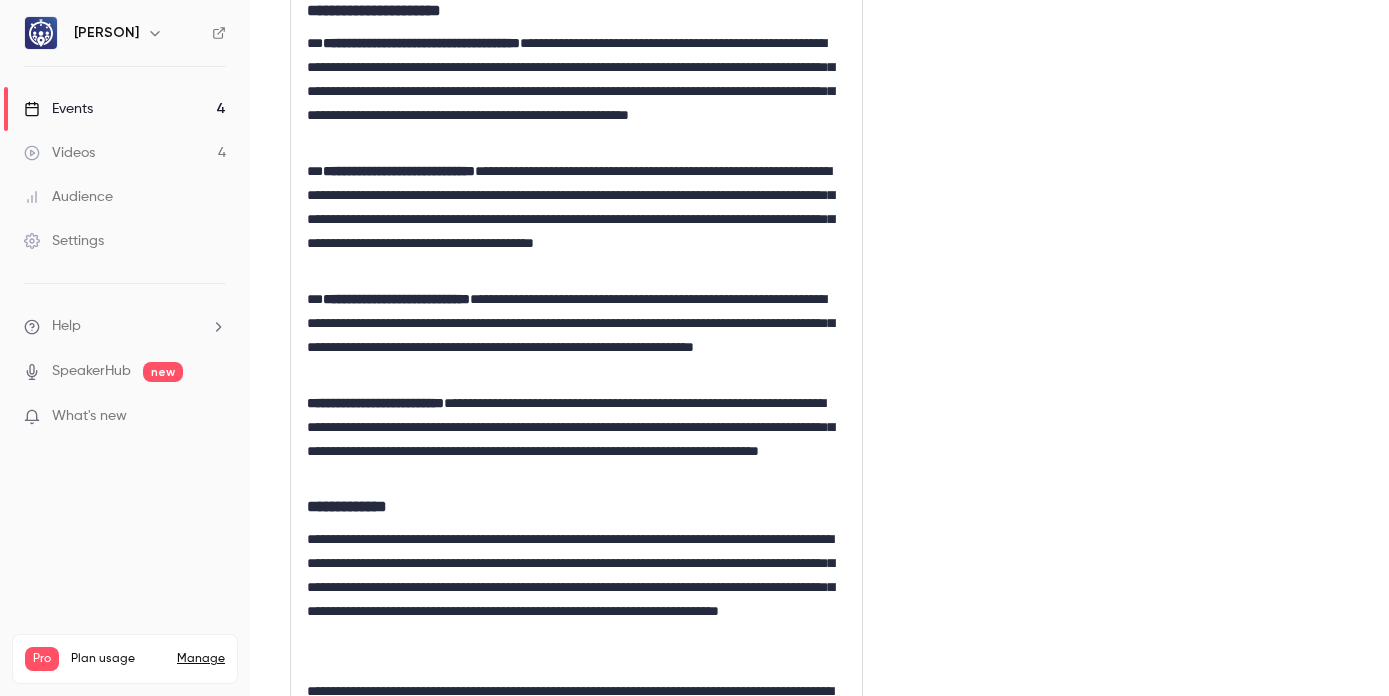 click on "**********" at bounding box center [576, 87] 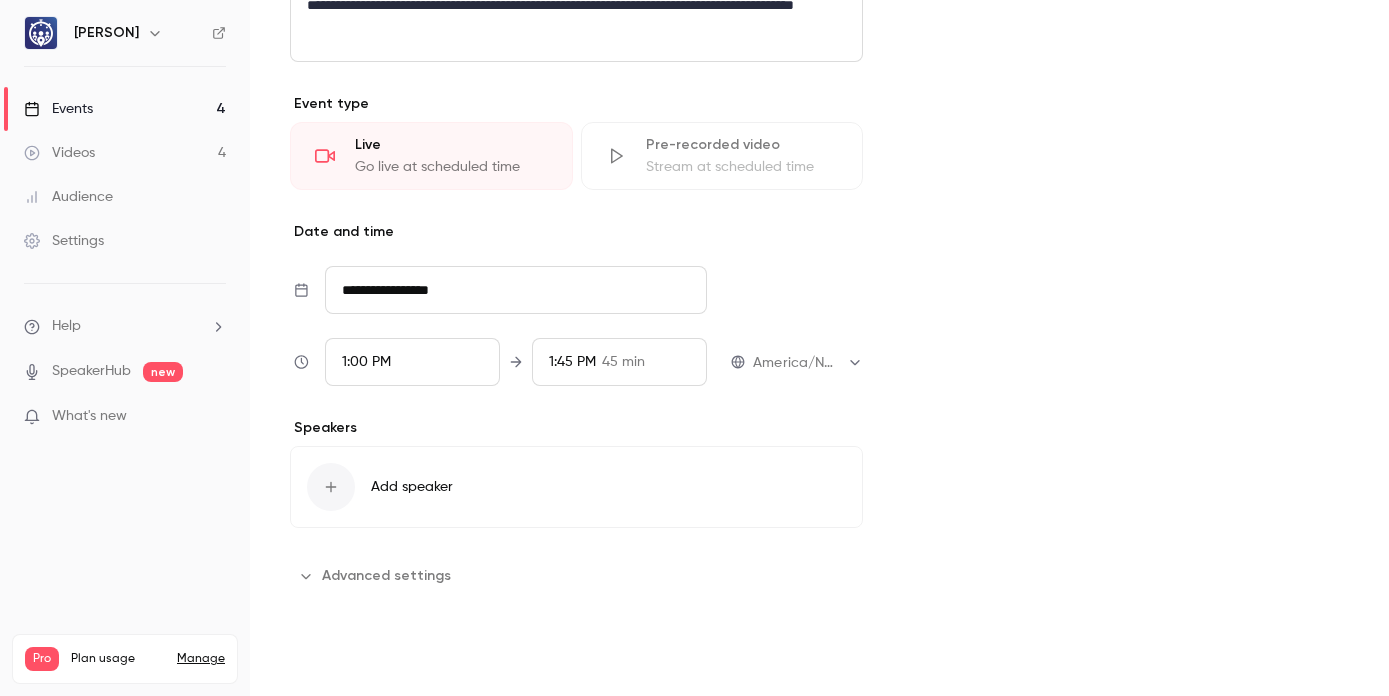 click on "Save" at bounding box center (326, 660) 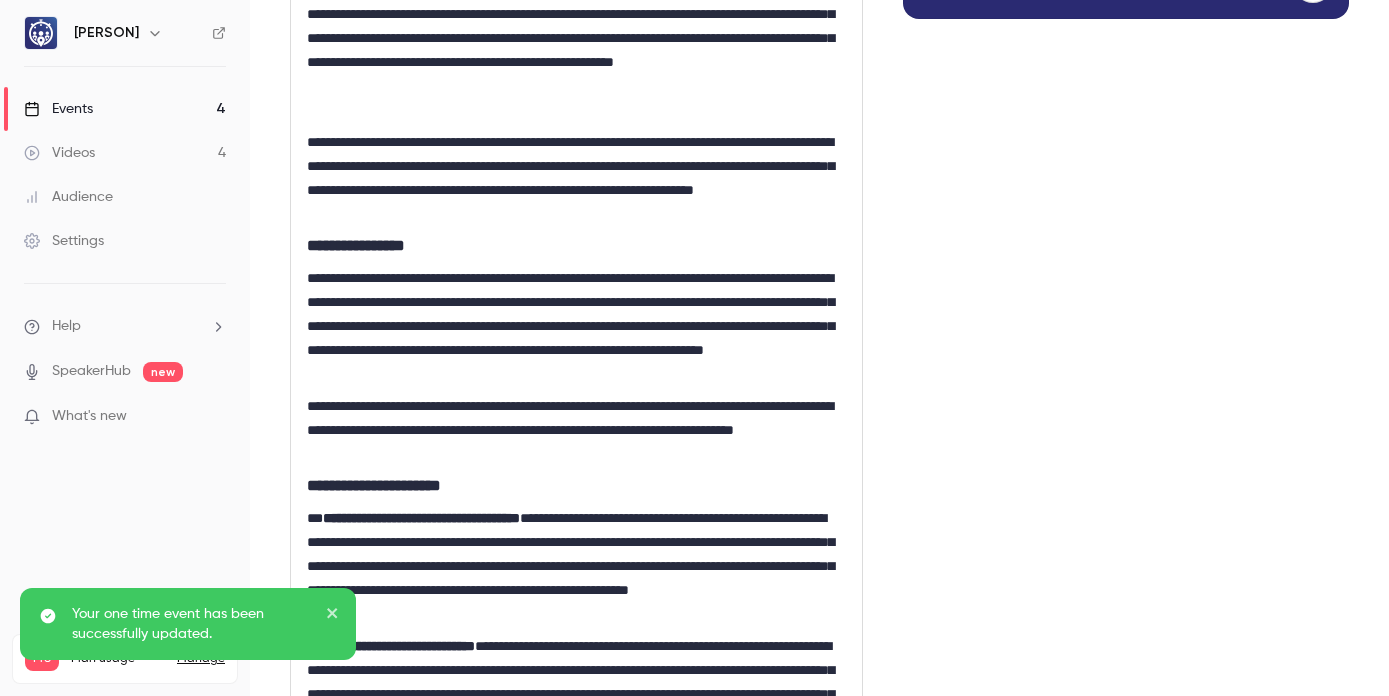scroll, scrollTop: 0, scrollLeft: 0, axis: both 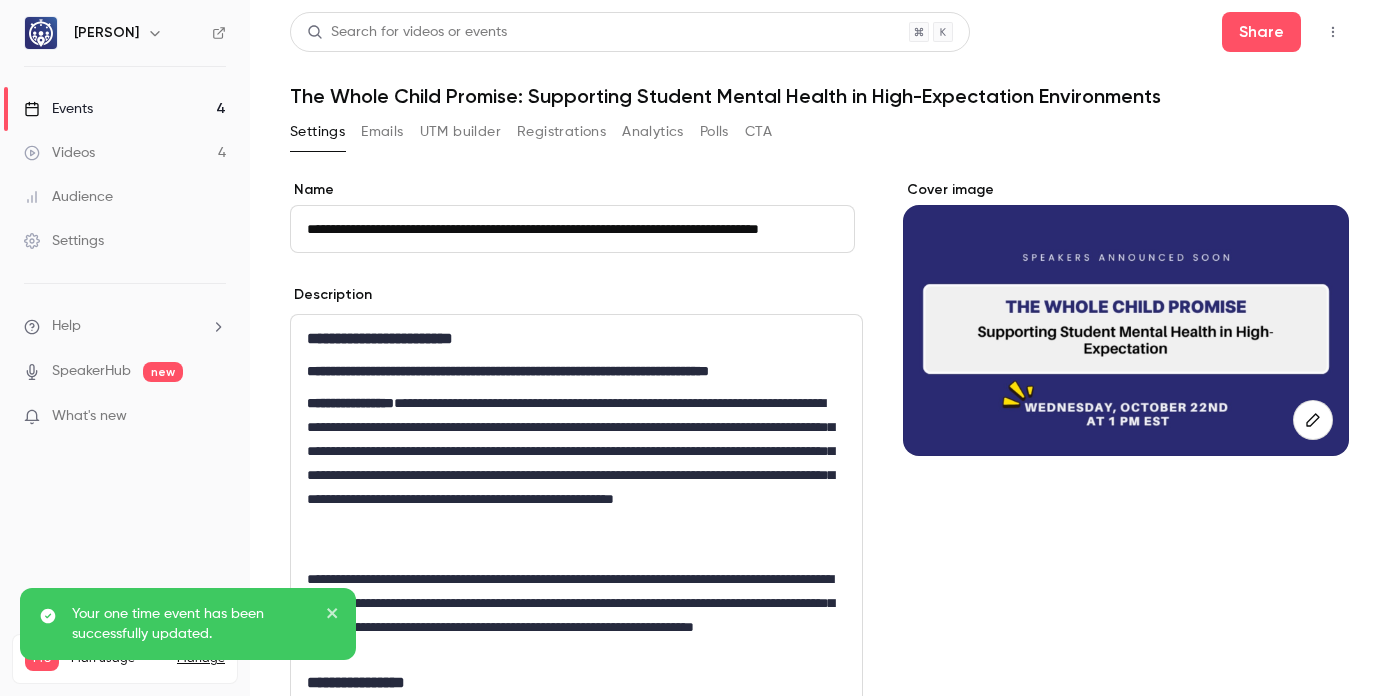 click on "Events 4" at bounding box center [125, 109] 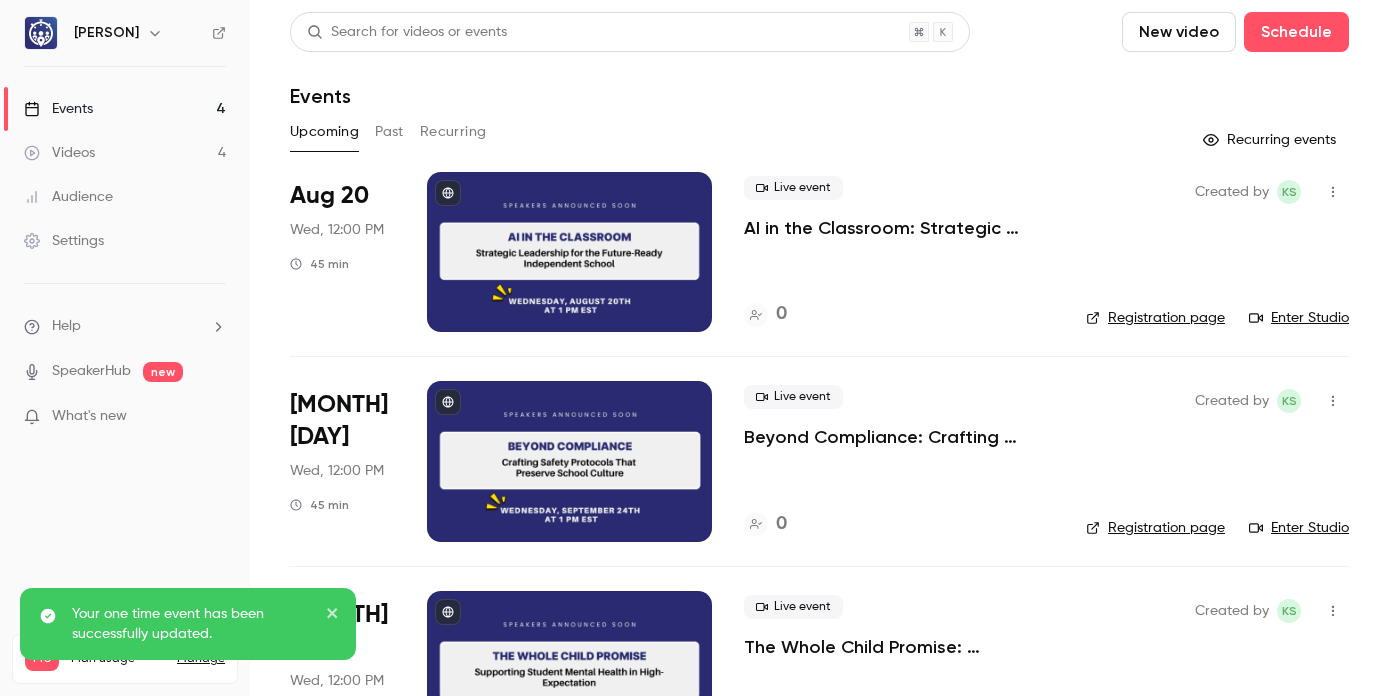 scroll, scrollTop: 300, scrollLeft: 0, axis: vertical 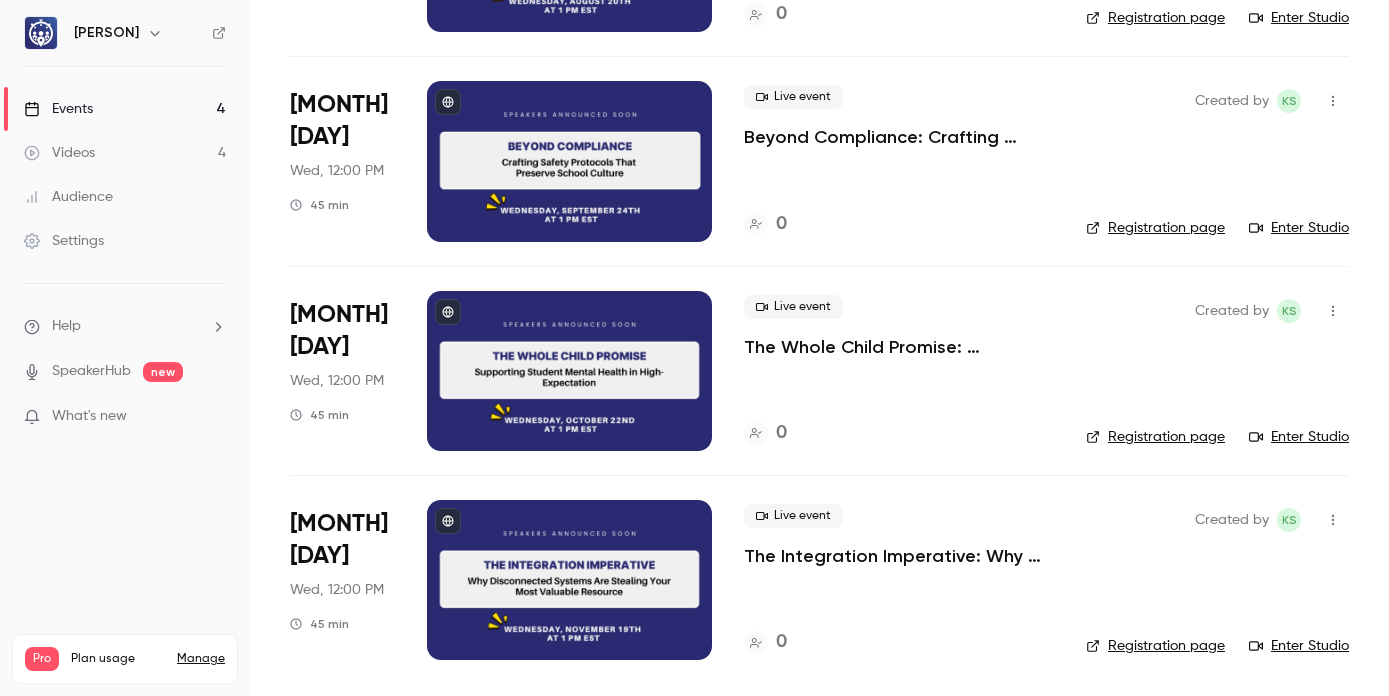 click on "The Integration Imperative: Why Disconnected Systems Are Stealing Your Most Valuable Resource" at bounding box center [899, 556] 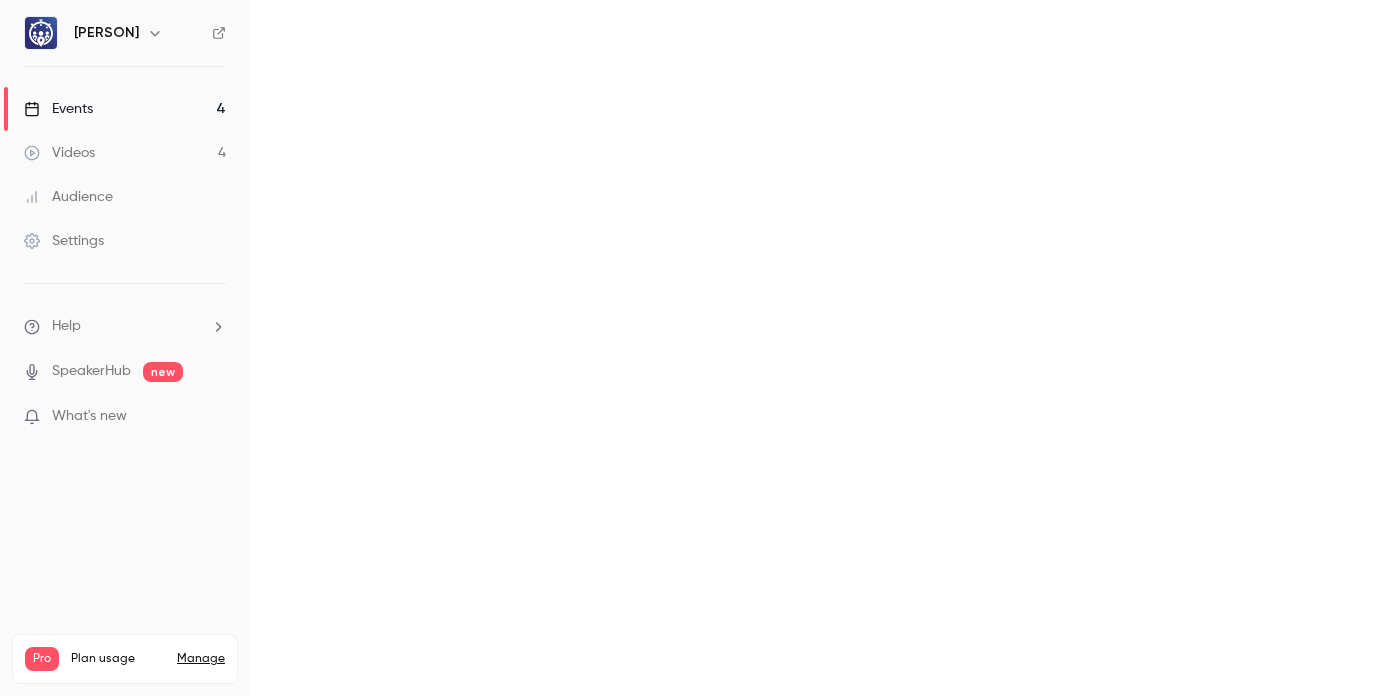 scroll, scrollTop: 0, scrollLeft: 0, axis: both 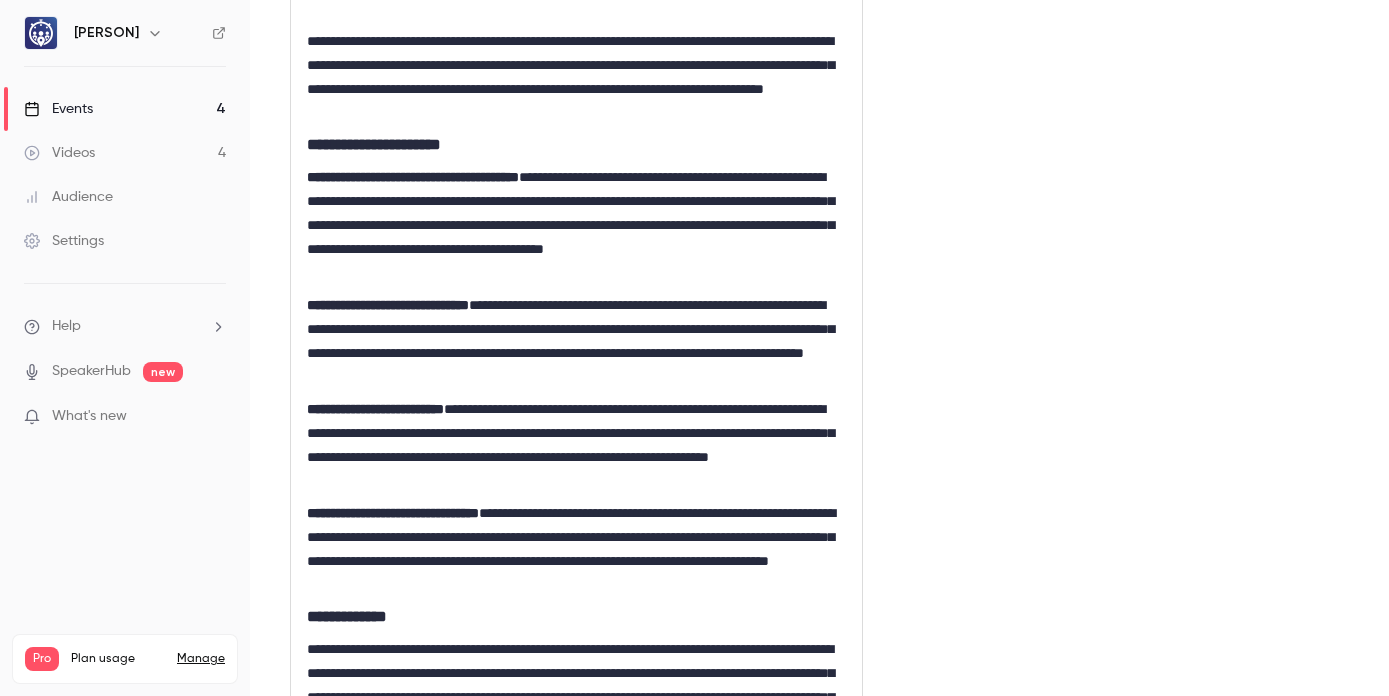 click on "**********" at bounding box center (576, 173) 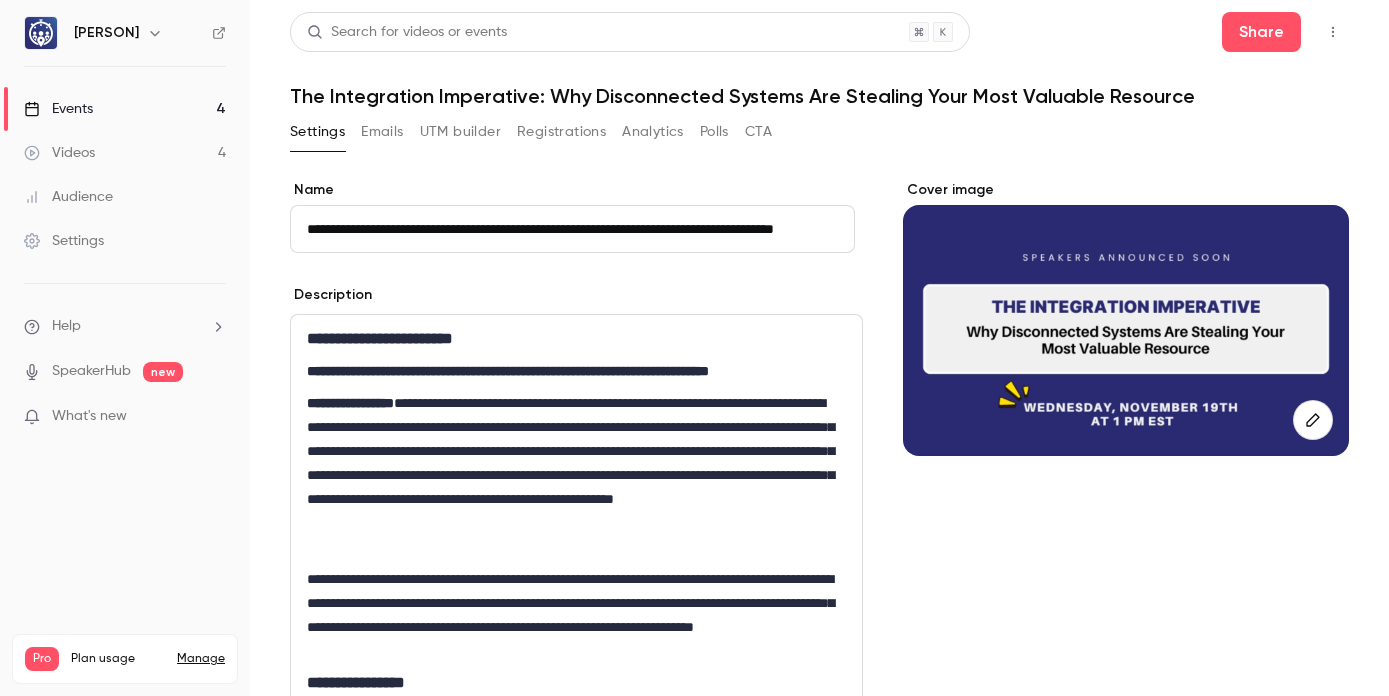 type 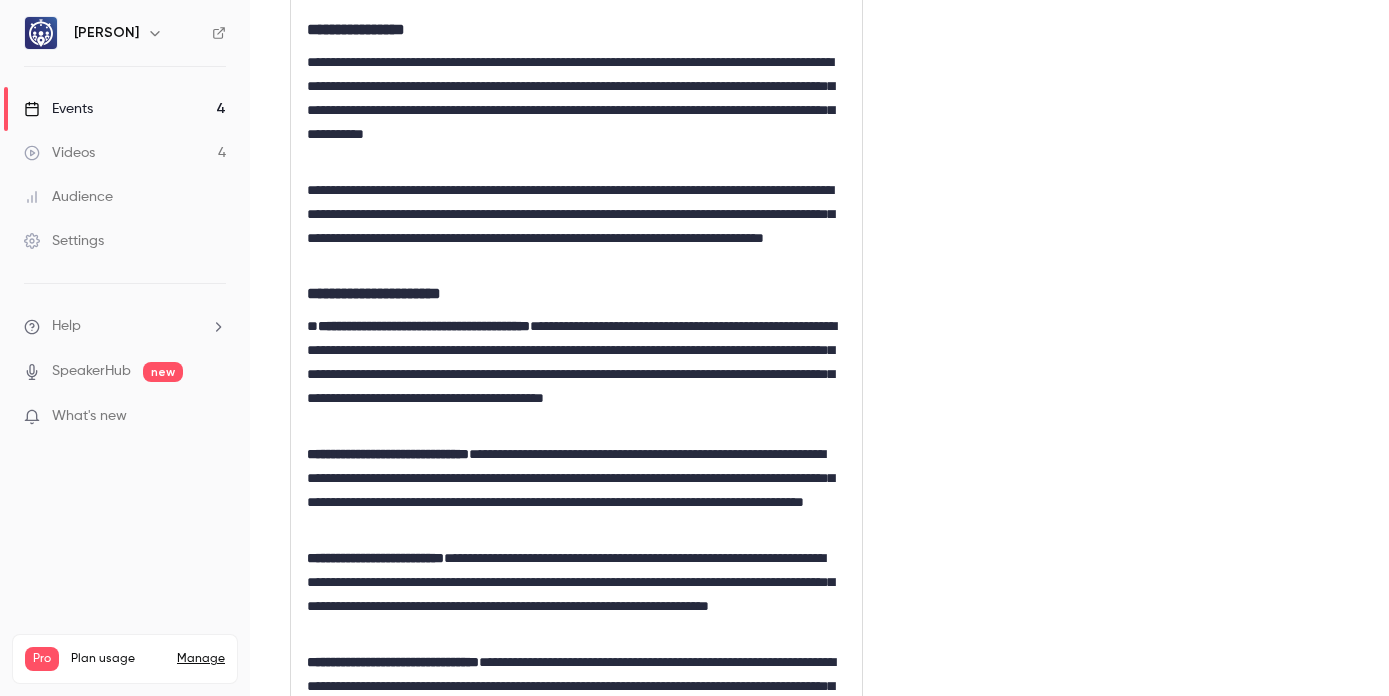 scroll, scrollTop: 712, scrollLeft: 0, axis: vertical 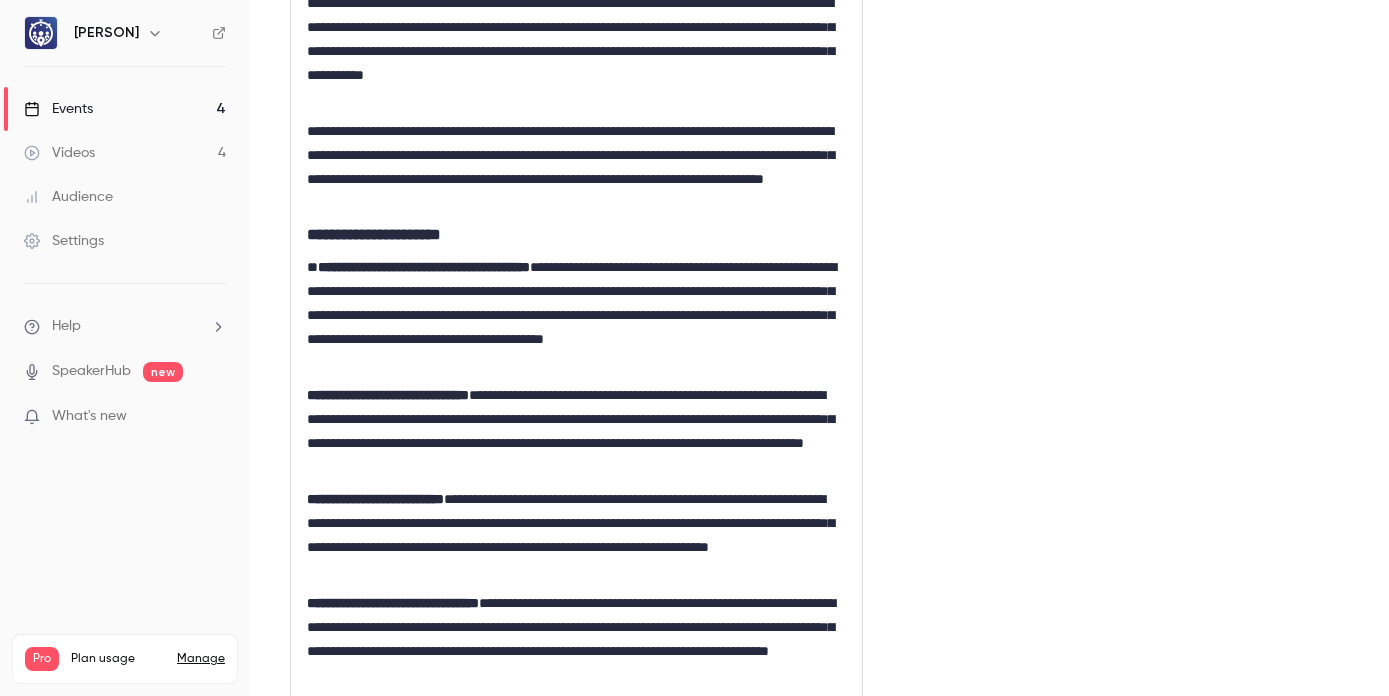 click on "**********" at bounding box center (576, 263) 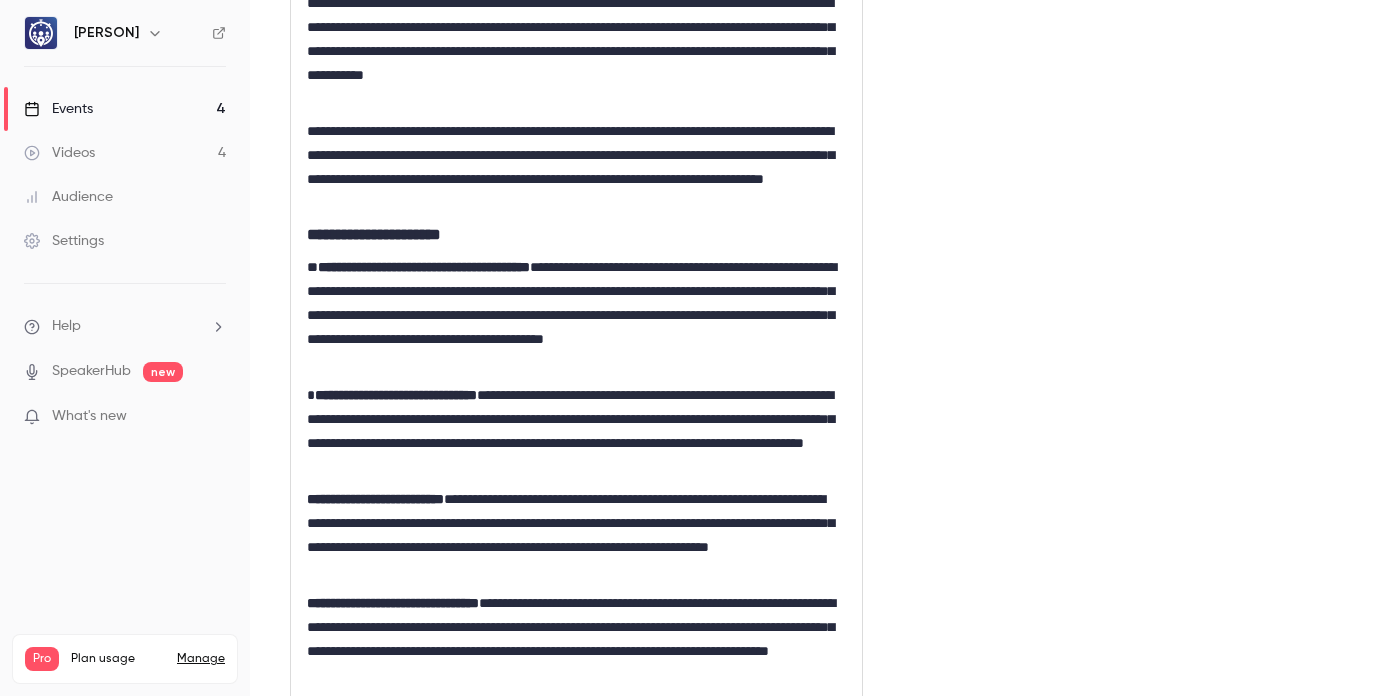 scroll, scrollTop: 0, scrollLeft: 0, axis: both 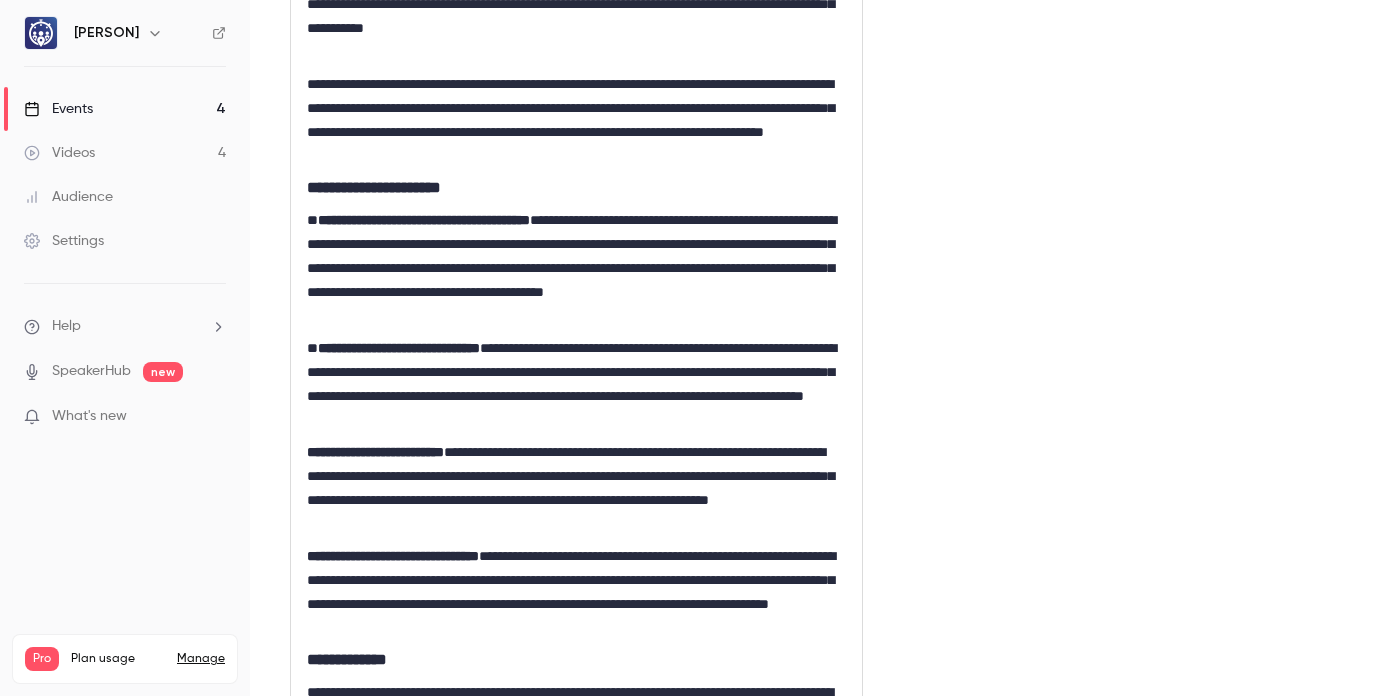 click on "**********" at bounding box center [576, 216] 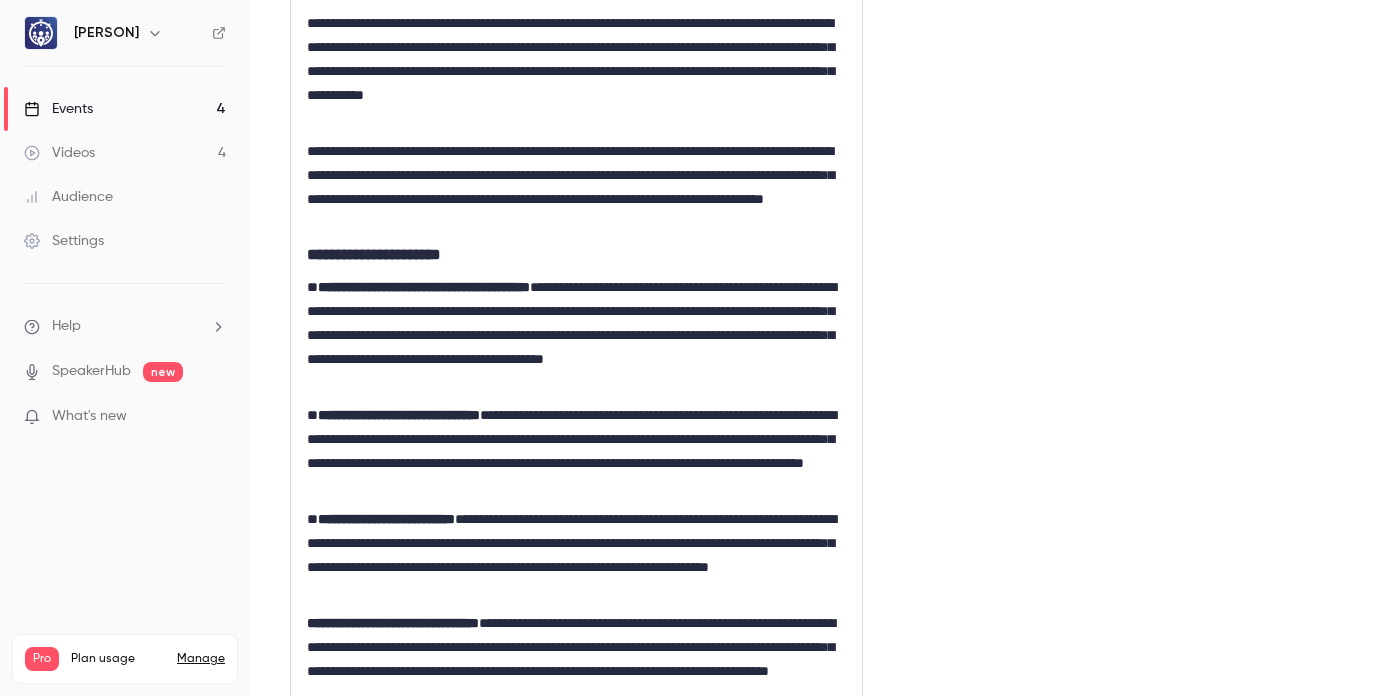 scroll, scrollTop: 931, scrollLeft: 0, axis: vertical 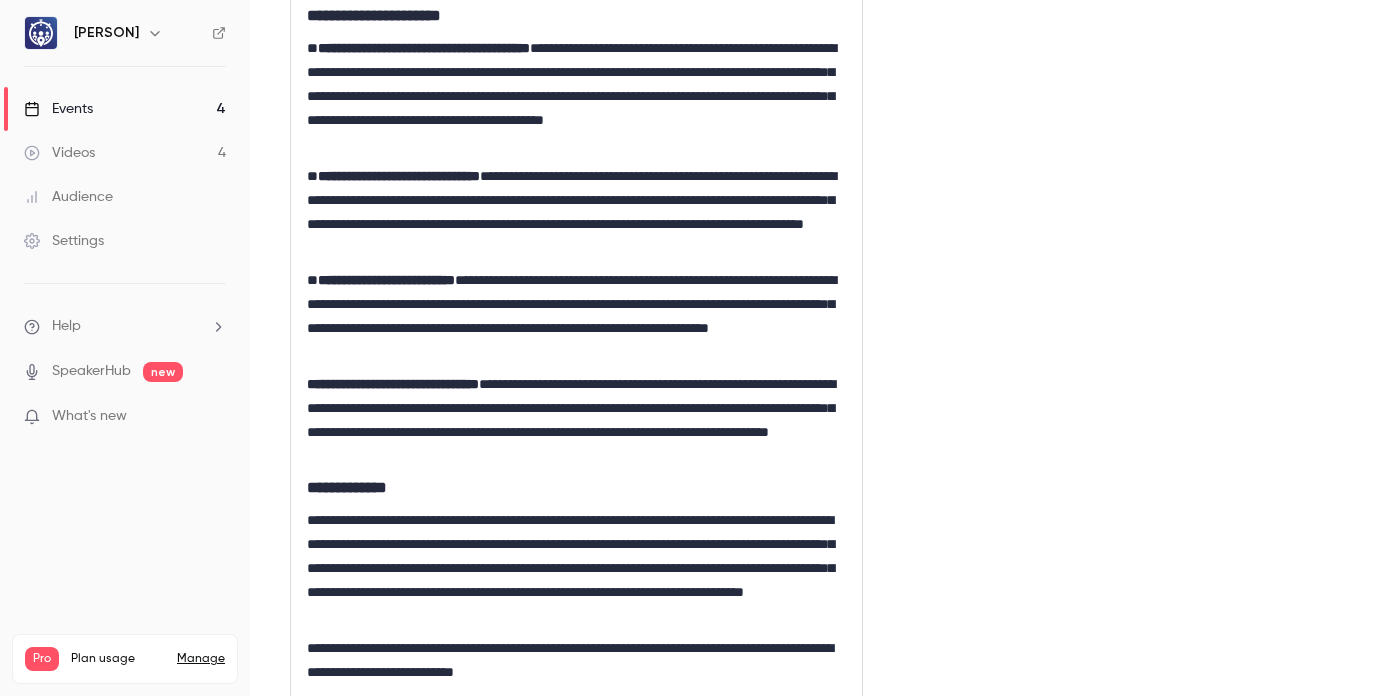 click on "**********" at bounding box center [576, 44] 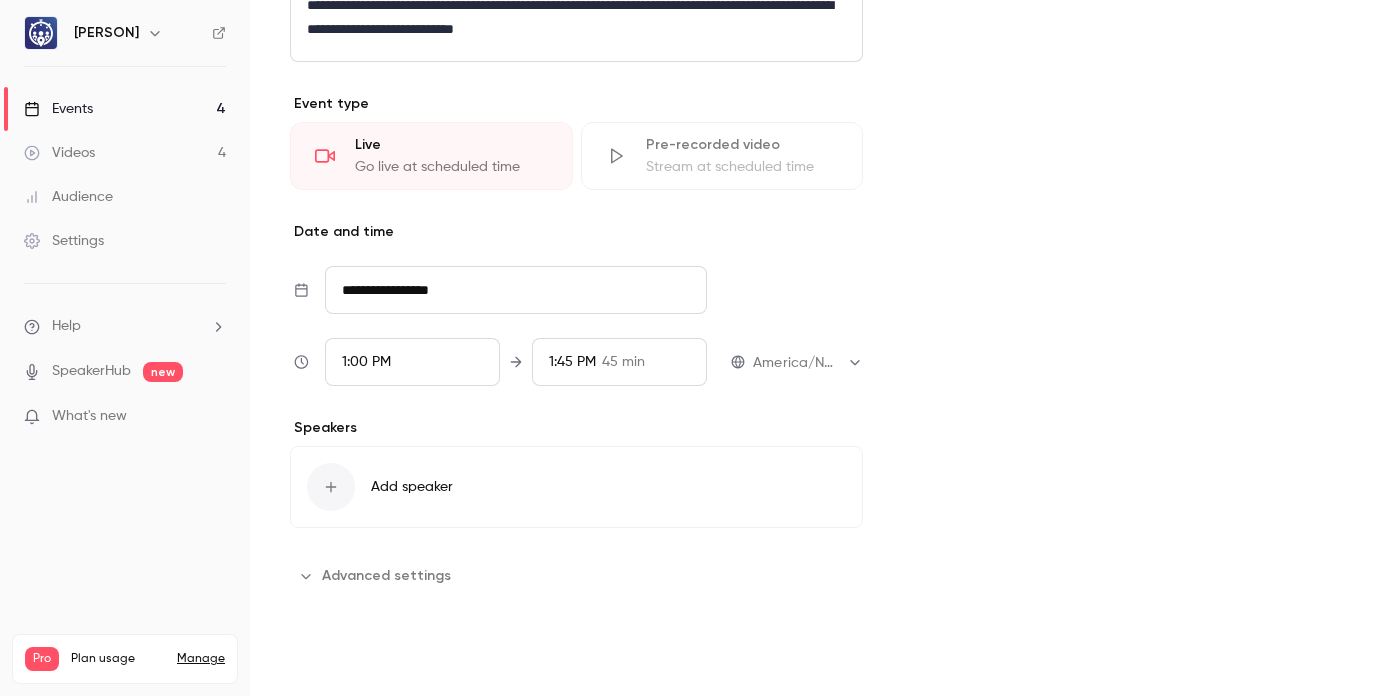 click on "Save" at bounding box center (326, 660) 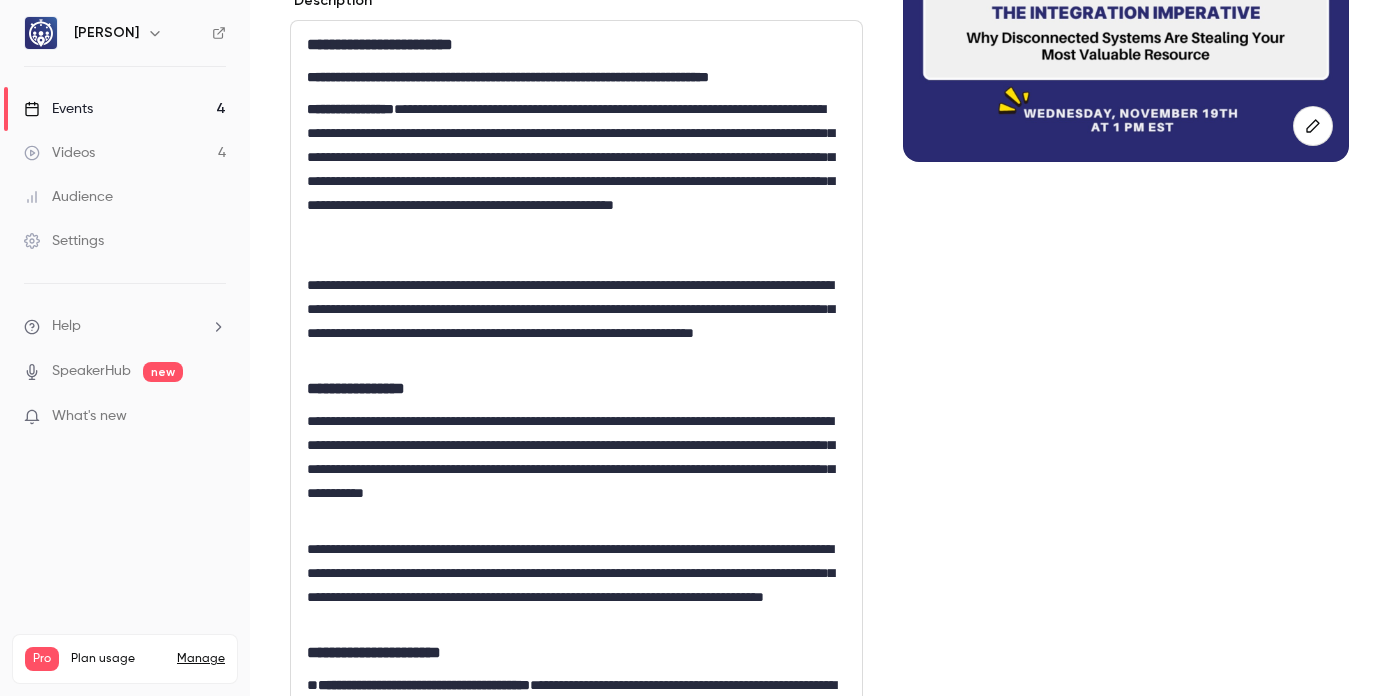 scroll, scrollTop: 0, scrollLeft: 0, axis: both 